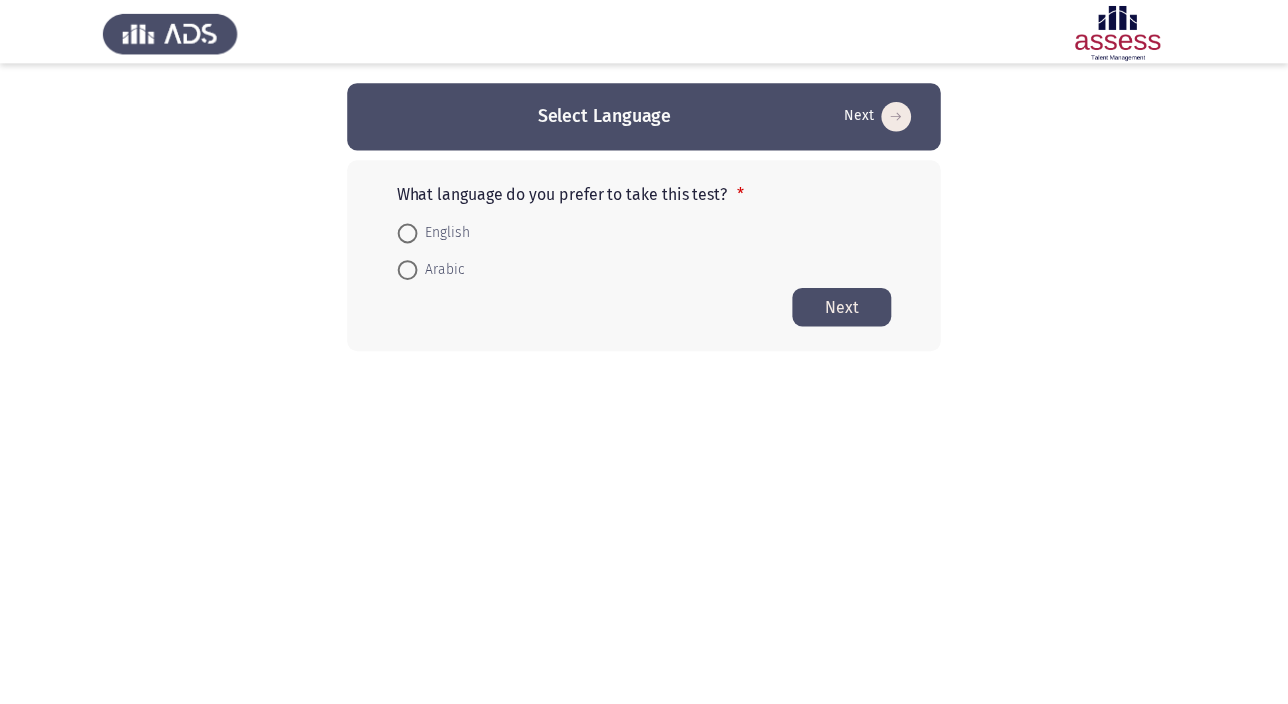 scroll, scrollTop: 0, scrollLeft: 0, axis: both 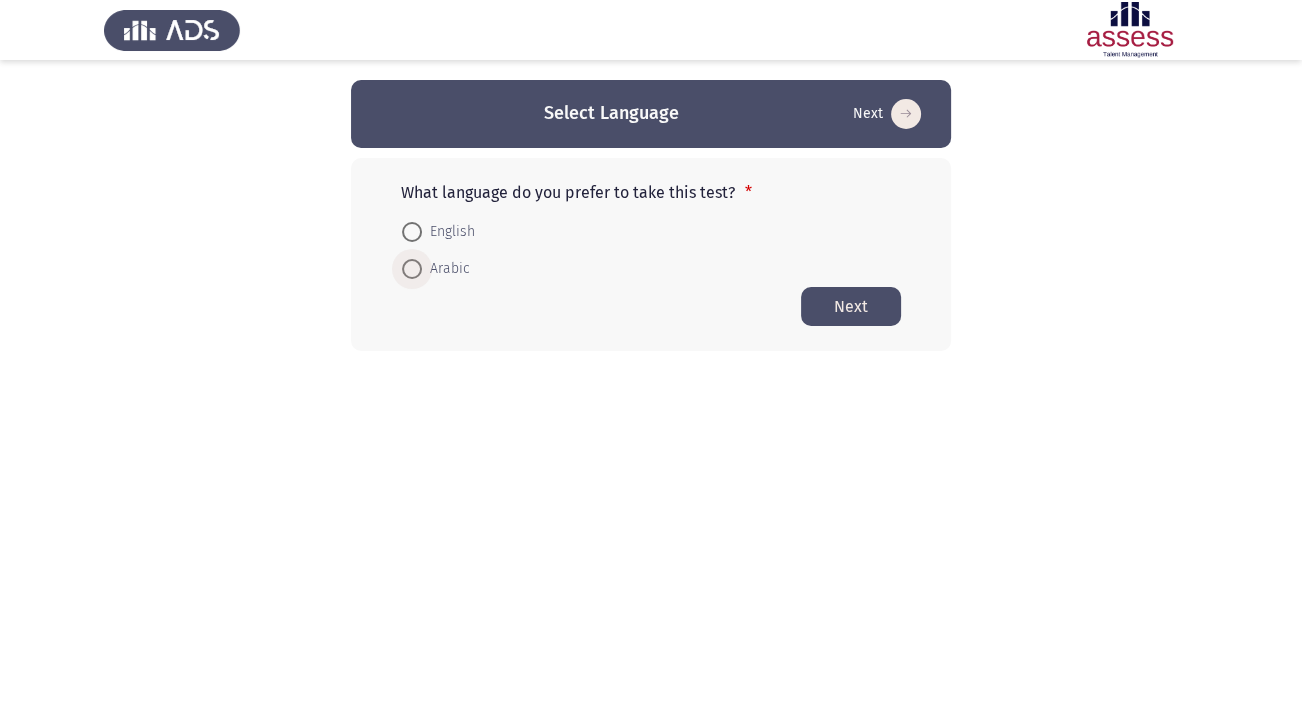 click at bounding box center (412, 269) 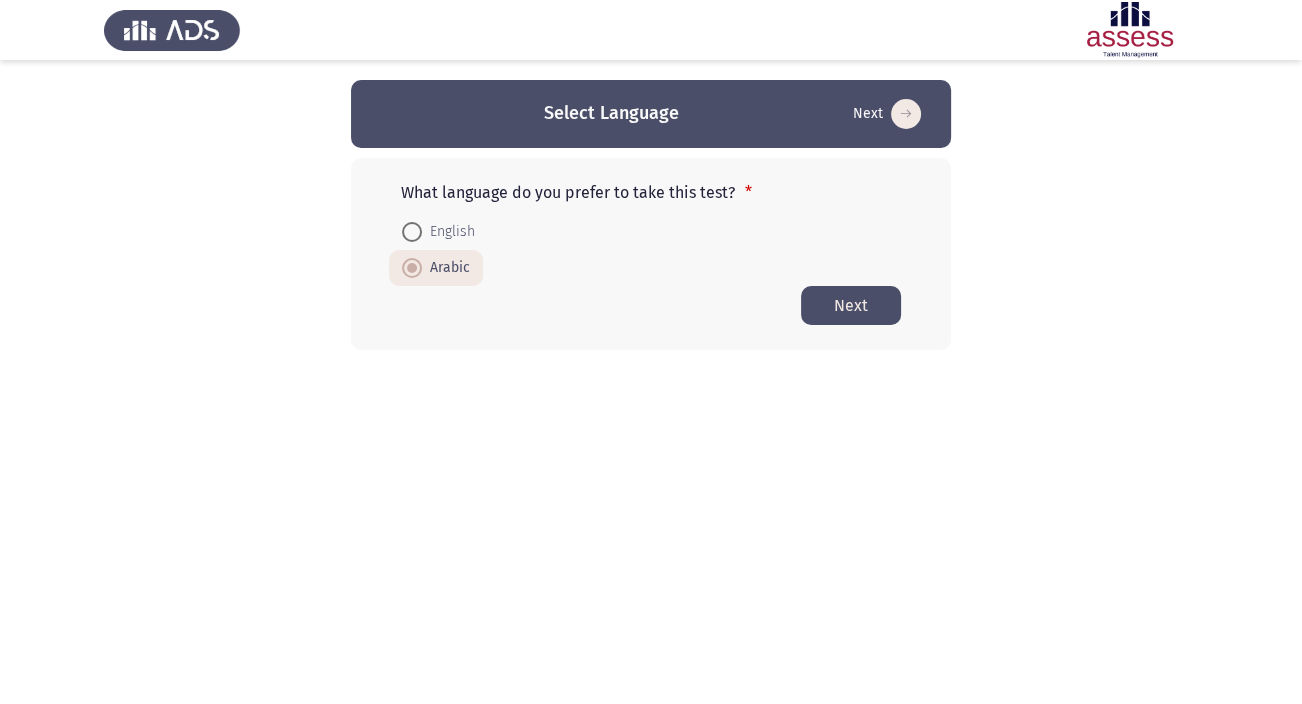 click on "Next" 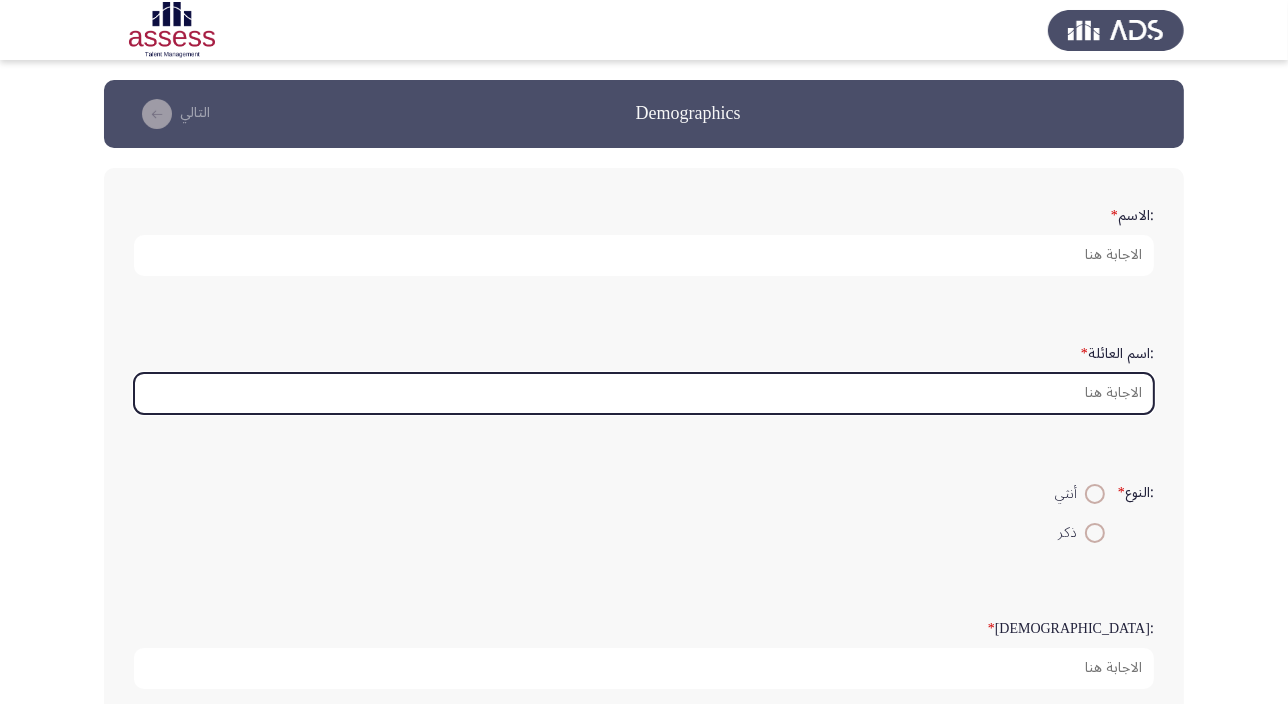 click on ":اسم العائلة   *" at bounding box center (644, 393) 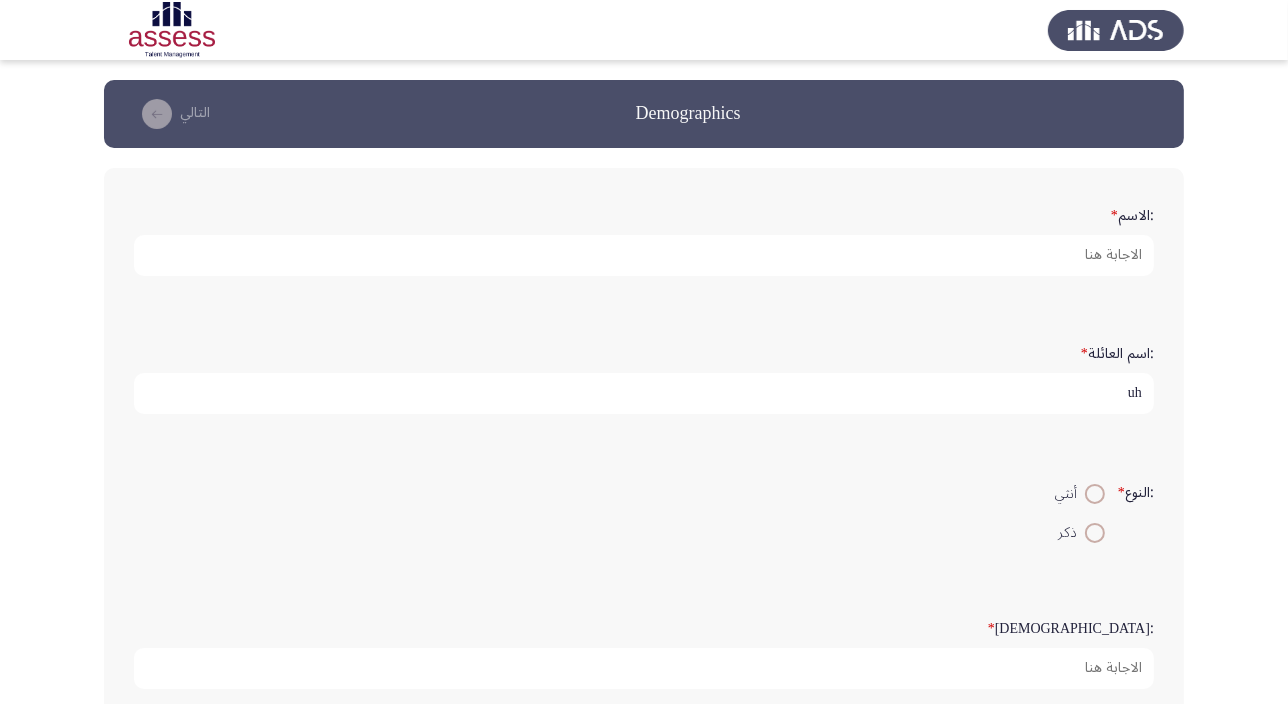type on "u" 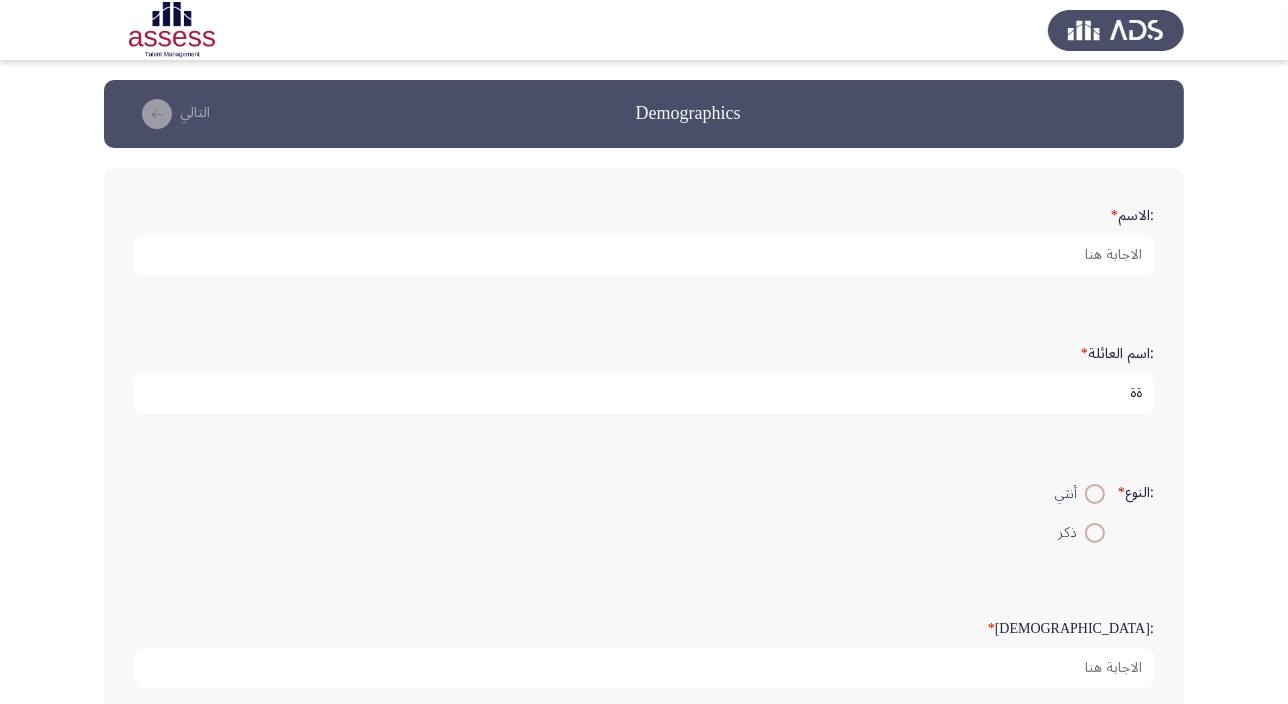 type on "ة" 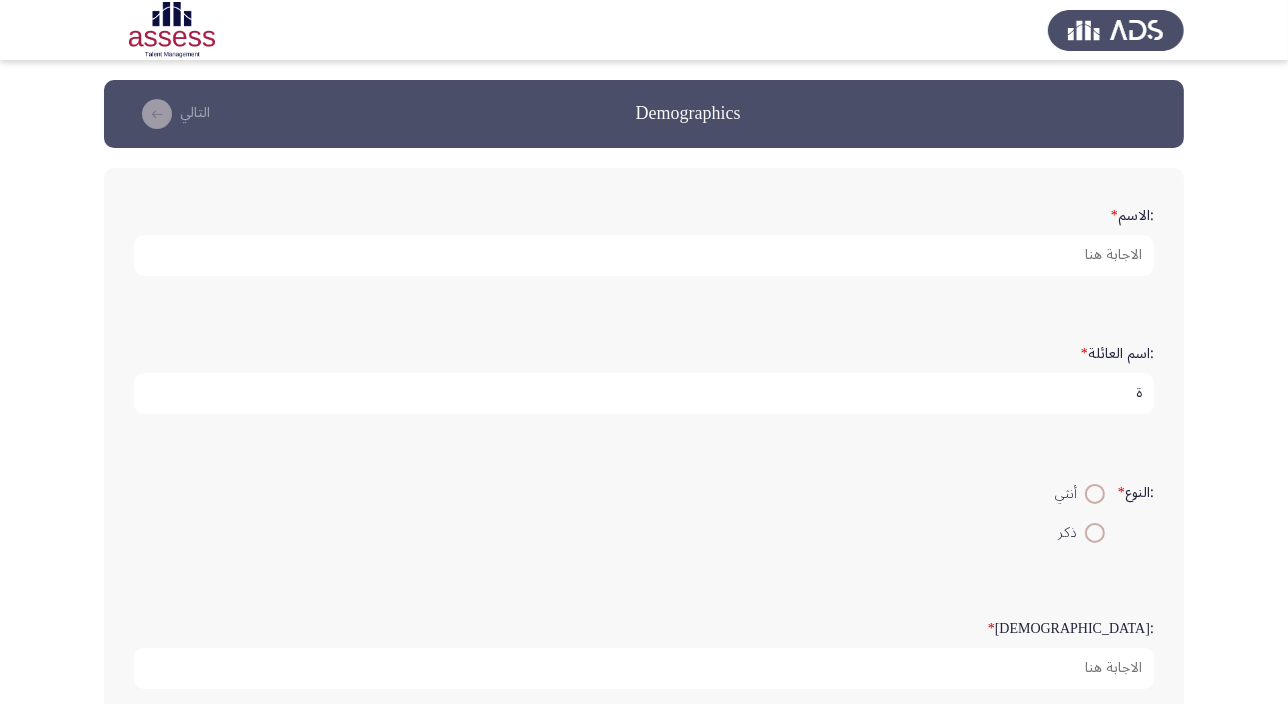 type 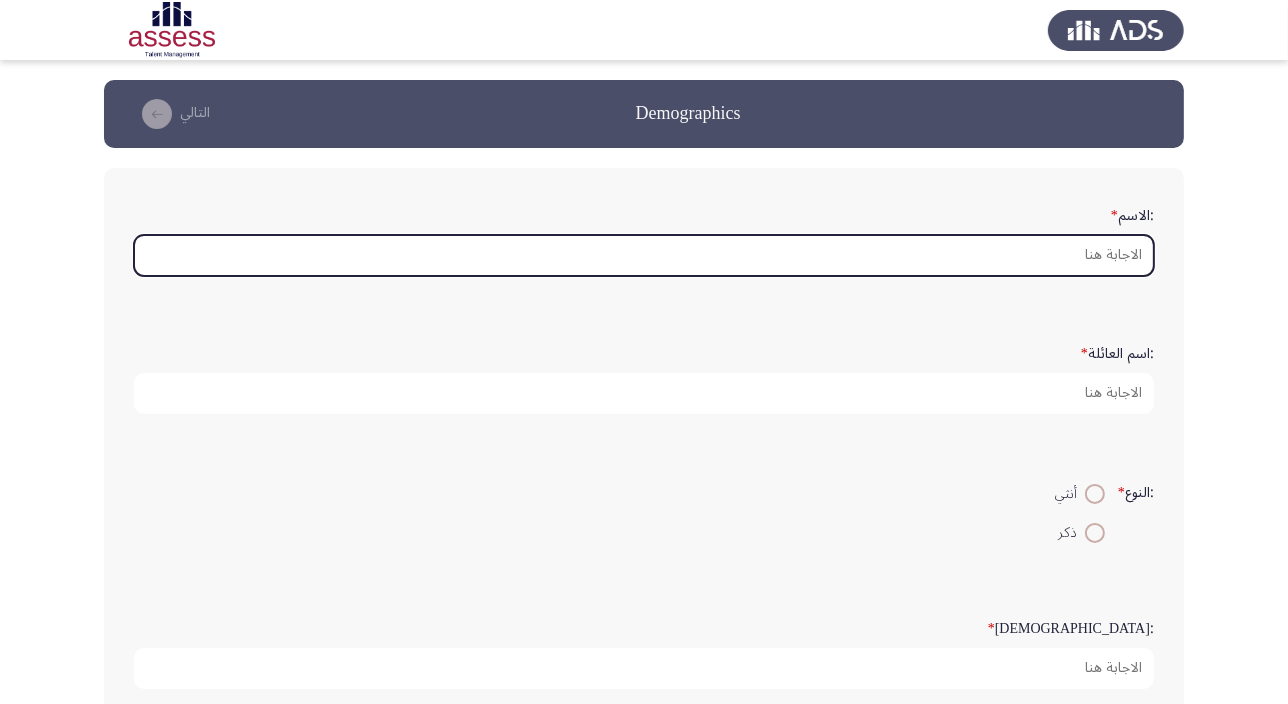 click on ":الاسم   *" at bounding box center [644, 255] 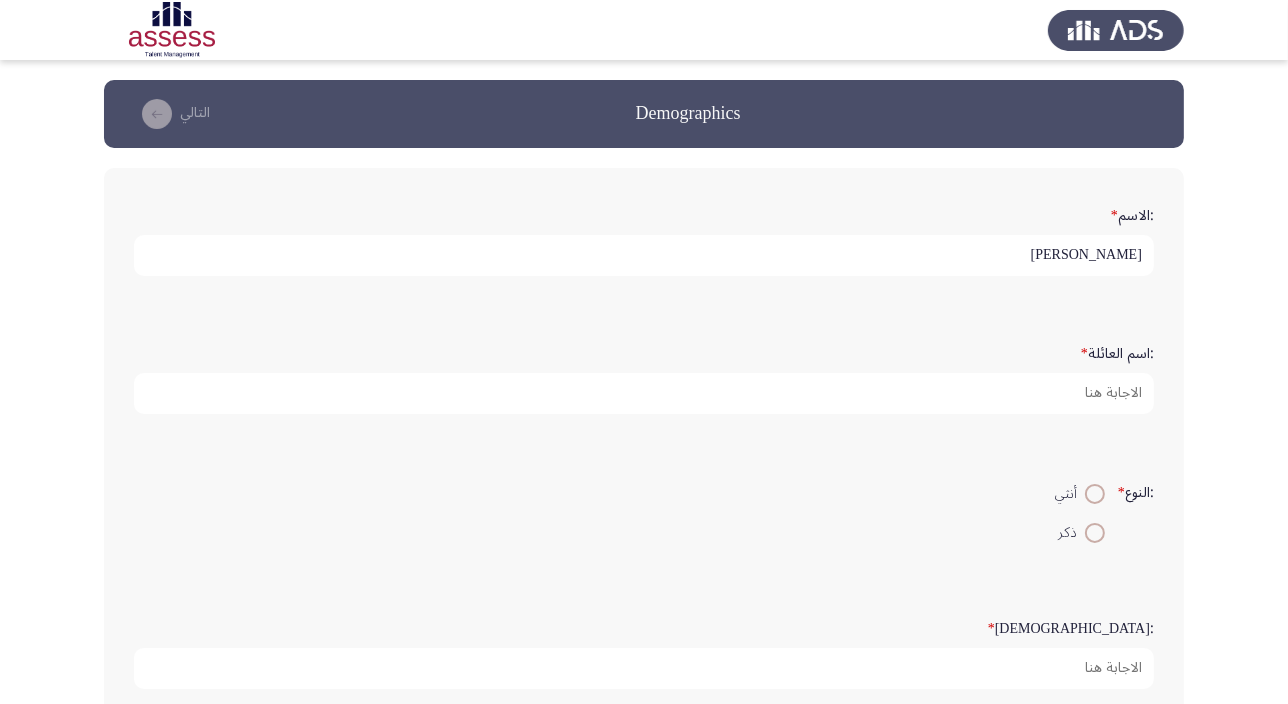 type on "[PERSON_NAME]" 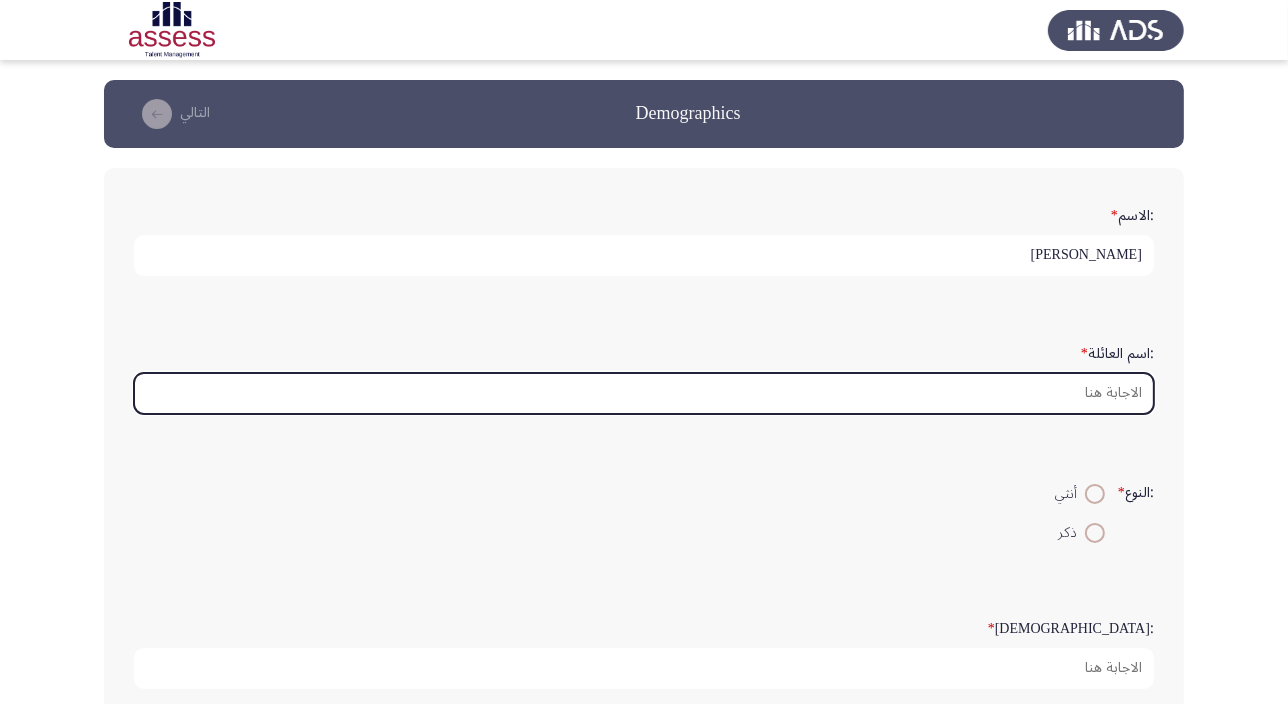 click on ":اسم العائلة   *" at bounding box center (644, 393) 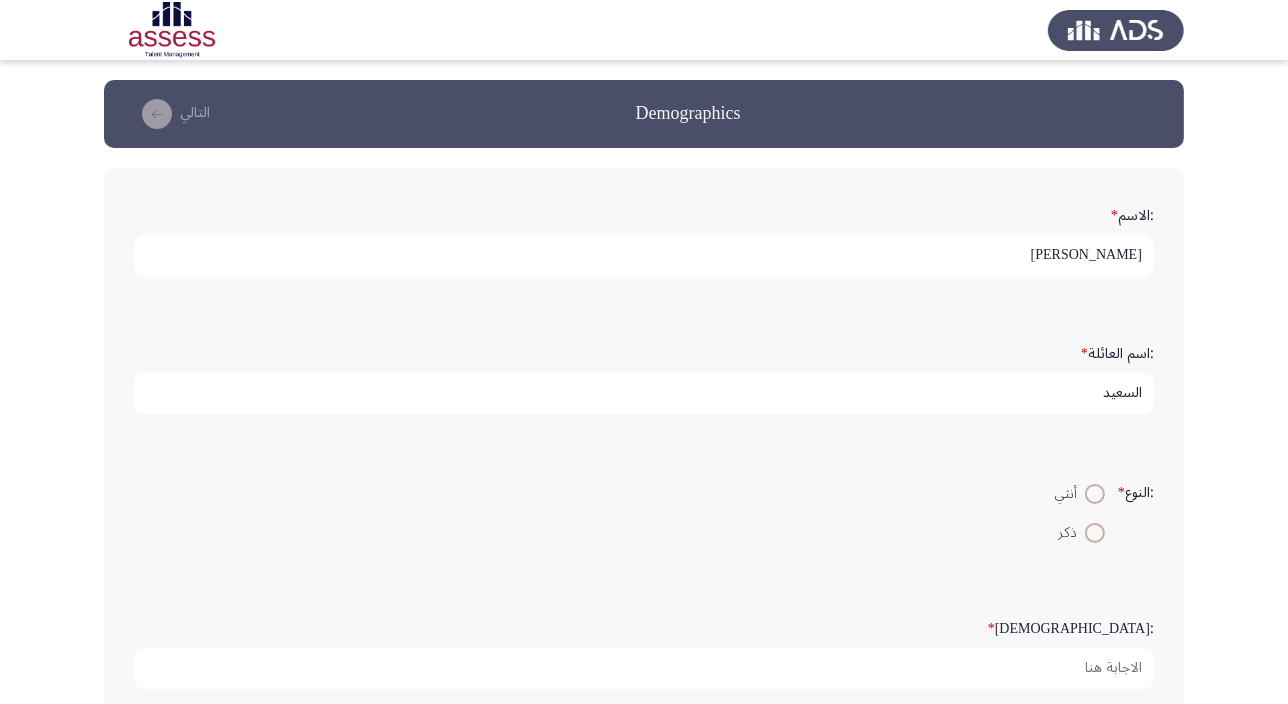 type on "السعيد" 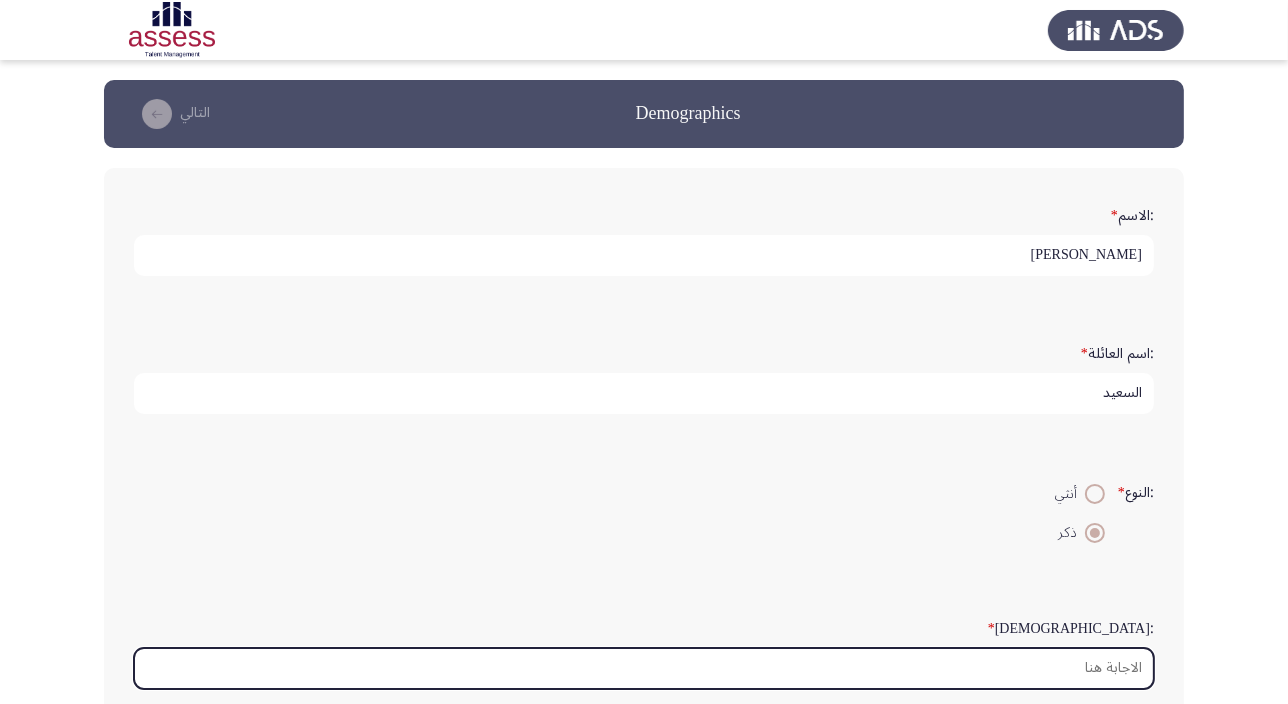 click on ":السن   *" at bounding box center [644, 668] 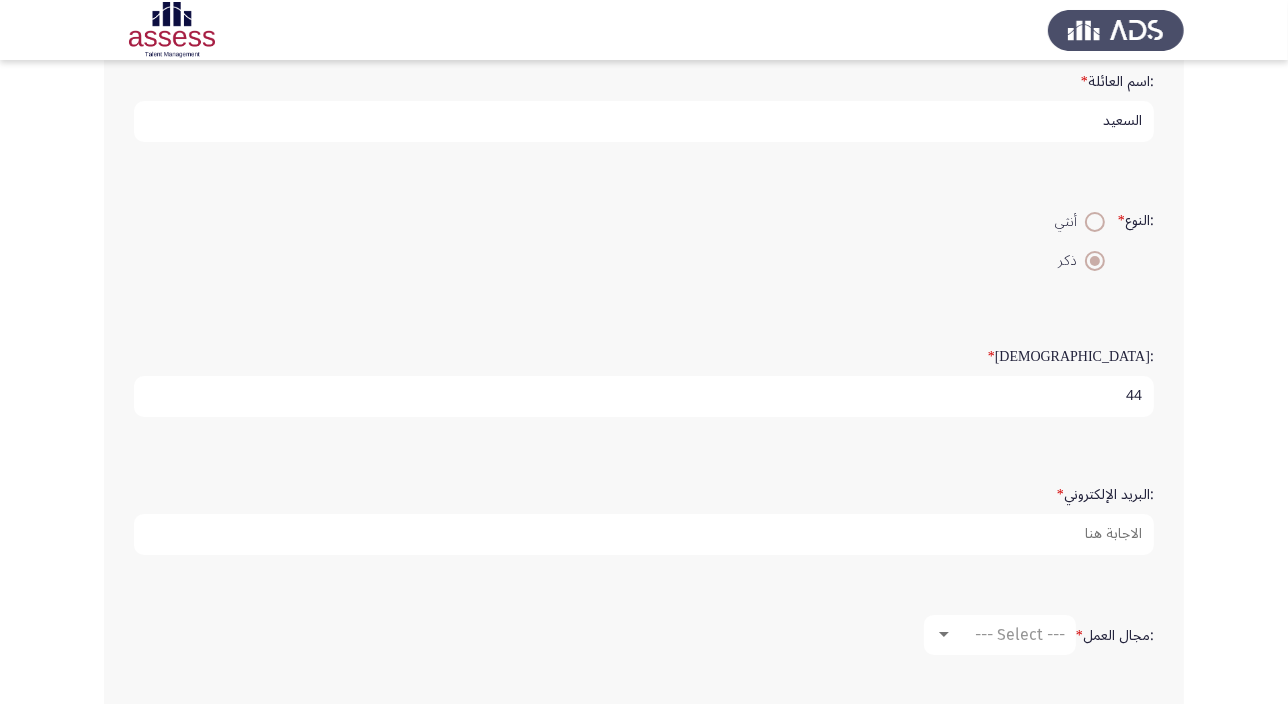scroll, scrollTop: 363, scrollLeft: 0, axis: vertical 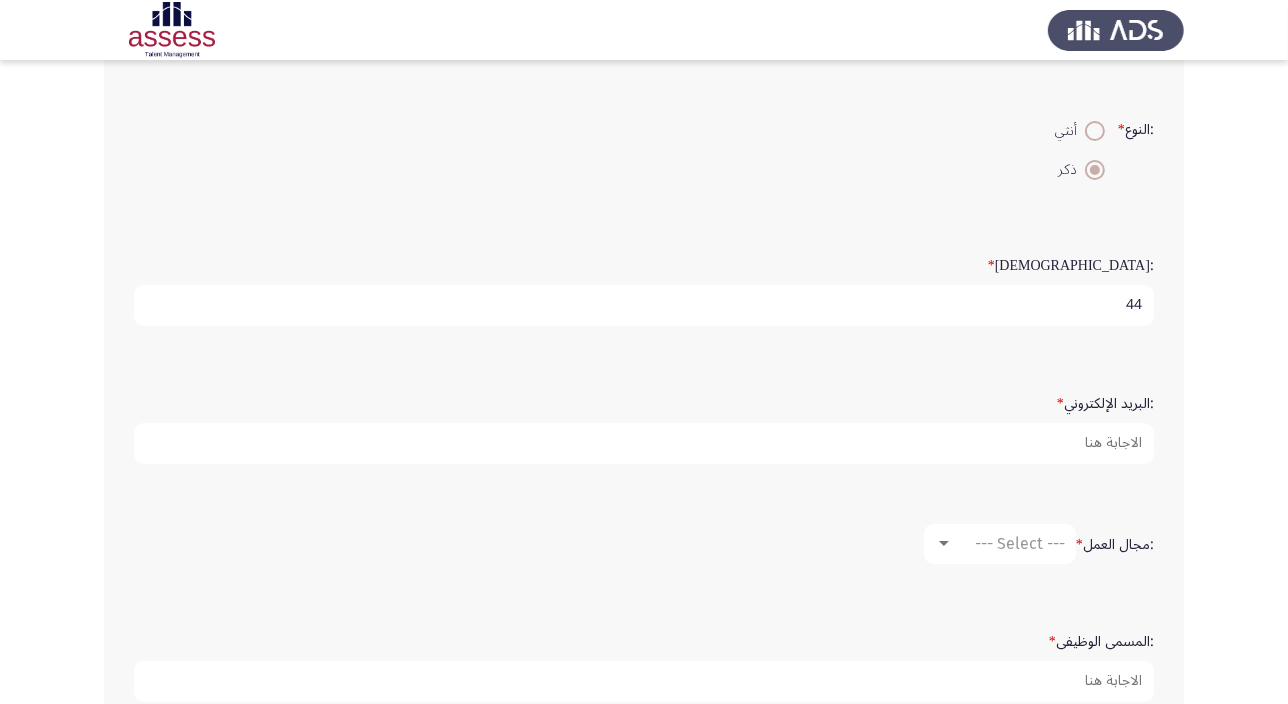 type on "44" 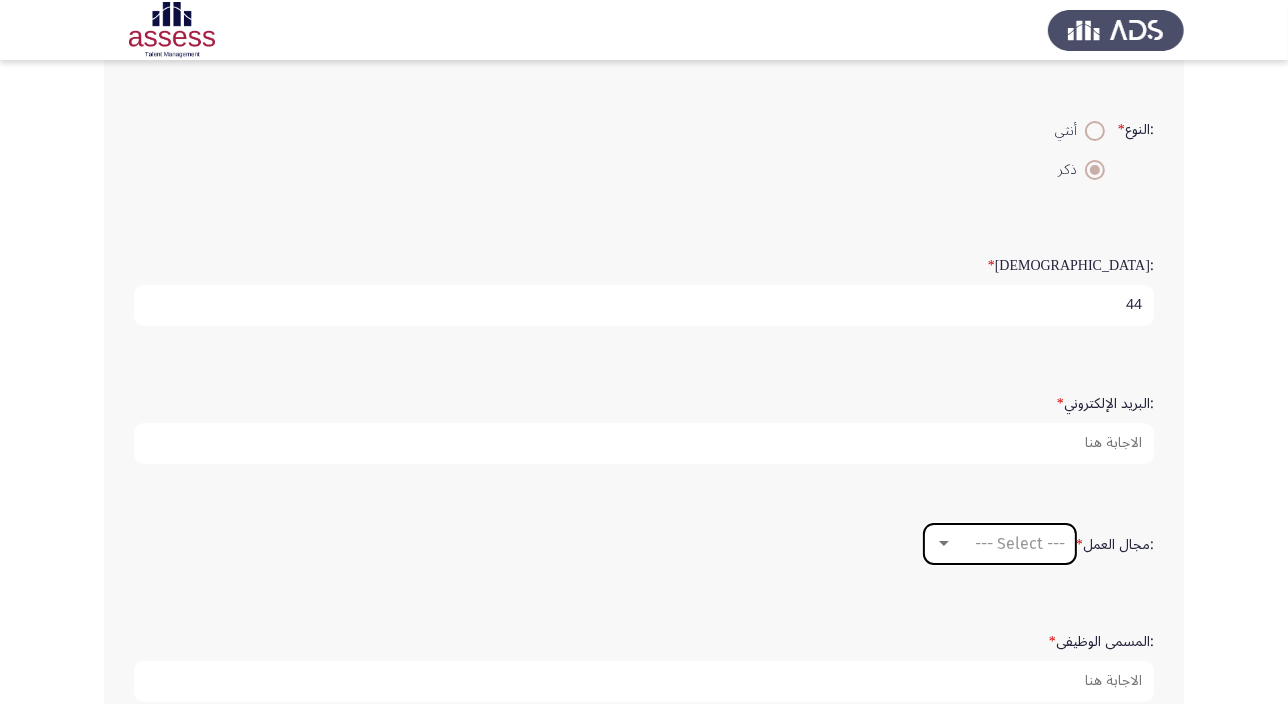 click at bounding box center (944, 543) 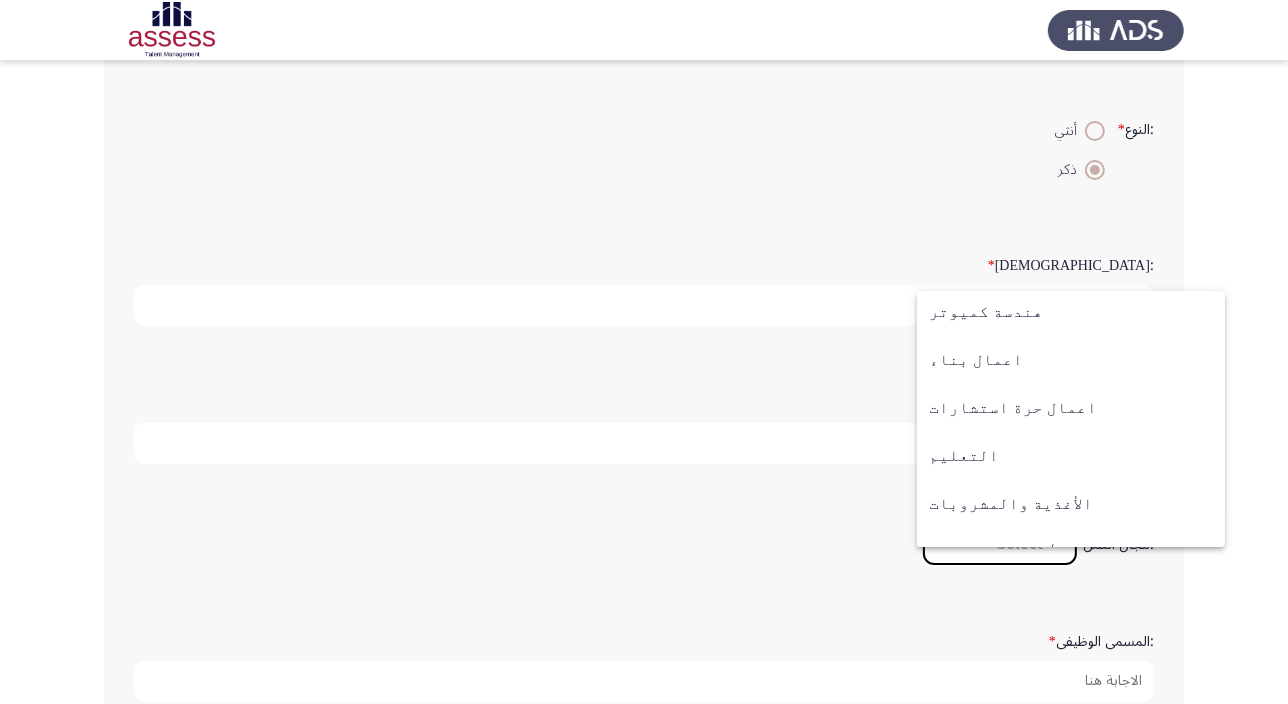 scroll, scrollTop: 0, scrollLeft: 0, axis: both 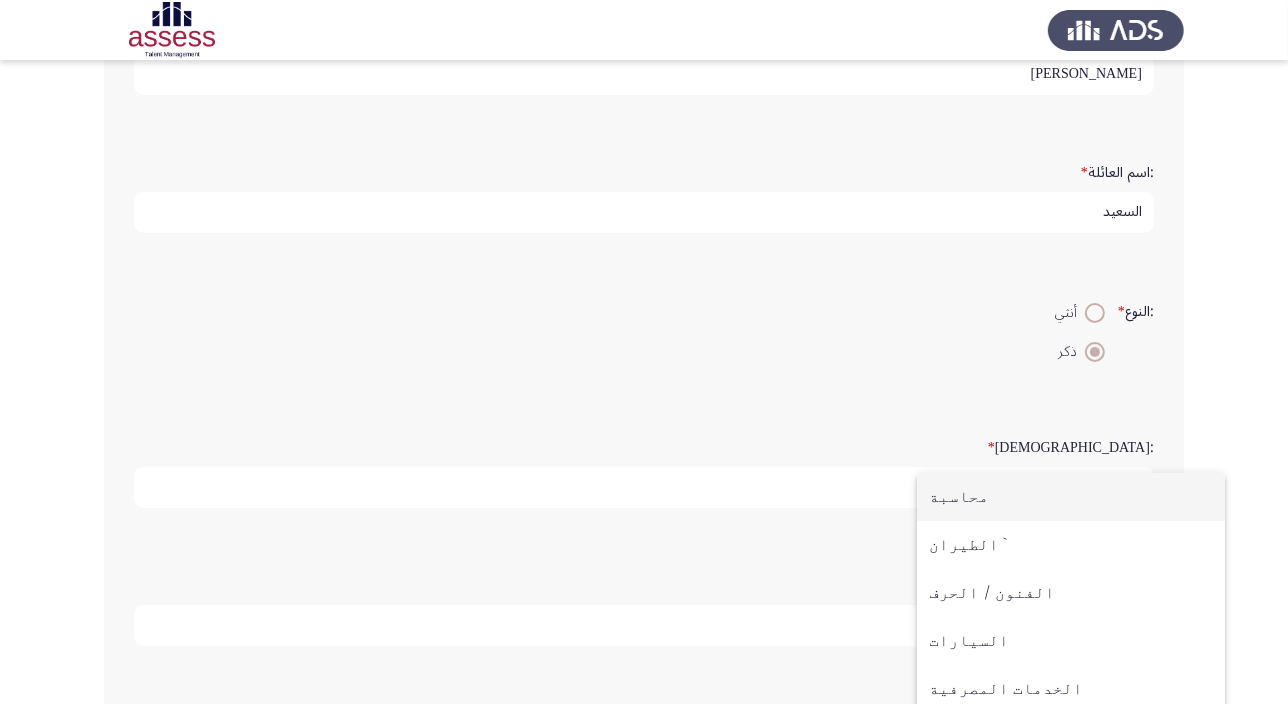 click at bounding box center [644, 352] 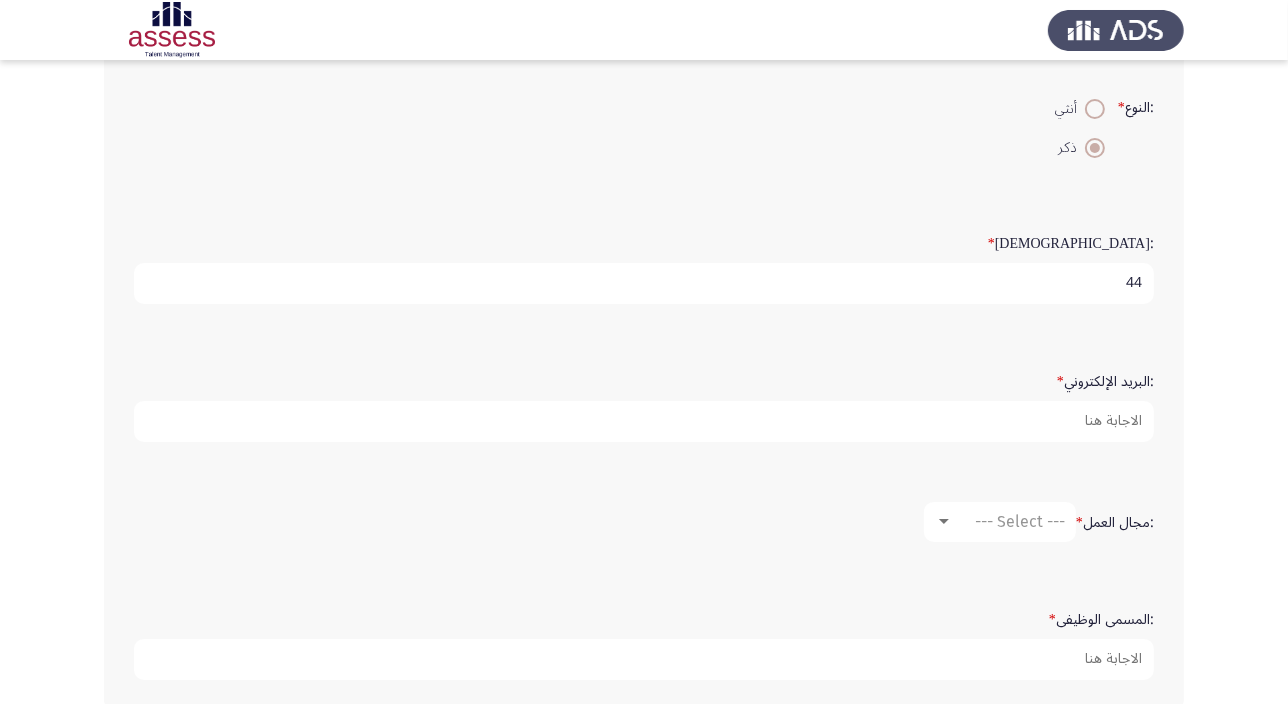 scroll, scrollTop: 454, scrollLeft: 0, axis: vertical 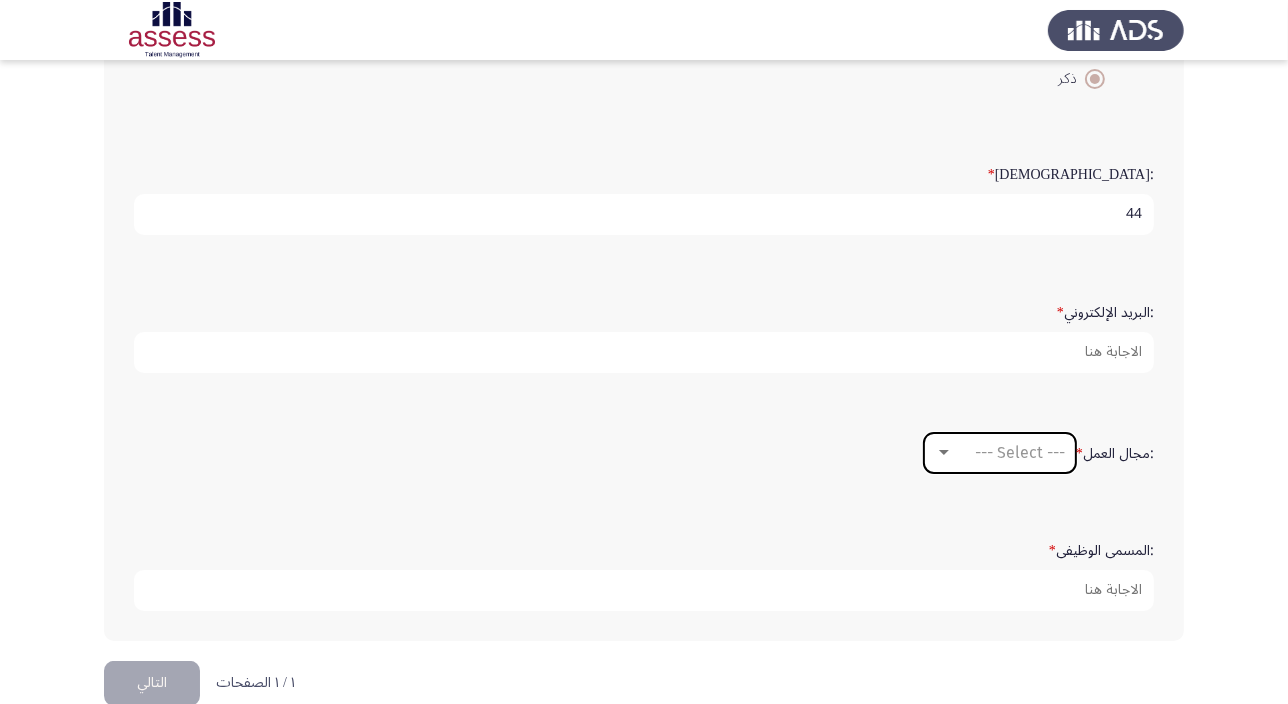 click on "--- Select ---" at bounding box center [1020, 452] 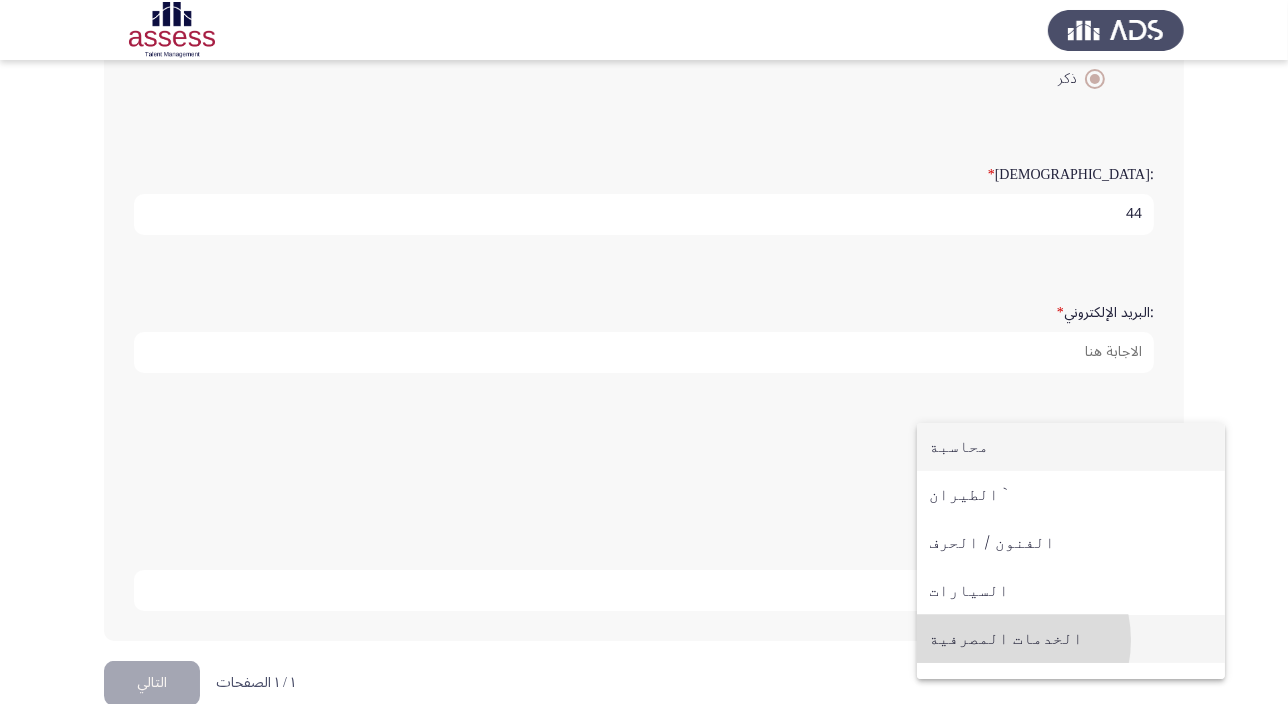 click on "الخدمات المصرفية" at bounding box center (1071, 639) 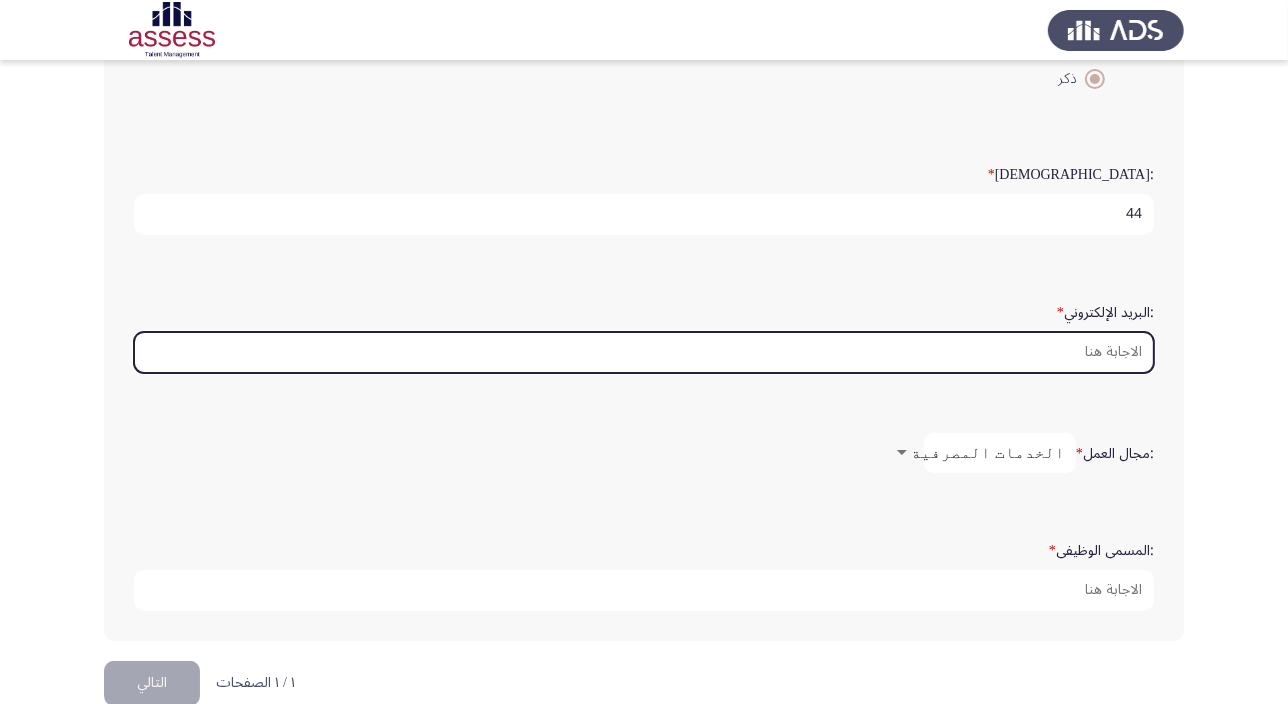 click on ":البريد الإلكتروني   *" at bounding box center [644, 352] 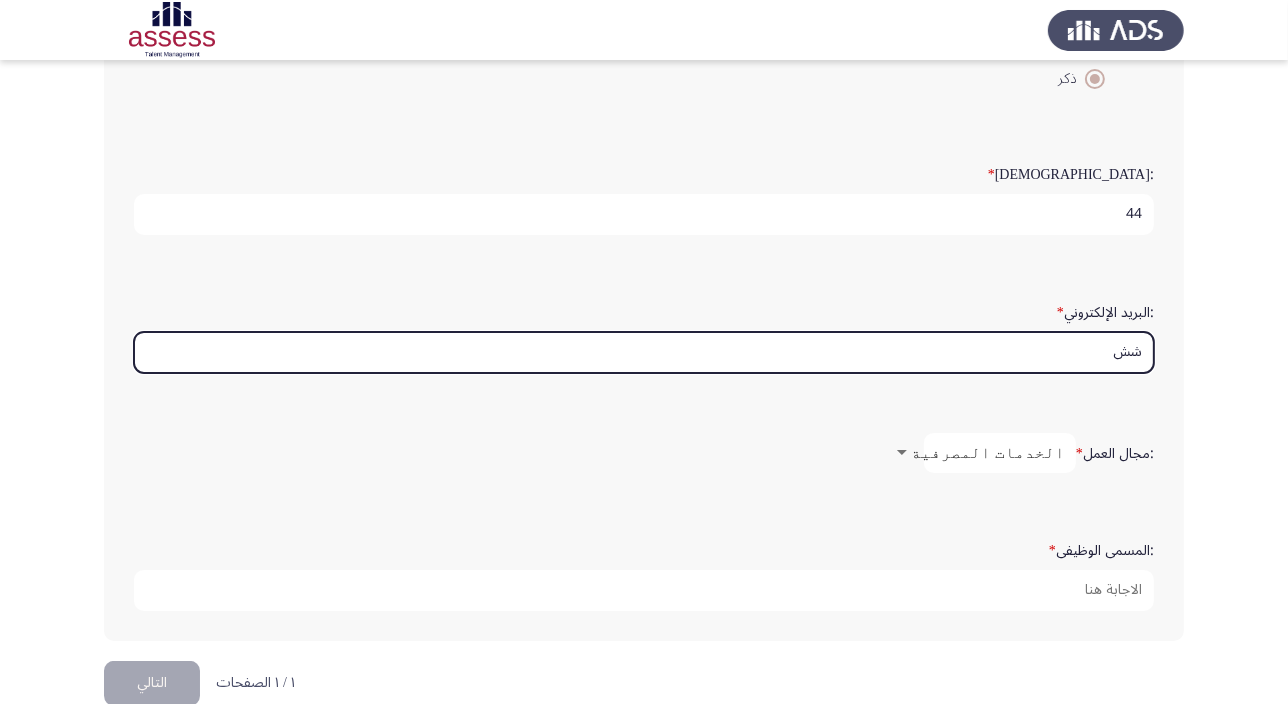 type on "ش" 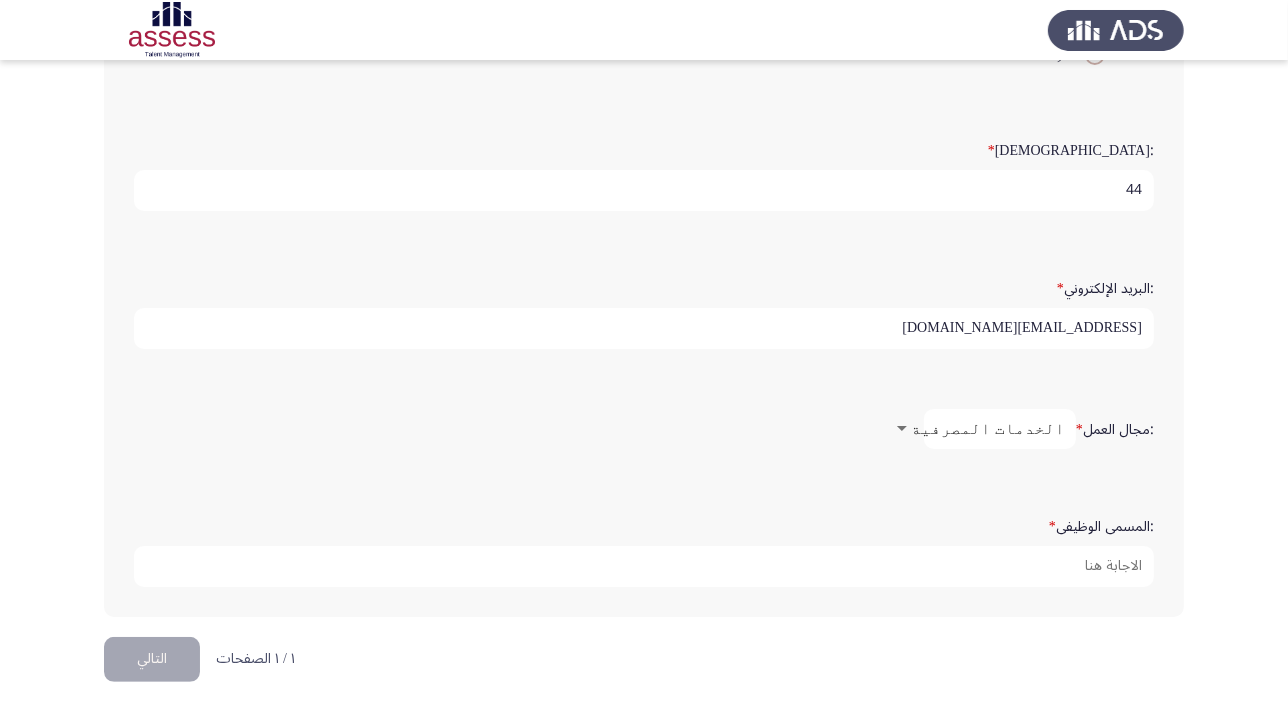 scroll, scrollTop: 484, scrollLeft: 0, axis: vertical 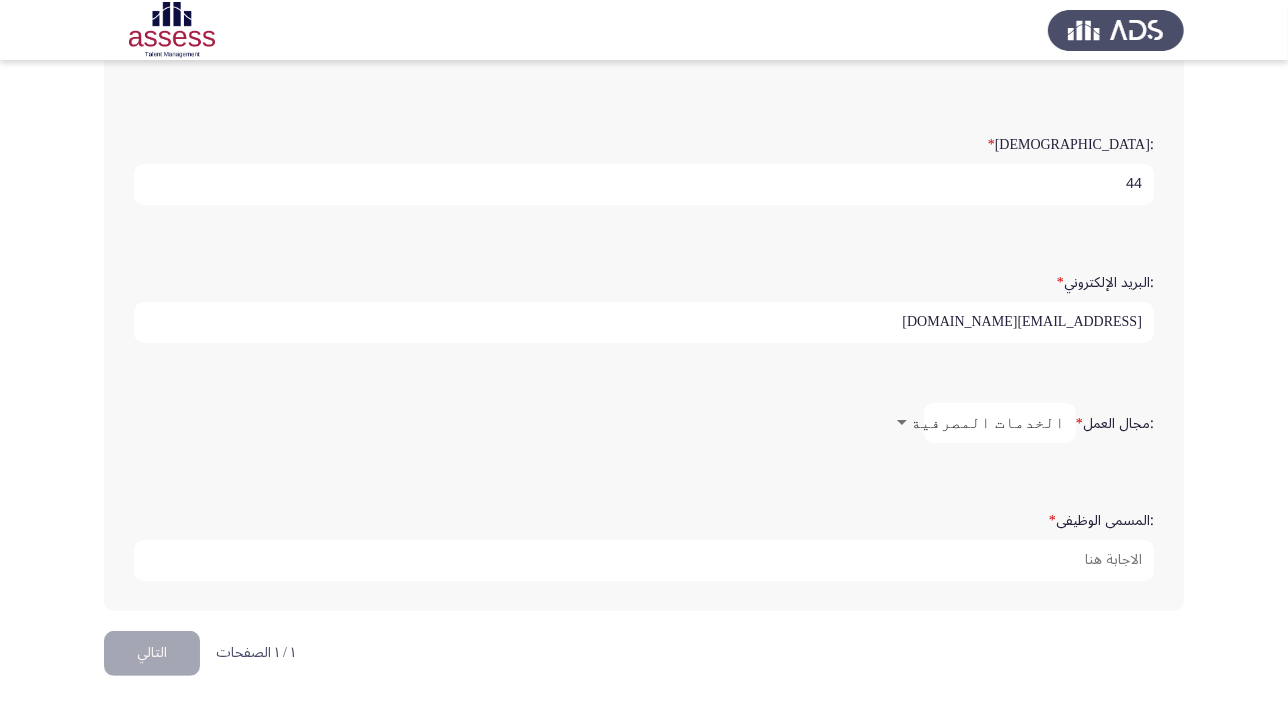 type on "[EMAIL_ADDRESS][DOMAIN_NAME]" 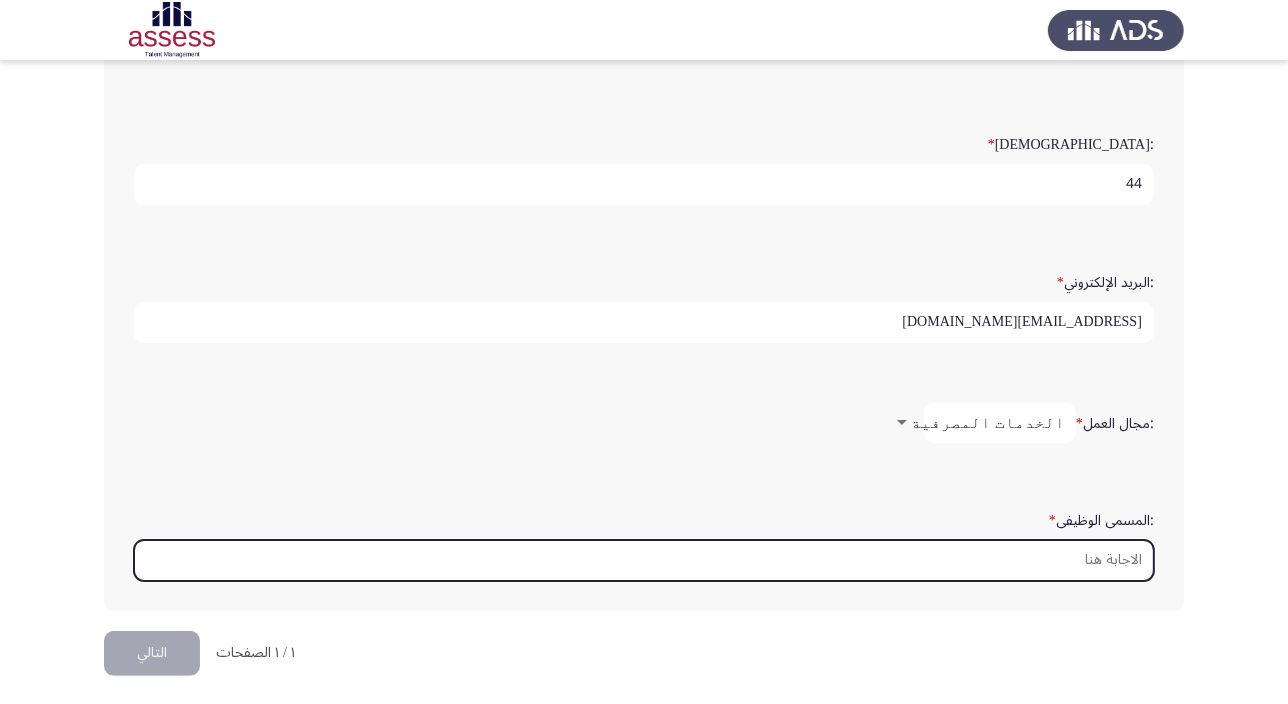 click on ":المسمى الوظيفى   *" at bounding box center (644, 560) 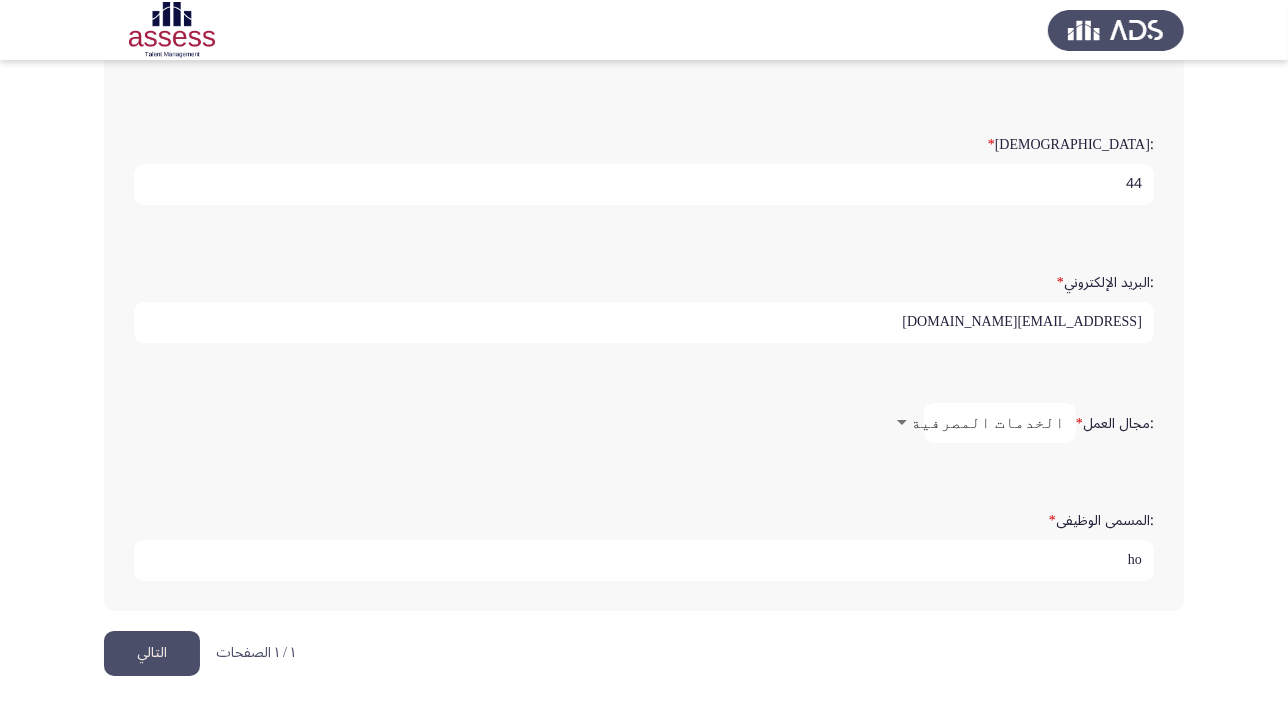 type on "h" 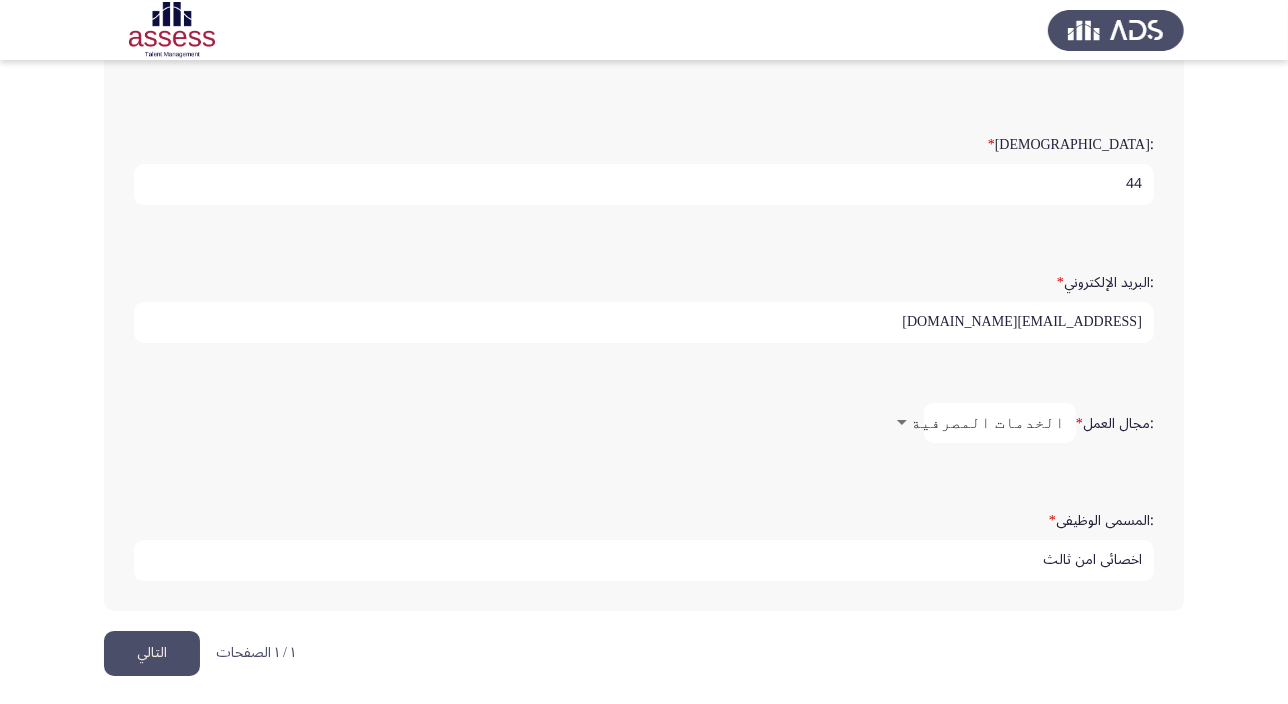 type on "اخصائى امن ثالث" 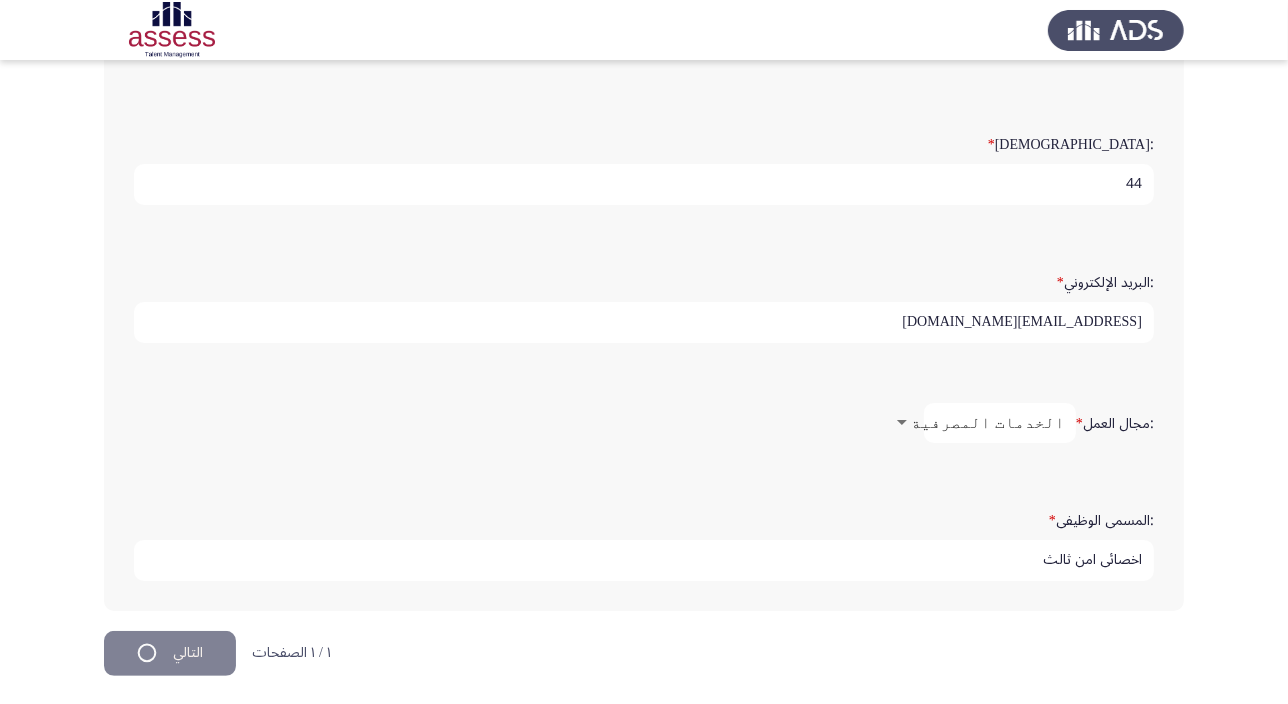 scroll, scrollTop: 0, scrollLeft: 0, axis: both 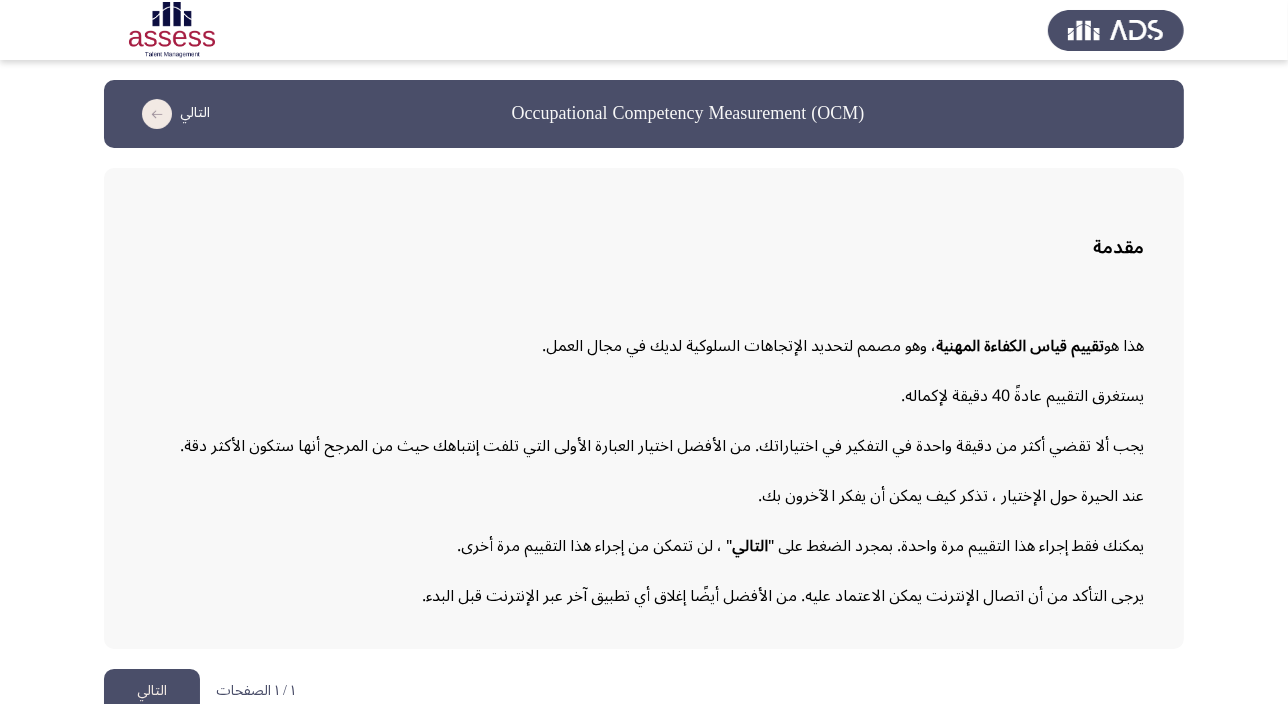 click on "التالي" 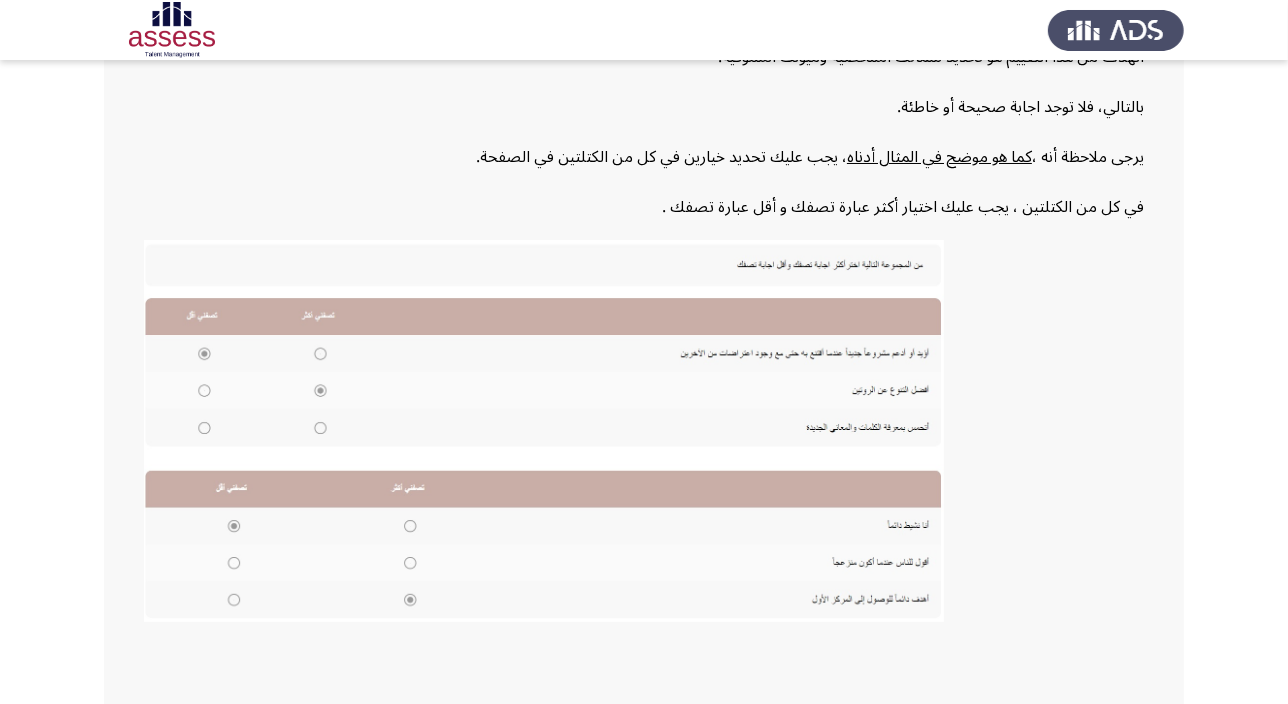 scroll, scrollTop: 370, scrollLeft: 0, axis: vertical 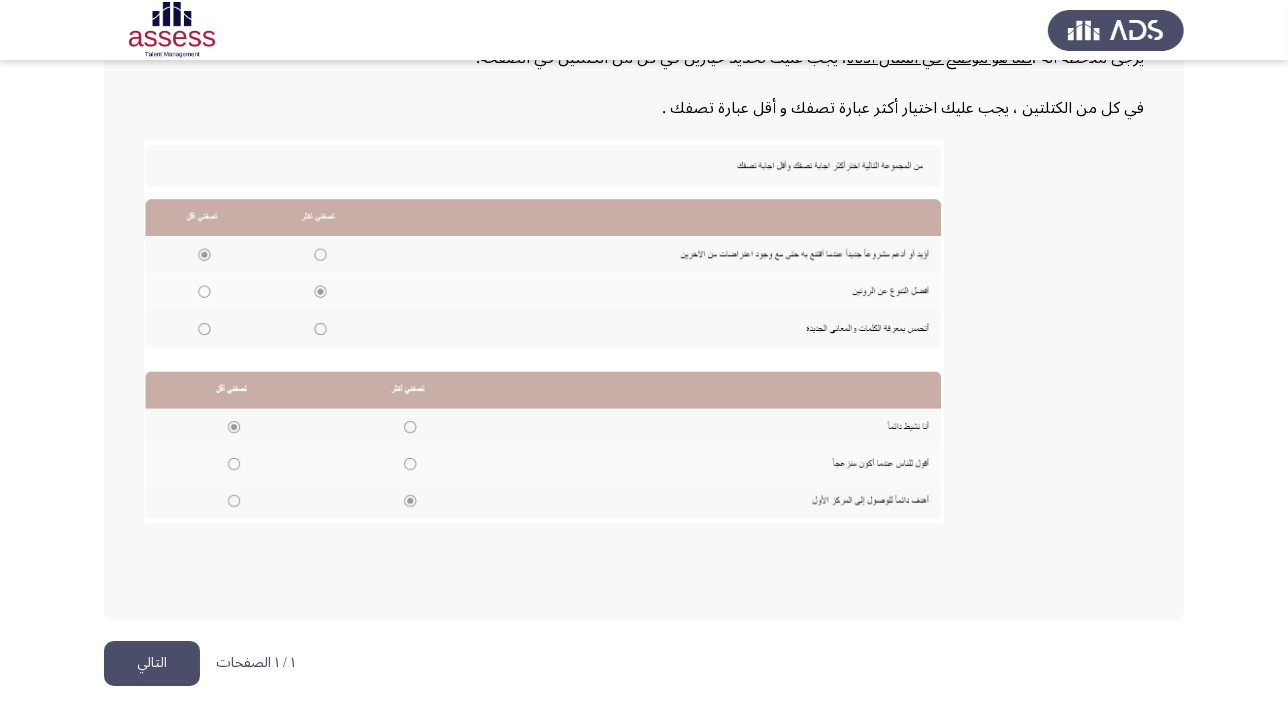 click on "التالي" 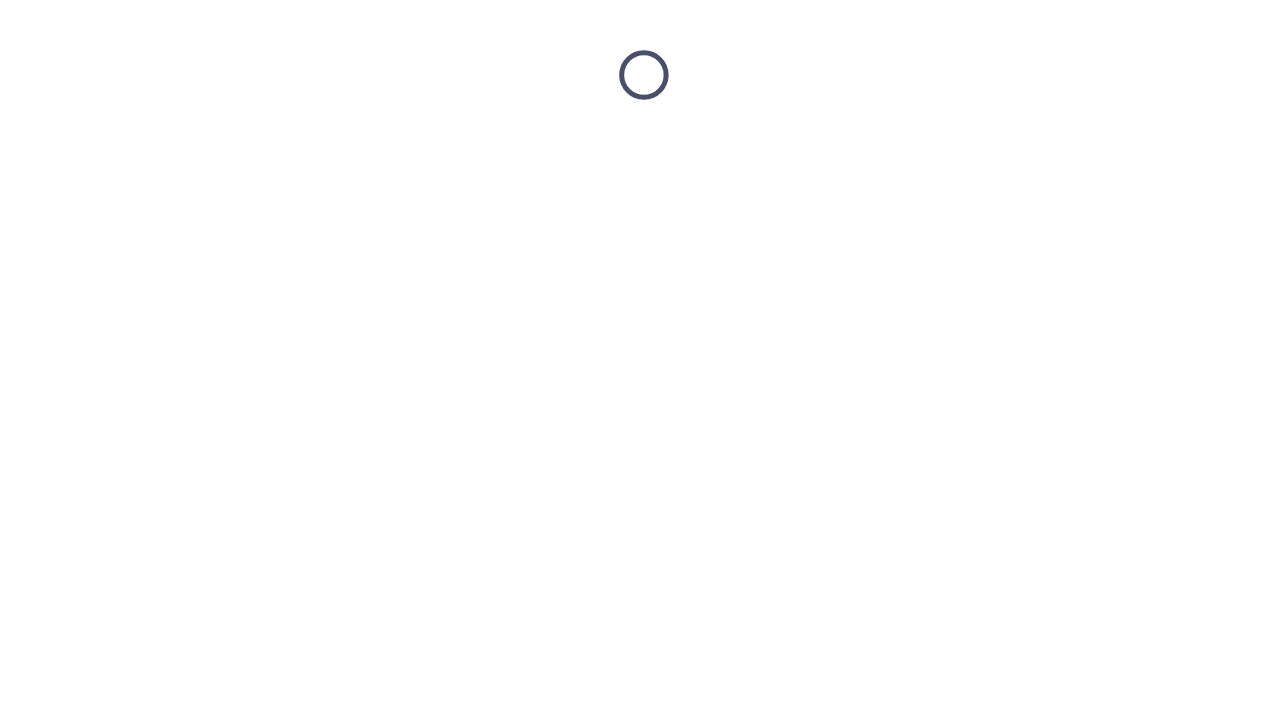 scroll, scrollTop: 0, scrollLeft: 0, axis: both 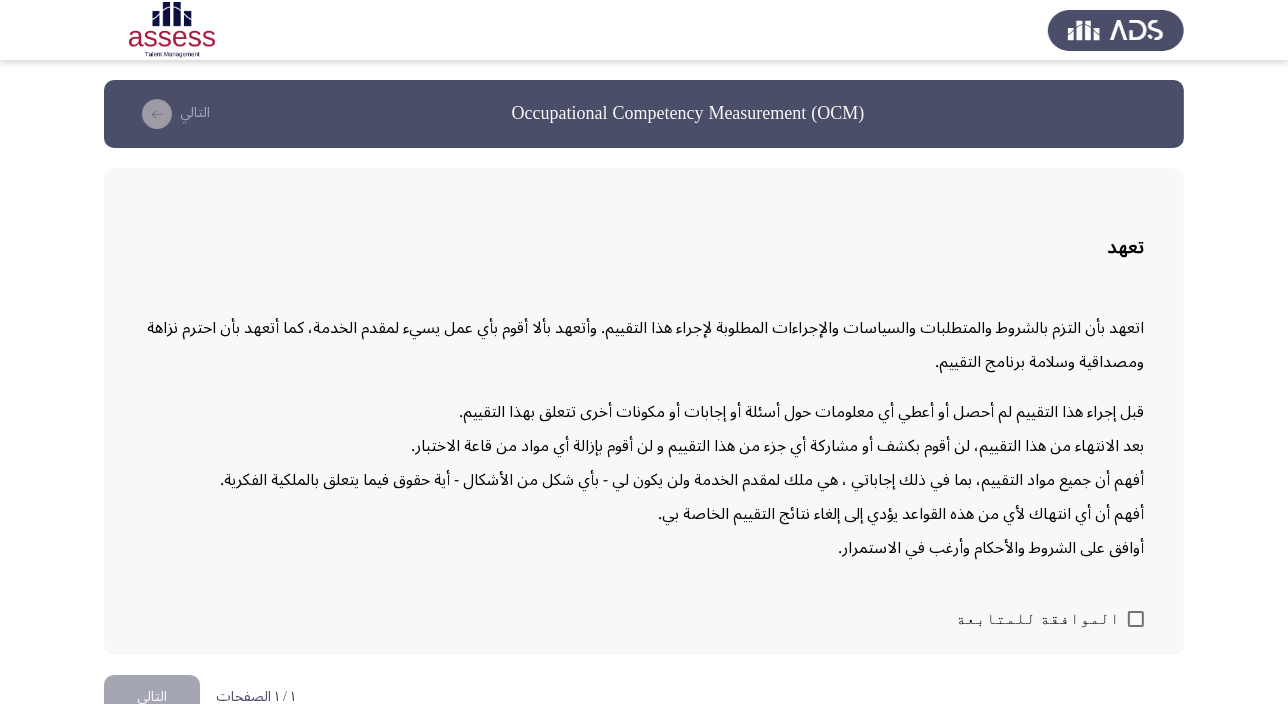 click on "التالي" 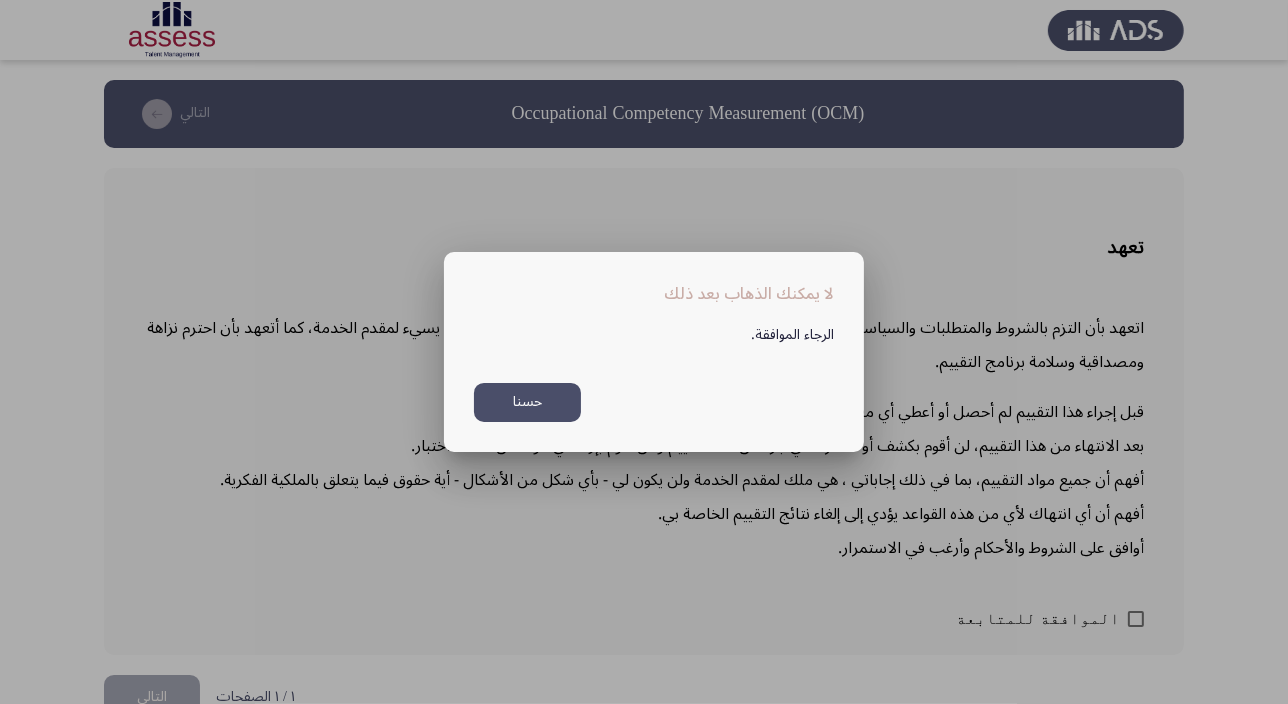 click on "حسنا" at bounding box center [527, 402] 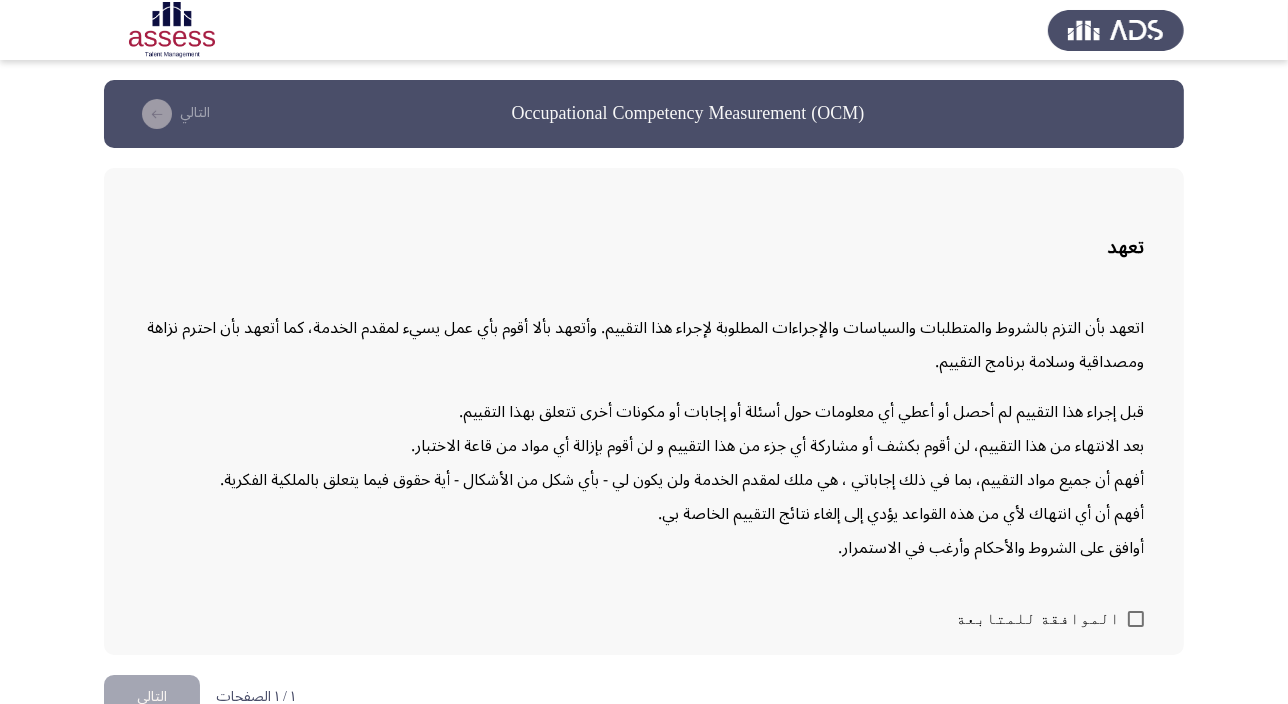 scroll, scrollTop: 12, scrollLeft: 0, axis: vertical 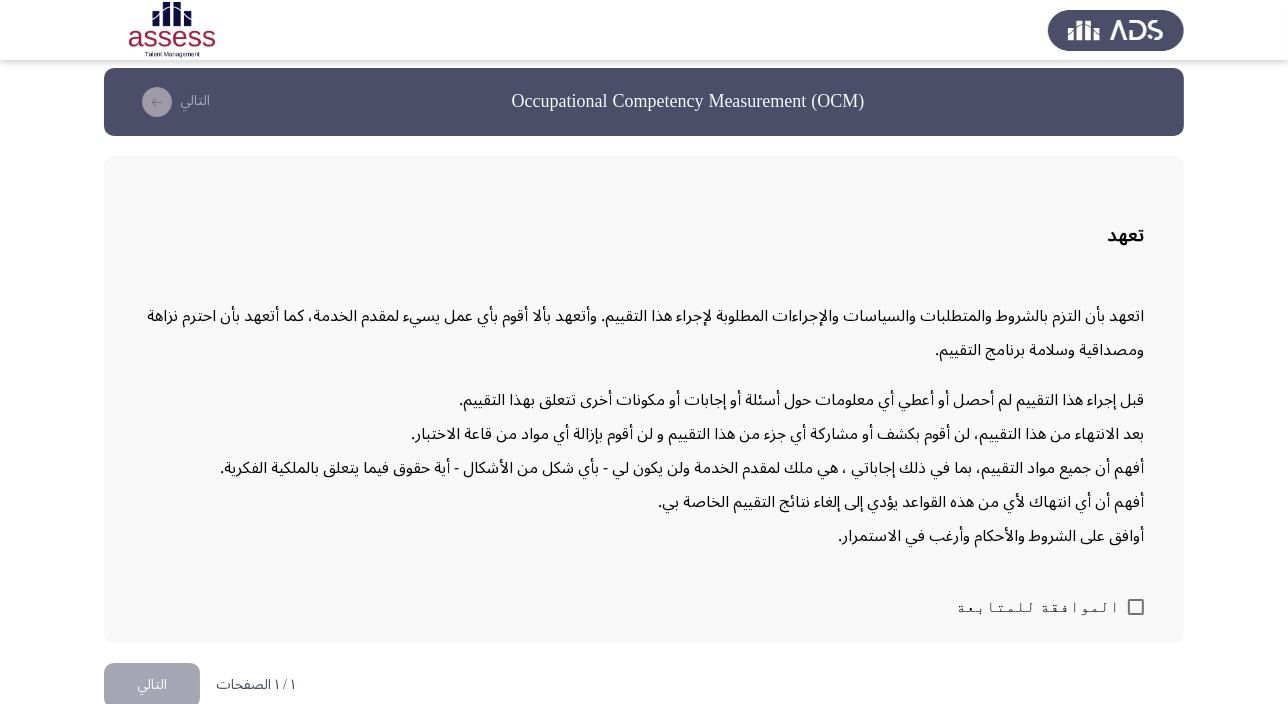click at bounding box center [1136, 607] 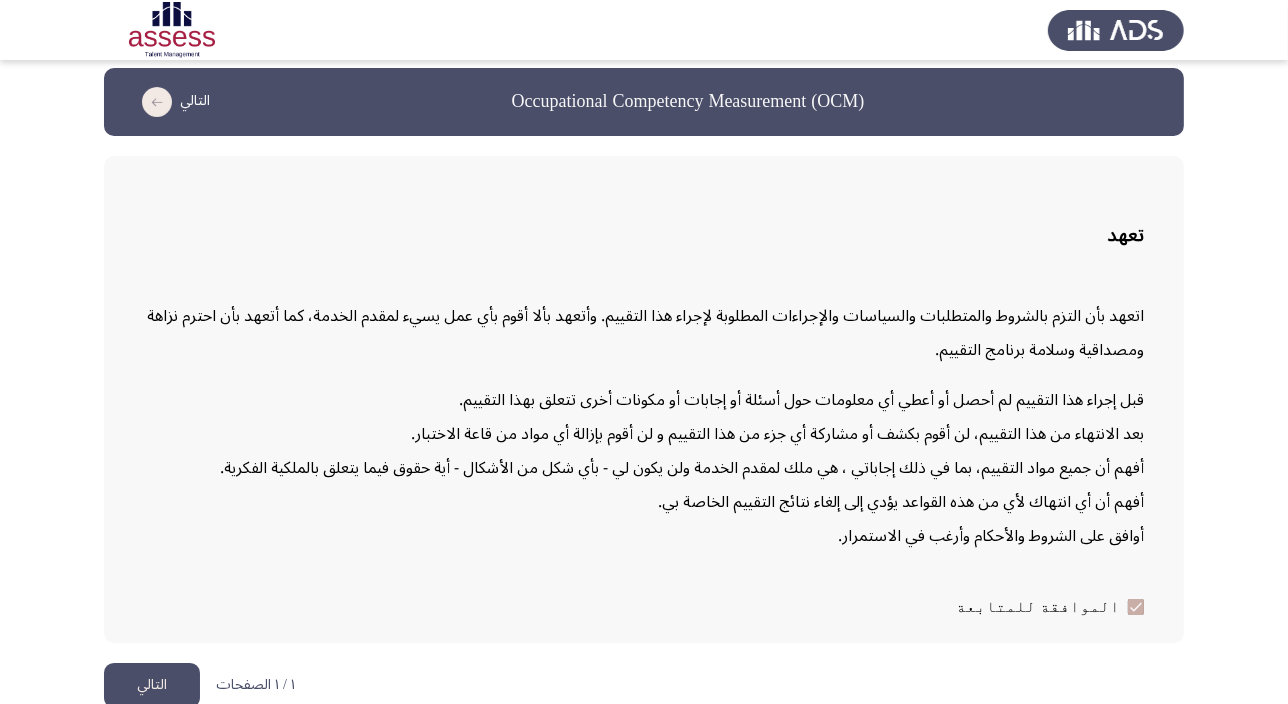 click on "التالي" 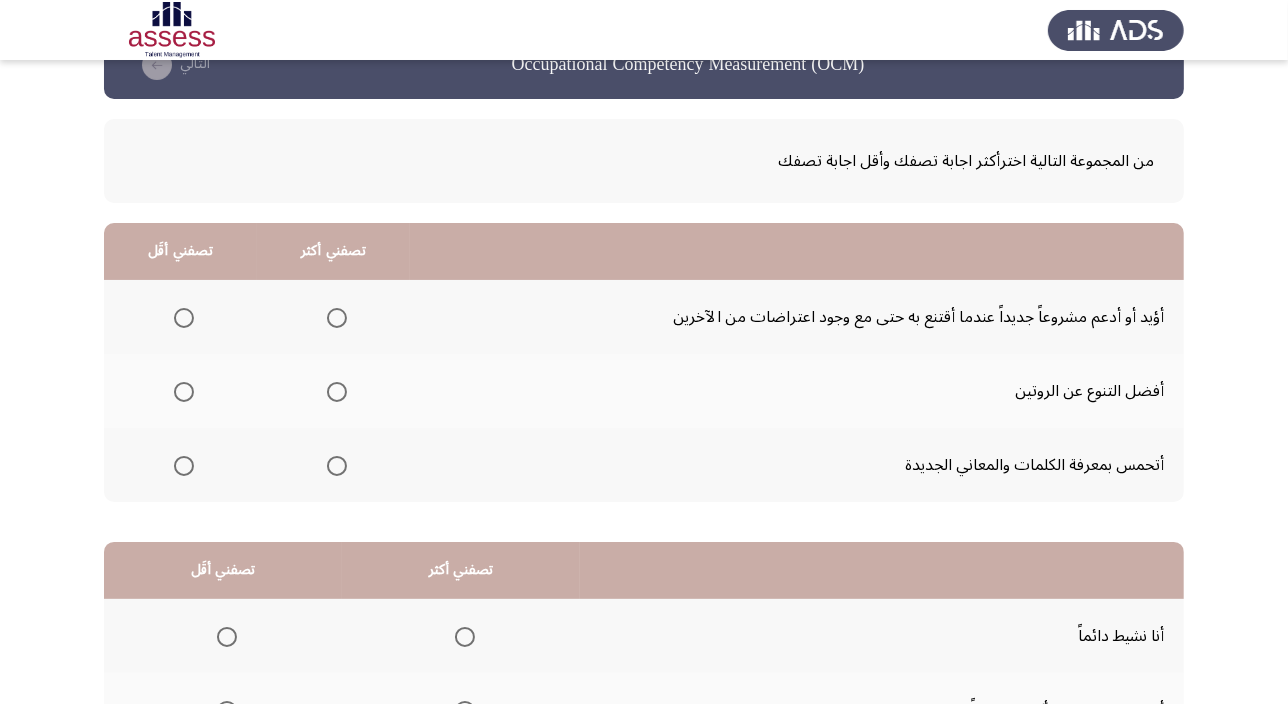 scroll, scrollTop: 30, scrollLeft: 0, axis: vertical 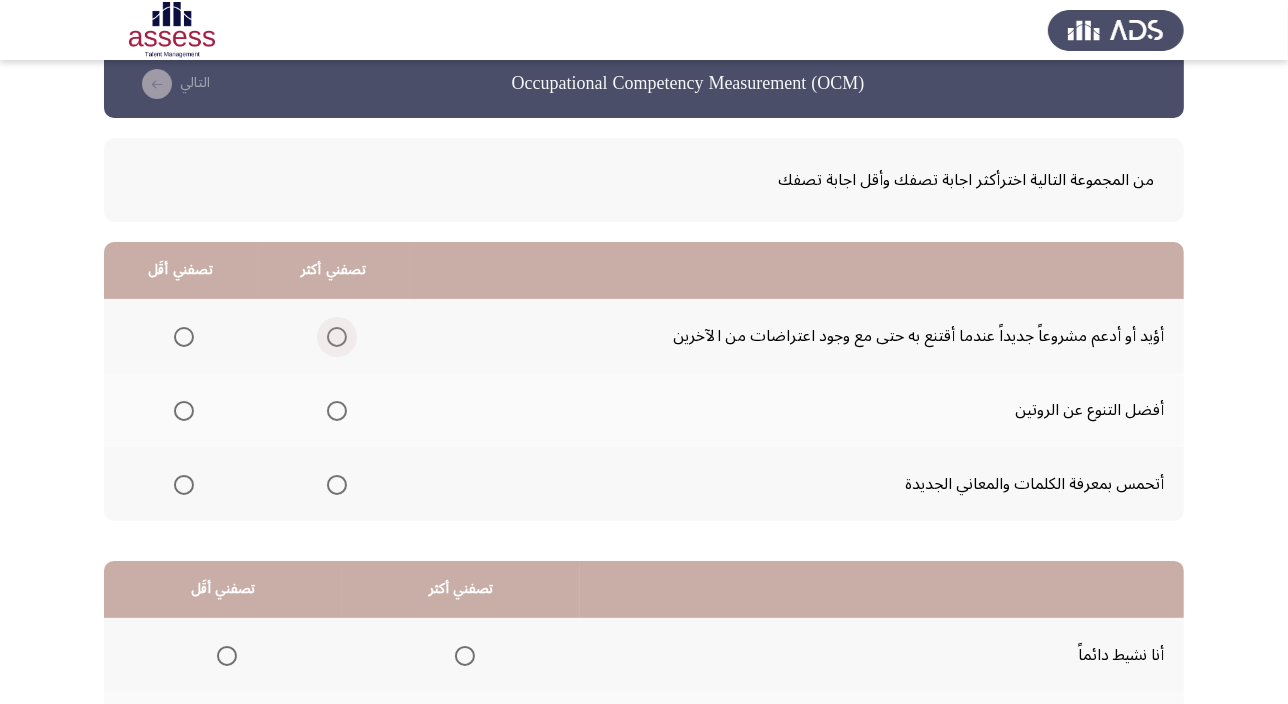 click at bounding box center (337, 337) 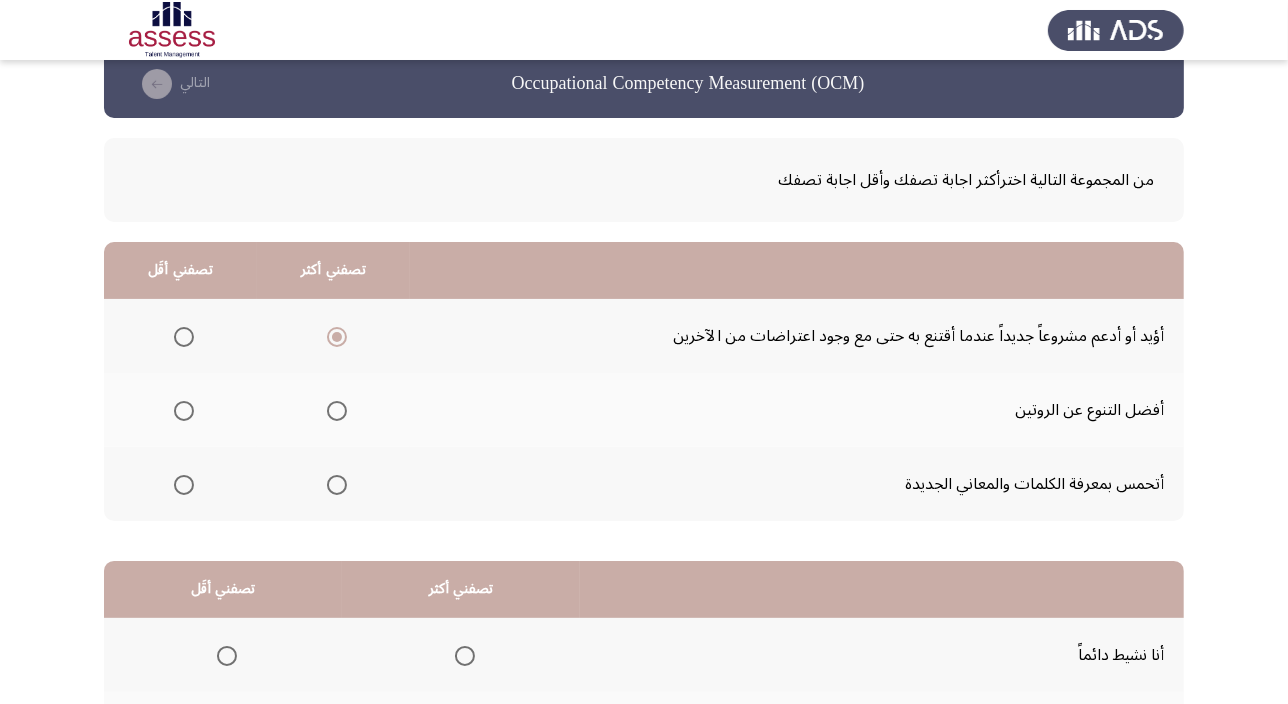 click at bounding box center (184, 485) 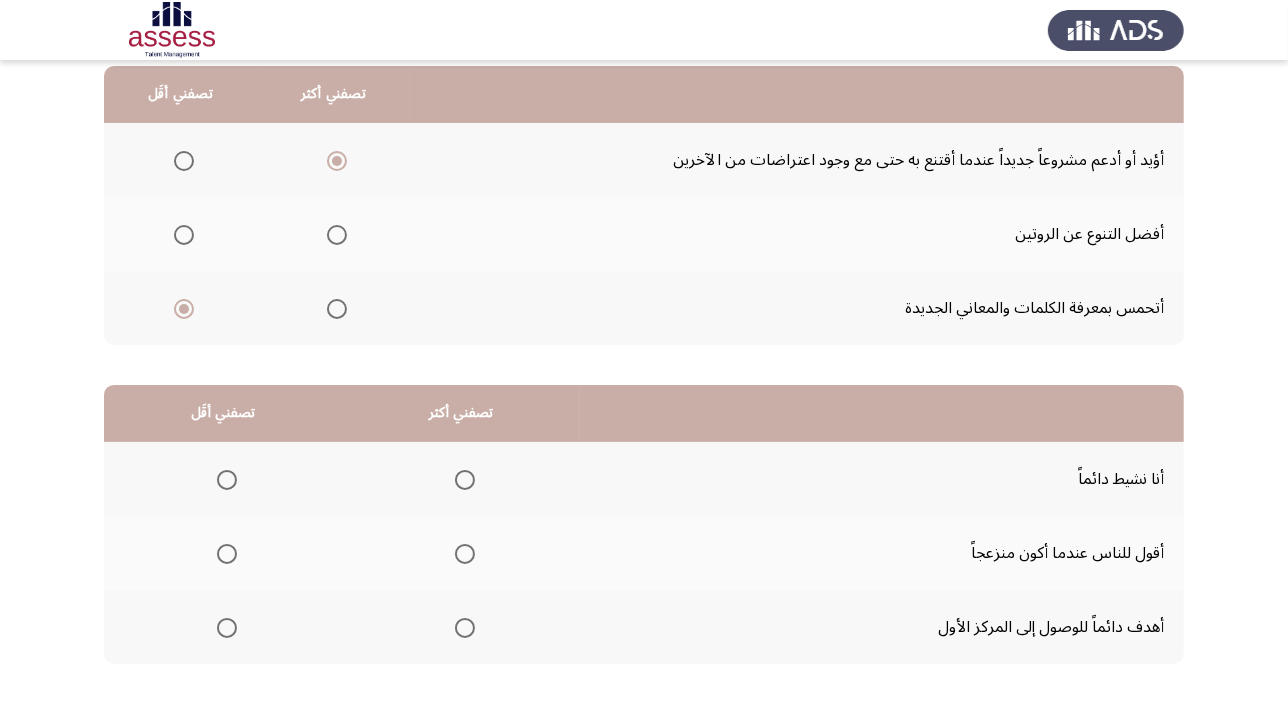 scroll, scrollTop: 303, scrollLeft: 0, axis: vertical 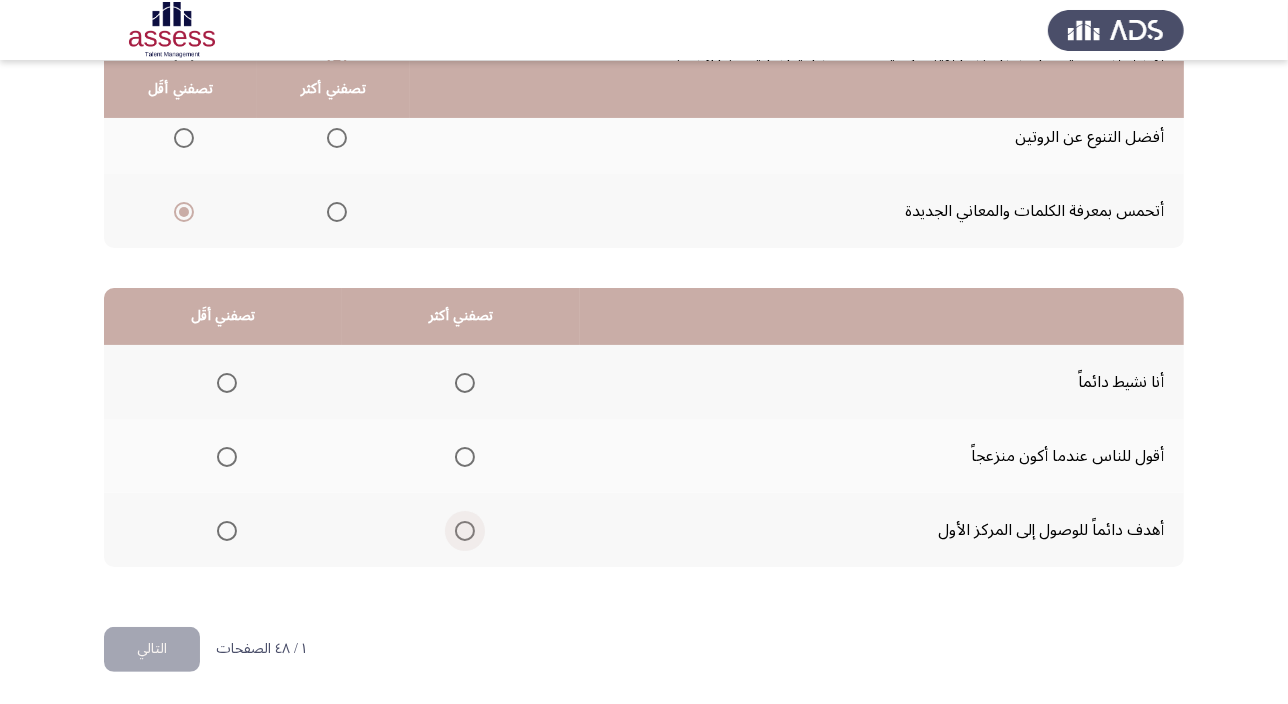 click at bounding box center (465, 531) 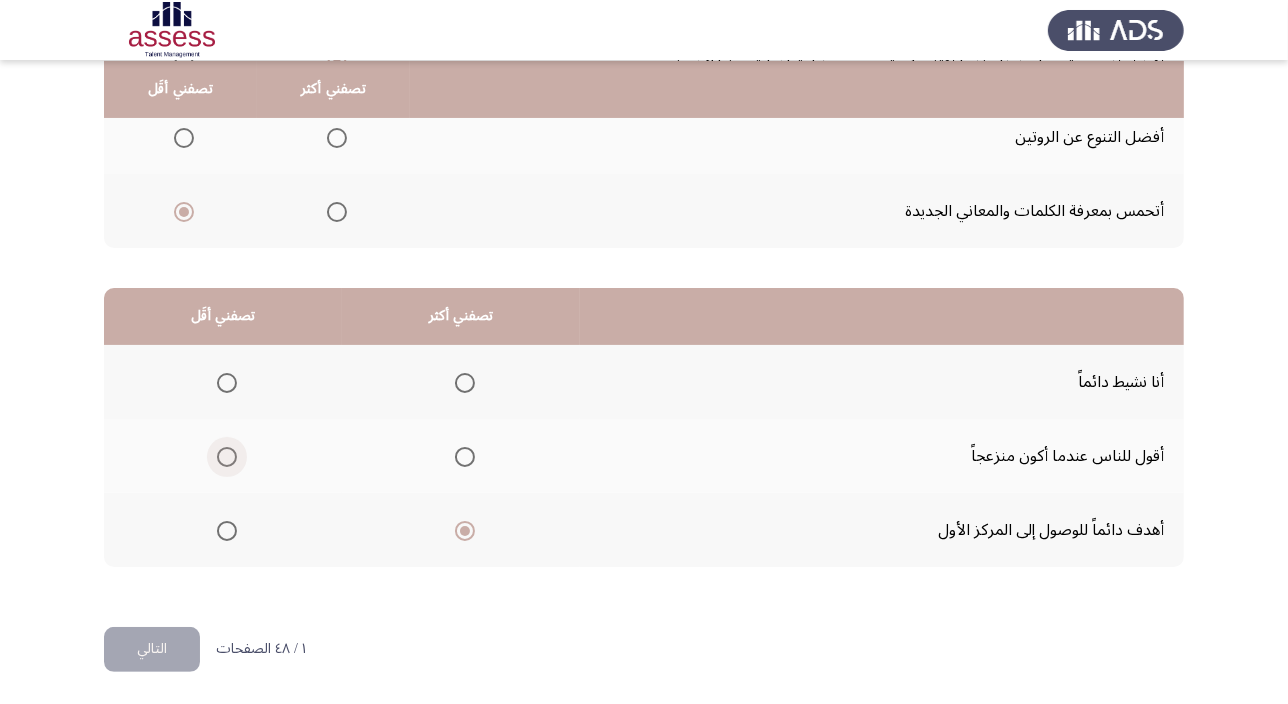 click at bounding box center (227, 457) 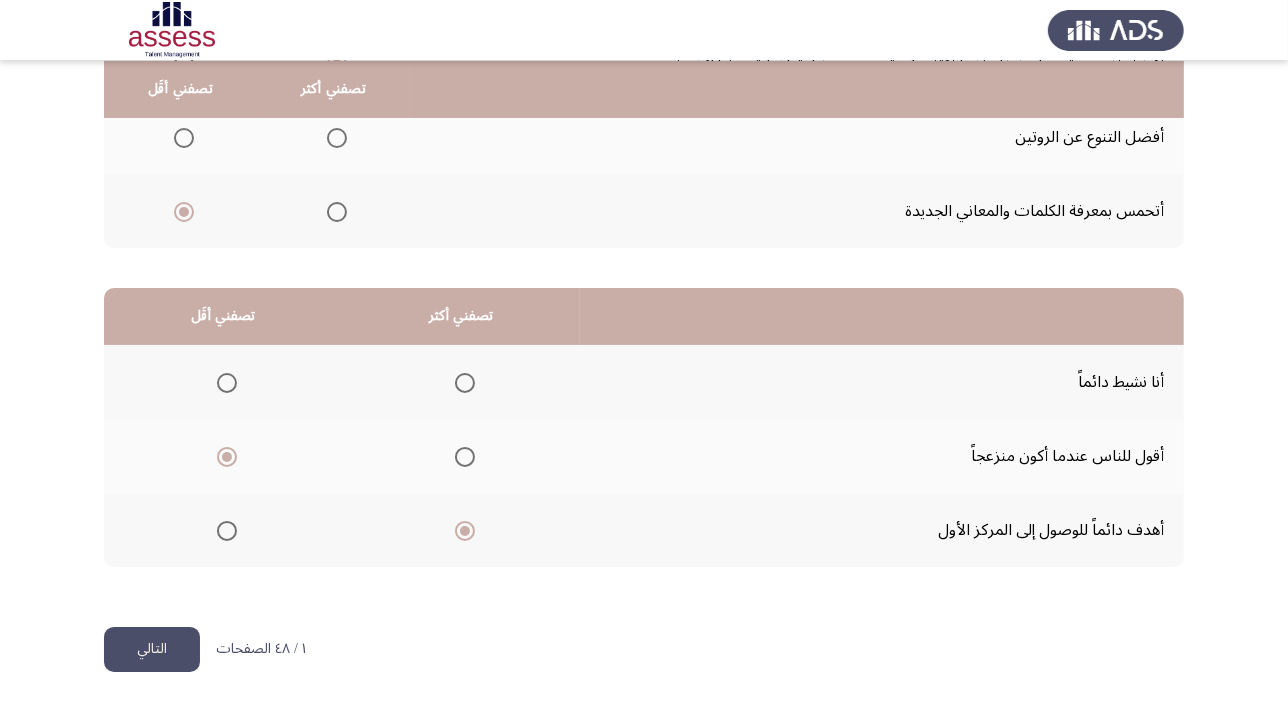 click on "التالي" 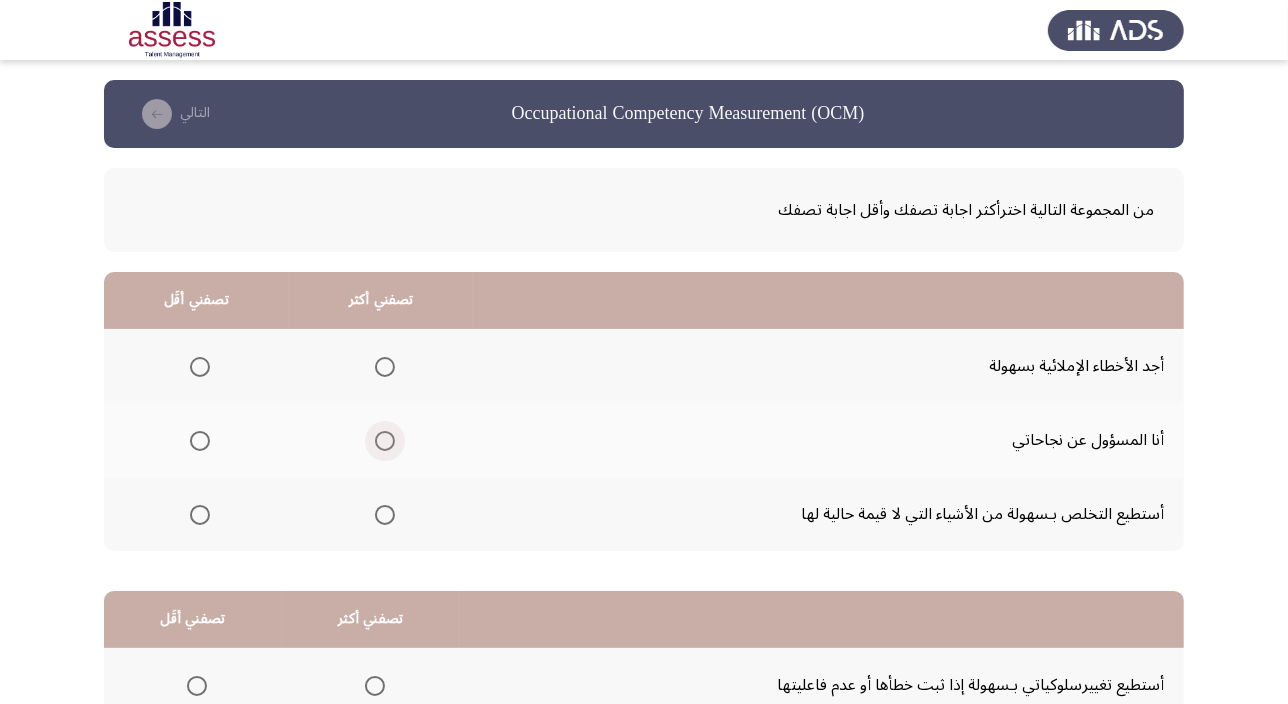 click at bounding box center (385, 441) 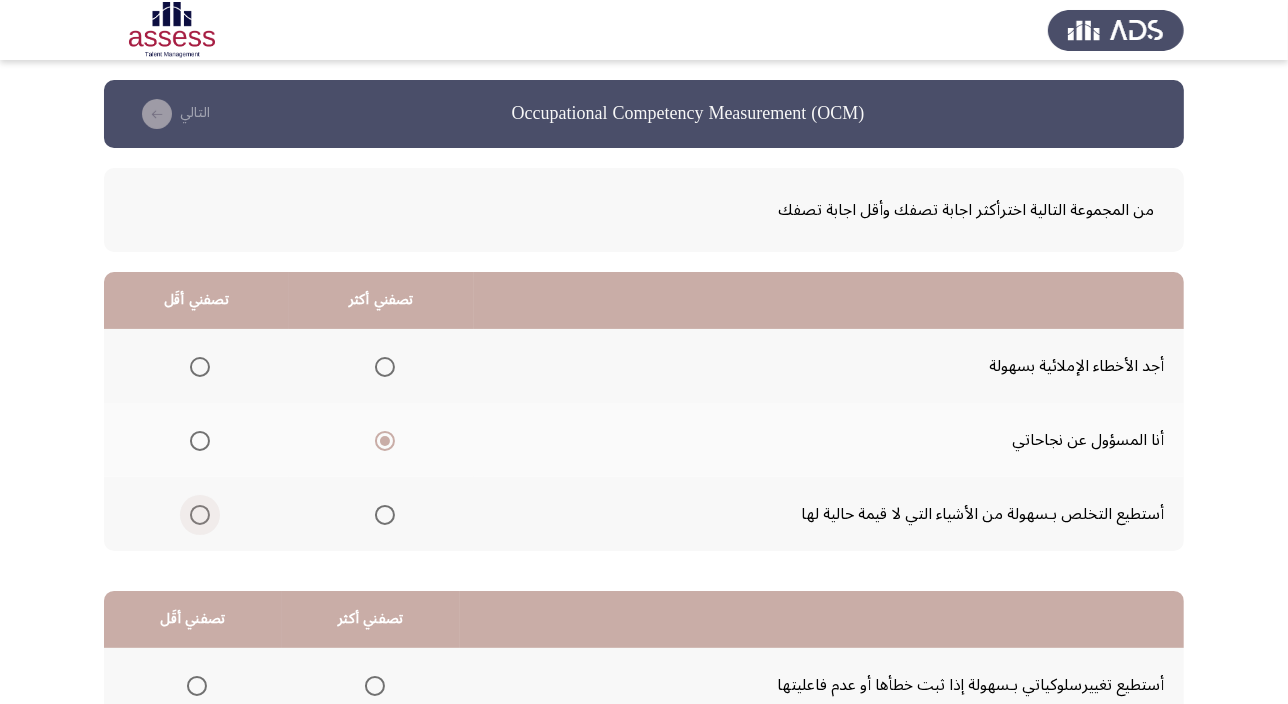 click at bounding box center [200, 515] 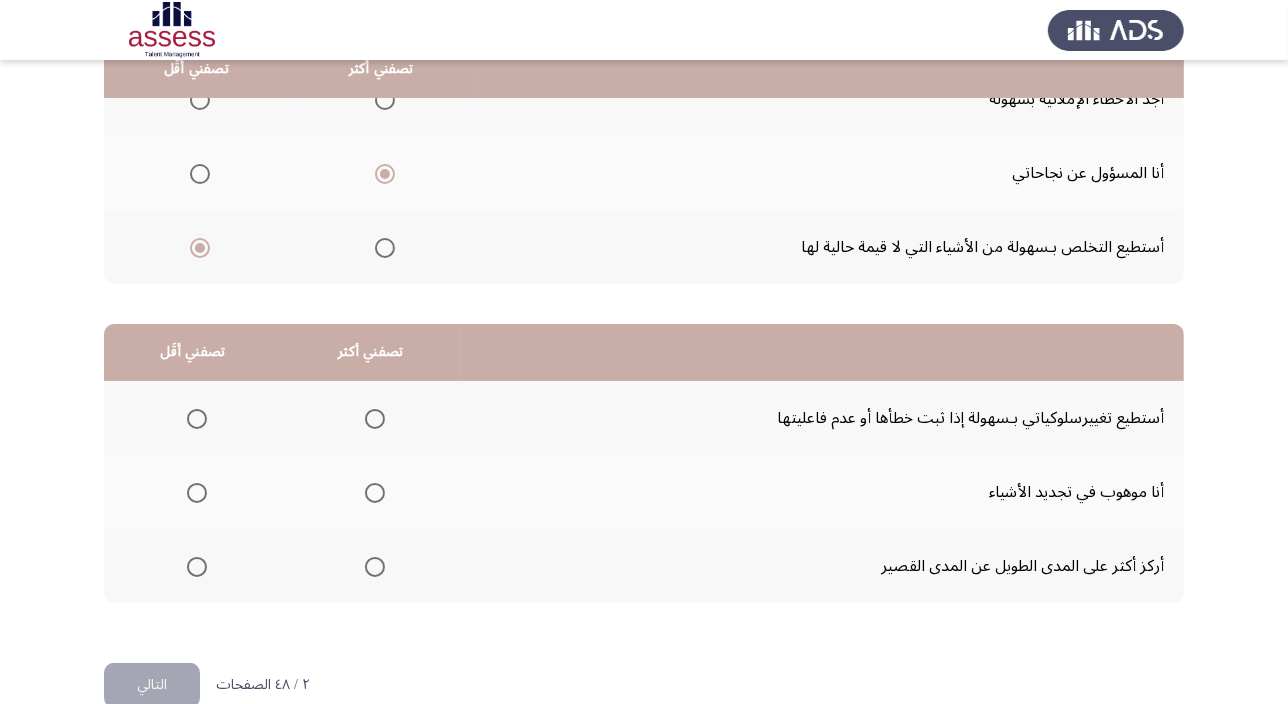 scroll, scrollTop: 303, scrollLeft: 0, axis: vertical 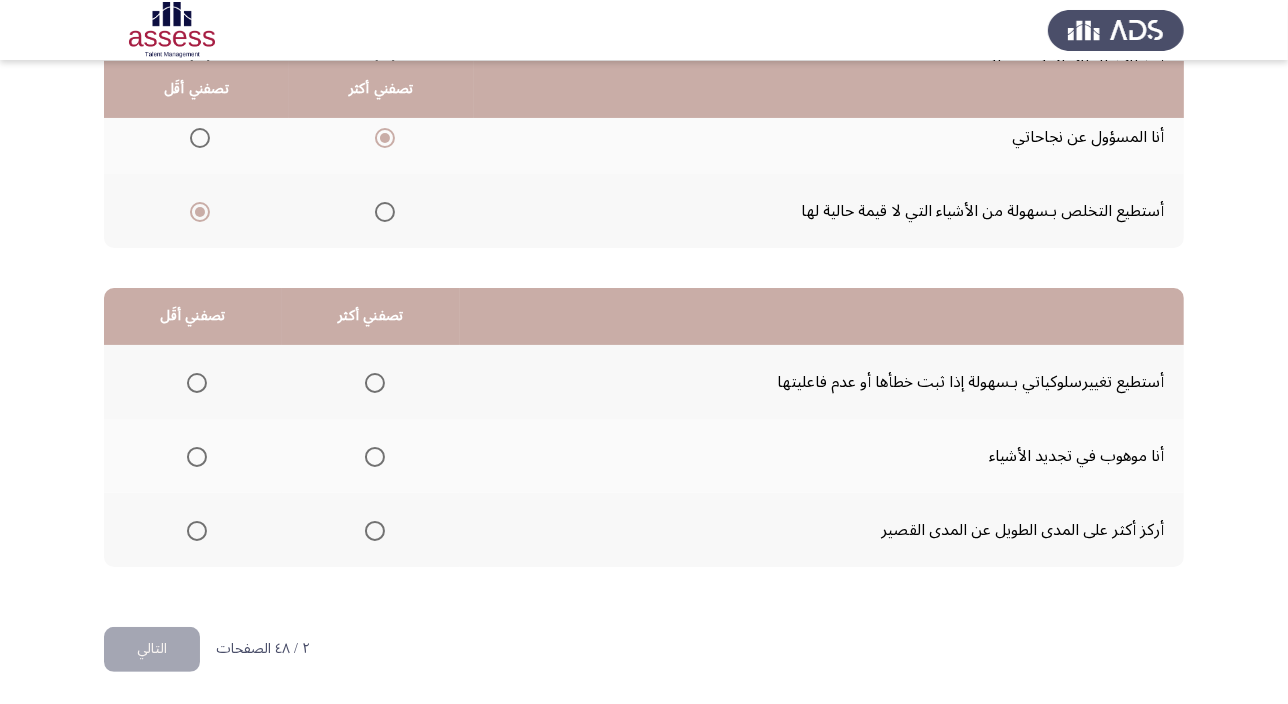 click at bounding box center (375, 531) 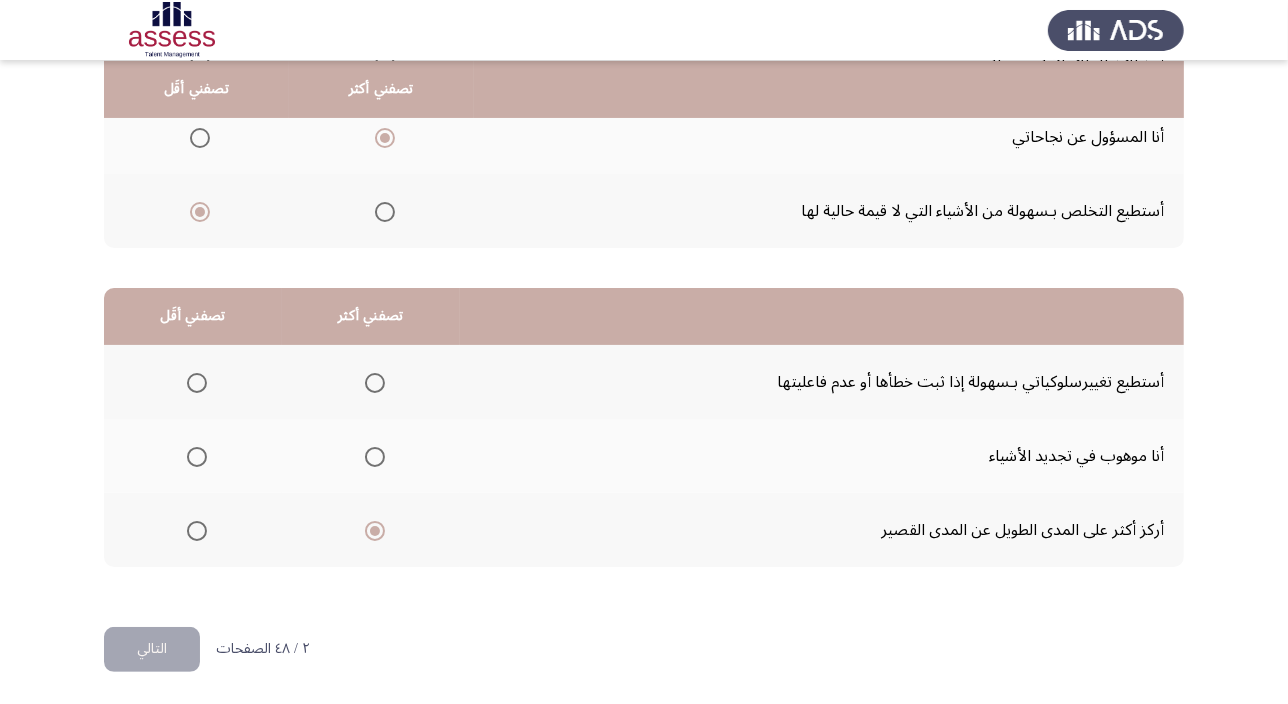 click at bounding box center [197, 457] 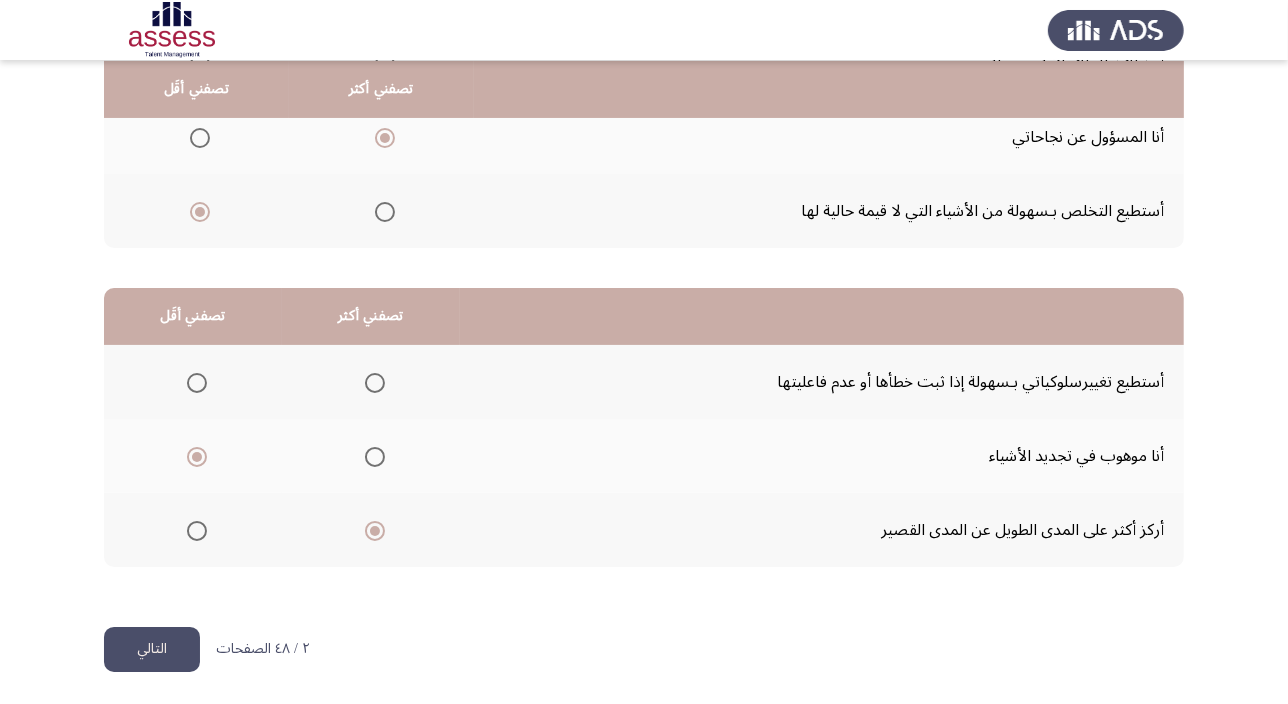 click on "التالي" 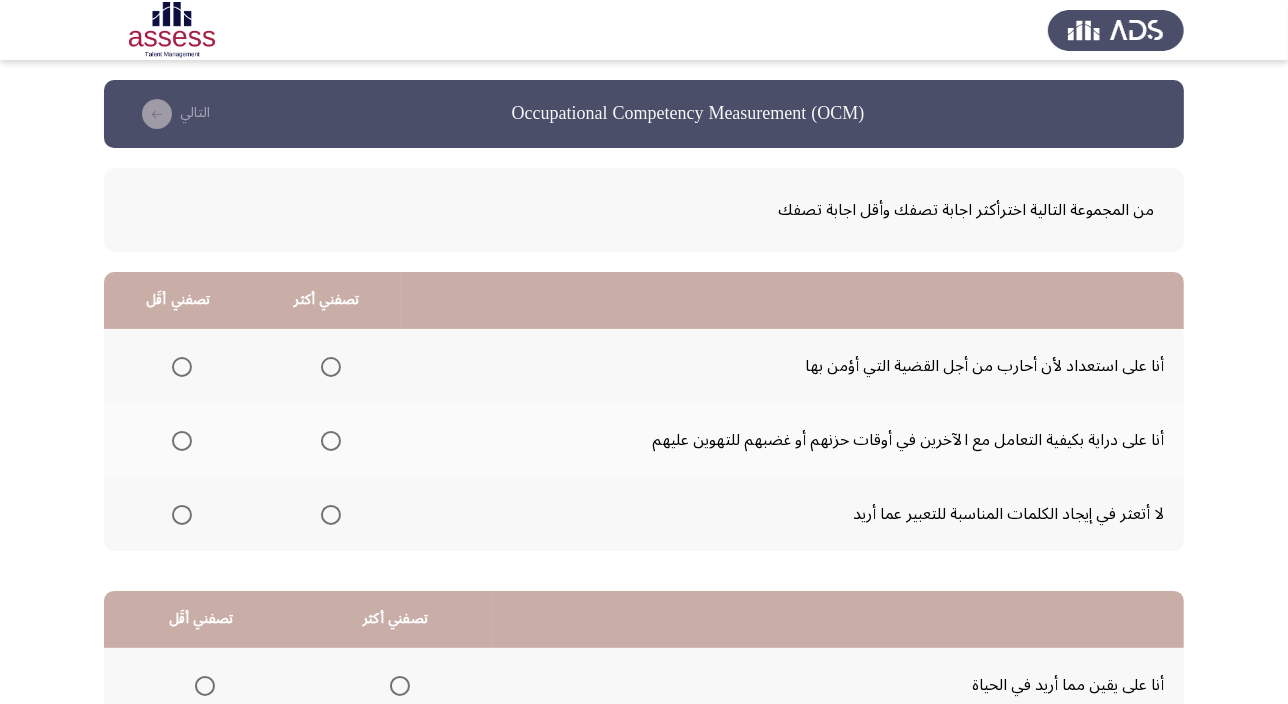 click at bounding box center (331, 367) 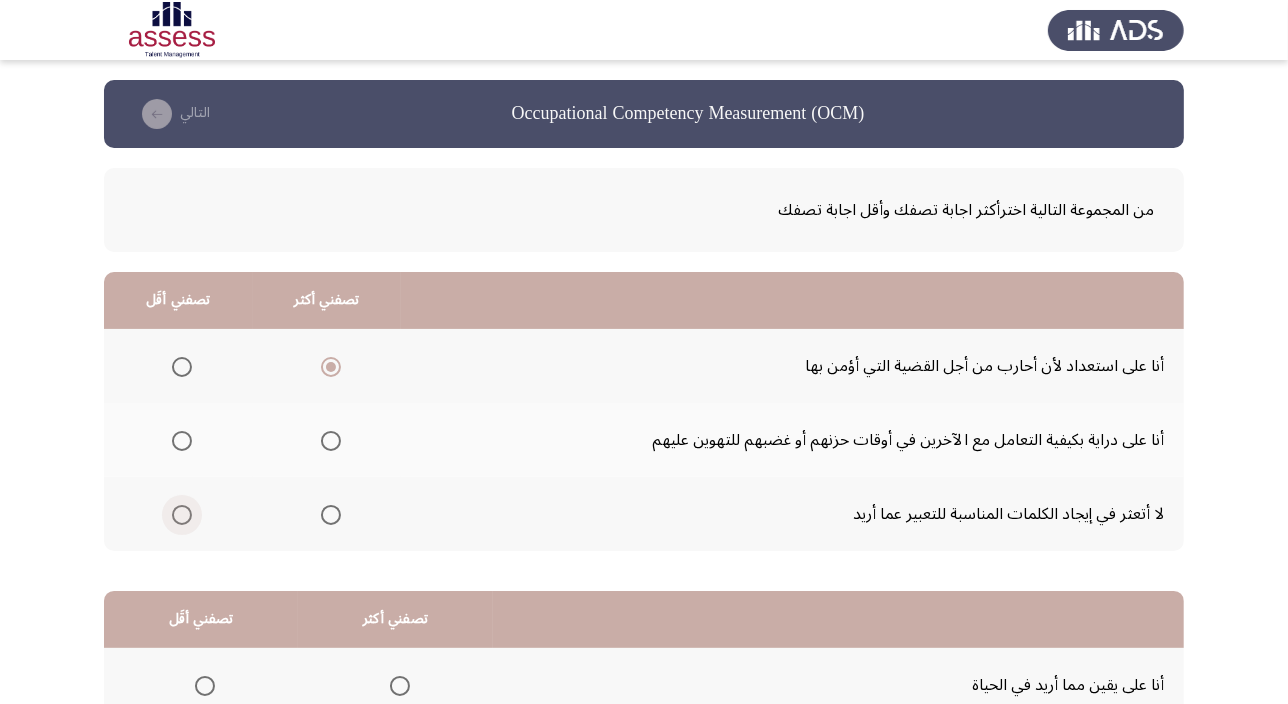click at bounding box center [182, 515] 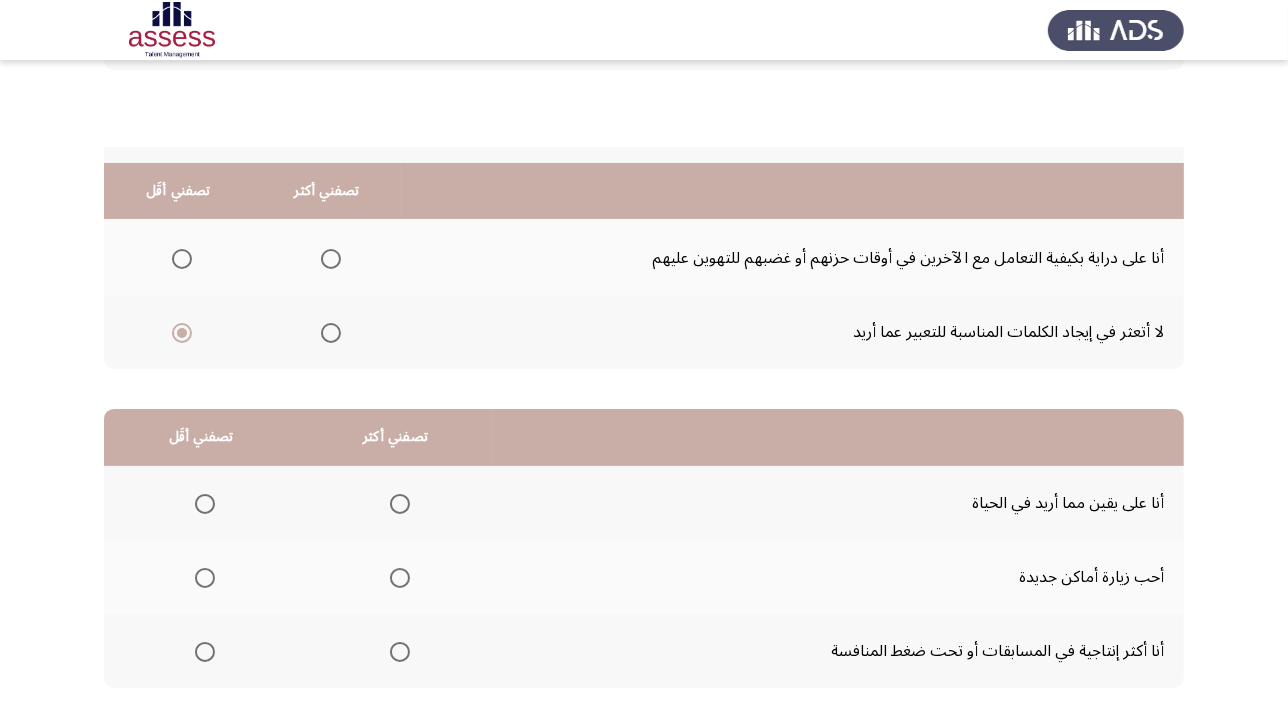 scroll, scrollTop: 303, scrollLeft: 0, axis: vertical 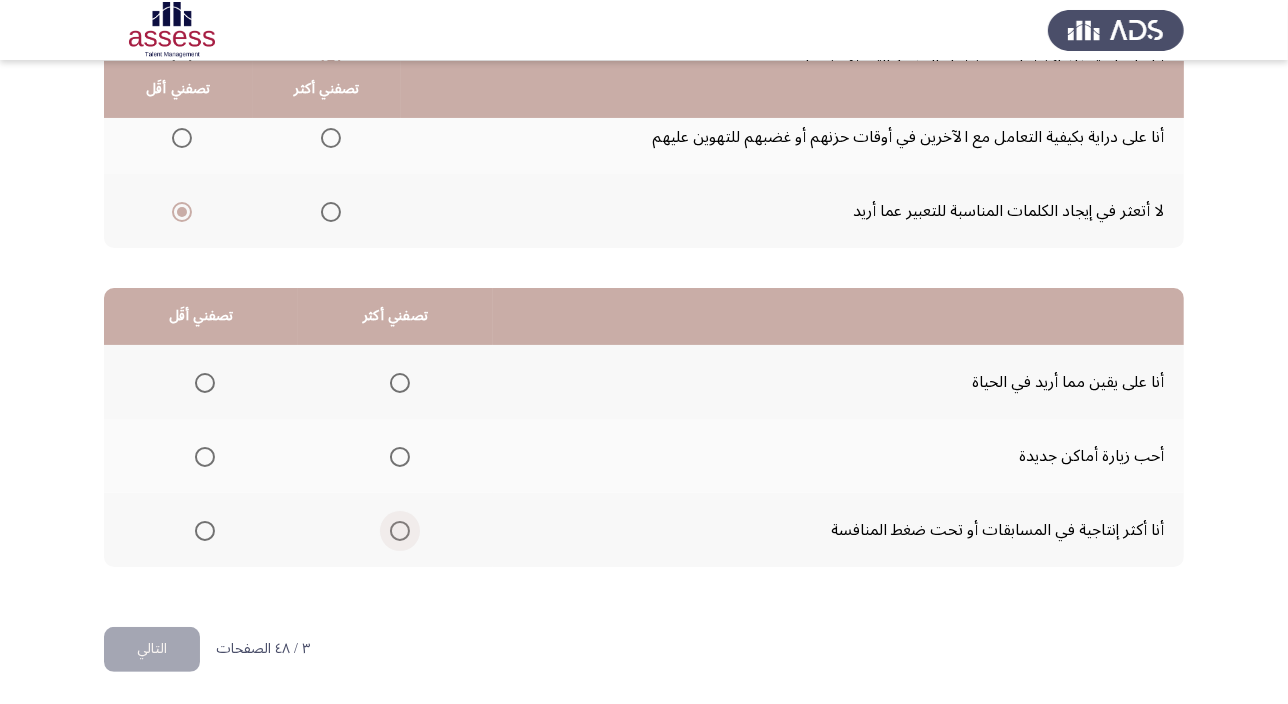 click at bounding box center [400, 531] 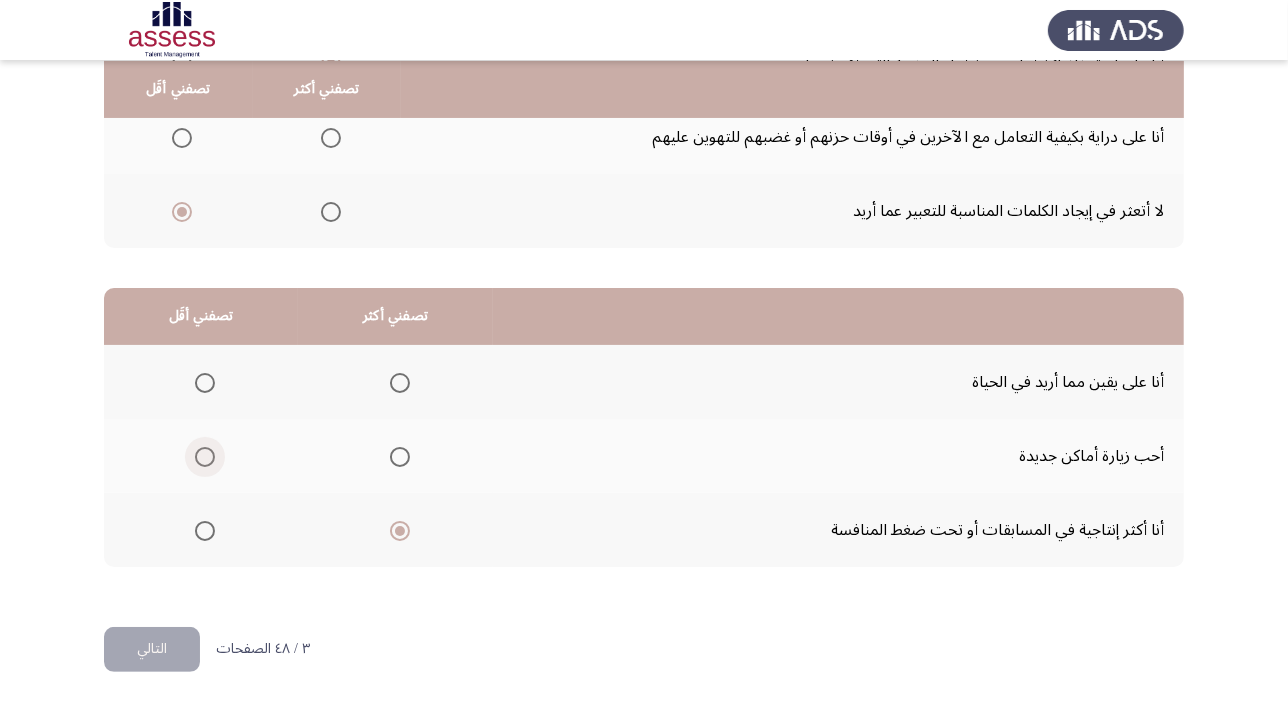 click at bounding box center [205, 457] 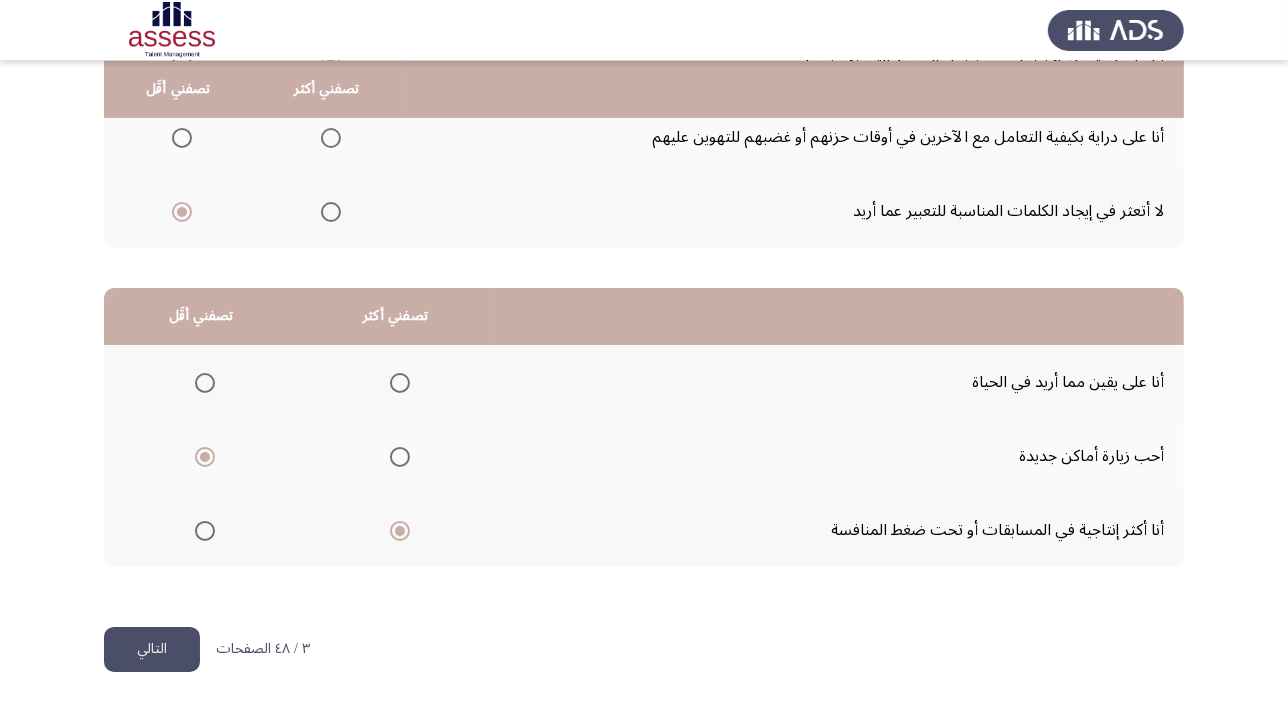 click on "التالي" 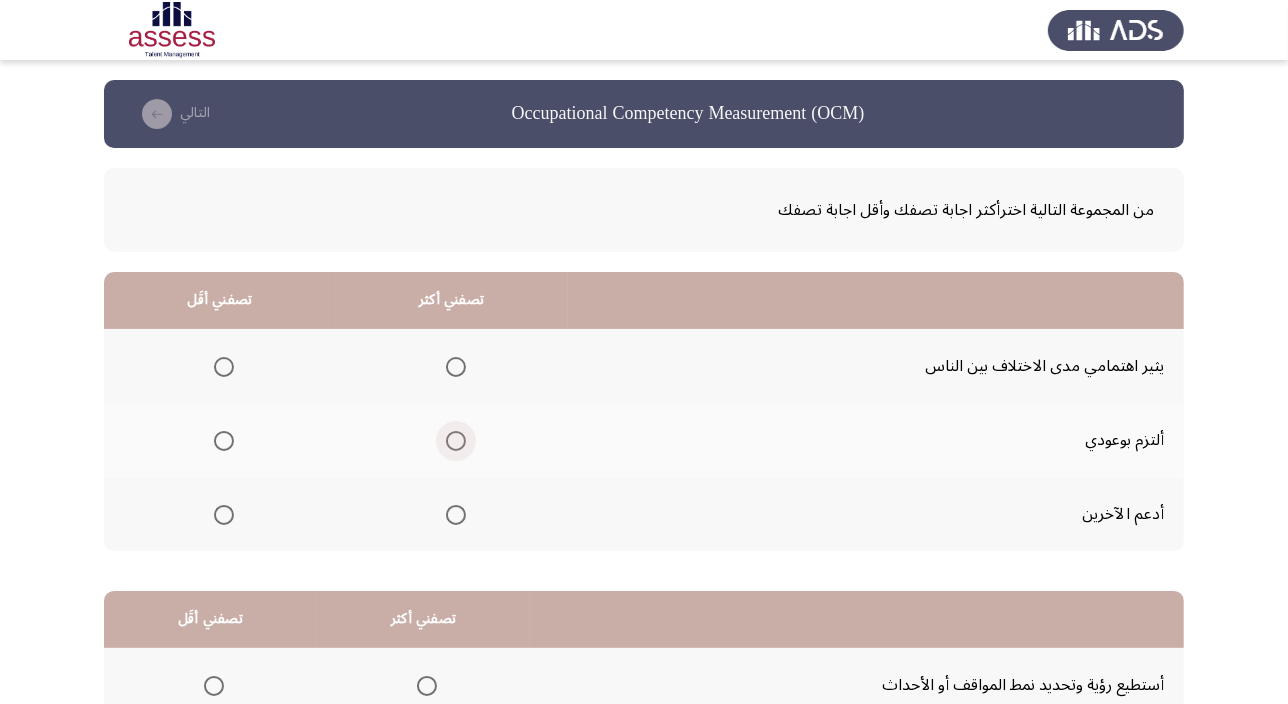 click at bounding box center [456, 441] 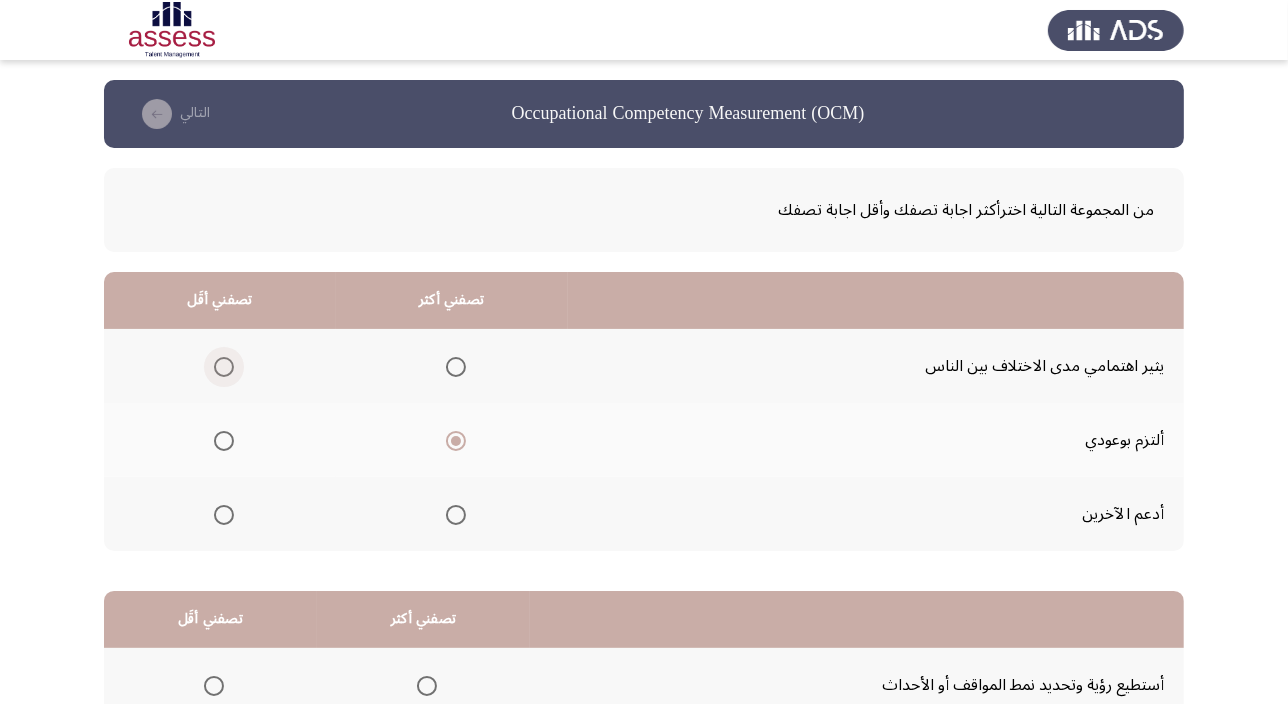 click at bounding box center (224, 367) 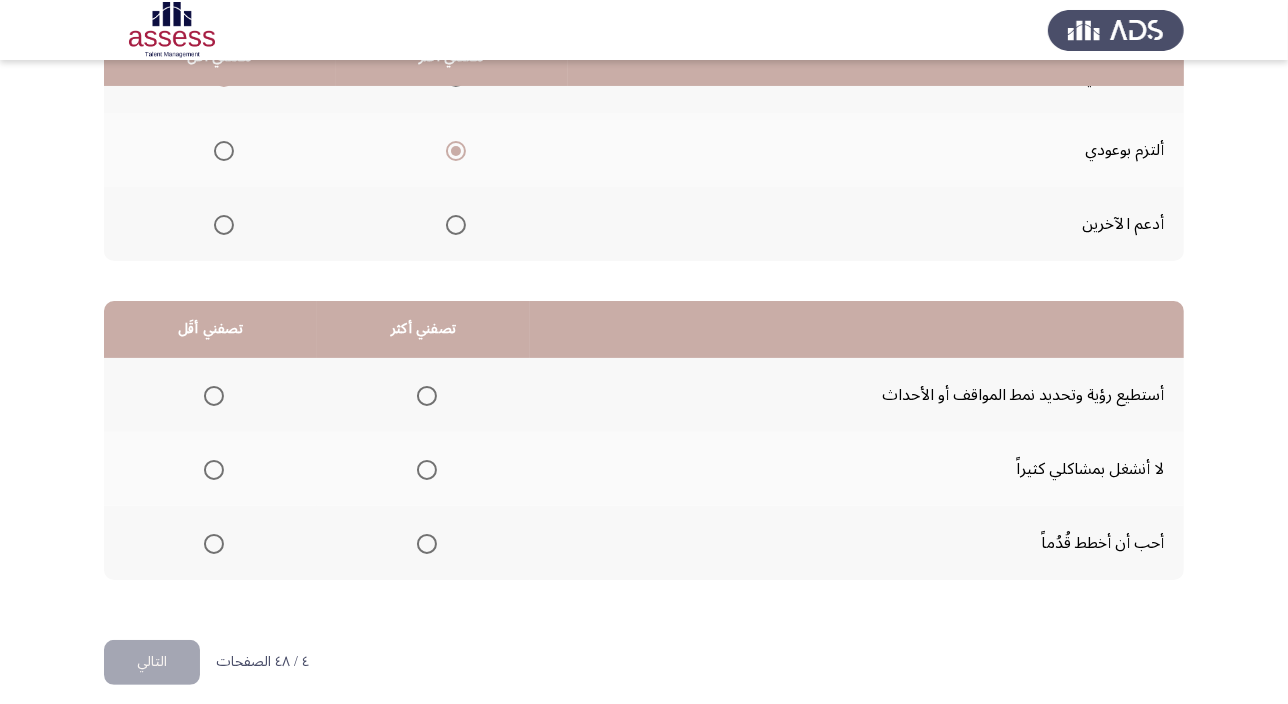 scroll, scrollTop: 303, scrollLeft: 0, axis: vertical 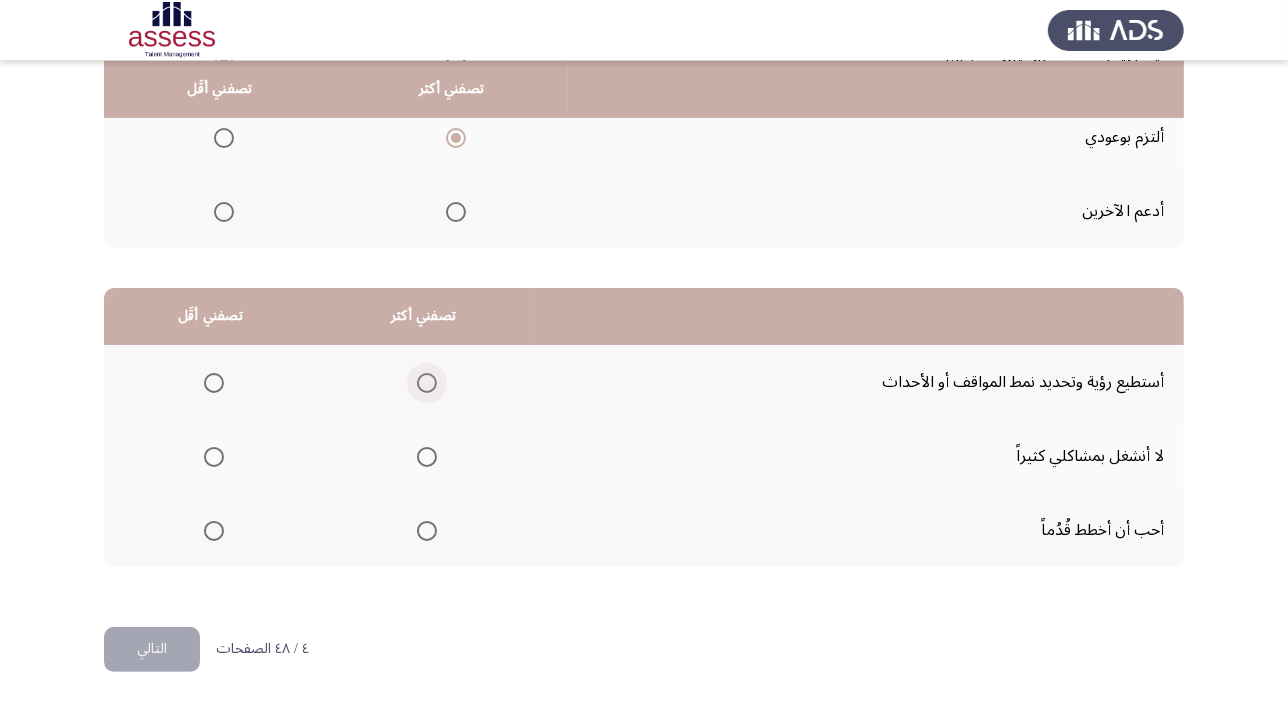 click at bounding box center [427, 383] 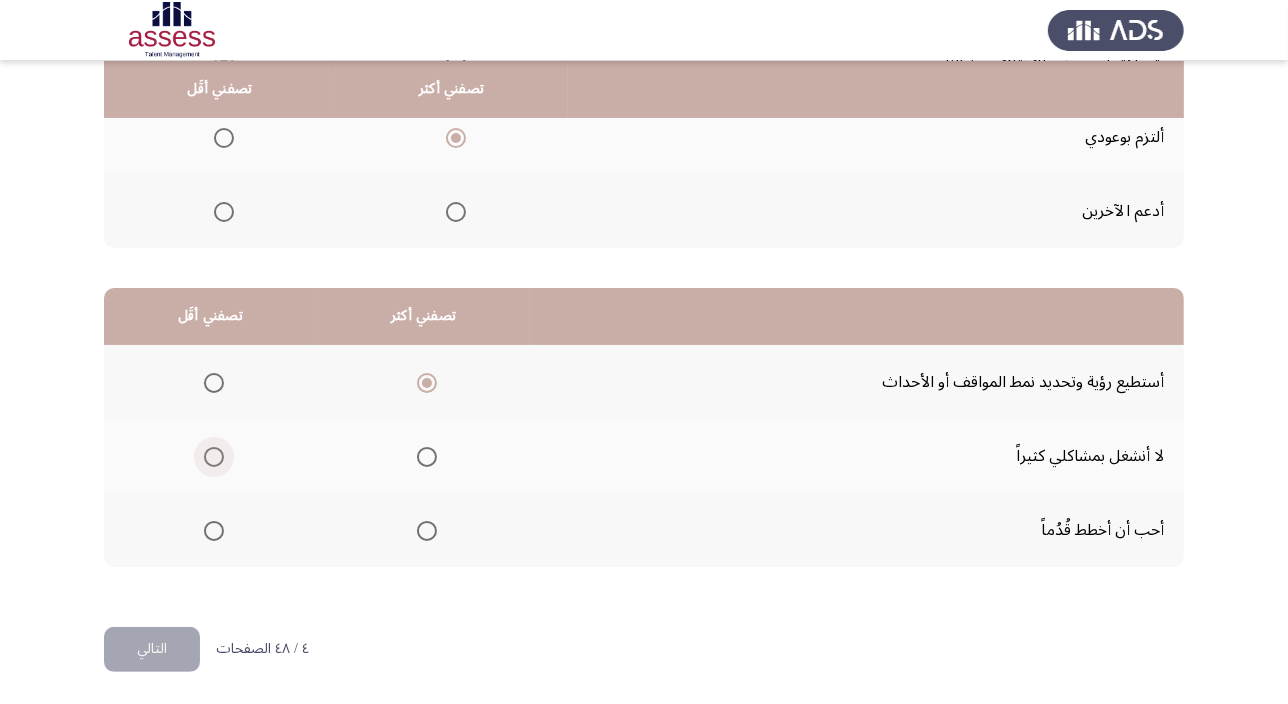 click at bounding box center (214, 457) 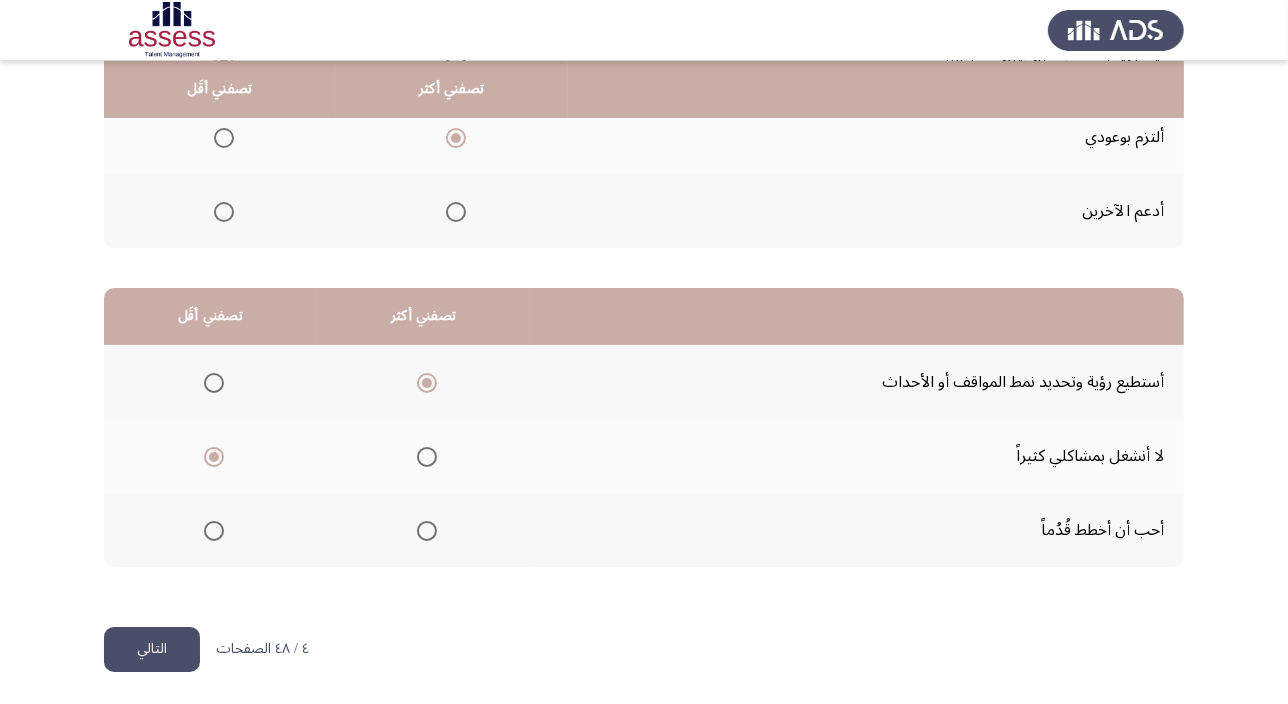 click on "التالي" 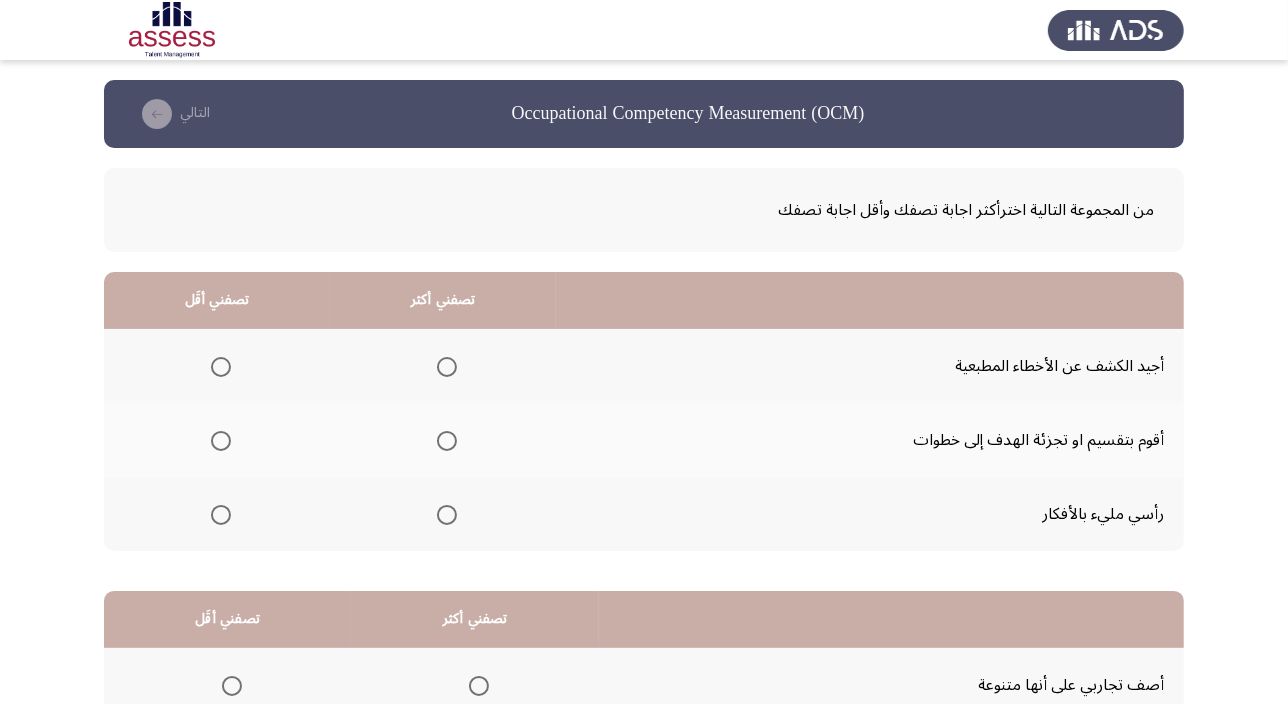 click at bounding box center [447, 515] 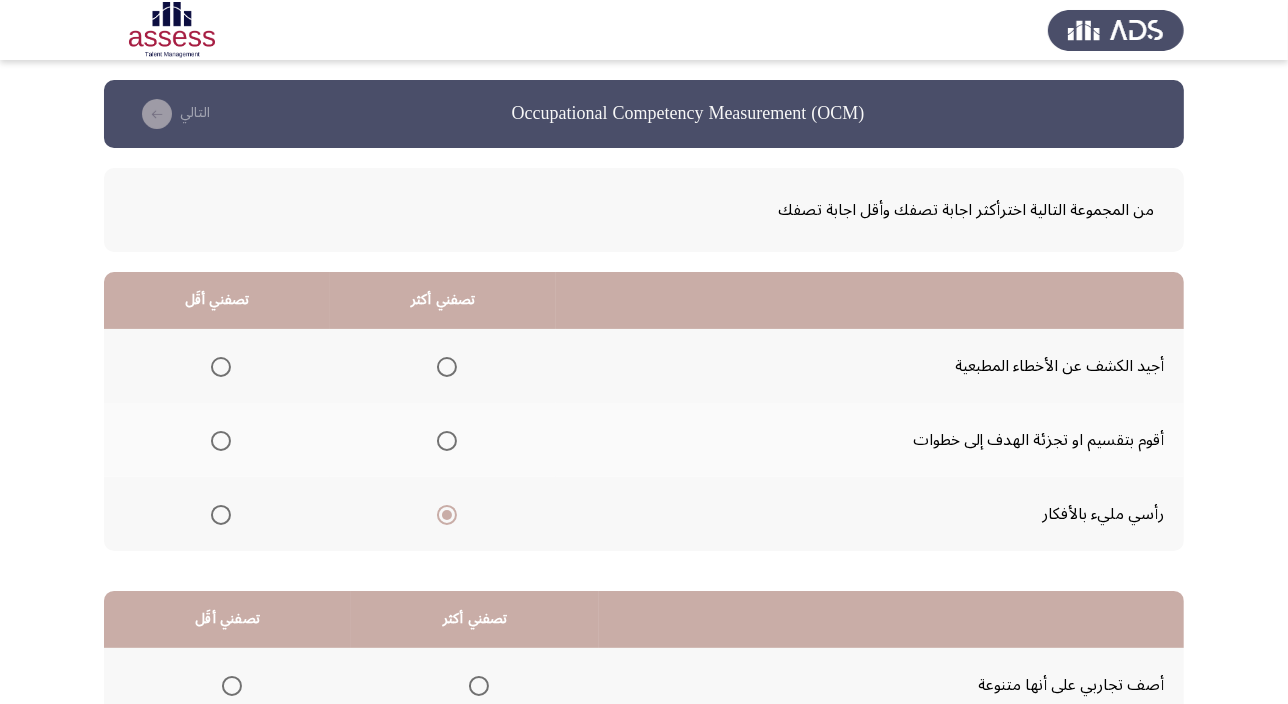 click at bounding box center (221, 367) 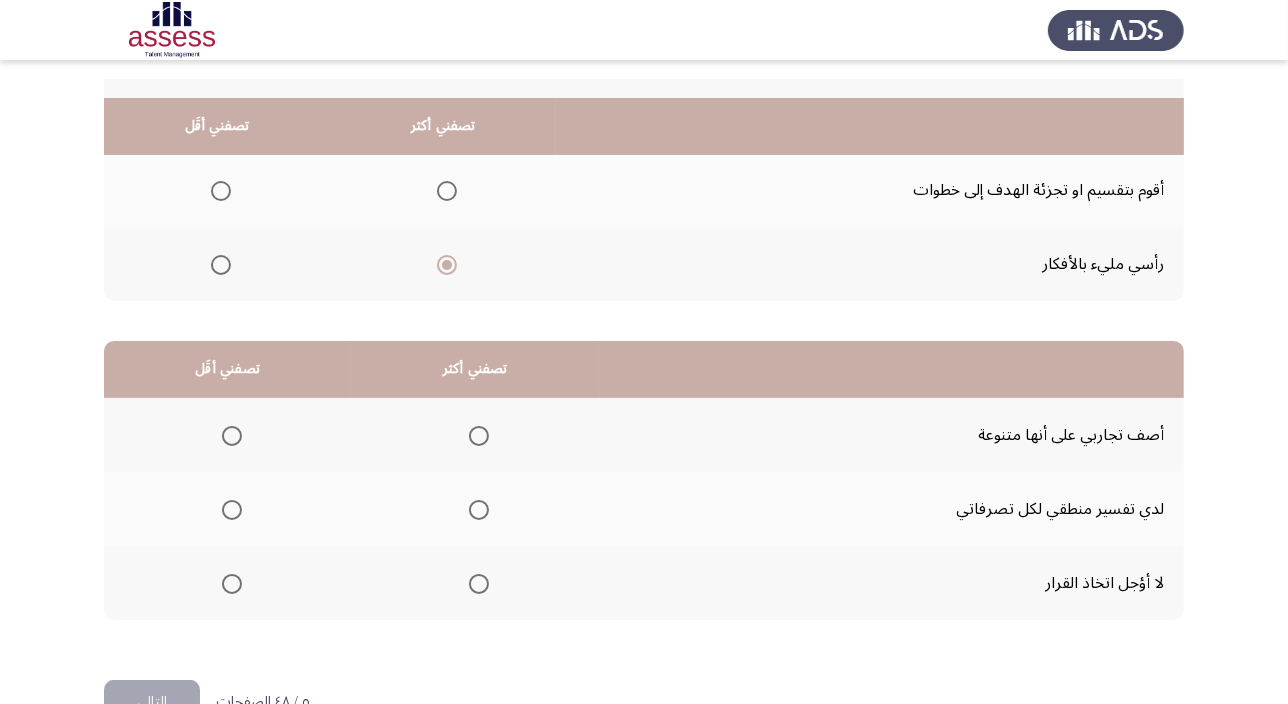 scroll, scrollTop: 303, scrollLeft: 0, axis: vertical 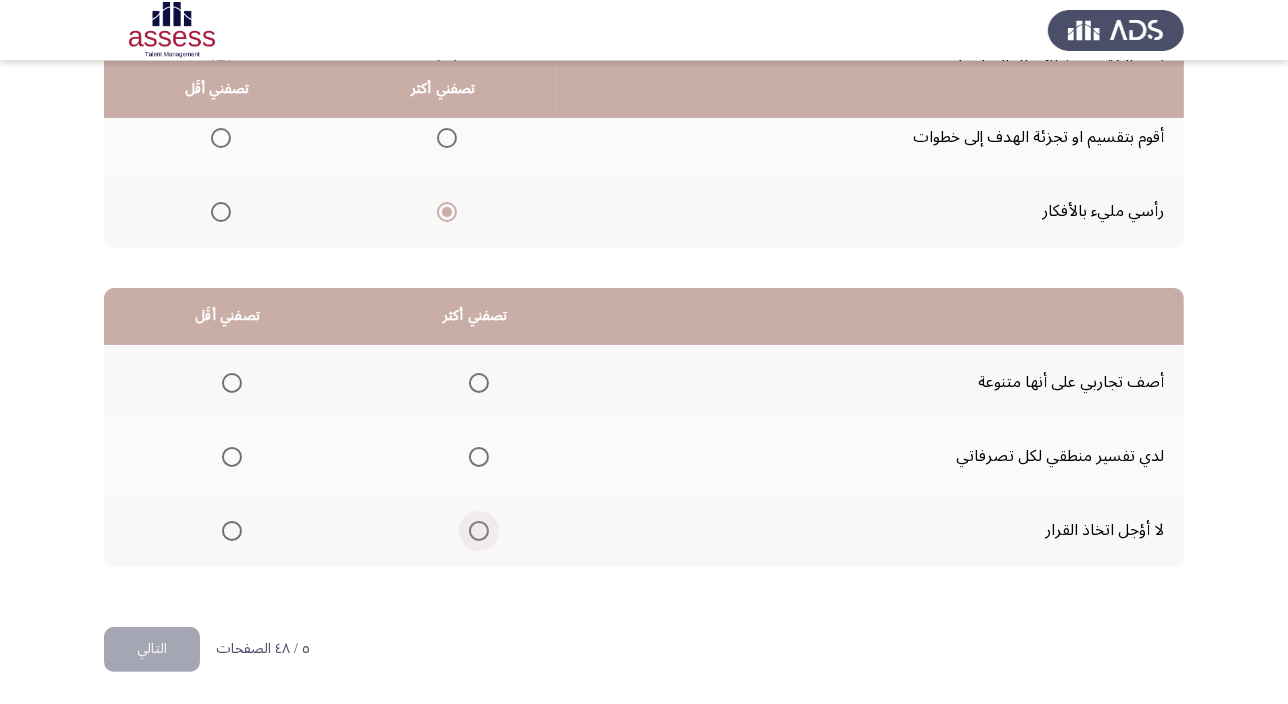 click at bounding box center [479, 531] 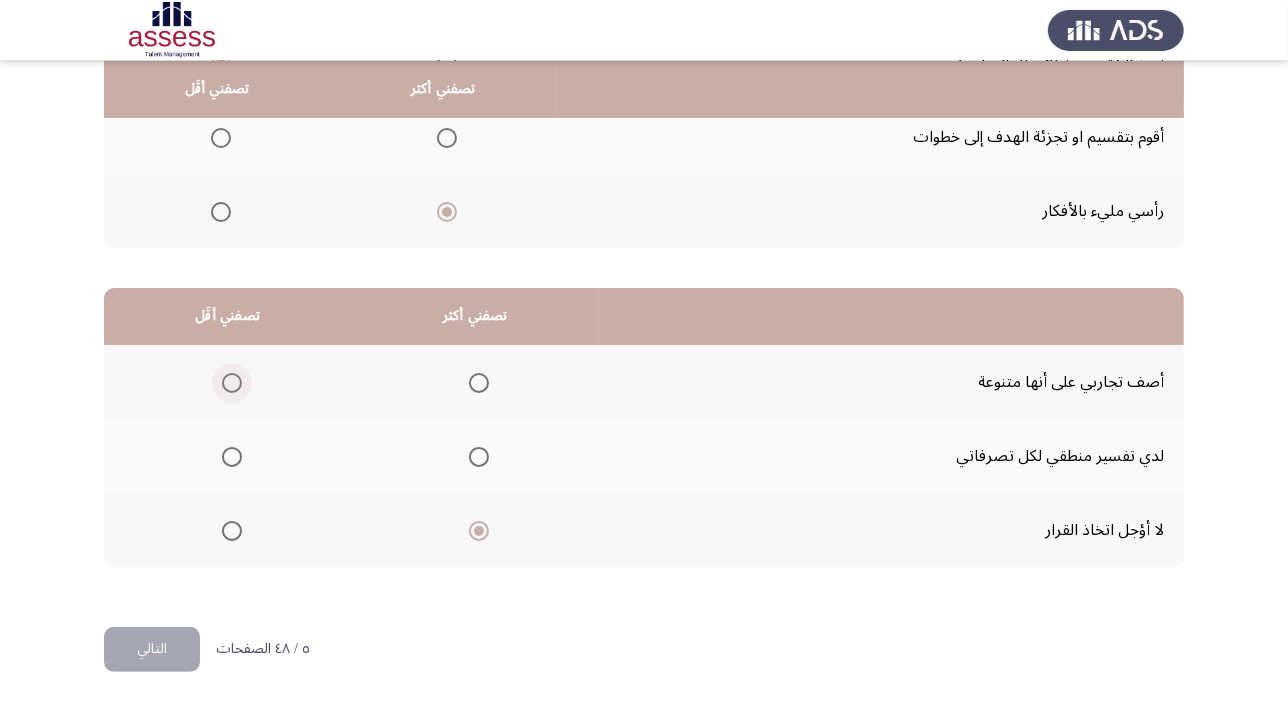 click at bounding box center (232, 383) 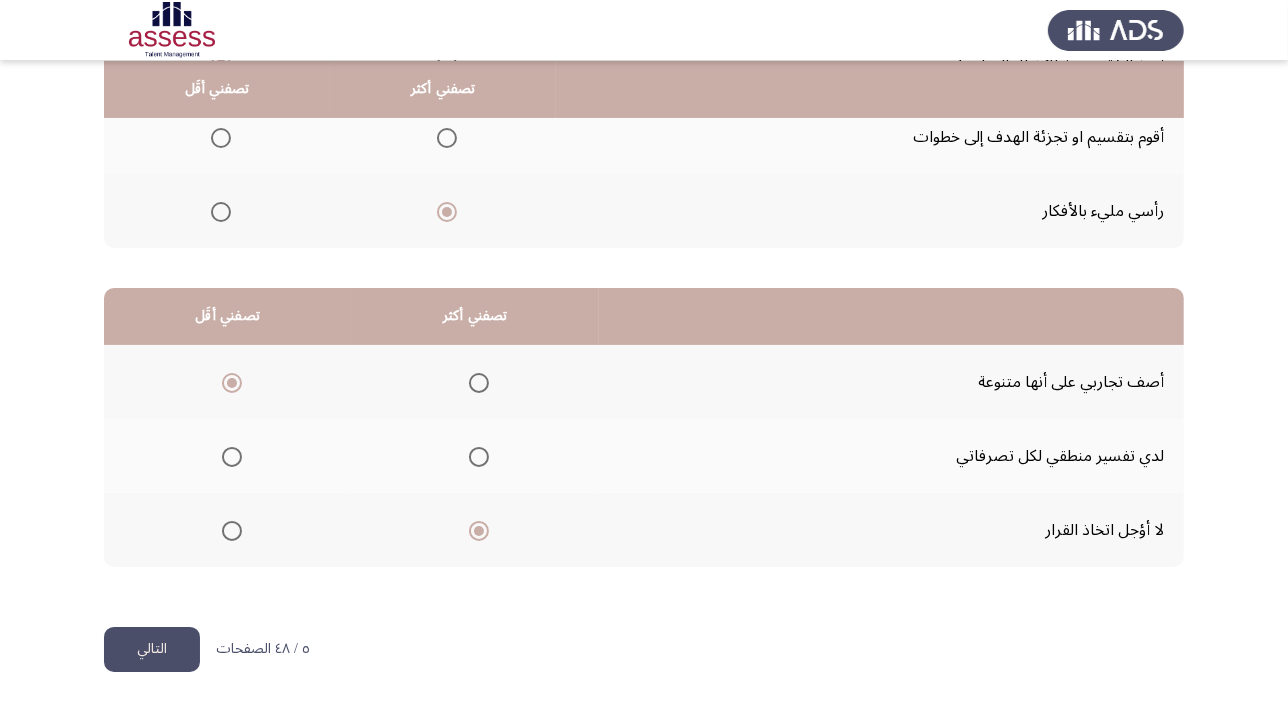click on "التالي" 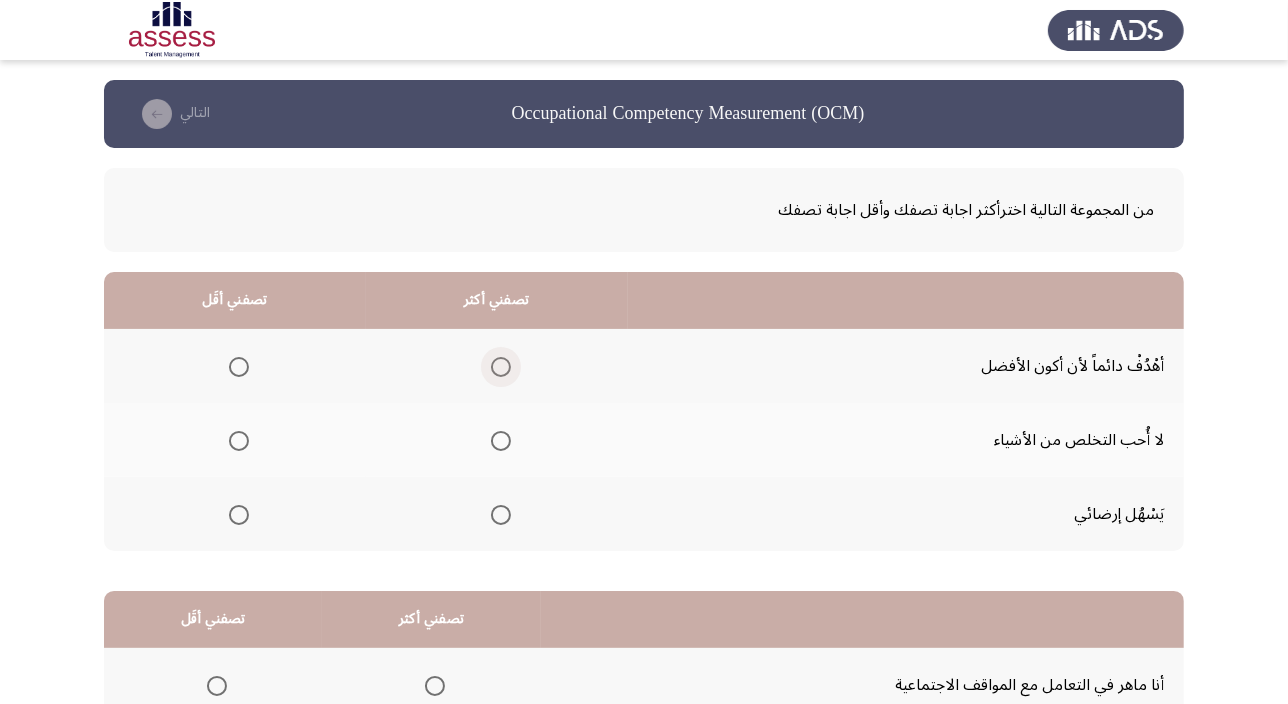 click at bounding box center (501, 367) 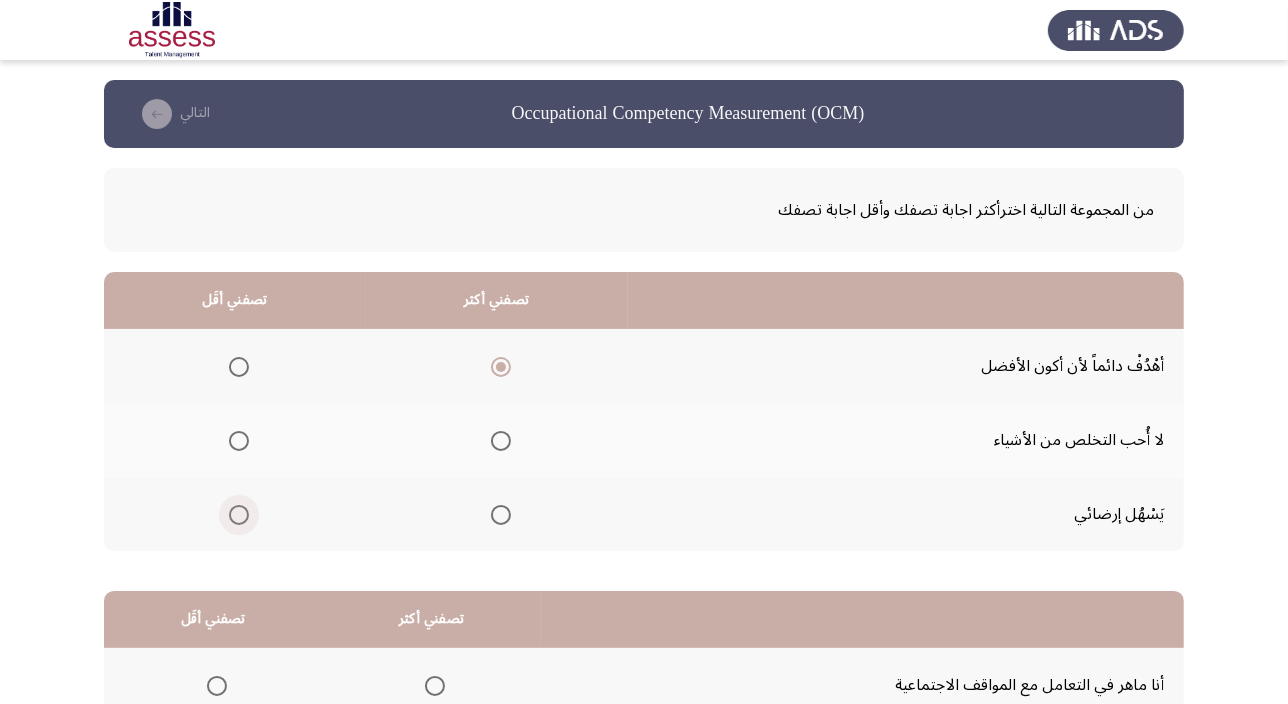 click at bounding box center [239, 515] 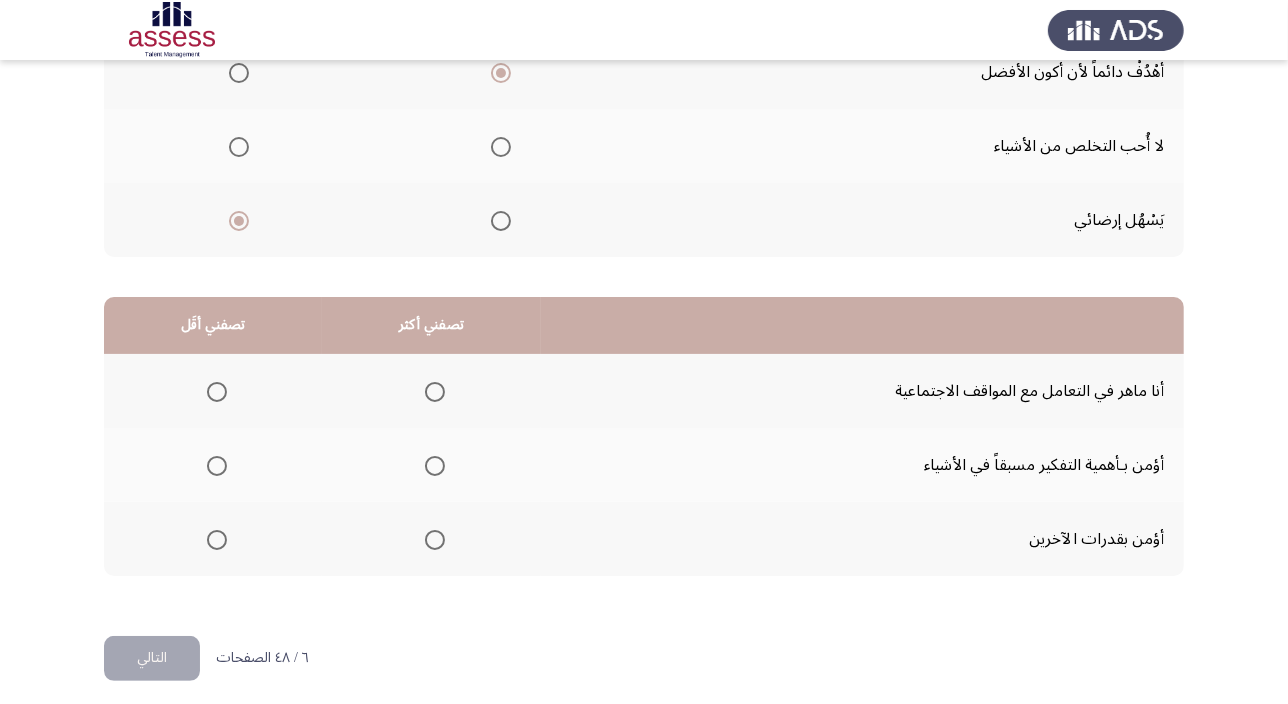 scroll, scrollTop: 303, scrollLeft: 0, axis: vertical 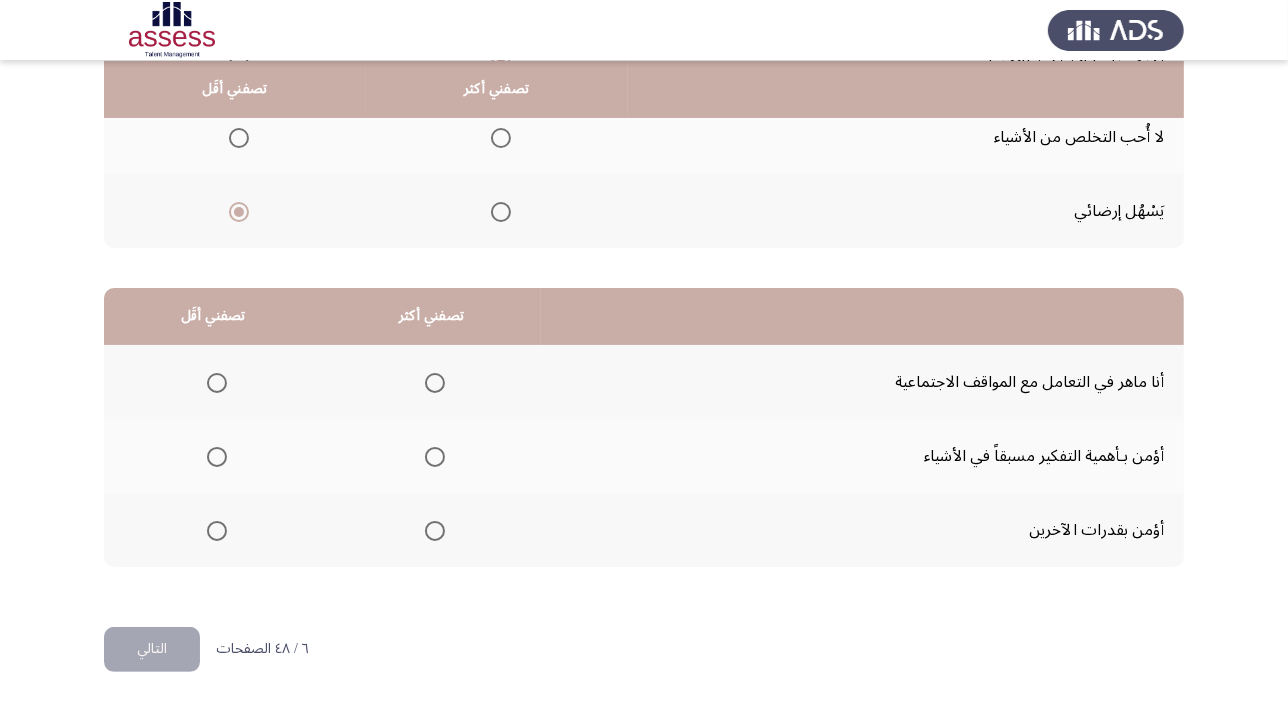 click at bounding box center (435, 383) 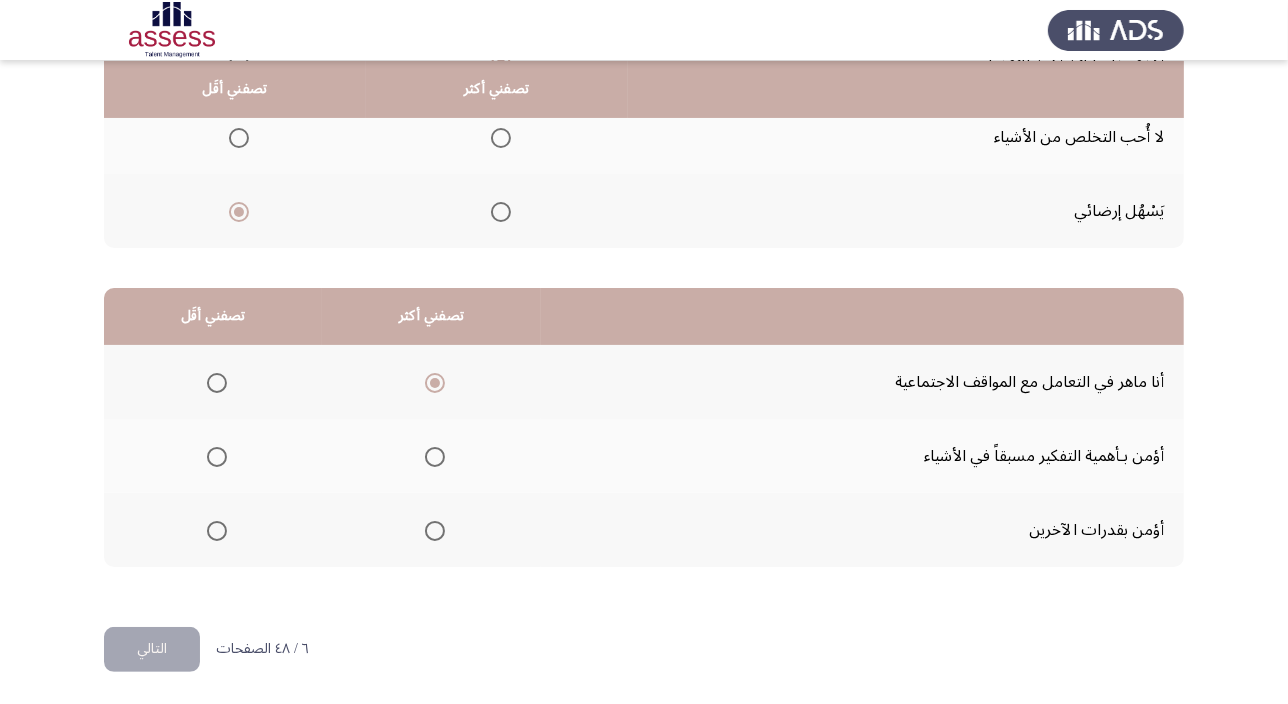click at bounding box center (217, 531) 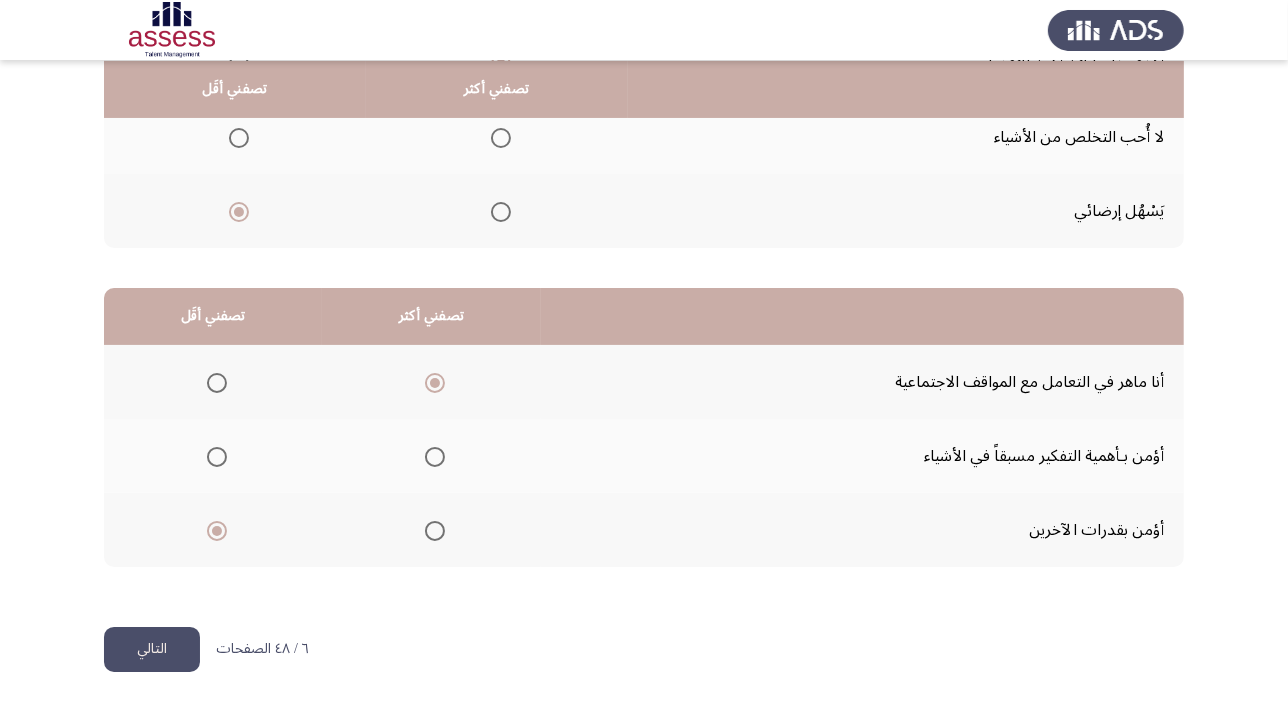 click on "التالي" 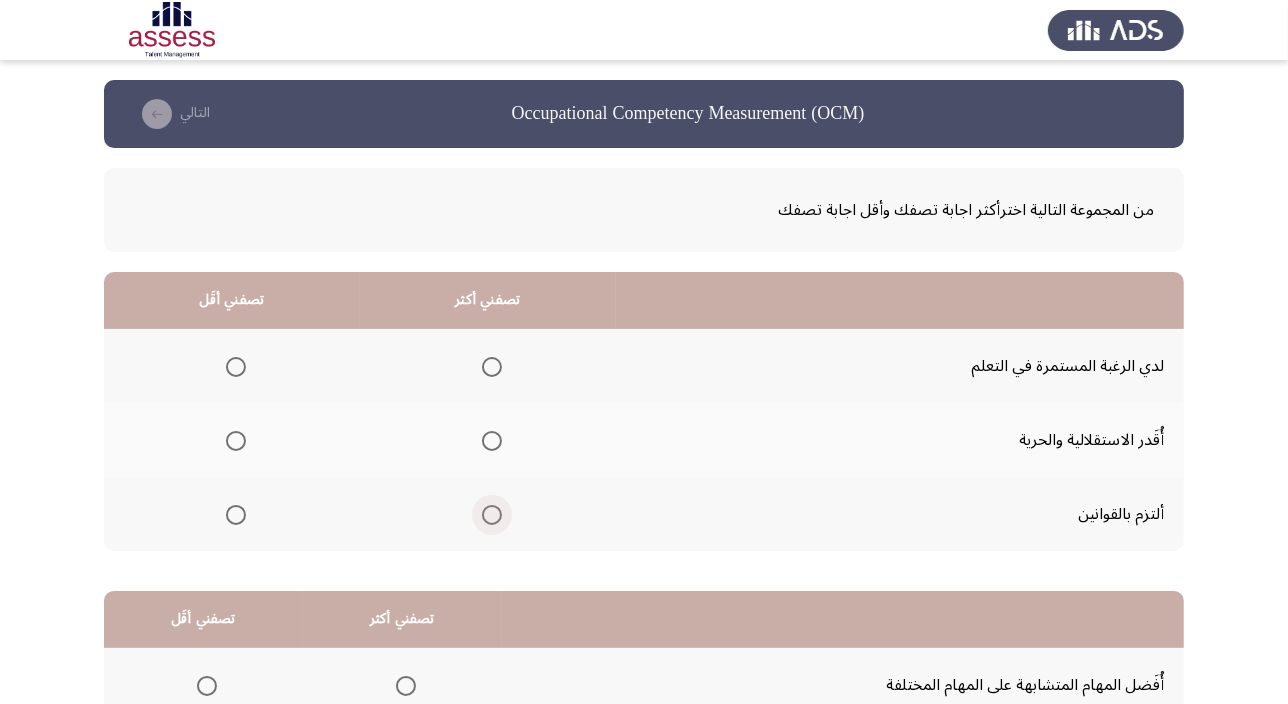 click at bounding box center (492, 515) 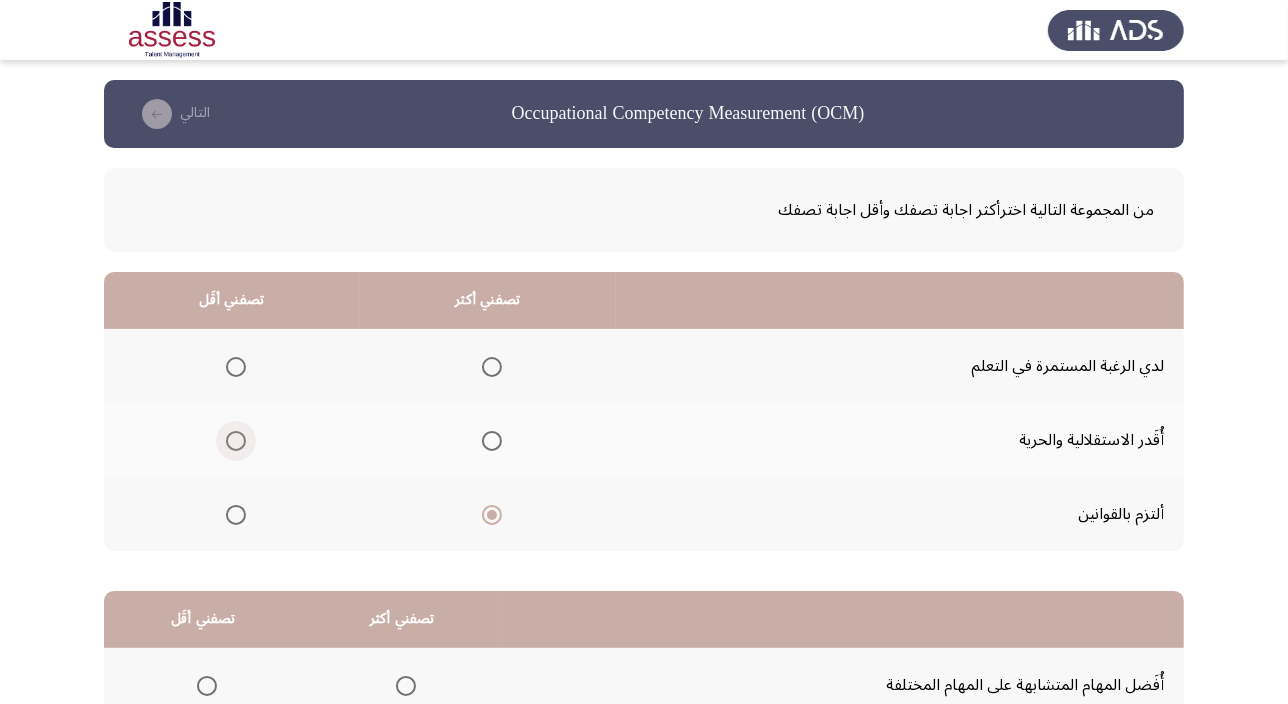 click at bounding box center (236, 441) 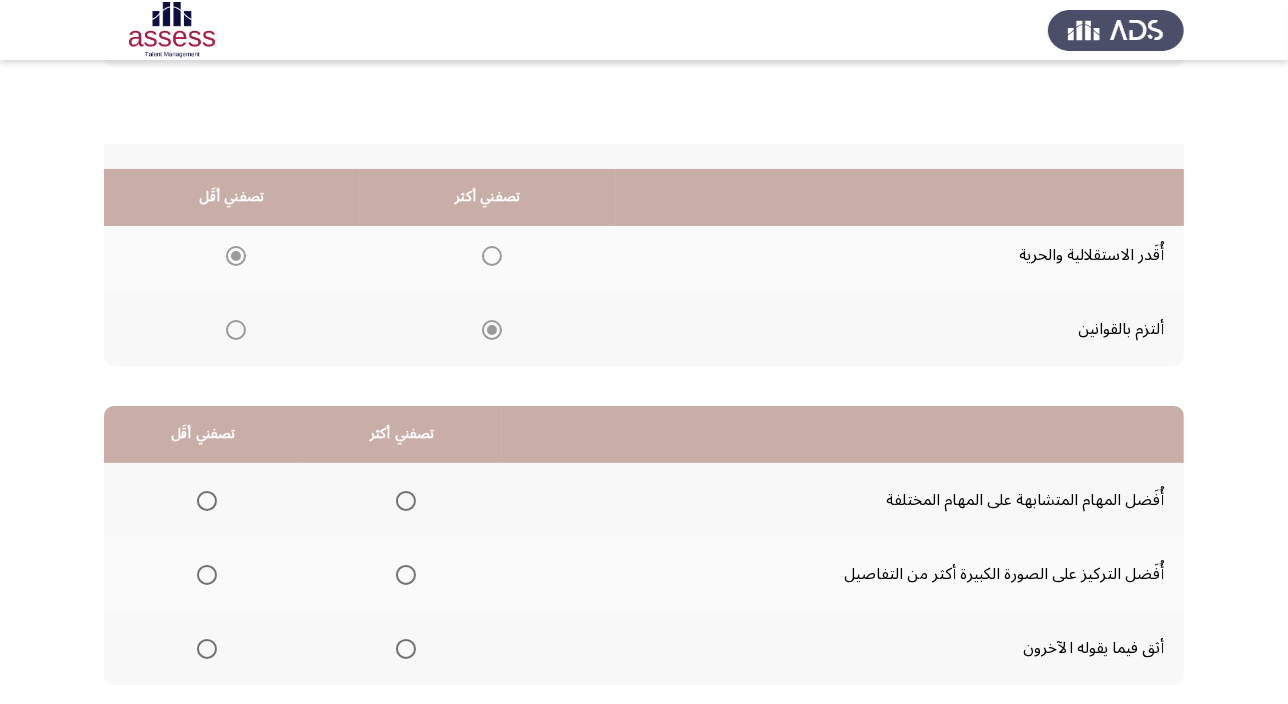 scroll, scrollTop: 303, scrollLeft: 0, axis: vertical 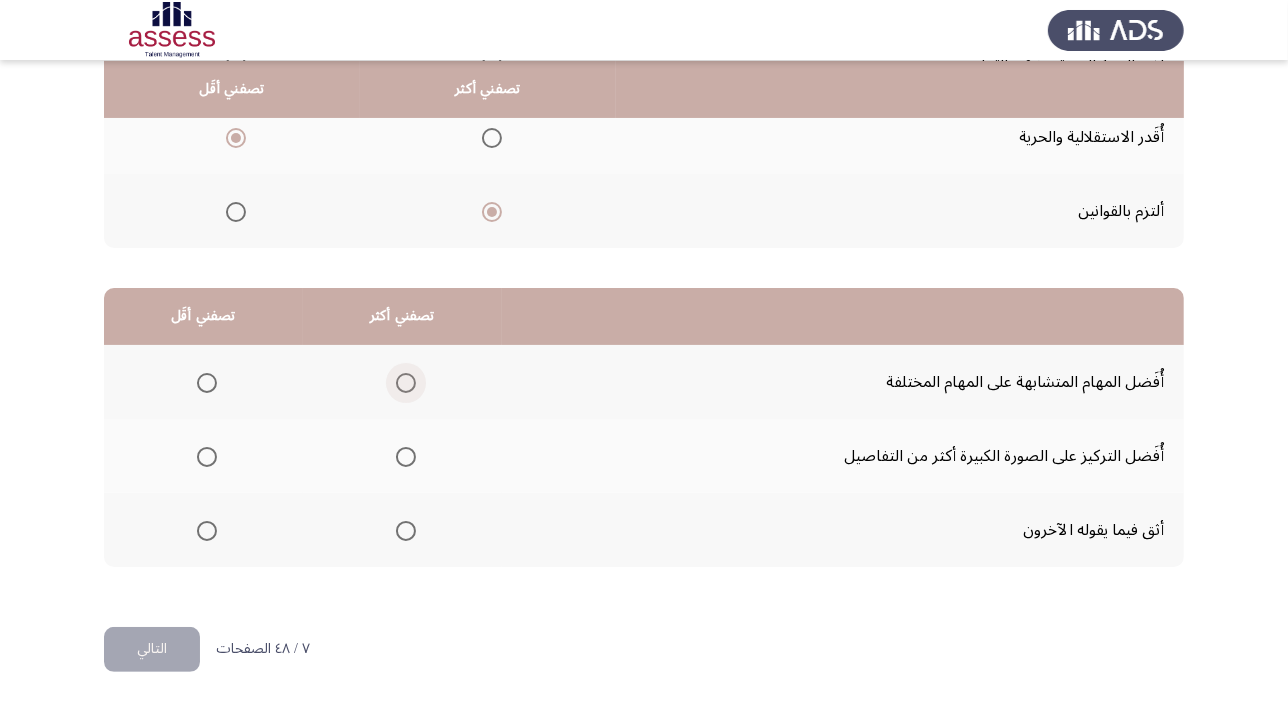 click at bounding box center (406, 383) 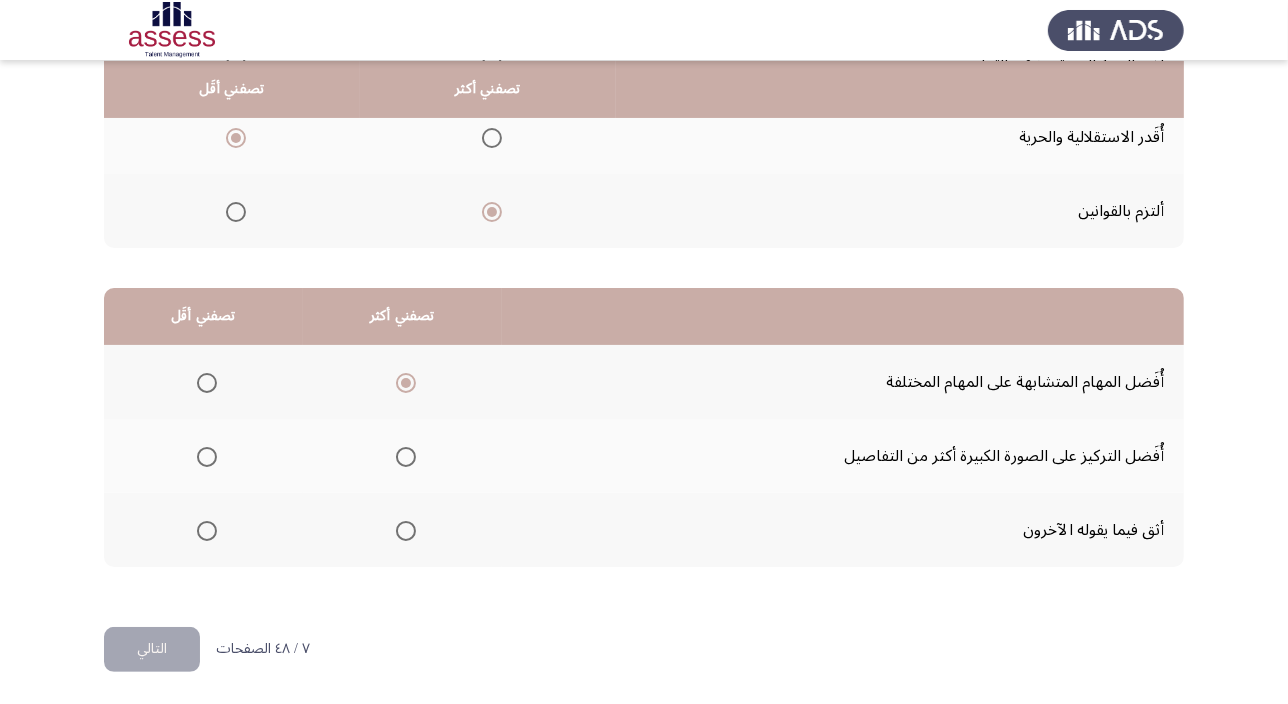 click at bounding box center (207, 457) 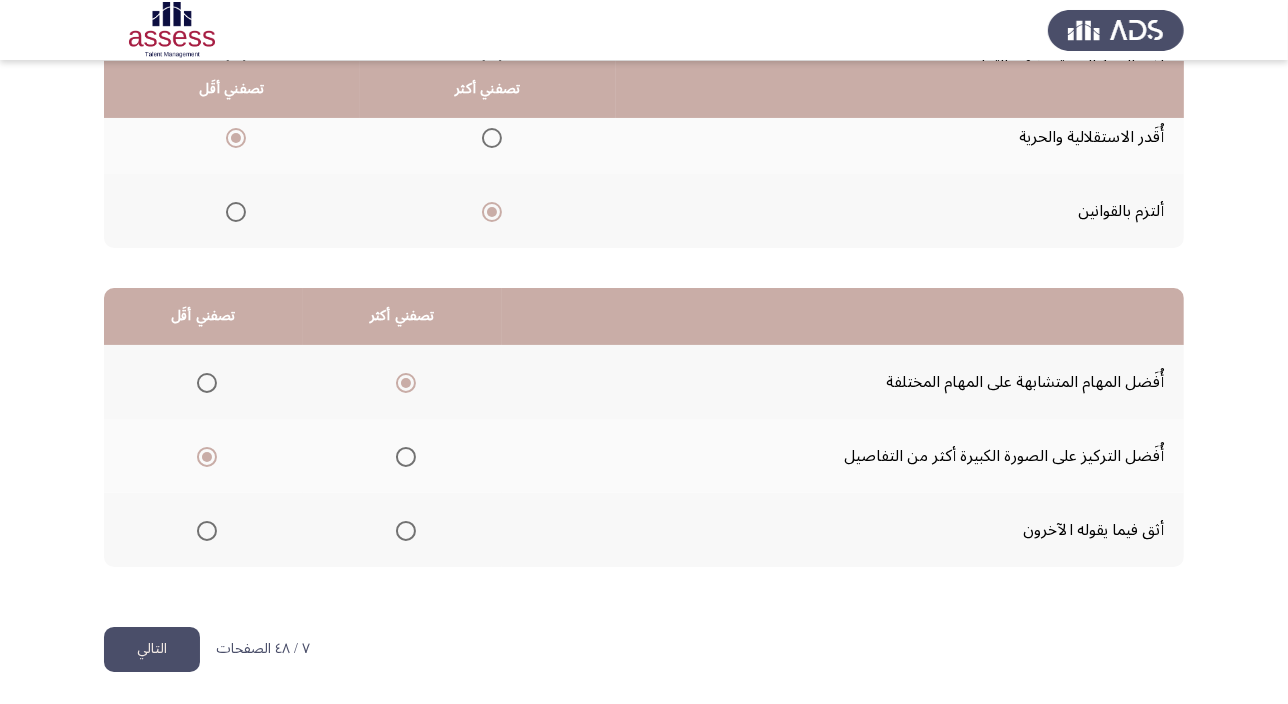 click on "التالي" 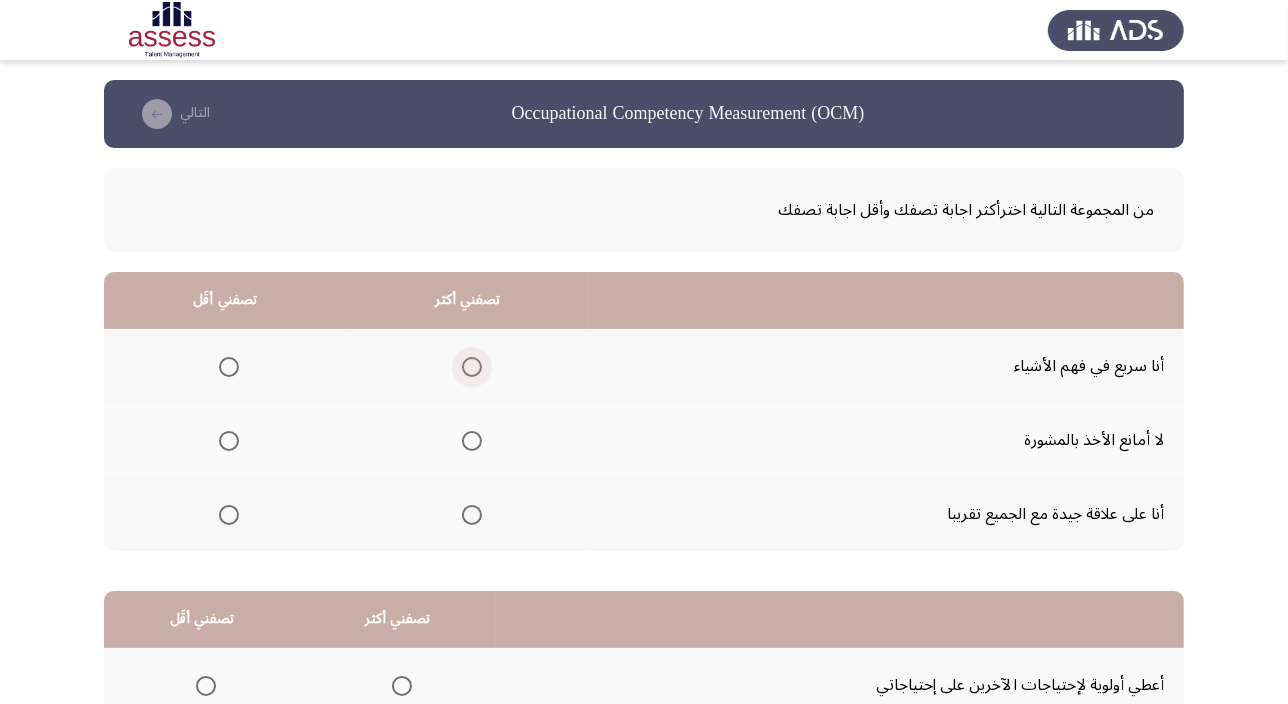 click at bounding box center [472, 367] 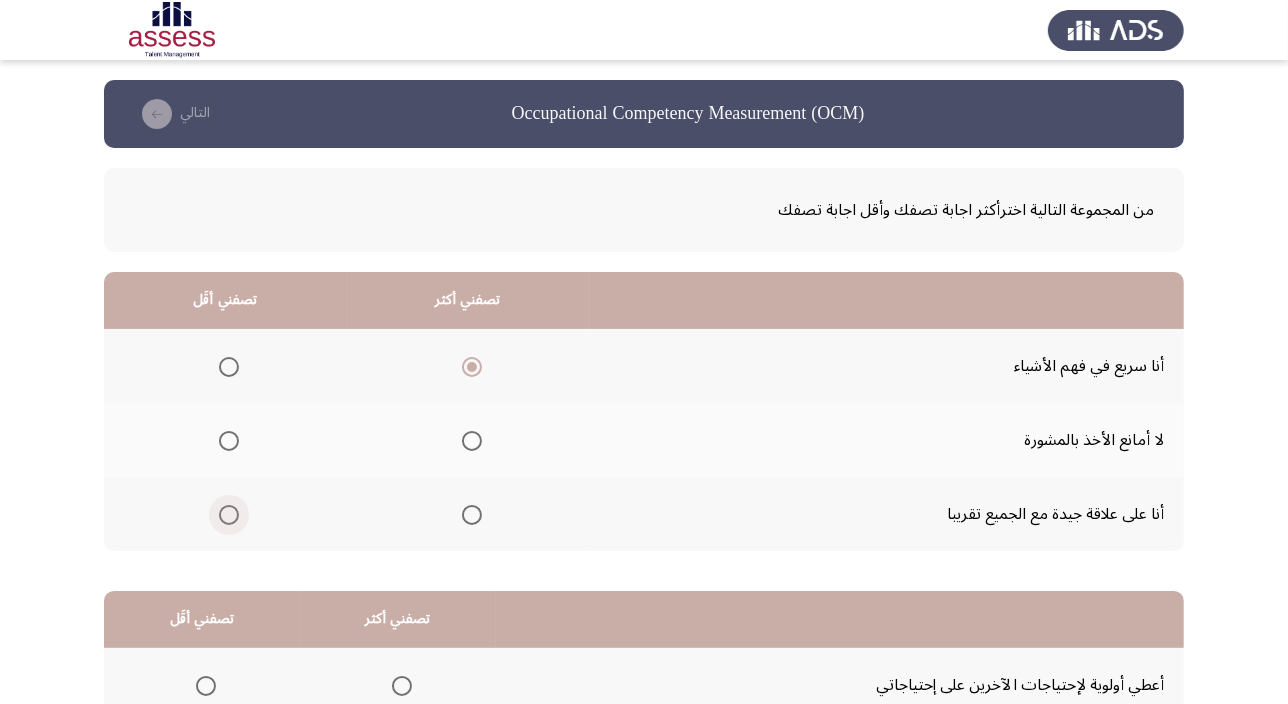 click at bounding box center [229, 515] 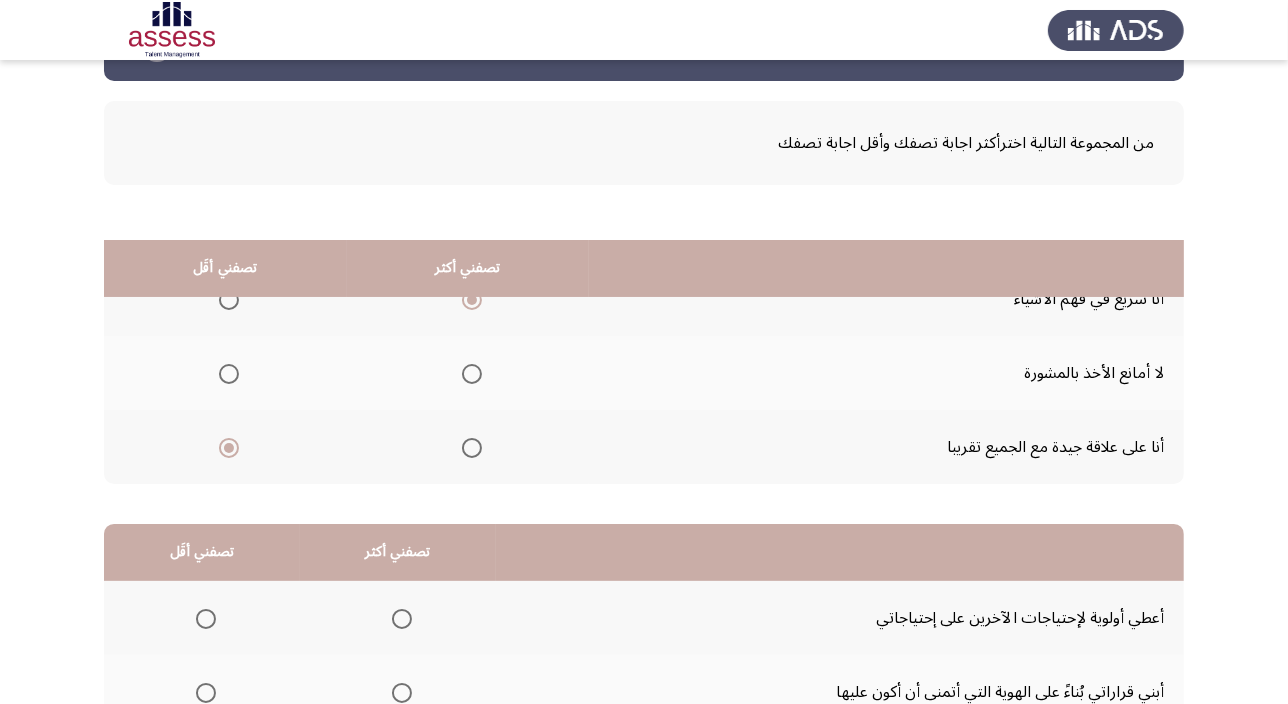 scroll, scrollTop: 303, scrollLeft: 0, axis: vertical 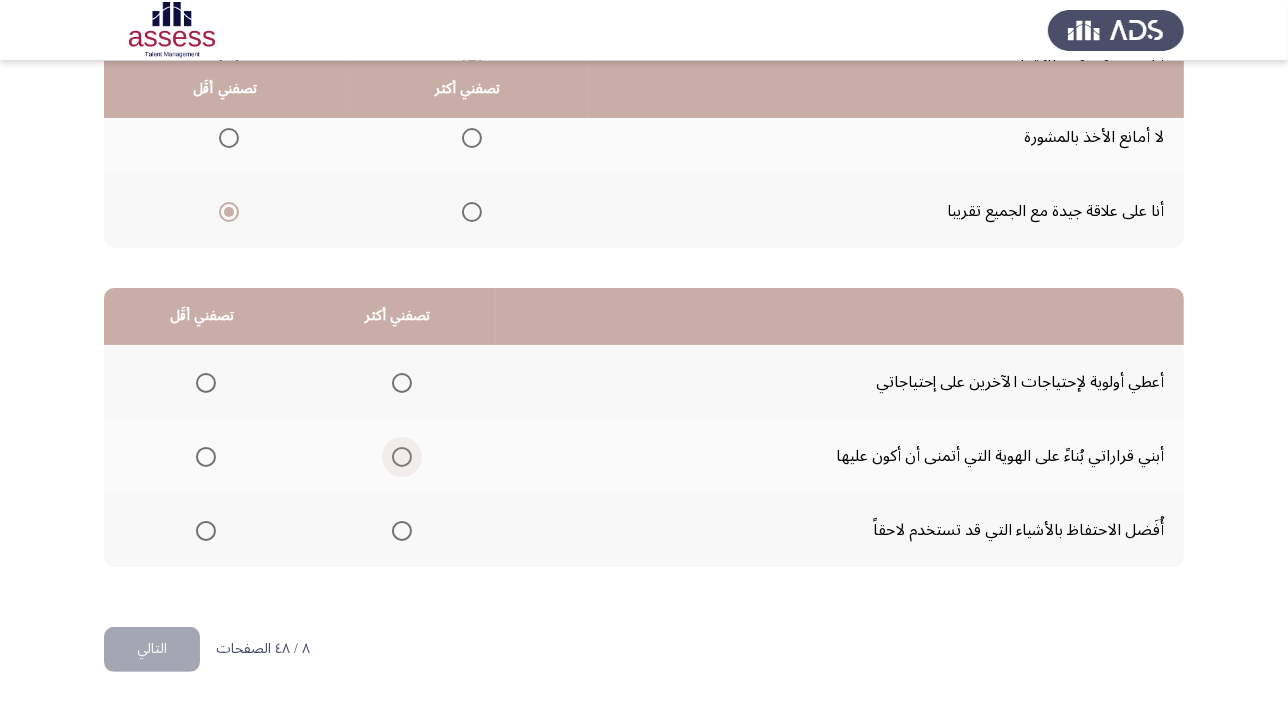 click at bounding box center [402, 457] 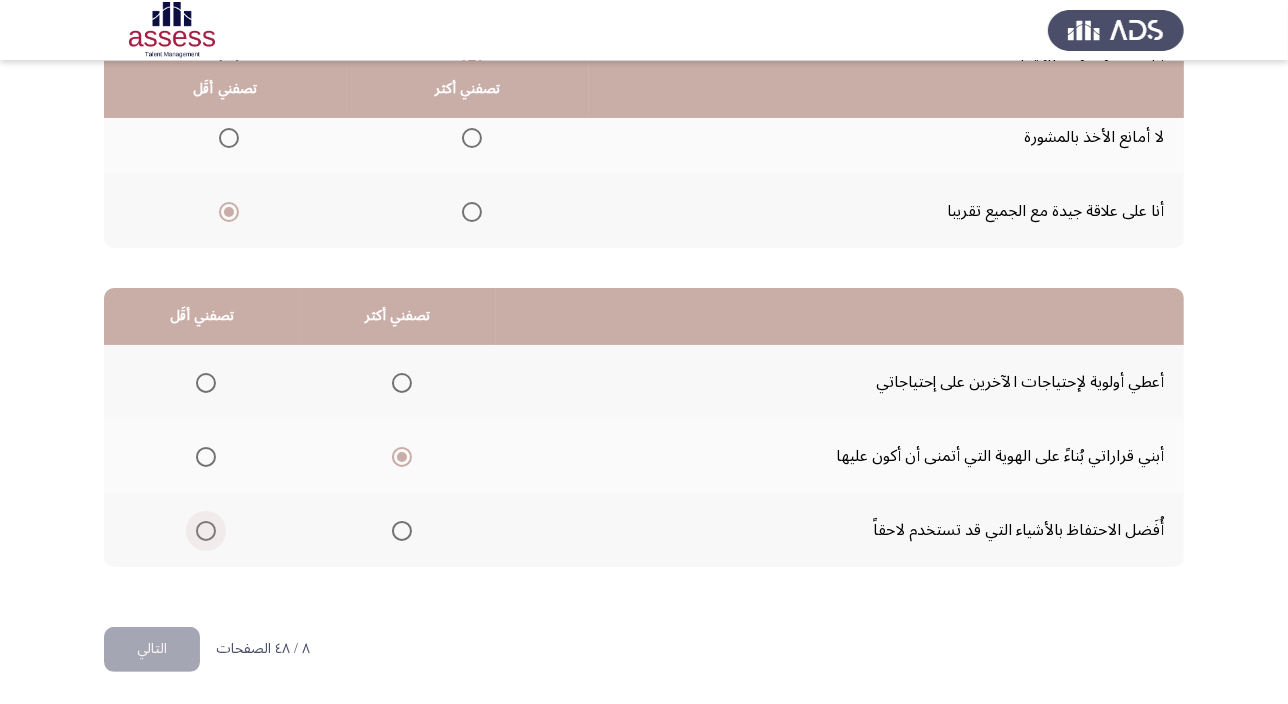 click at bounding box center [206, 531] 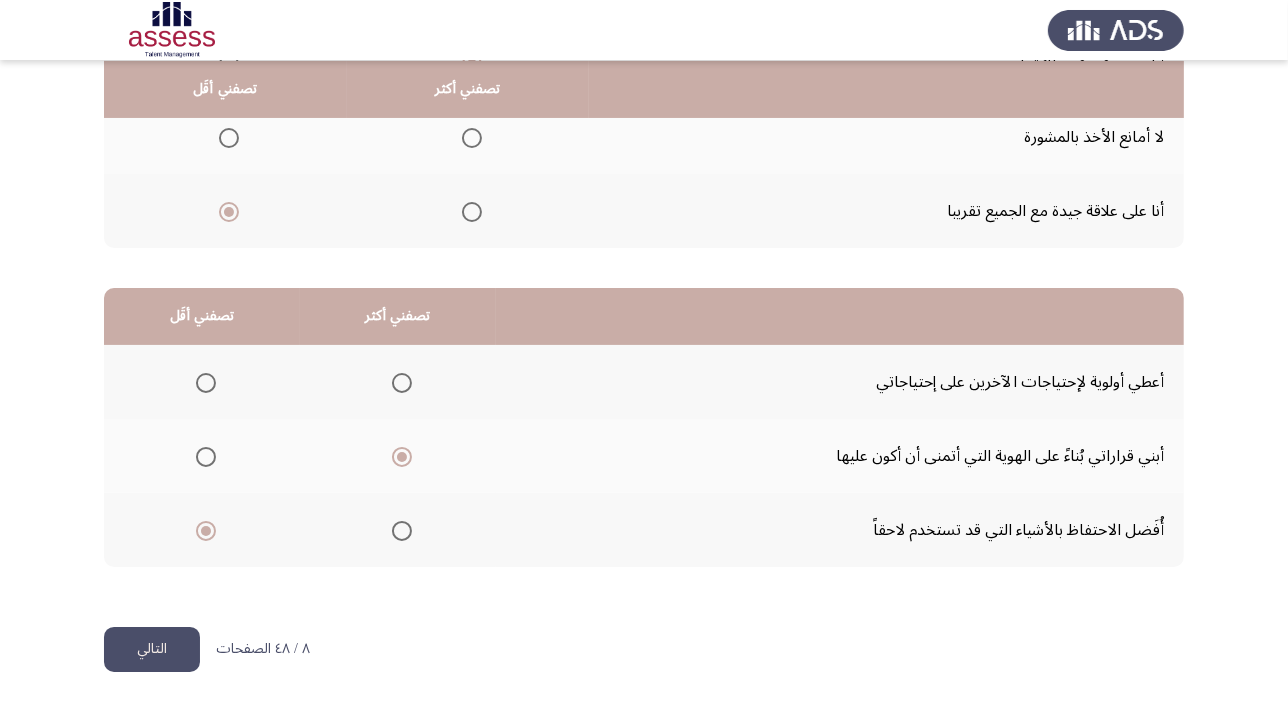 click on "التالي" 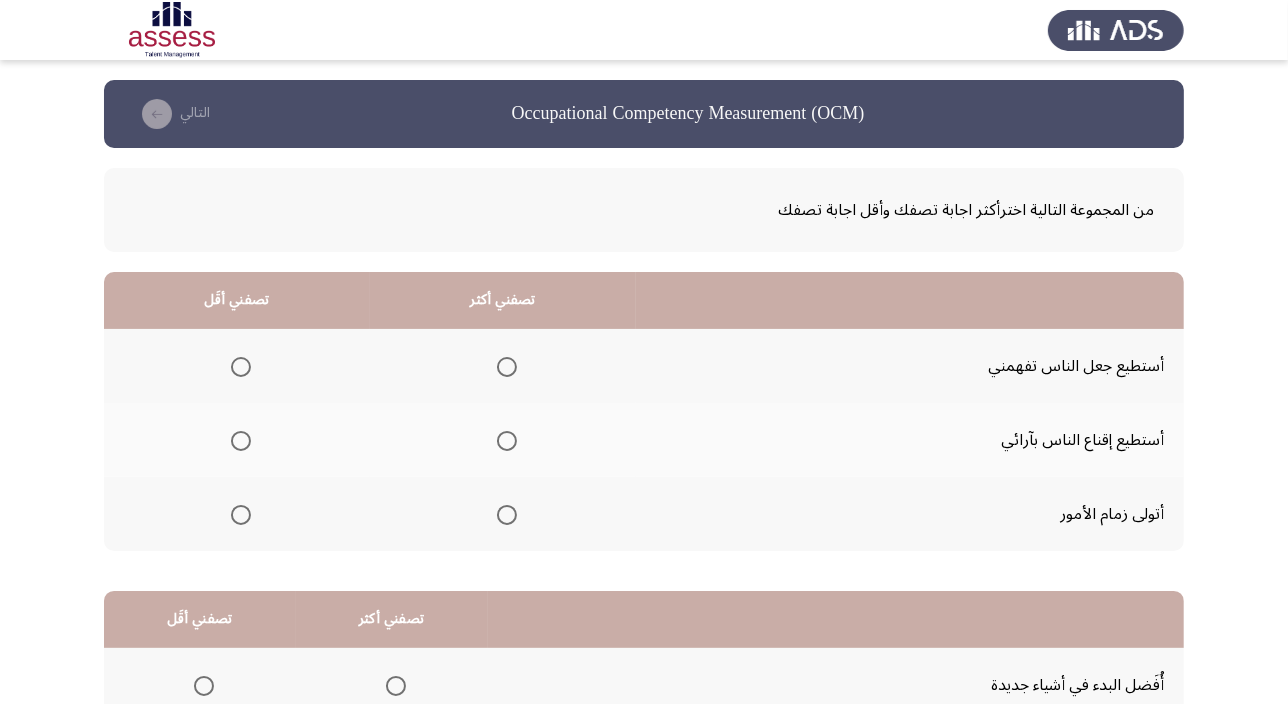 click at bounding box center [507, 367] 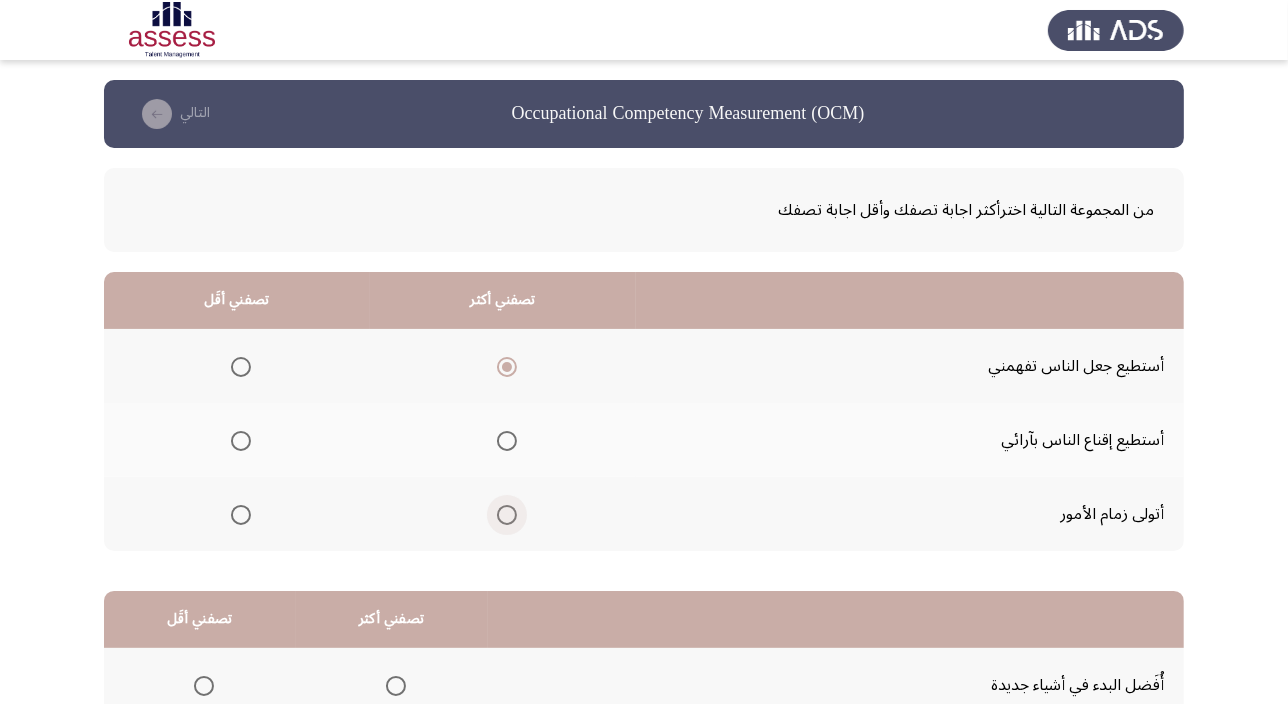 click at bounding box center [507, 515] 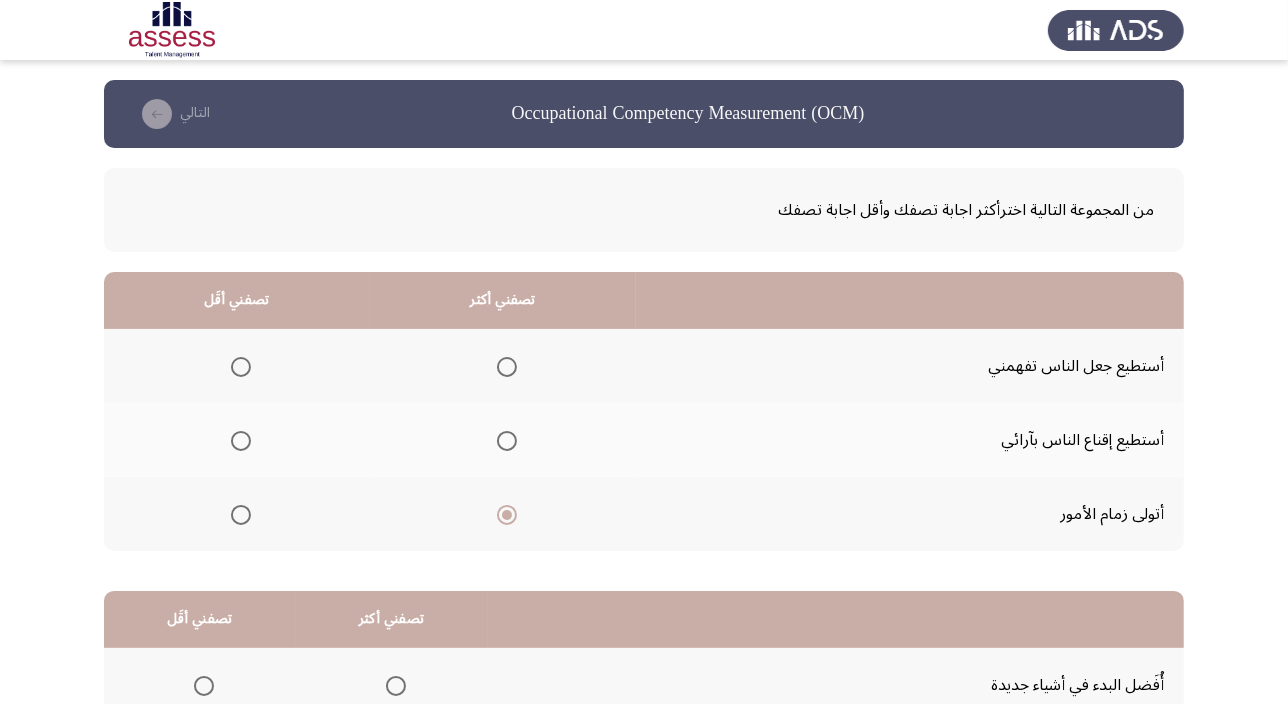 click at bounding box center (507, 441) 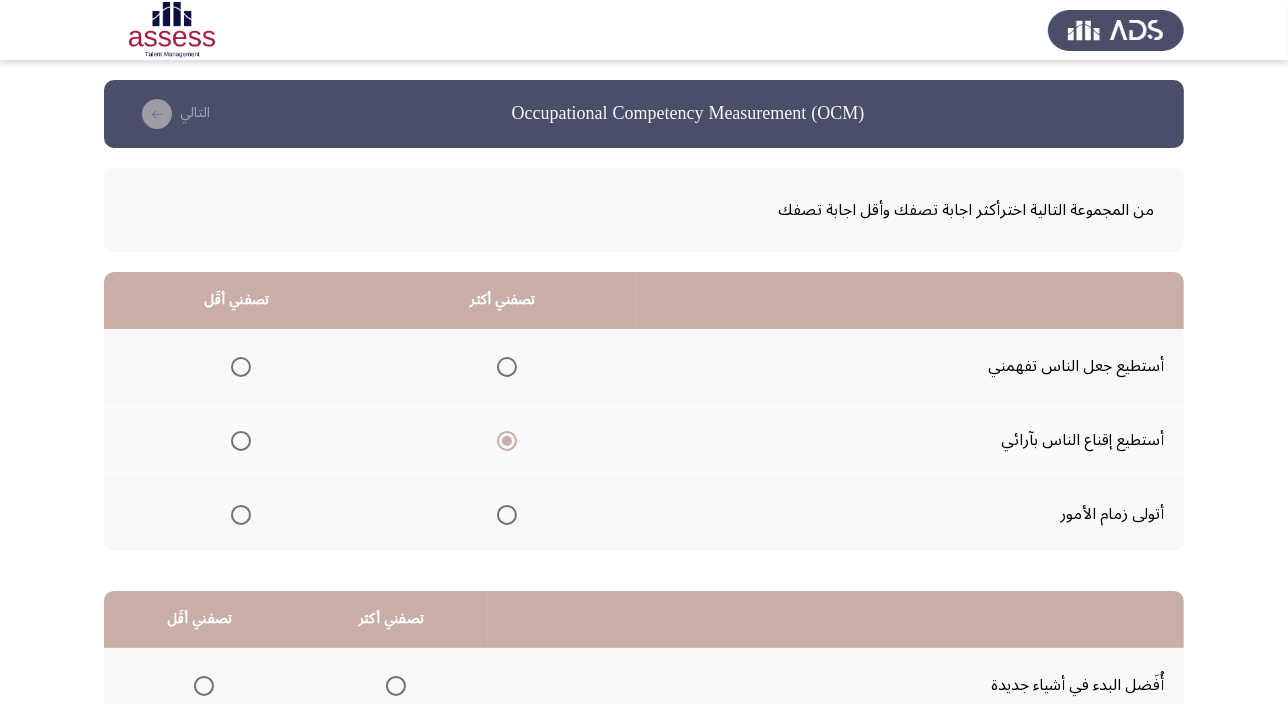 click at bounding box center (507, 515) 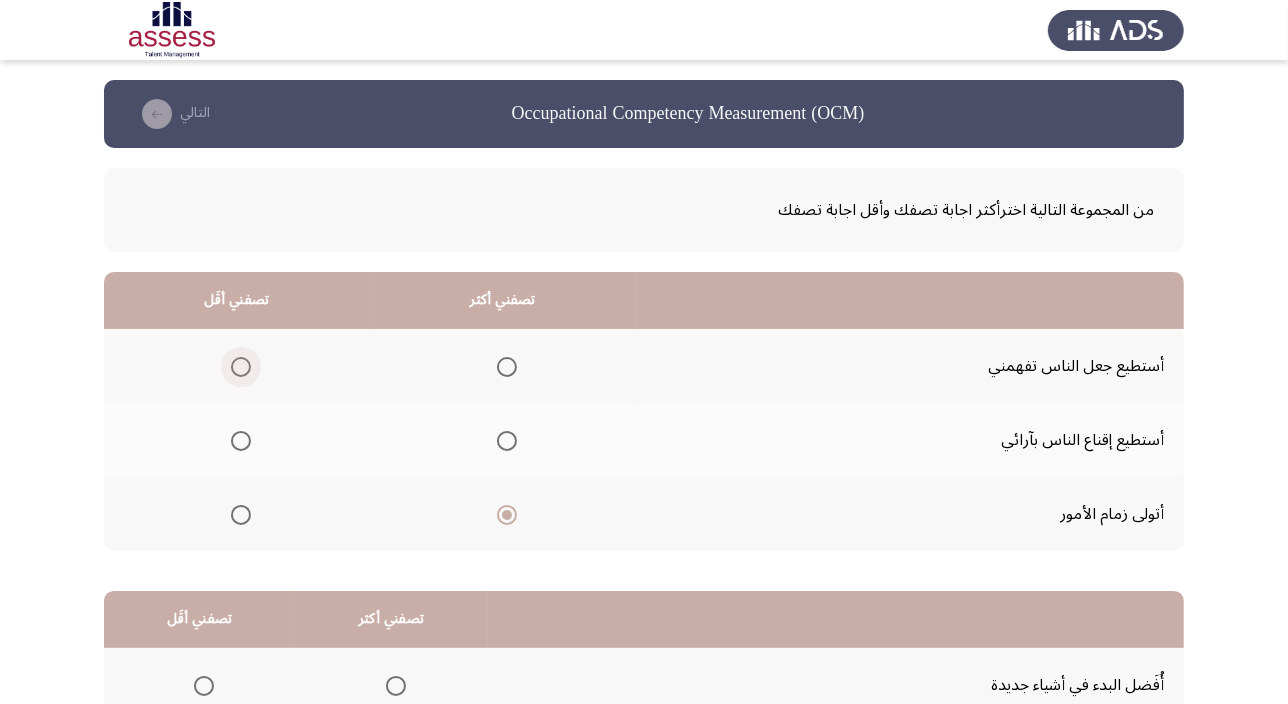 click at bounding box center [241, 367] 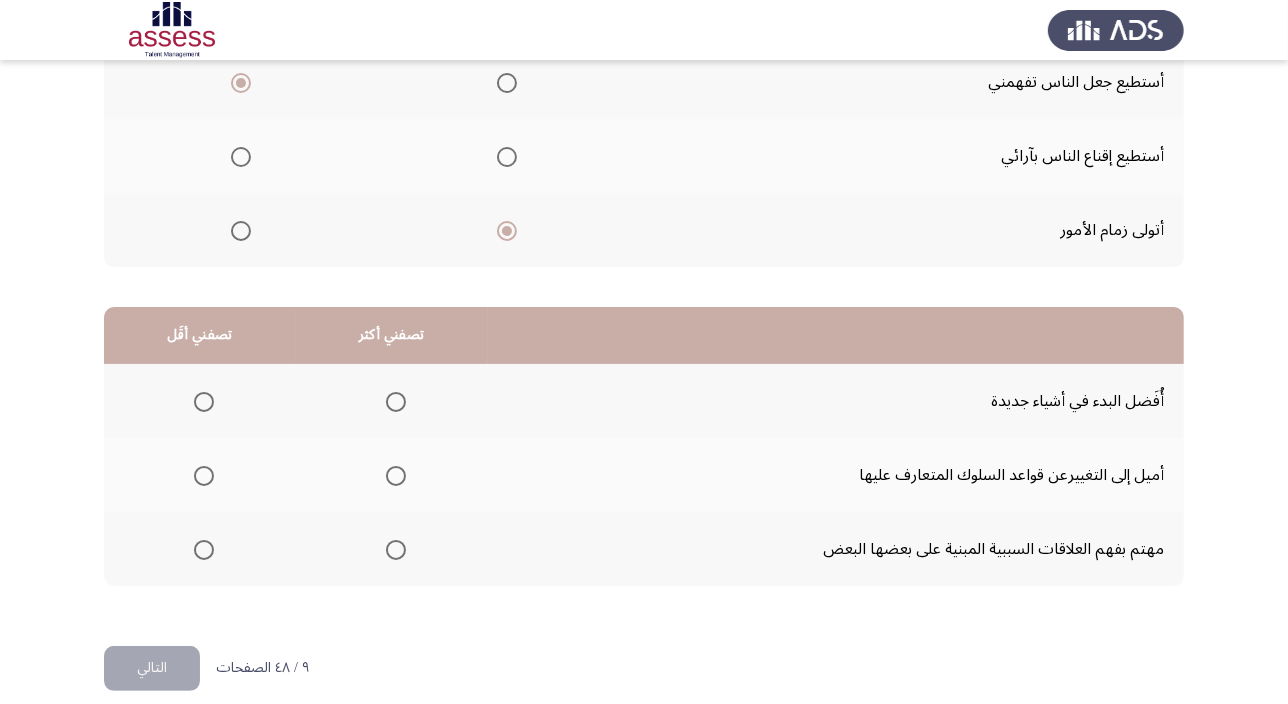 scroll, scrollTop: 303, scrollLeft: 0, axis: vertical 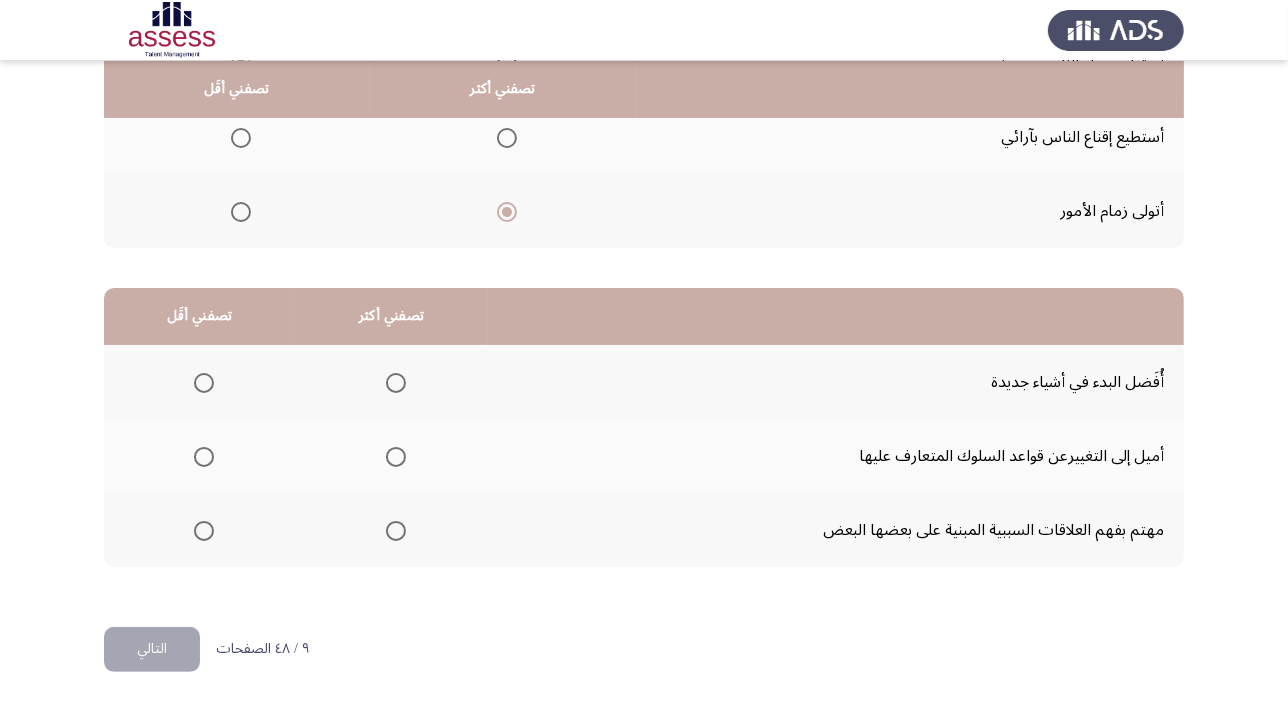 click at bounding box center (204, 457) 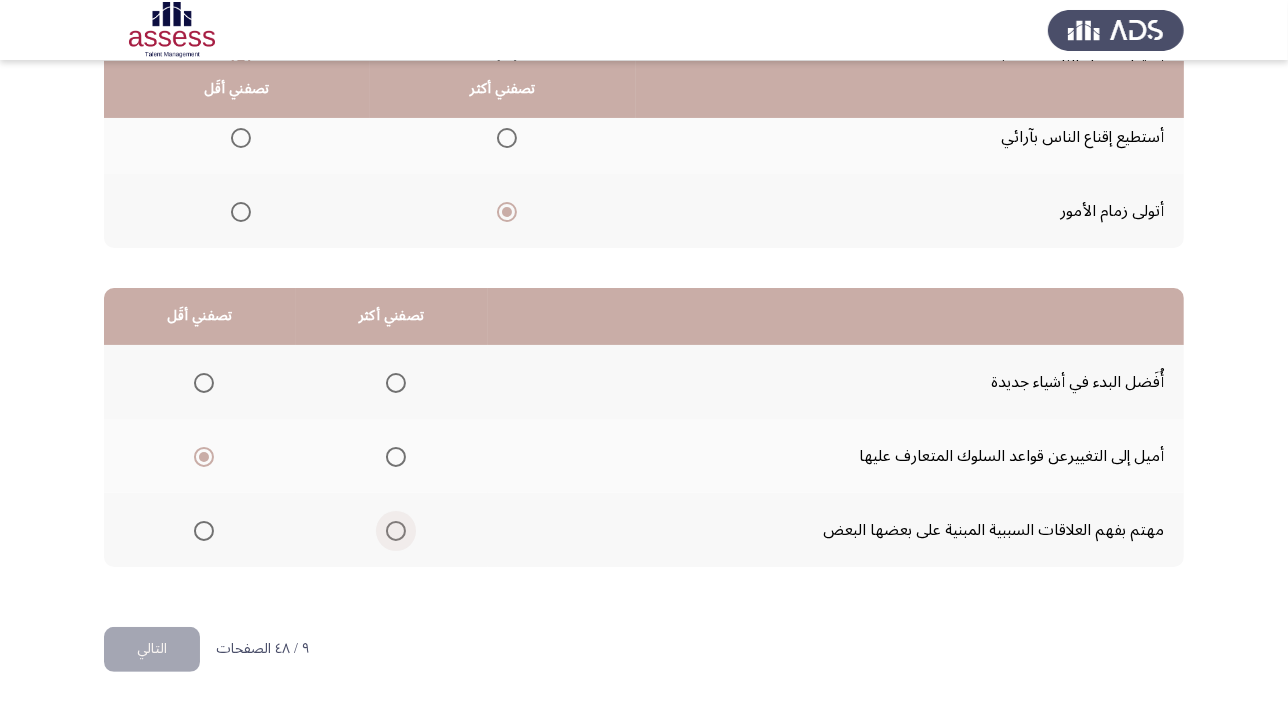 click at bounding box center (396, 531) 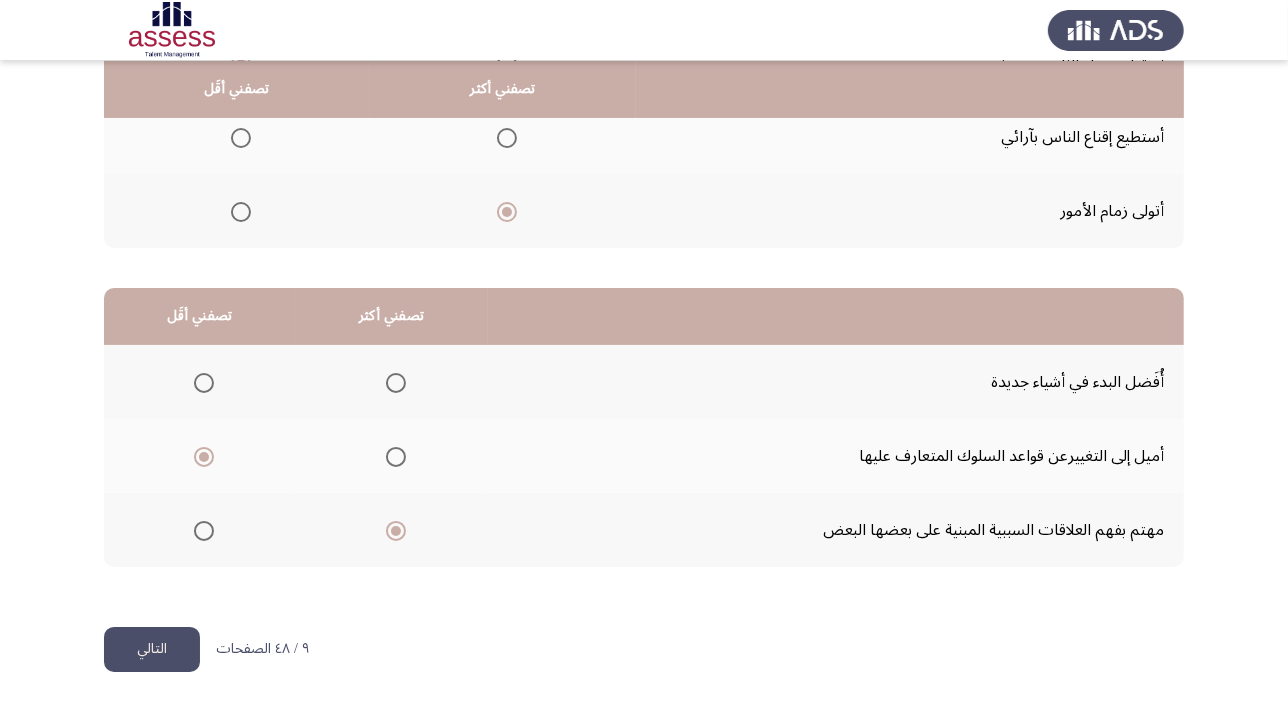 click on "التالي" 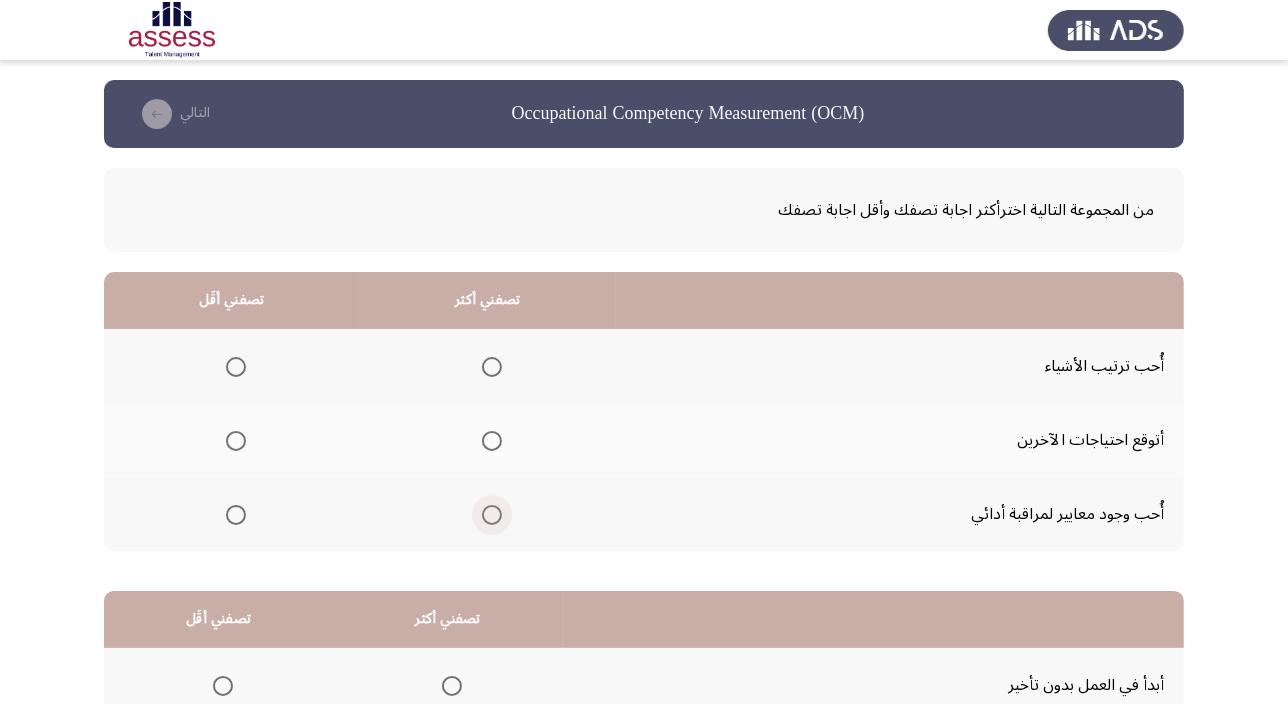 click at bounding box center (492, 515) 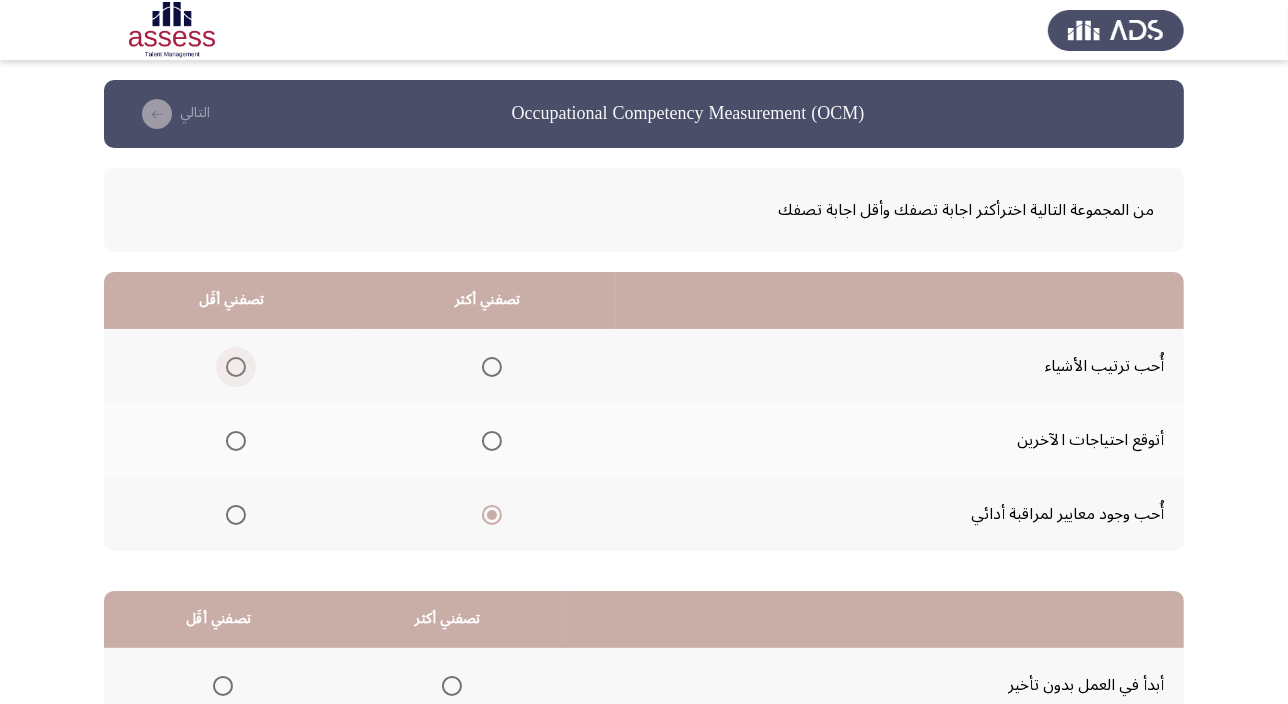 click at bounding box center [236, 367] 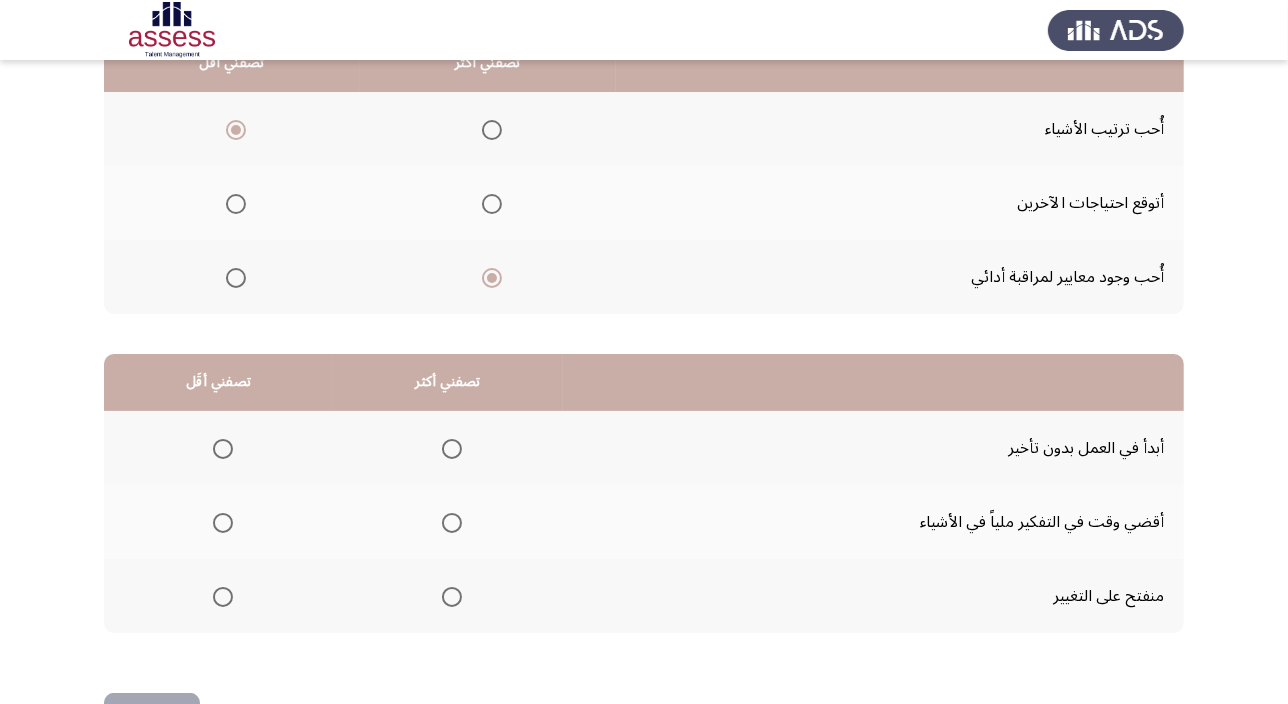 scroll, scrollTop: 303, scrollLeft: 0, axis: vertical 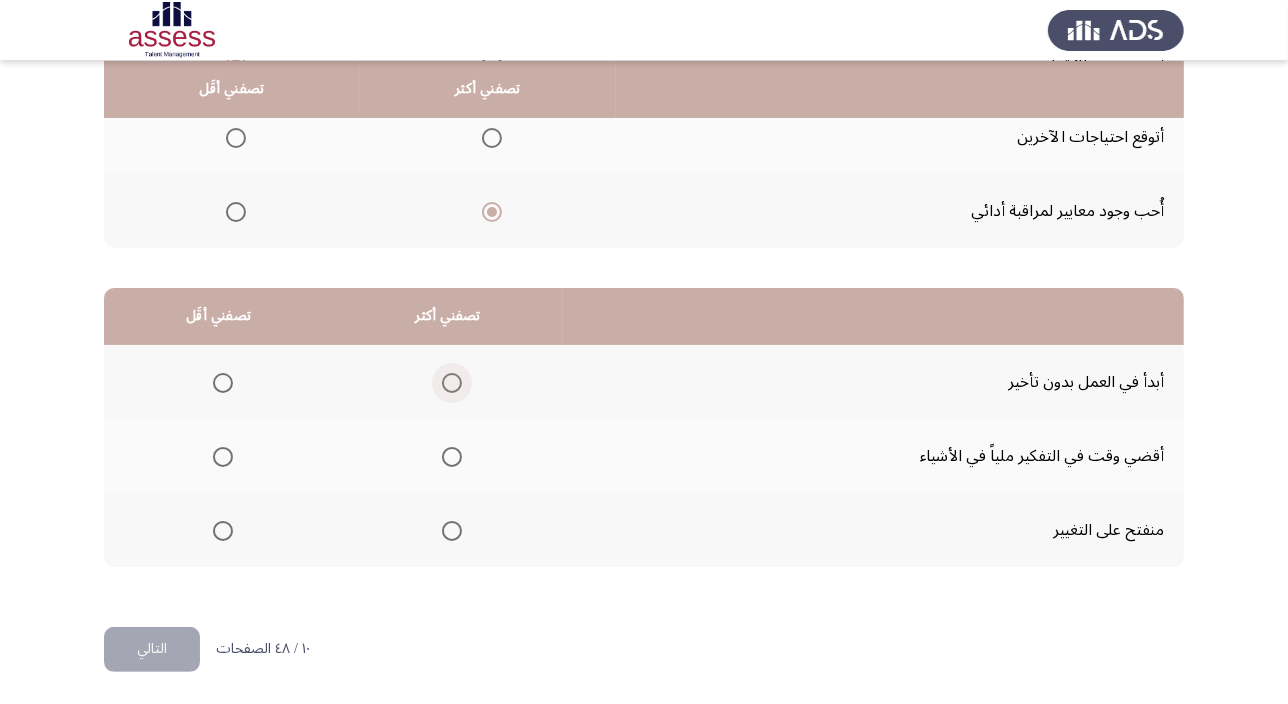 click at bounding box center (452, 383) 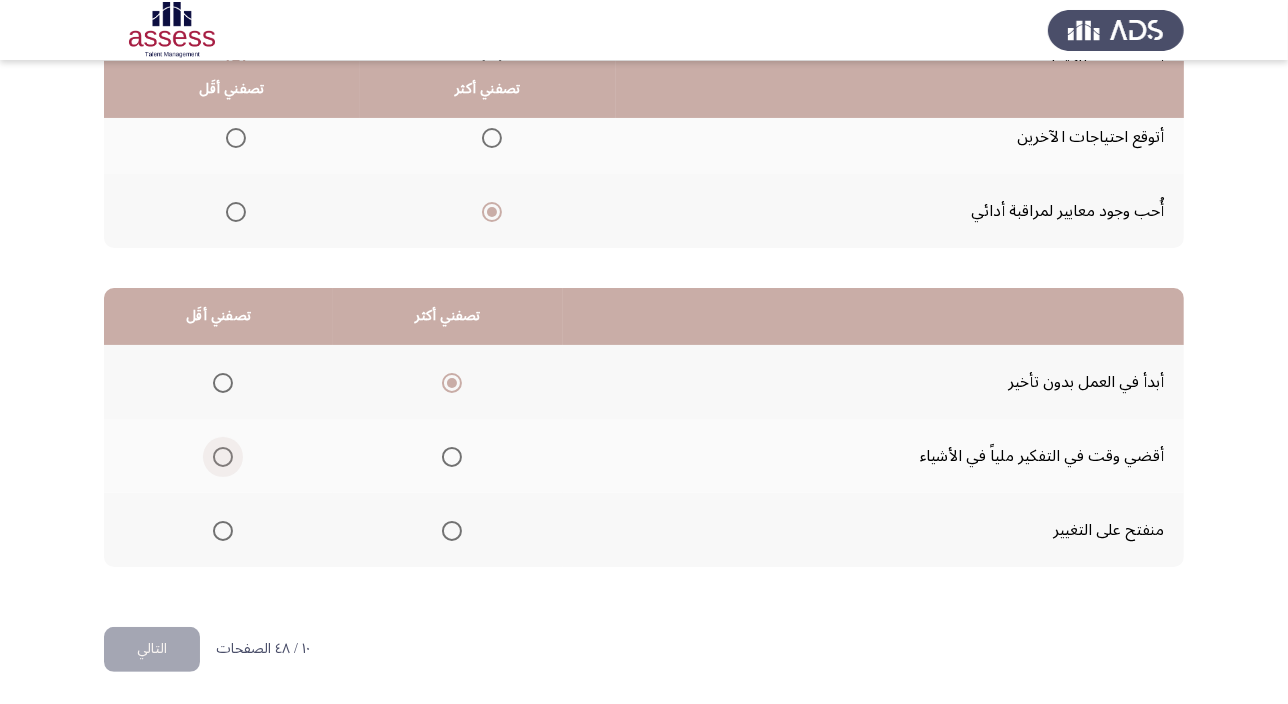 click at bounding box center [223, 457] 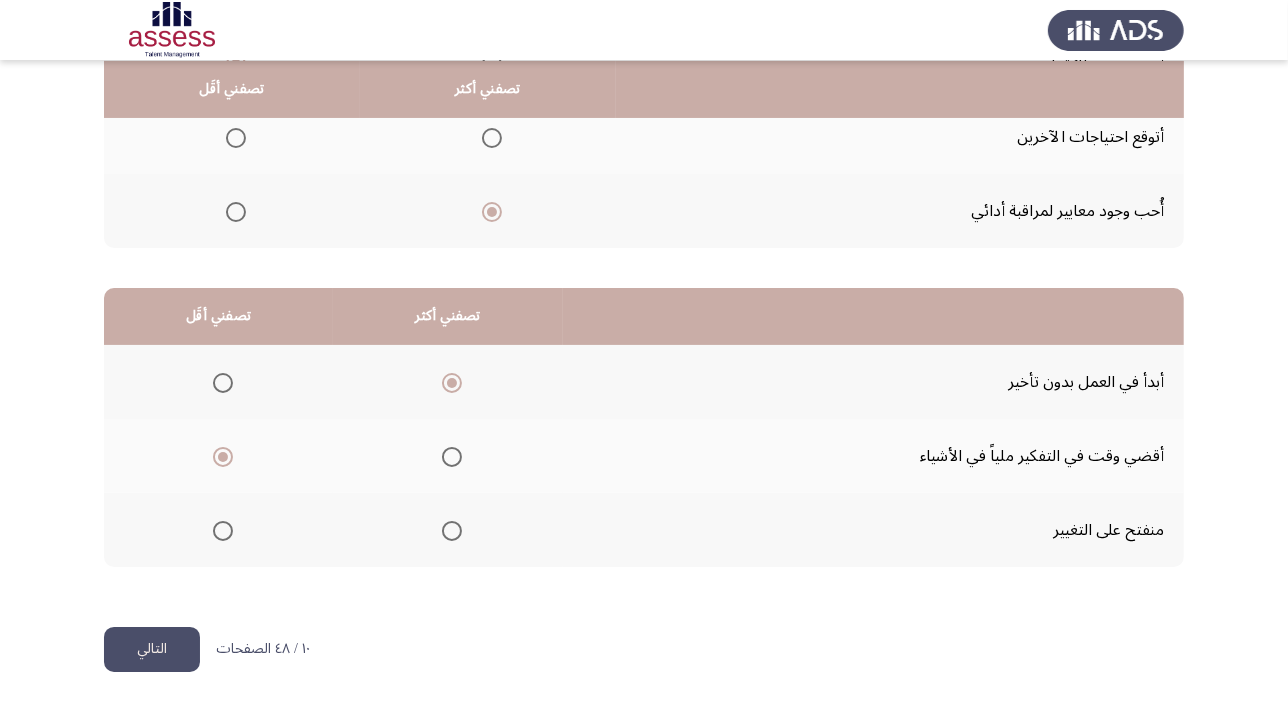 click on "التالي" 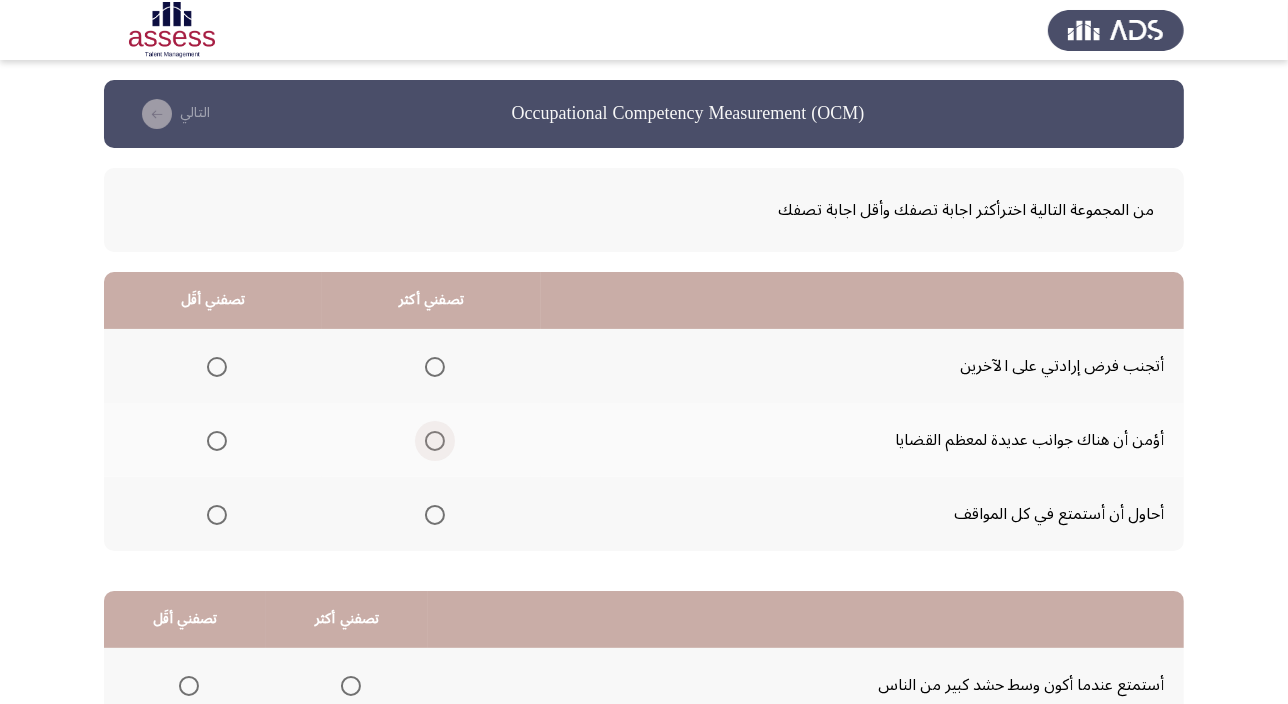 click at bounding box center [435, 441] 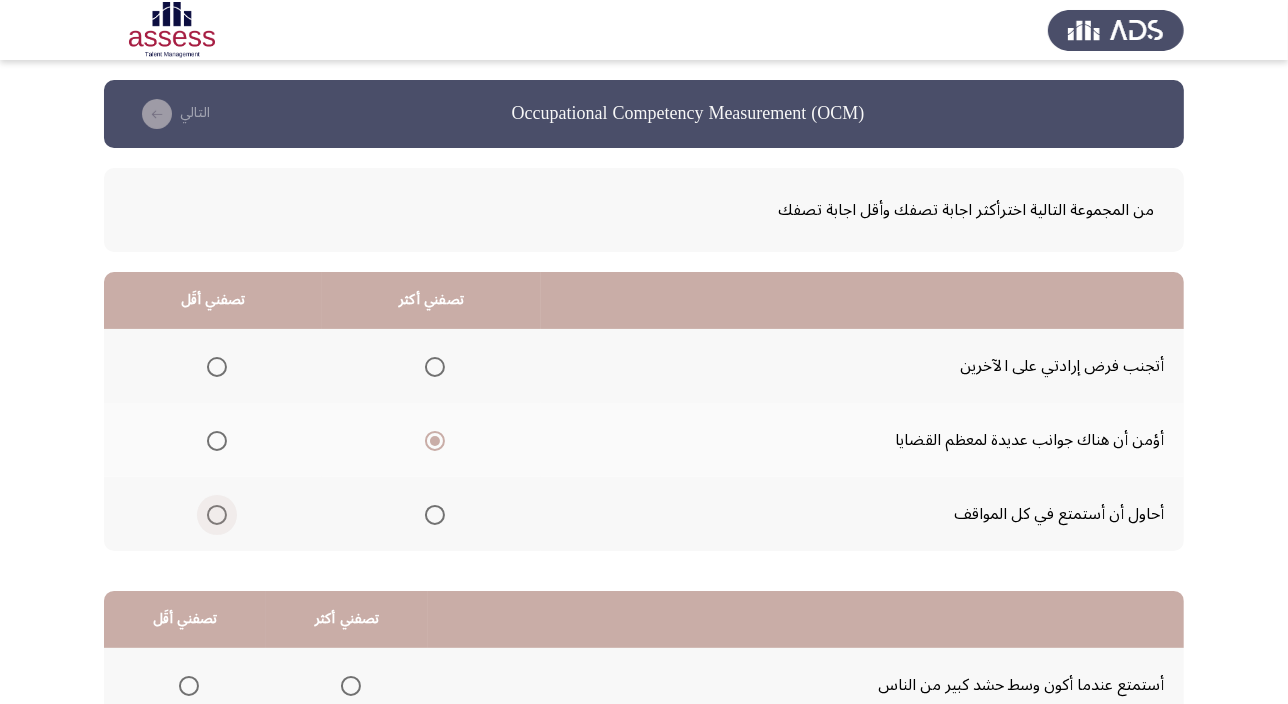 click at bounding box center [217, 515] 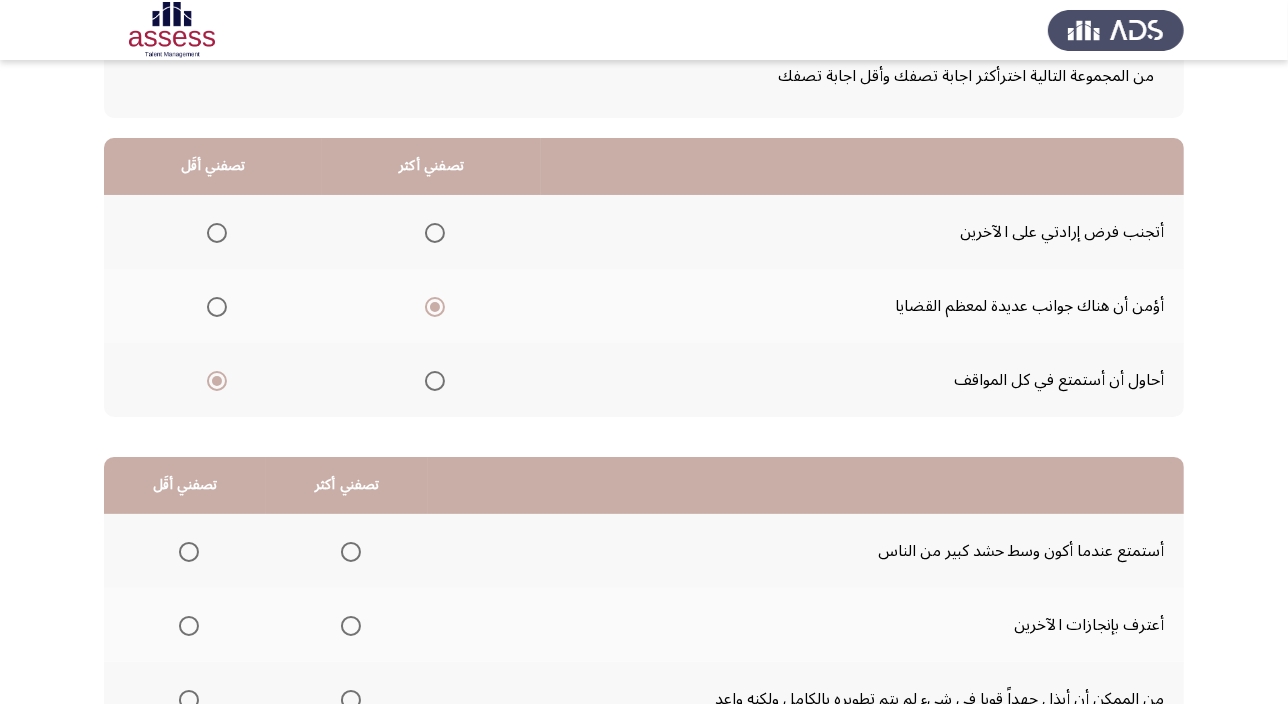scroll, scrollTop: 121, scrollLeft: 0, axis: vertical 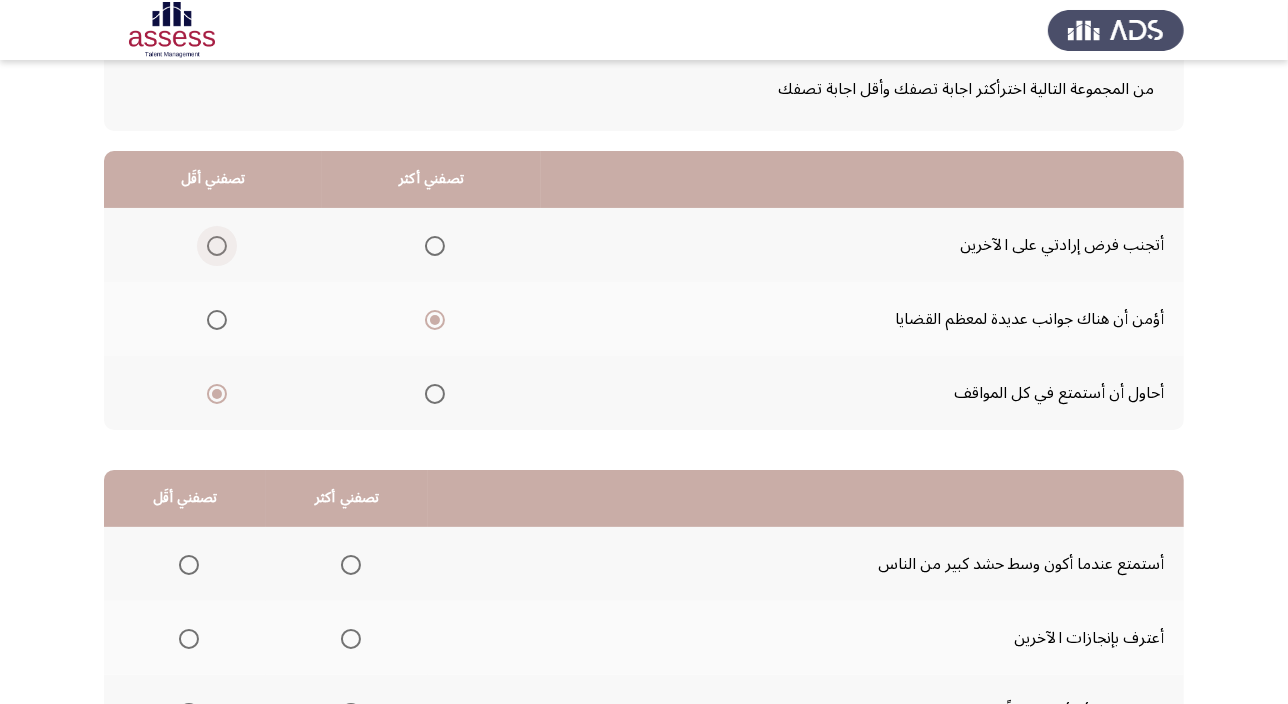 click at bounding box center (217, 246) 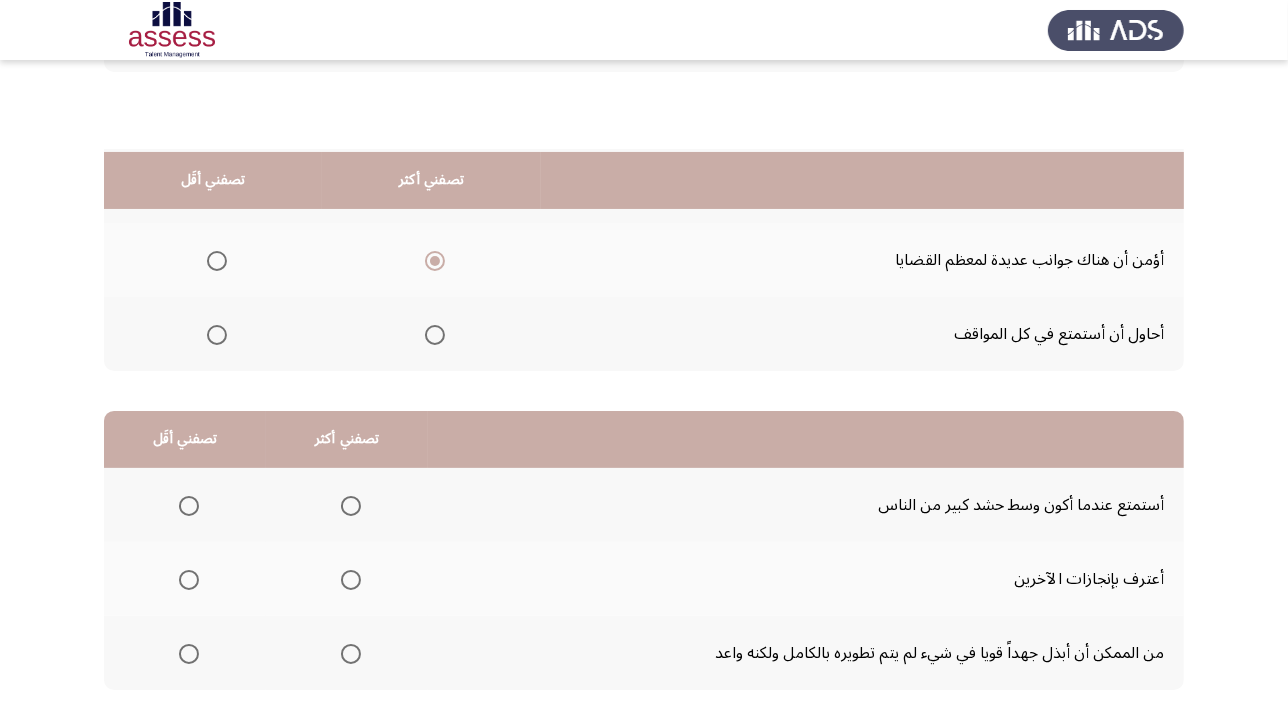 scroll, scrollTop: 303, scrollLeft: 0, axis: vertical 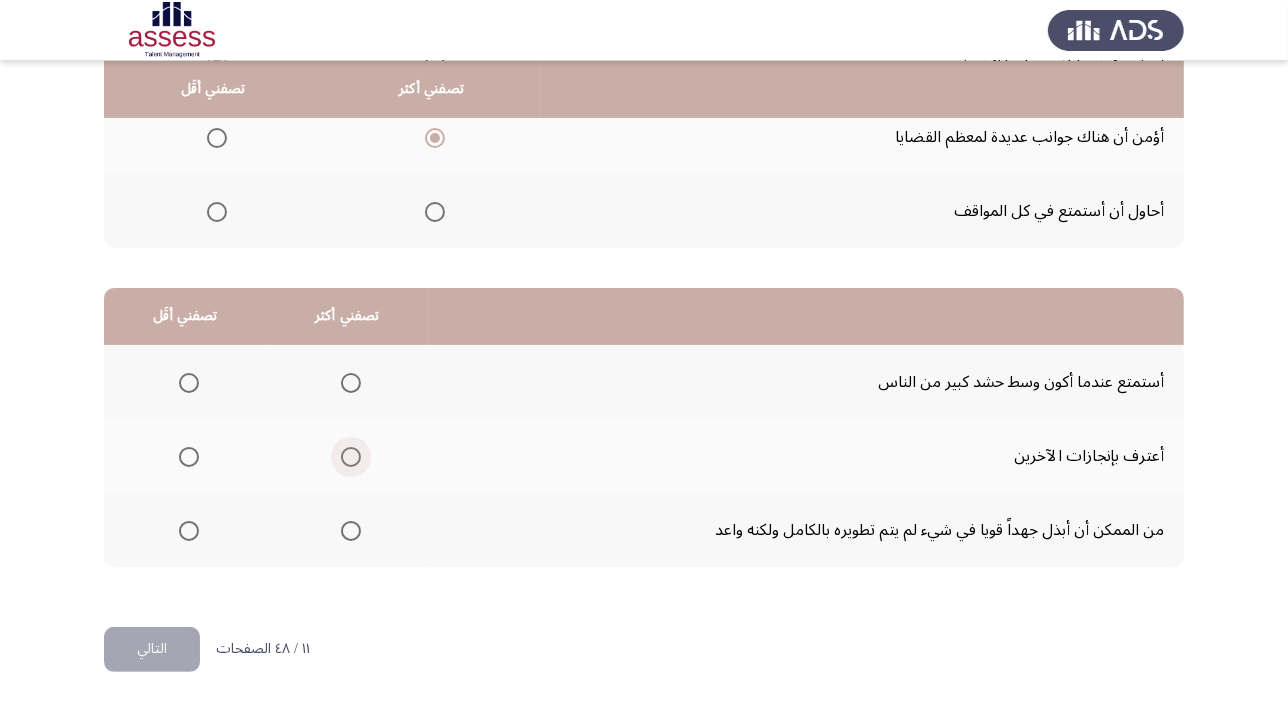 click at bounding box center (351, 457) 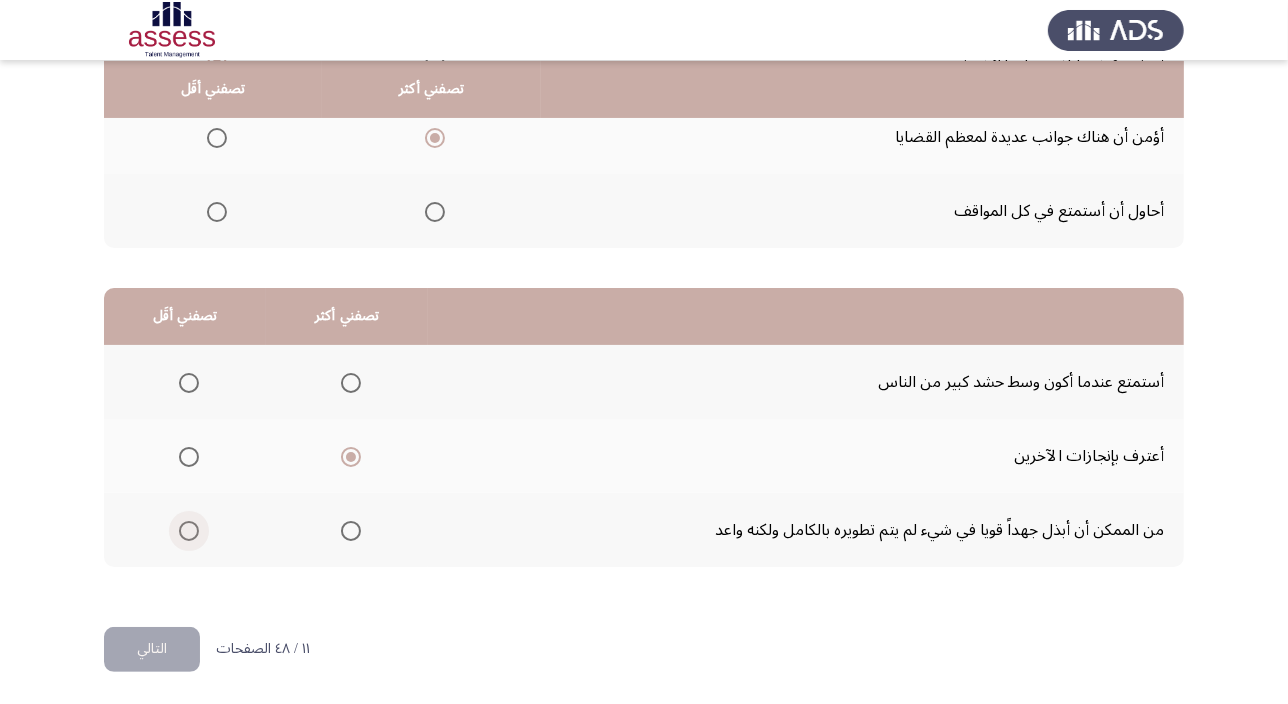 click at bounding box center (189, 531) 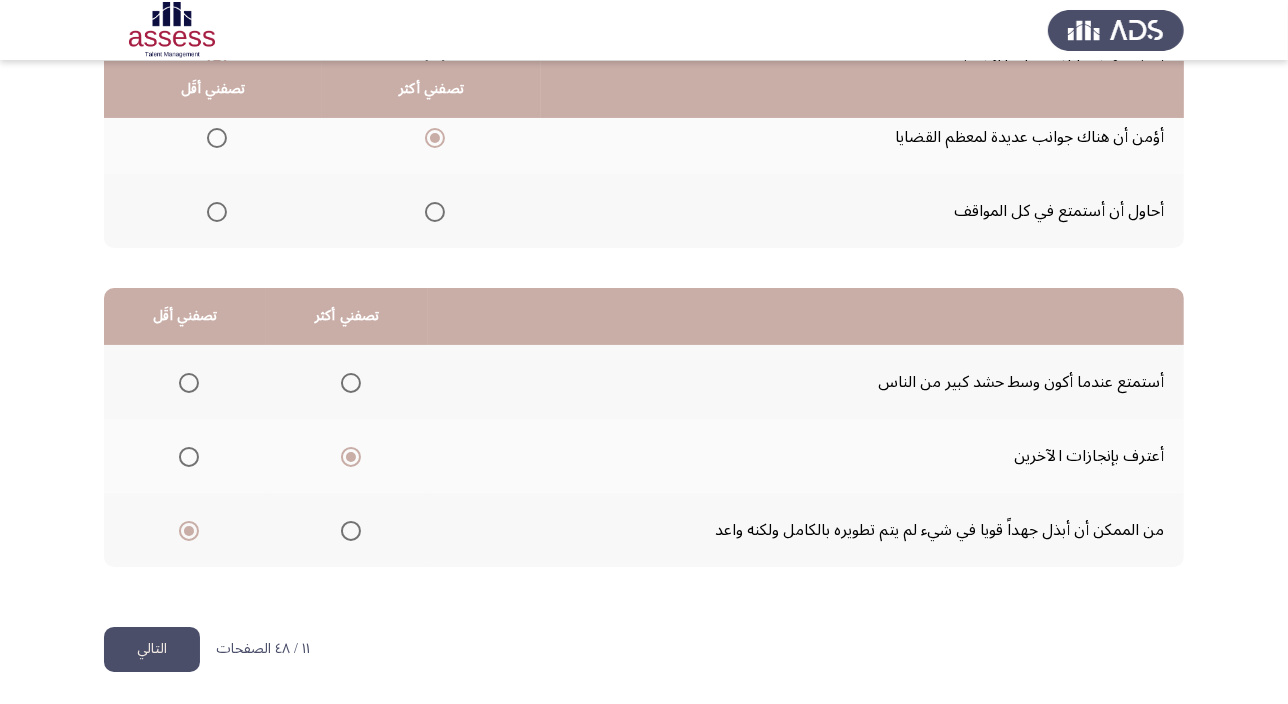 click on "التالي" 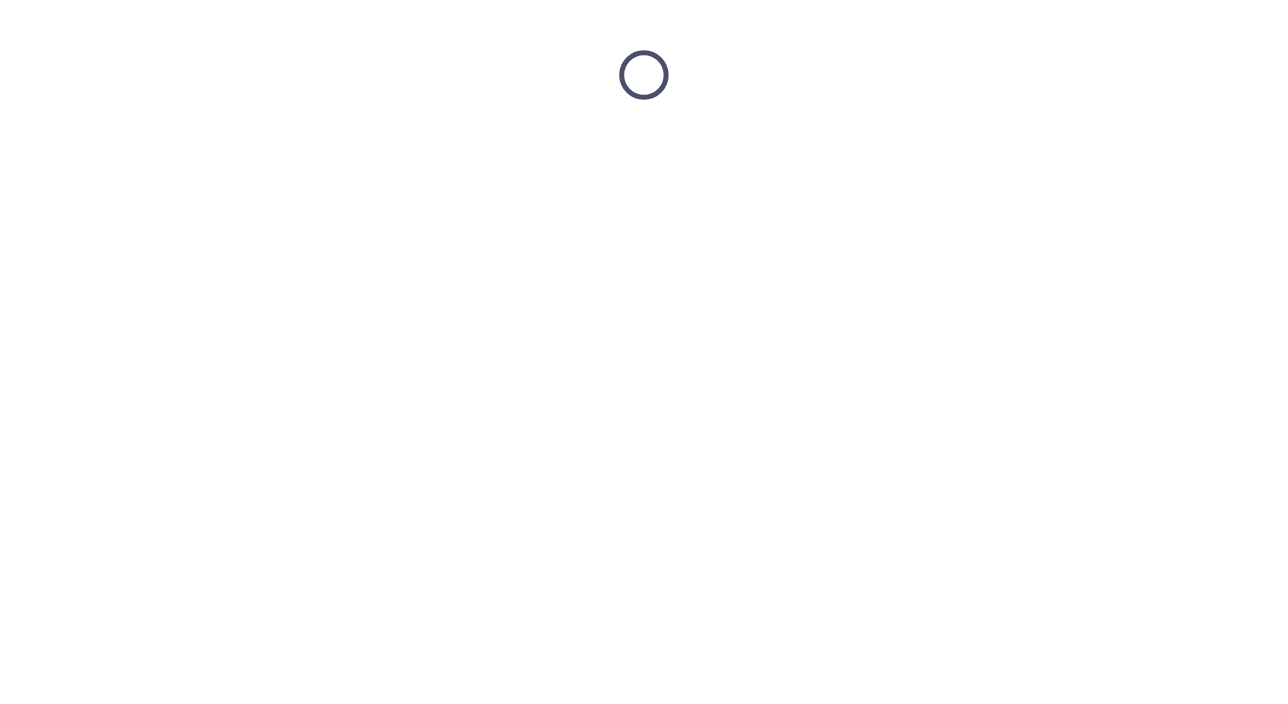 scroll, scrollTop: 0, scrollLeft: 0, axis: both 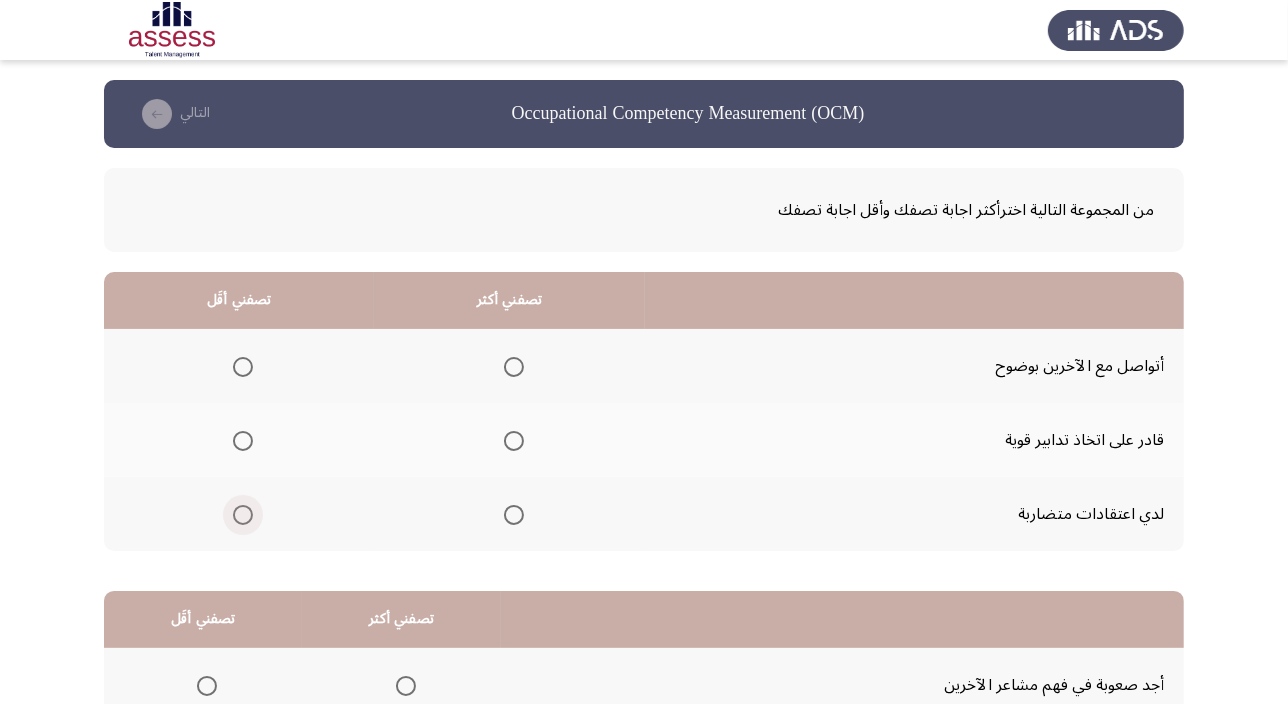 click at bounding box center [243, 515] 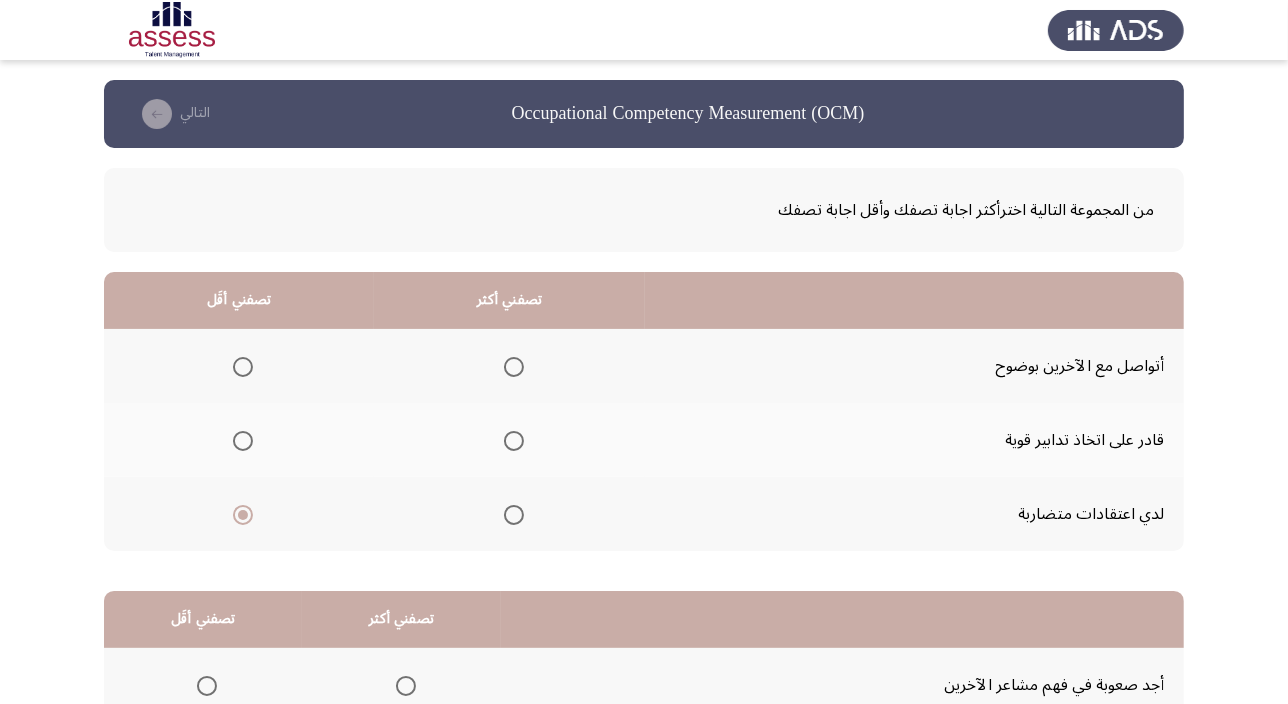 click at bounding box center [514, 441] 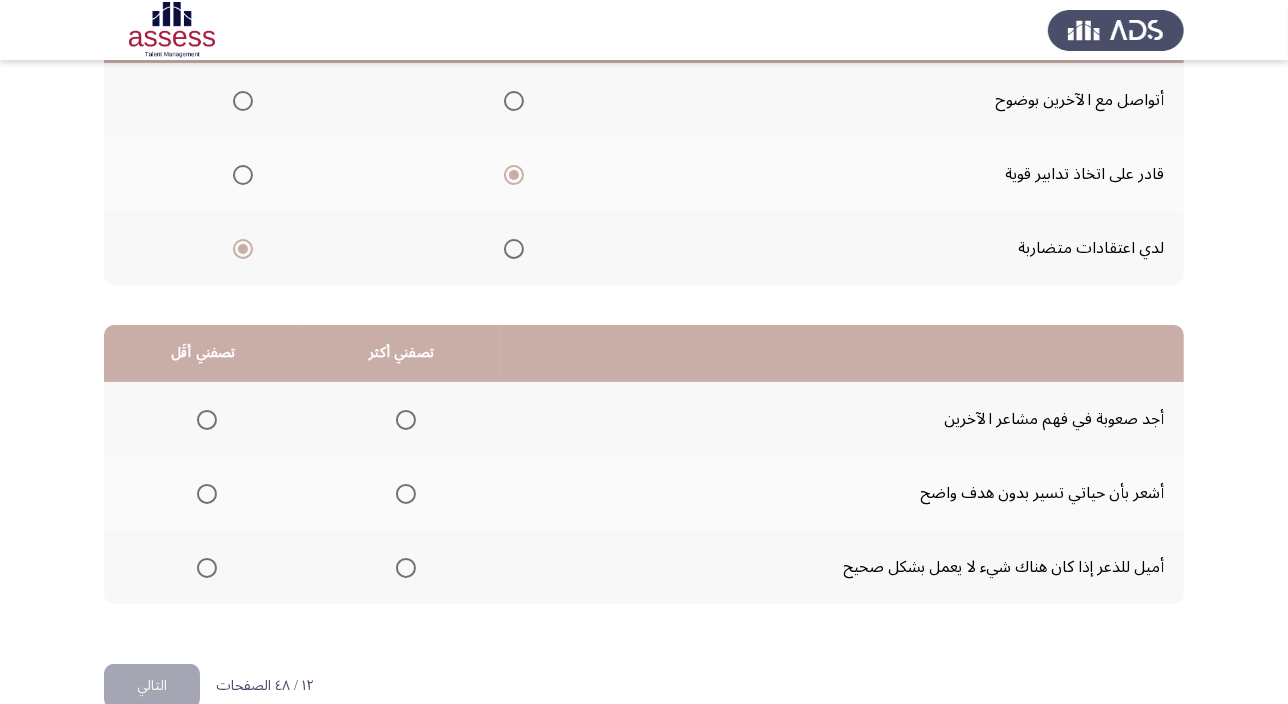scroll, scrollTop: 303, scrollLeft: 0, axis: vertical 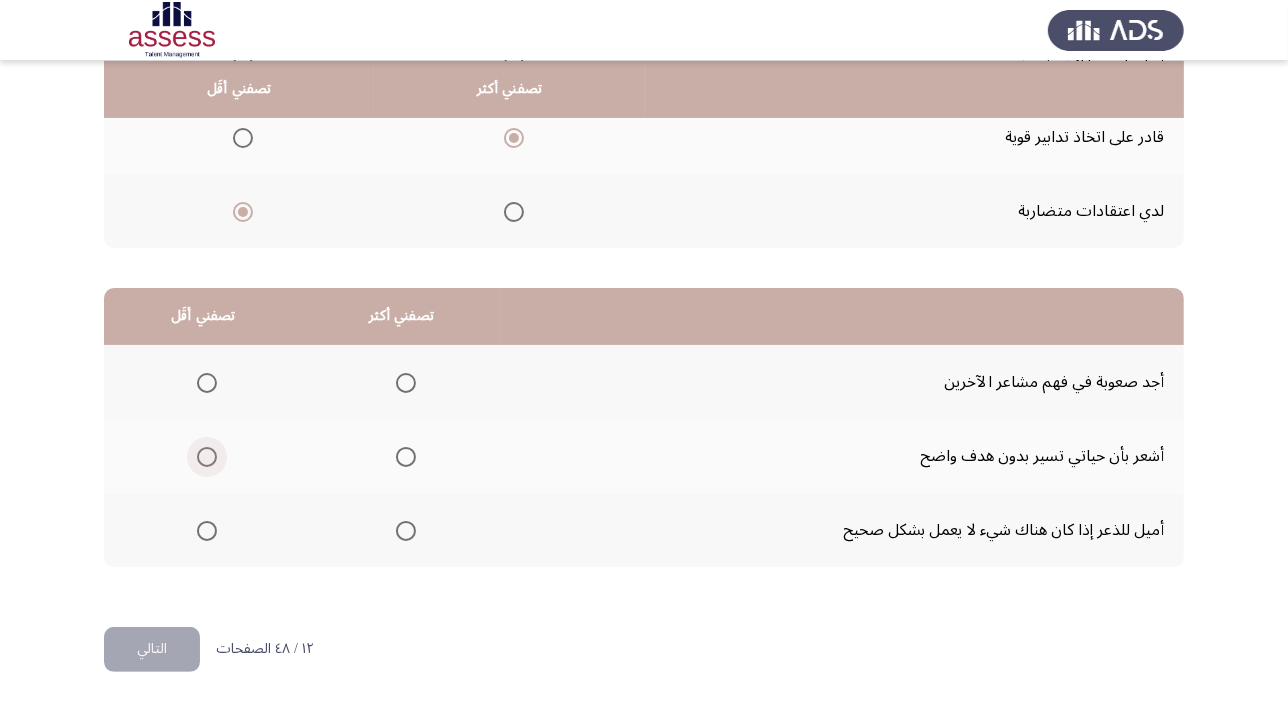 click at bounding box center [207, 457] 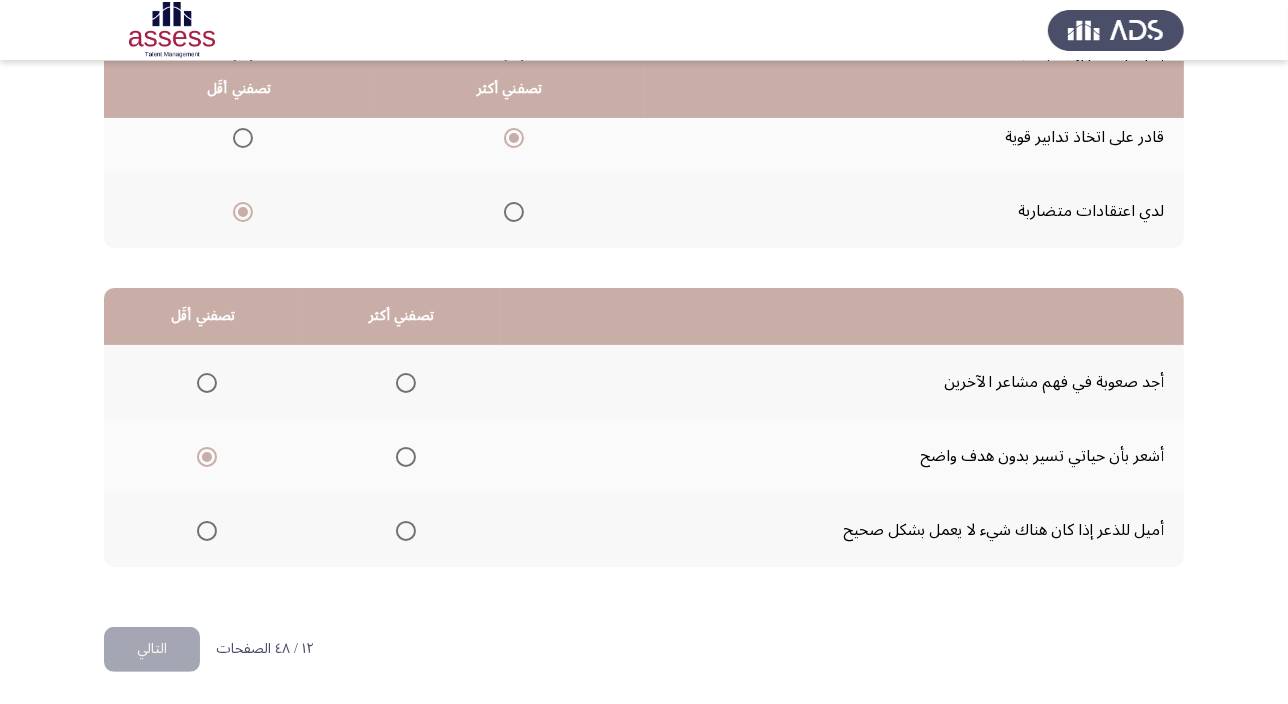 click at bounding box center (406, 531) 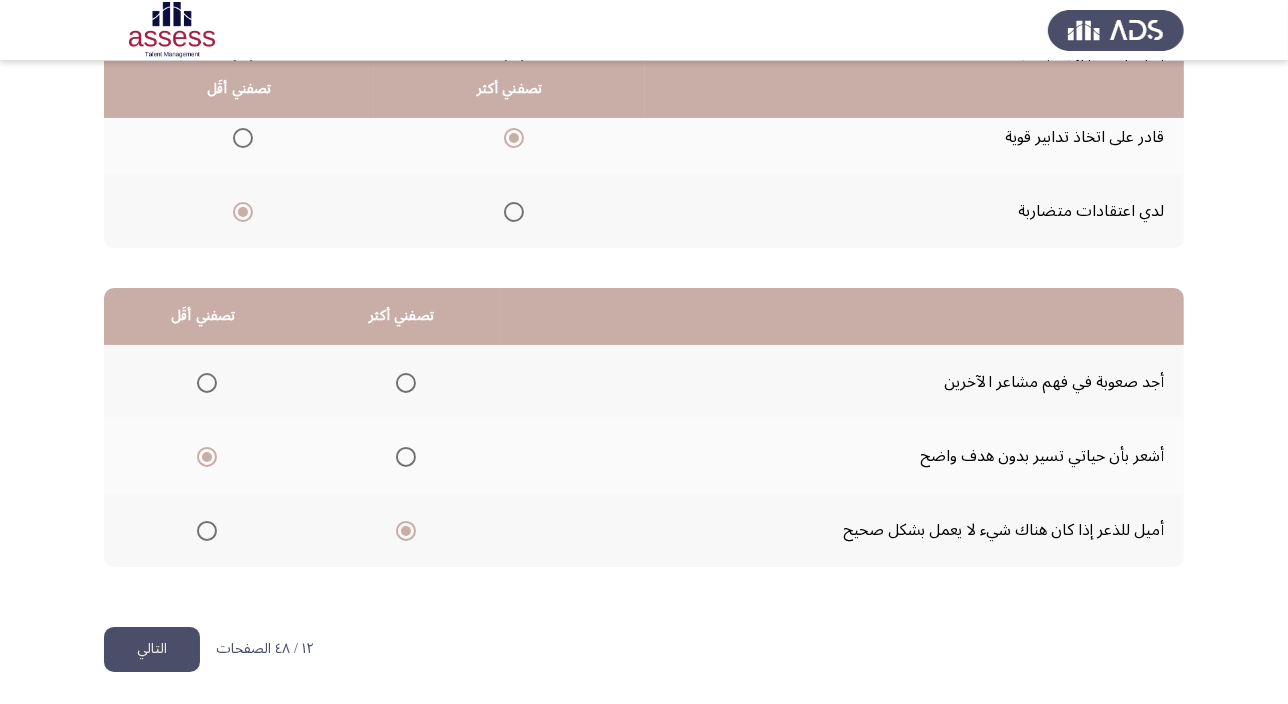 click on "التالي" 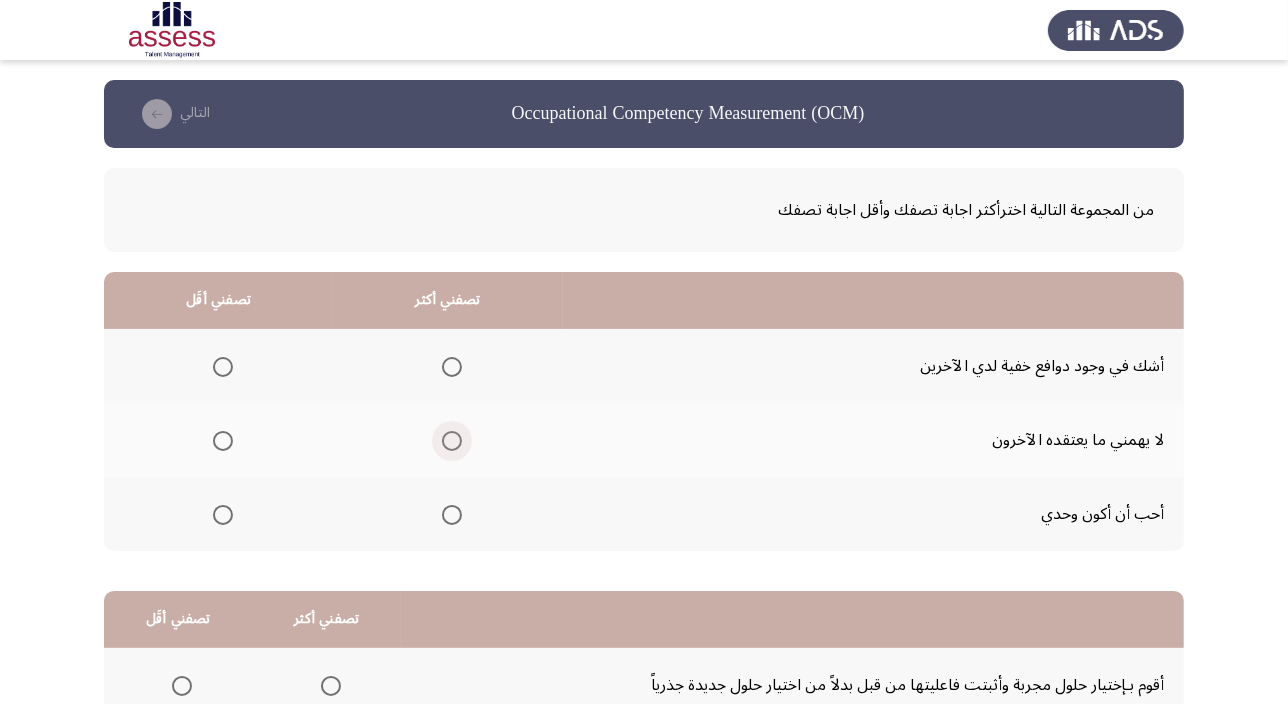 click at bounding box center [452, 441] 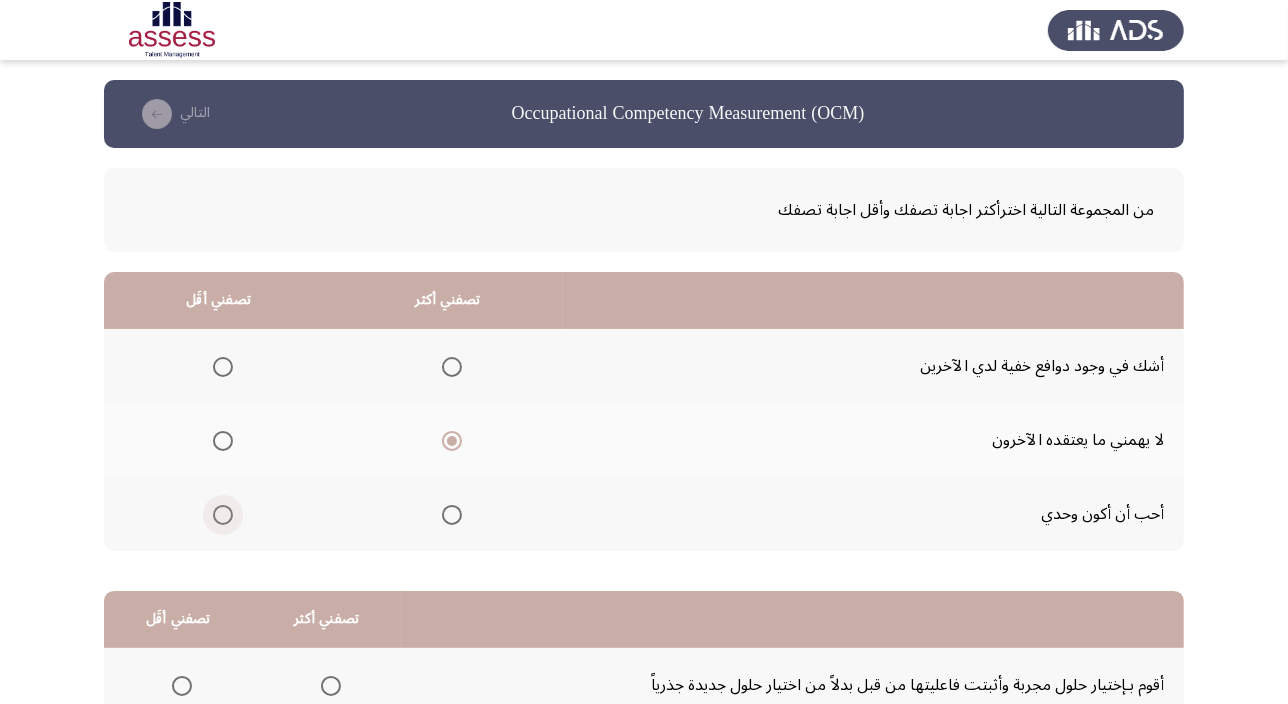 click at bounding box center [223, 515] 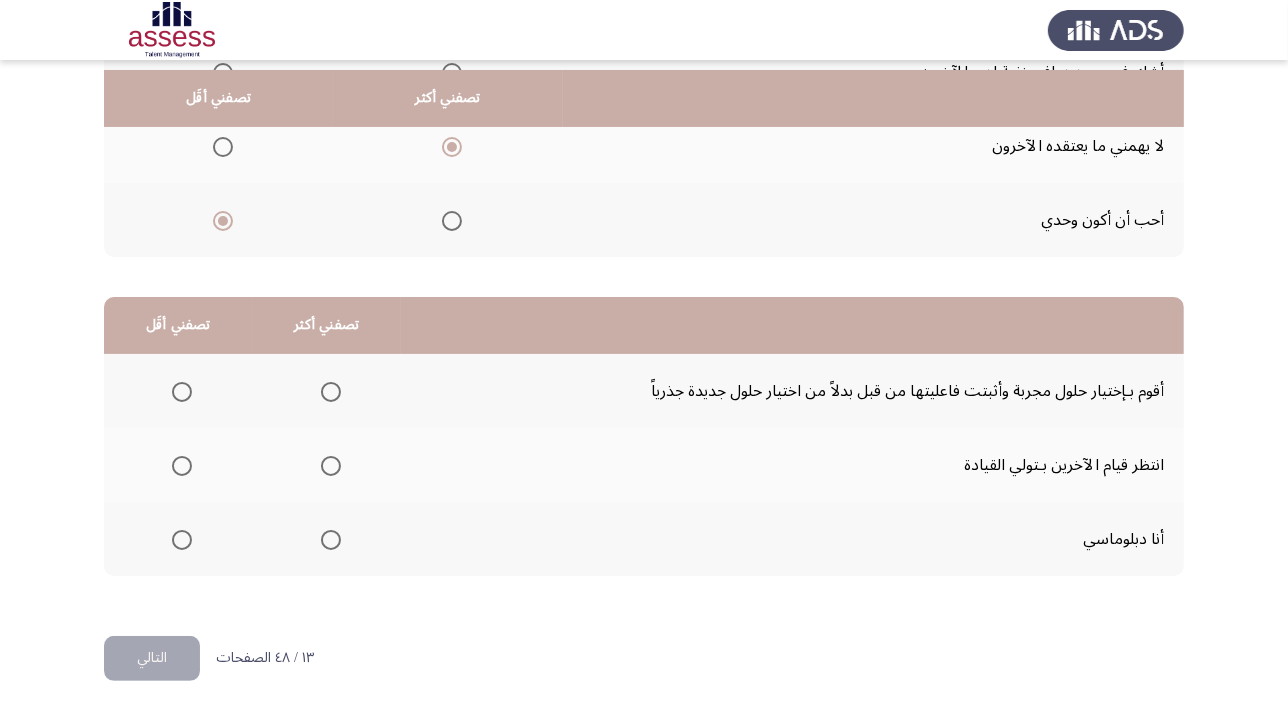 scroll, scrollTop: 303, scrollLeft: 0, axis: vertical 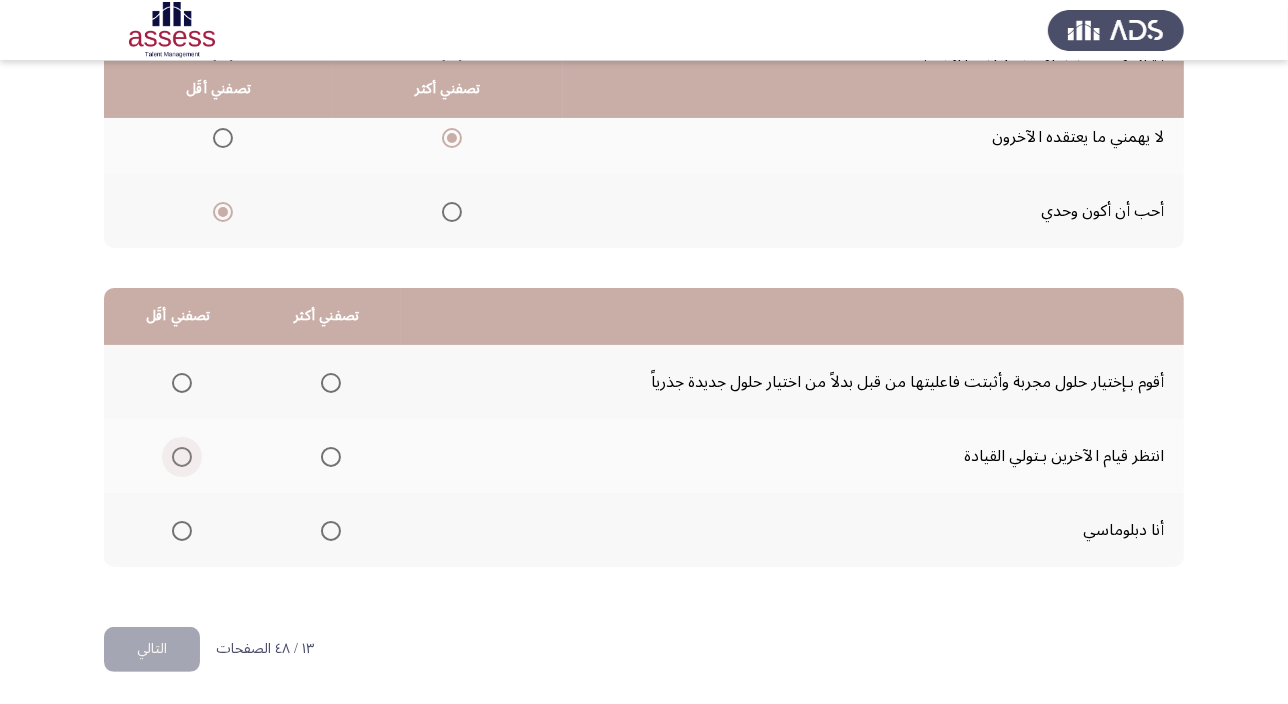 click at bounding box center (182, 457) 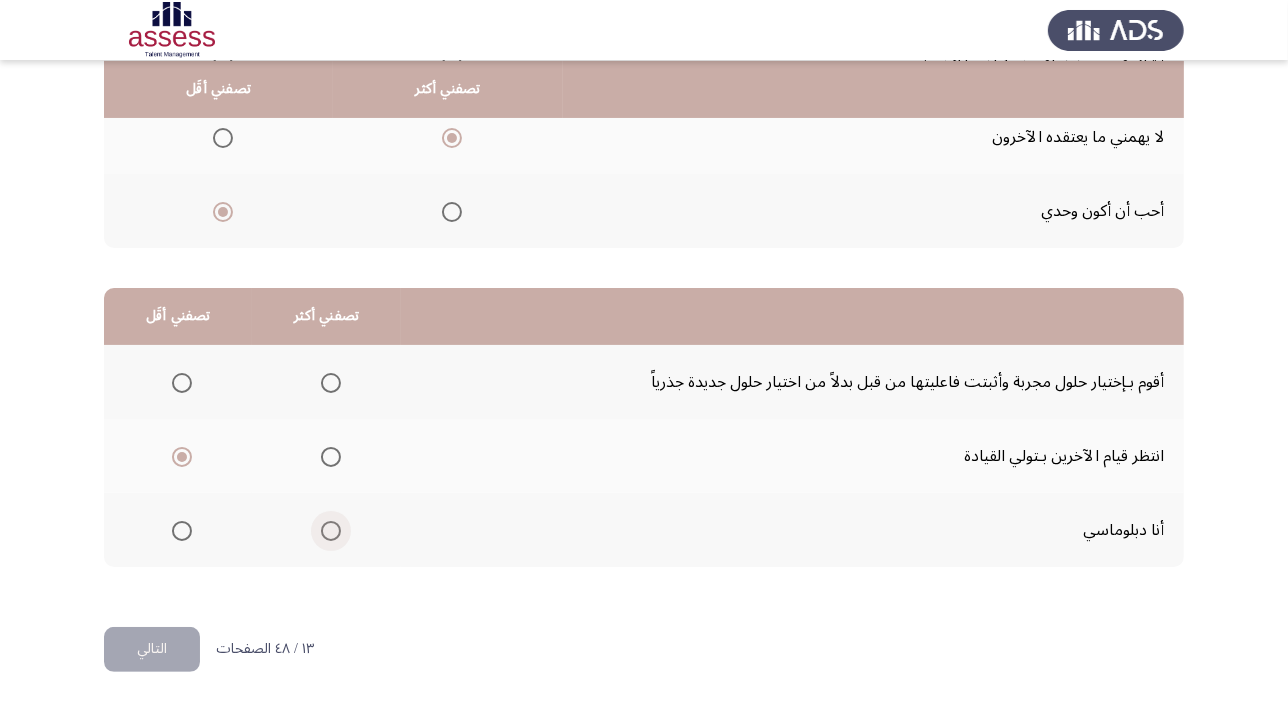 click at bounding box center (331, 531) 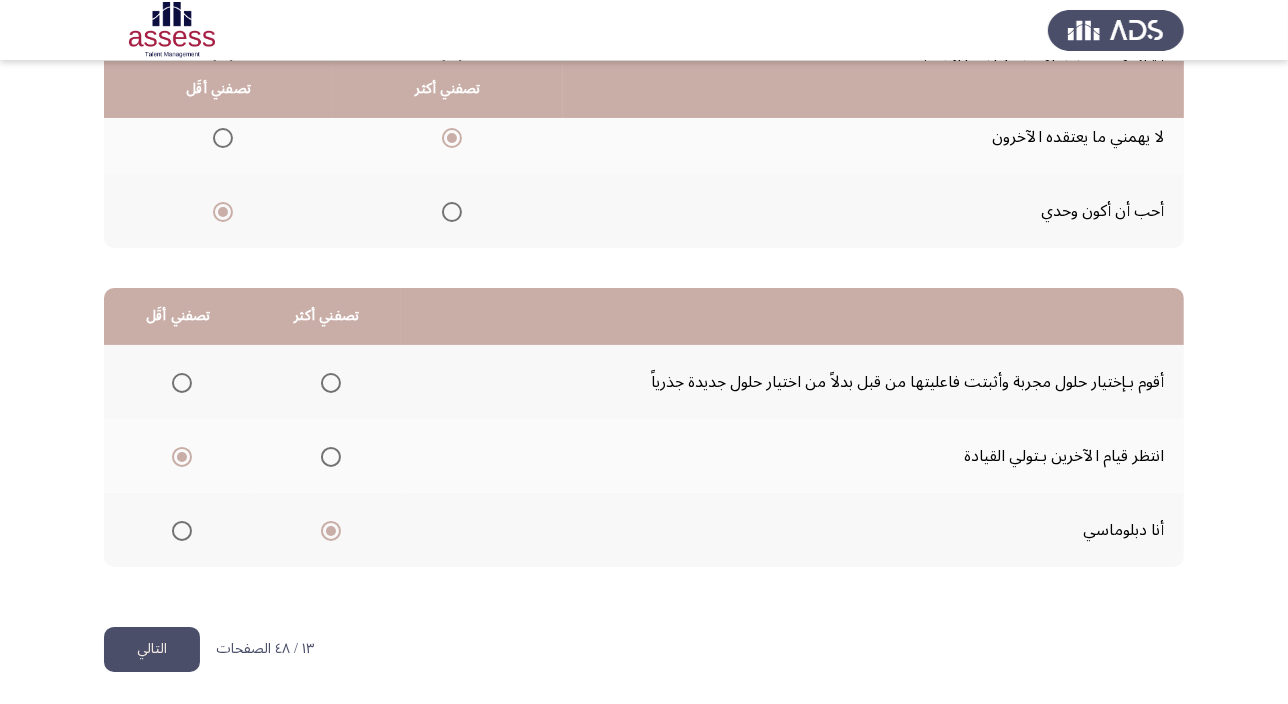click on "التالي" 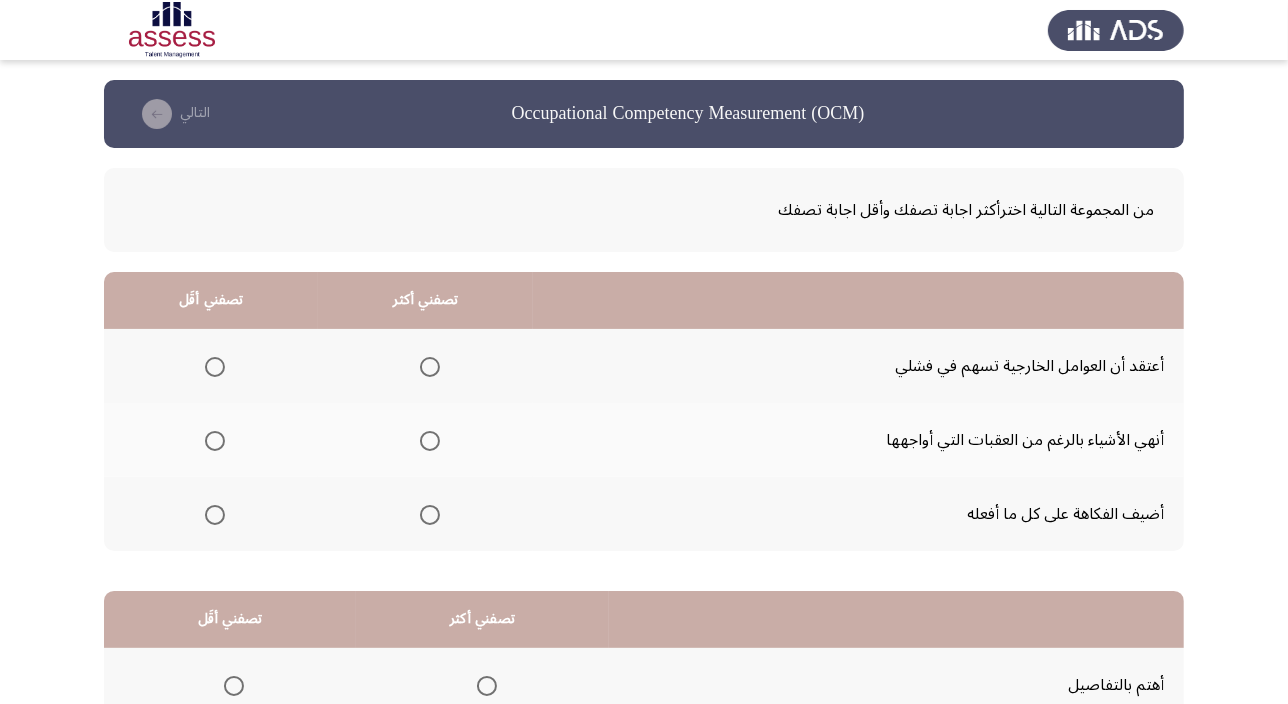 click at bounding box center [430, 441] 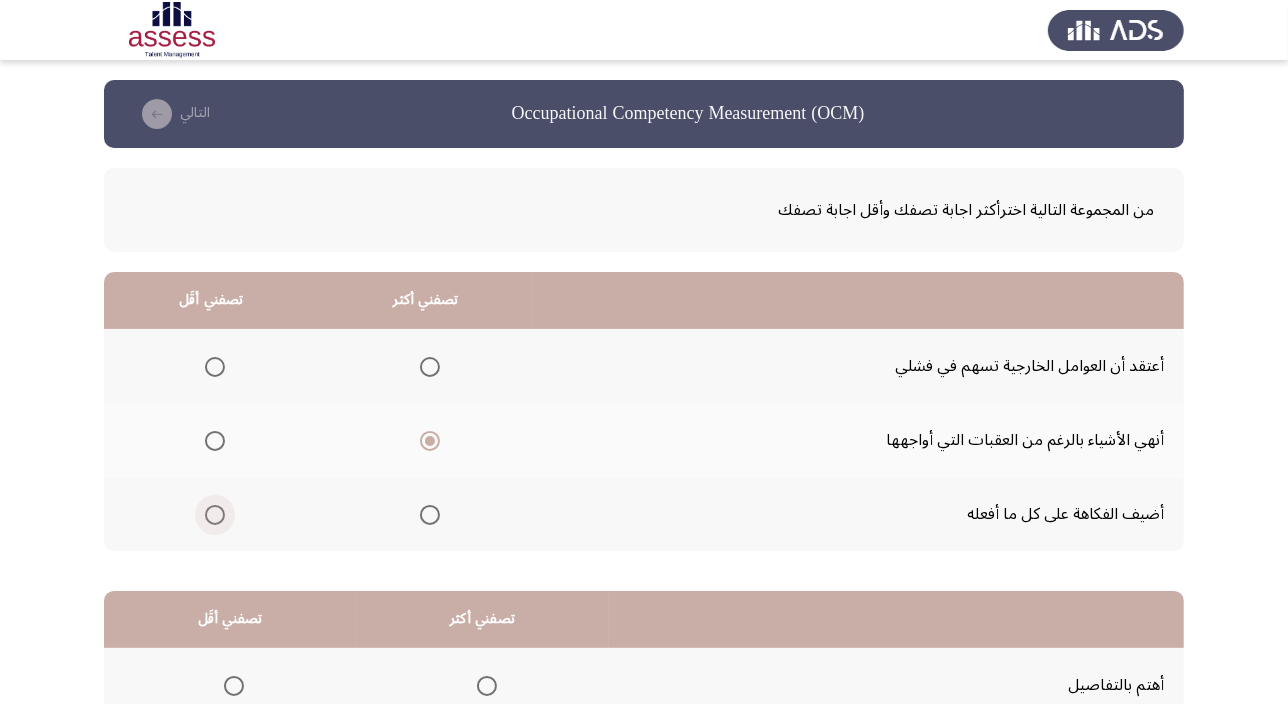 click at bounding box center (215, 515) 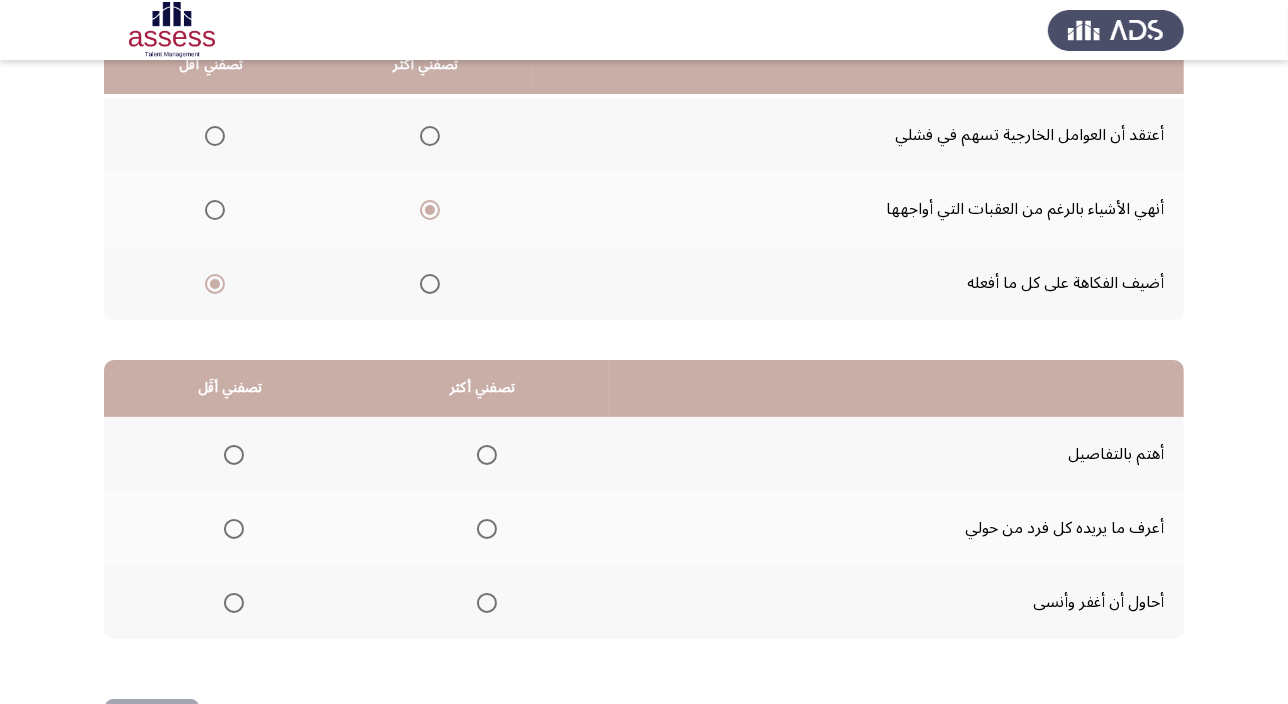 scroll, scrollTop: 303, scrollLeft: 0, axis: vertical 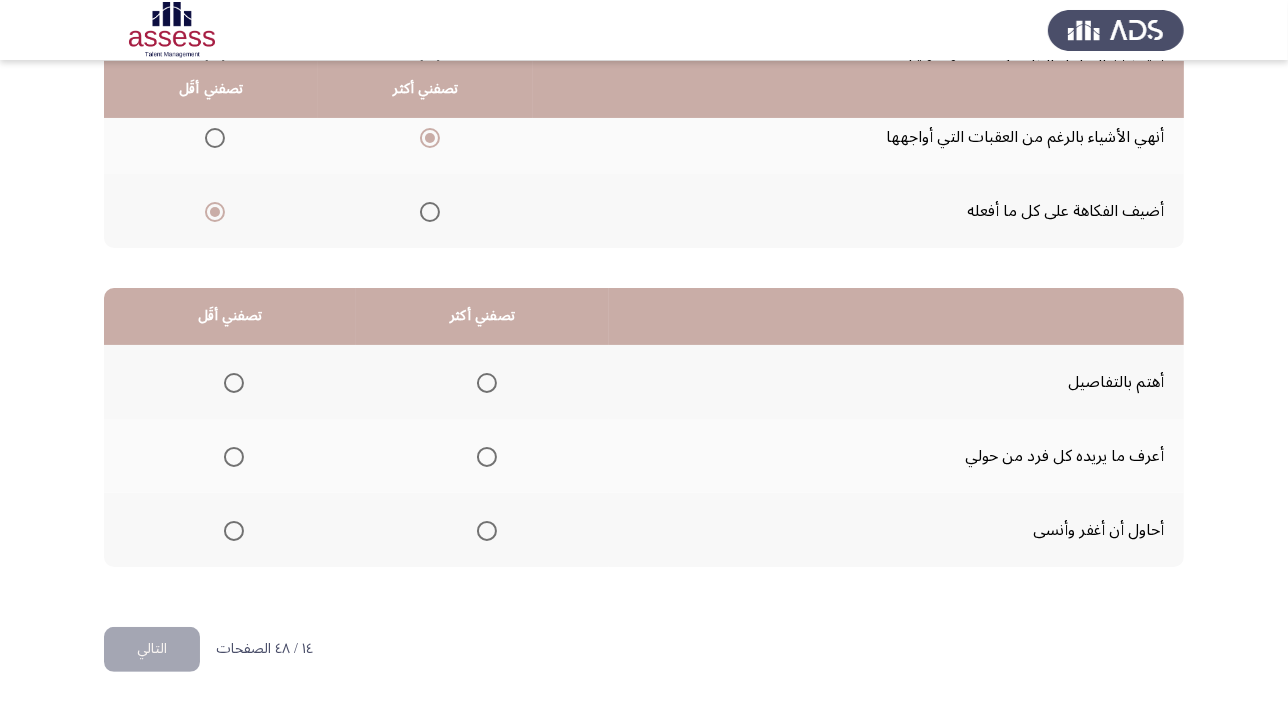 click 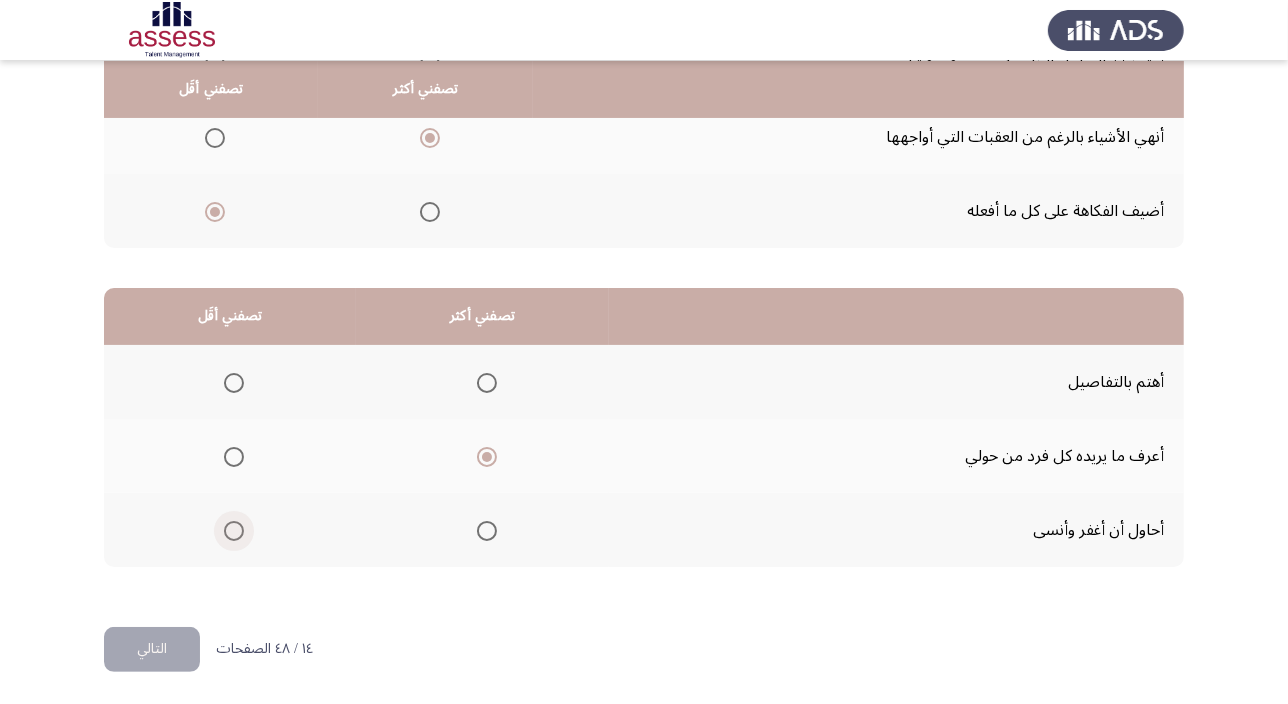 click at bounding box center (234, 531) 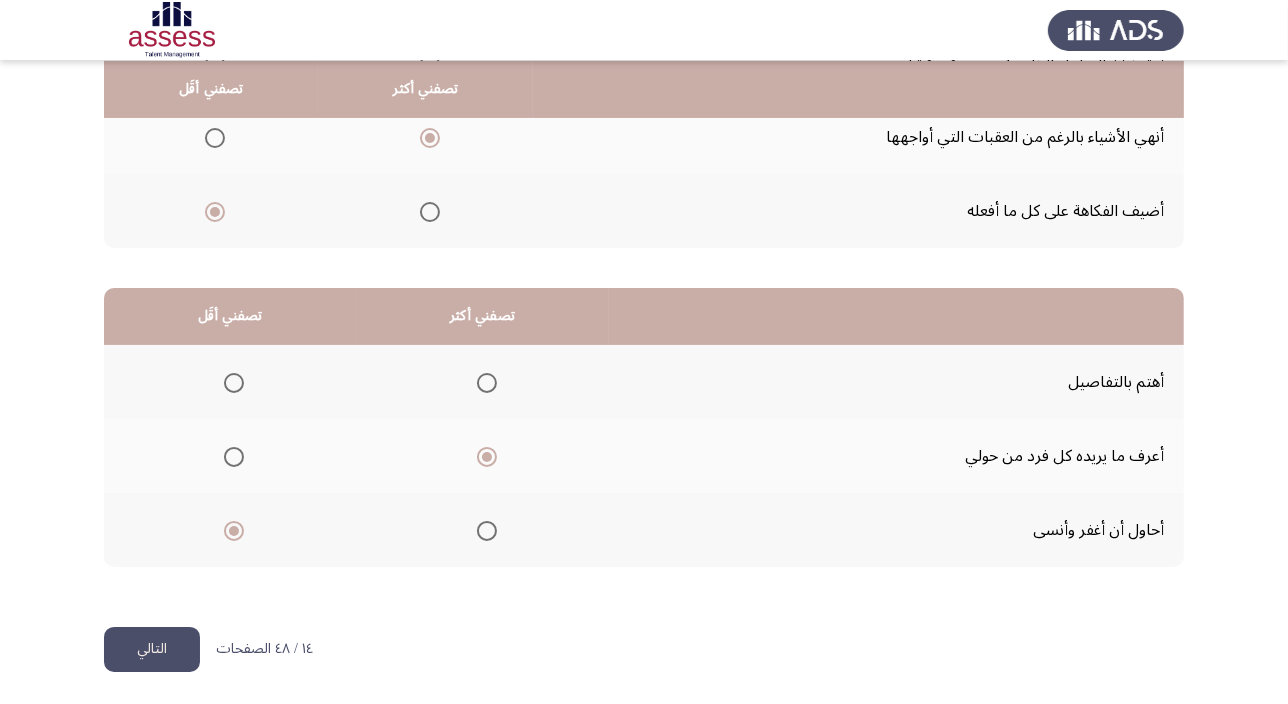 click at bounding box center (234, 531) 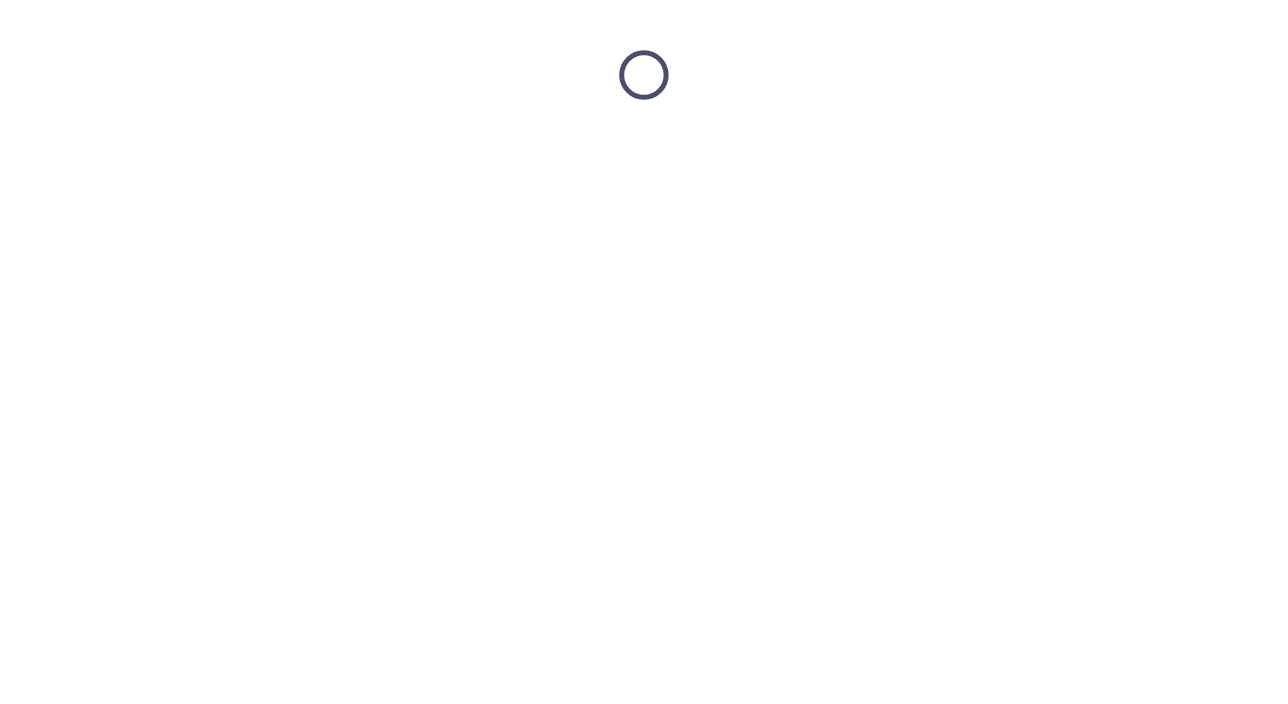 scroll, scrollTop: 0, scrollLeft: 0, axis: both 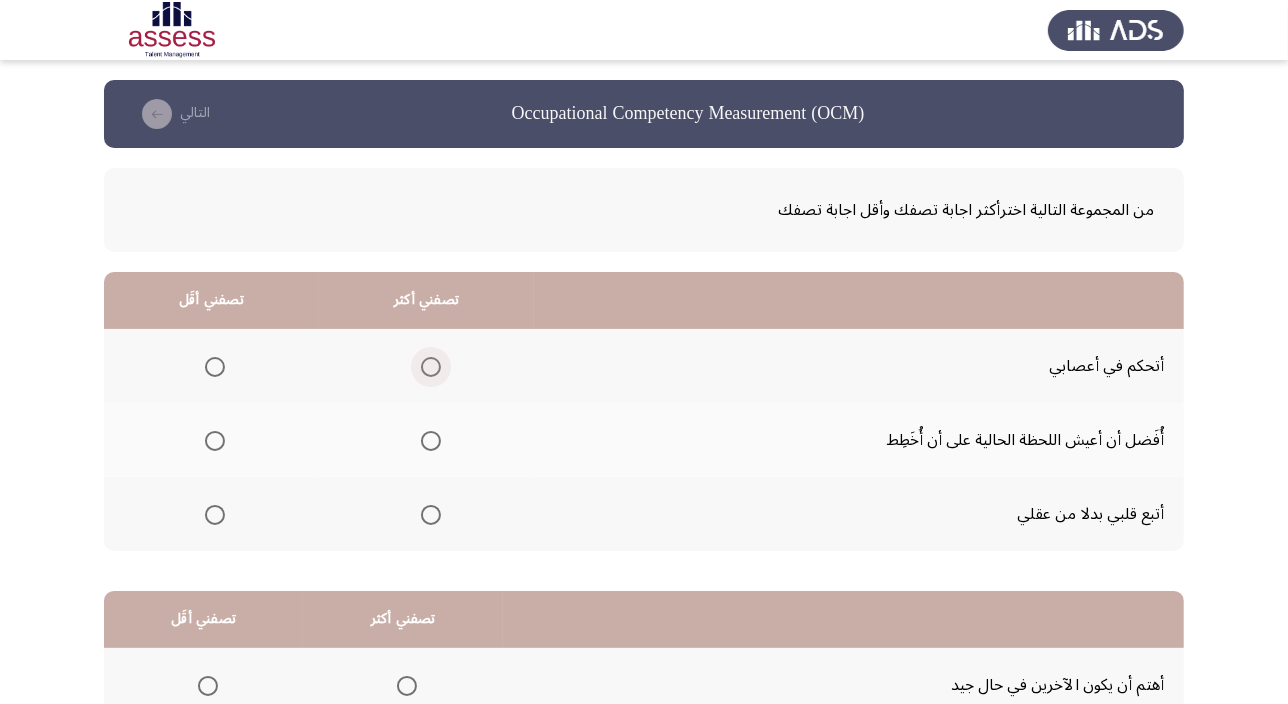 click at bounding box center [431, 367] 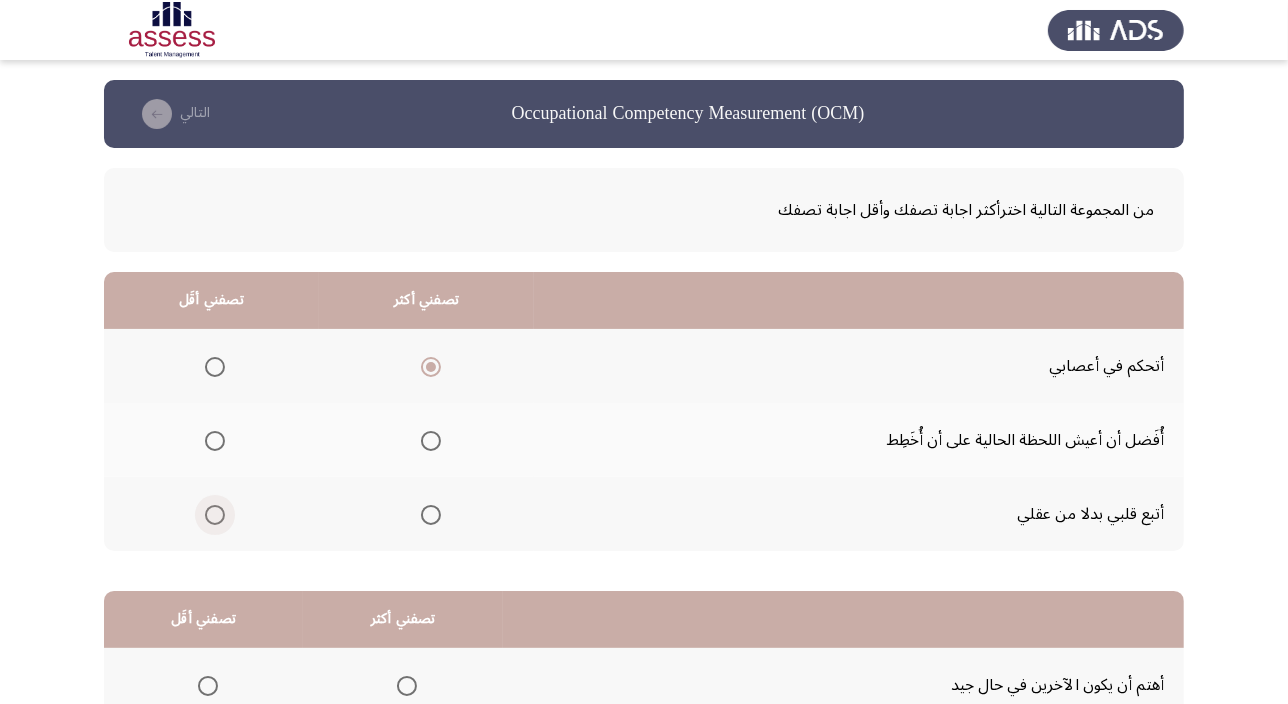 click at bounding box center [215, 515] 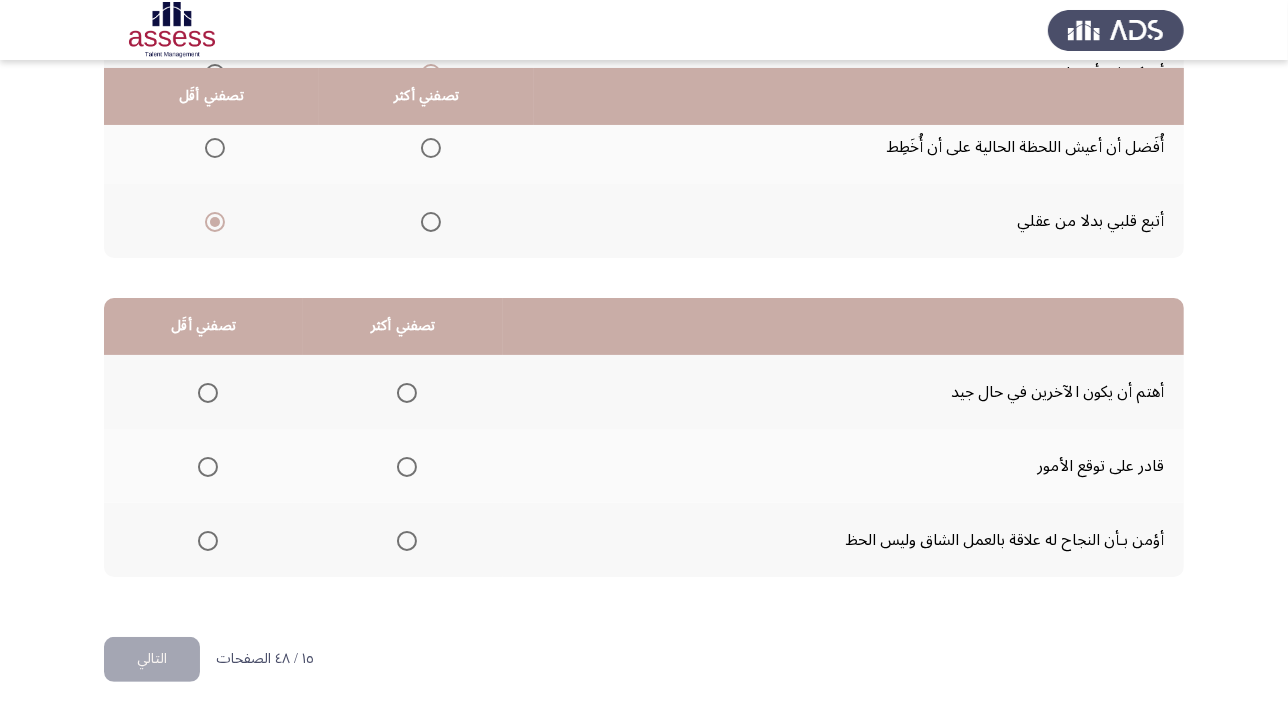 scroll, scrollTop: 303, scrollLeft: 0, axis: vertical 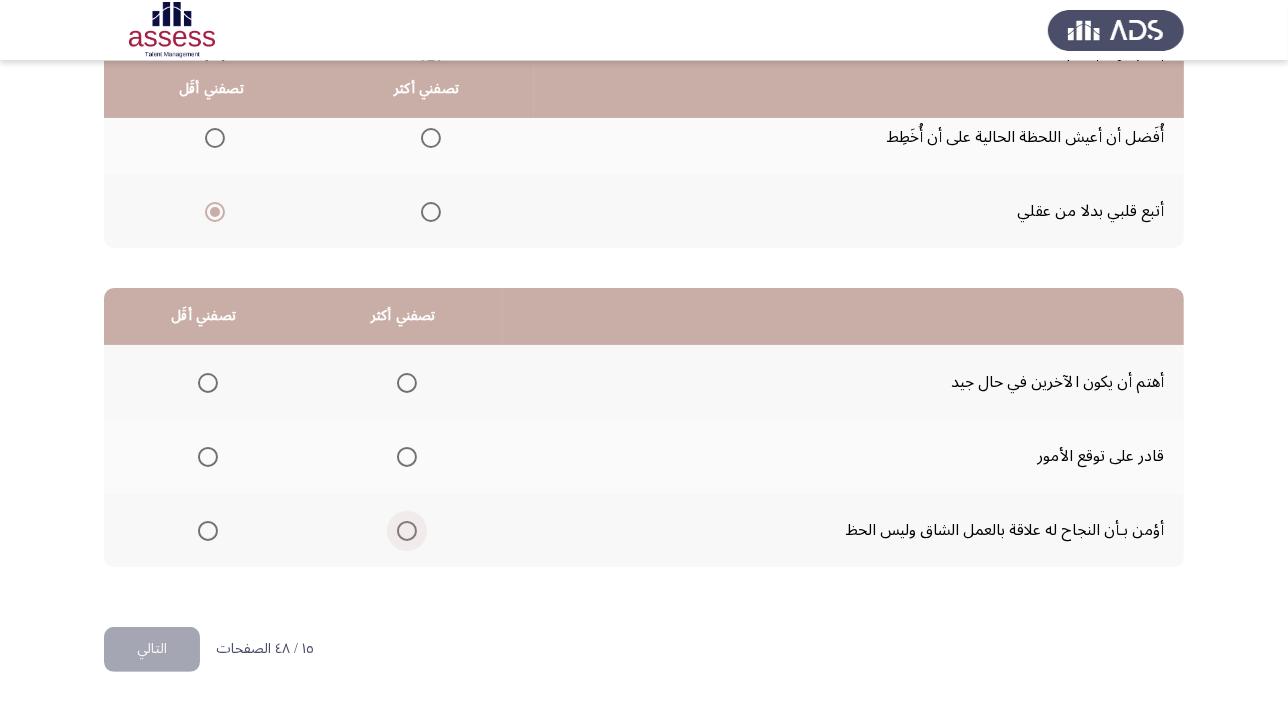 click at bounding box center [407, 531] 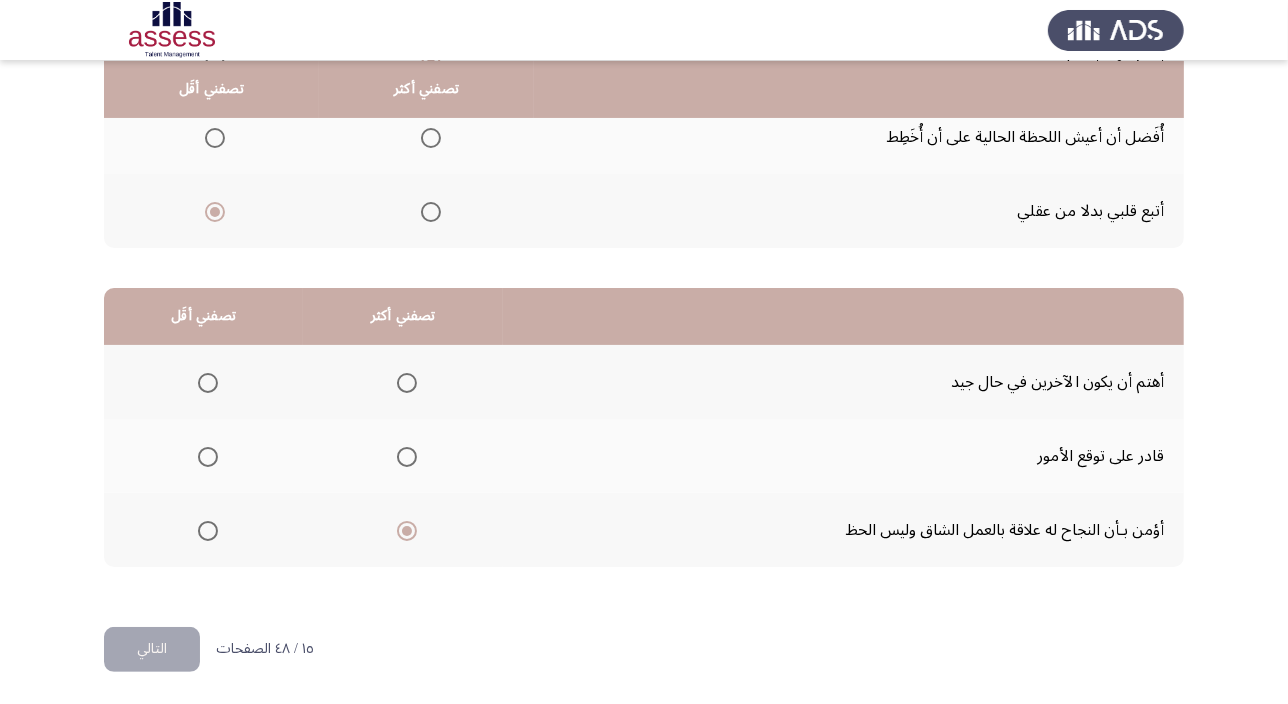 click at bounding box center [208, 383] 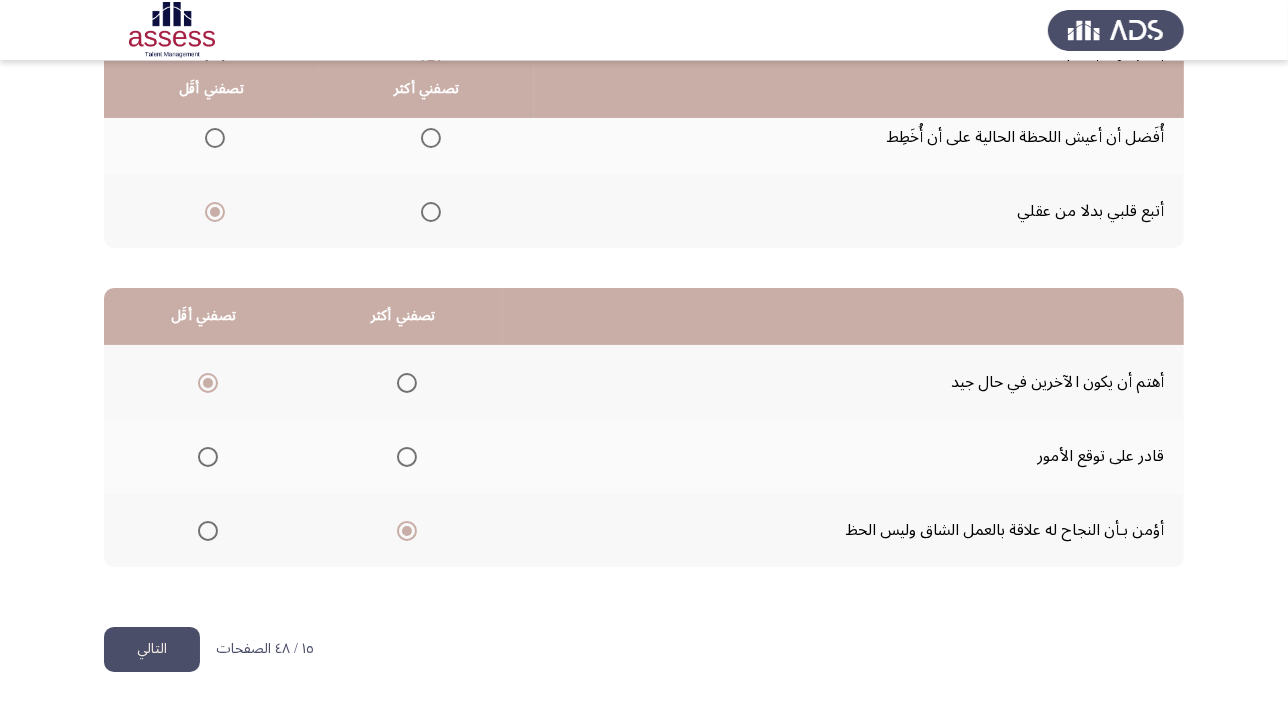 click on "التالي" 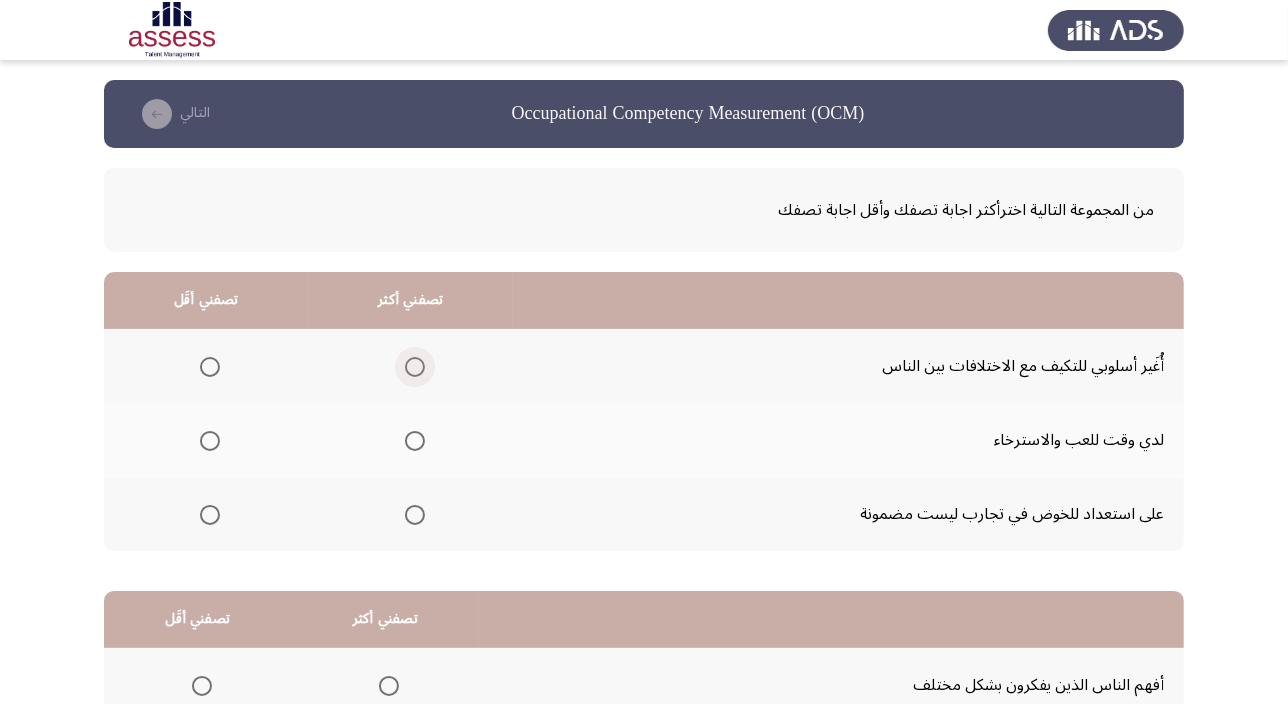 click at bounding box center [415, 367] 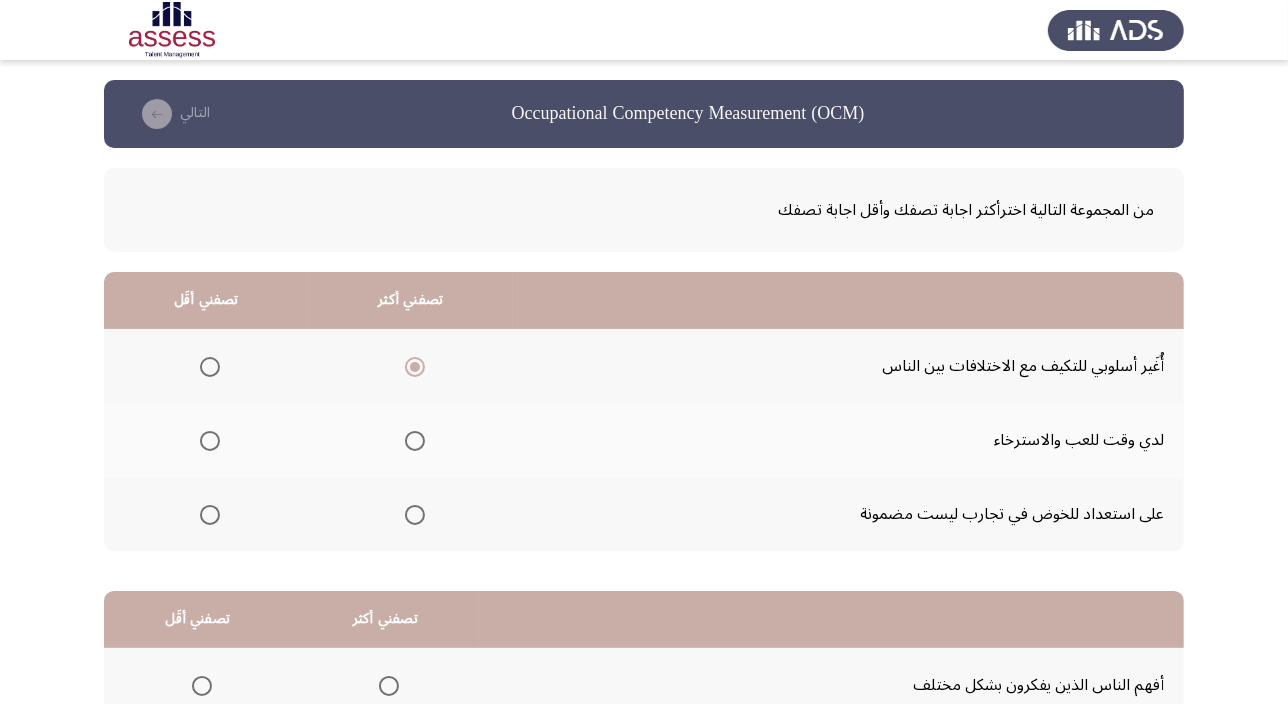 click 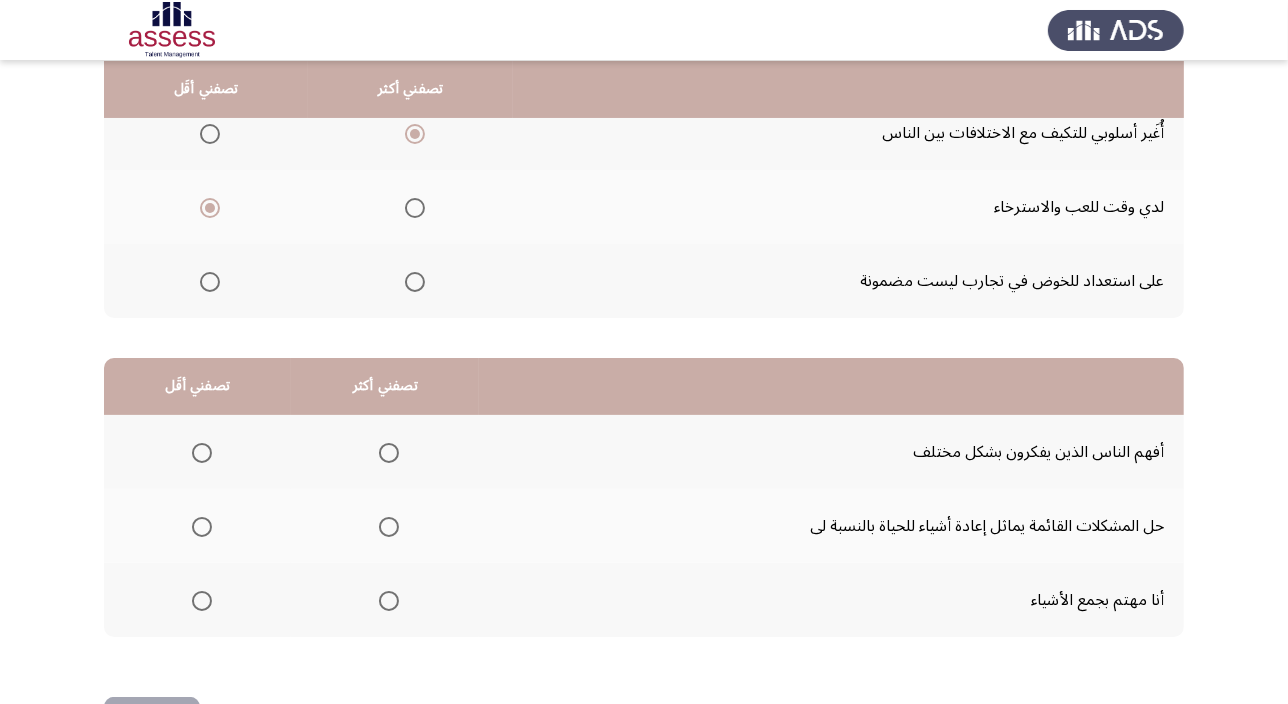 scroll, scrollTop: 303, scrollLeft: 0, axis: vertical 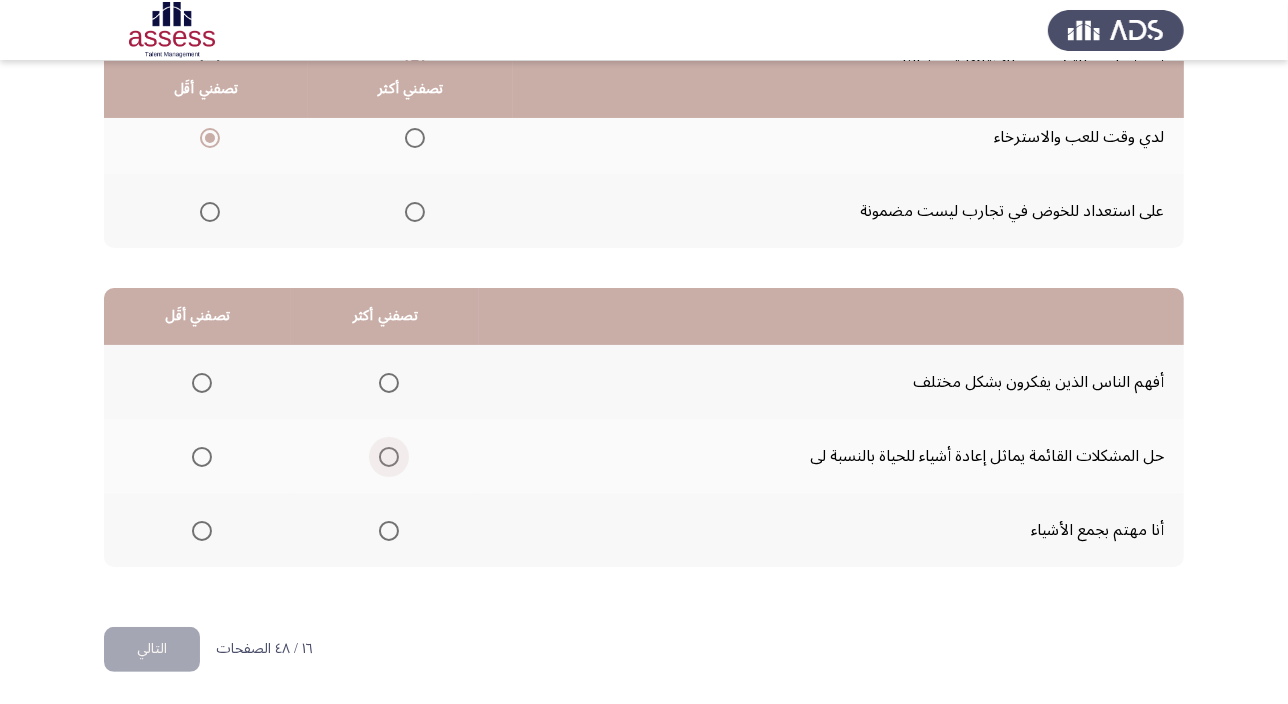 click at bounding box center (389, 457) 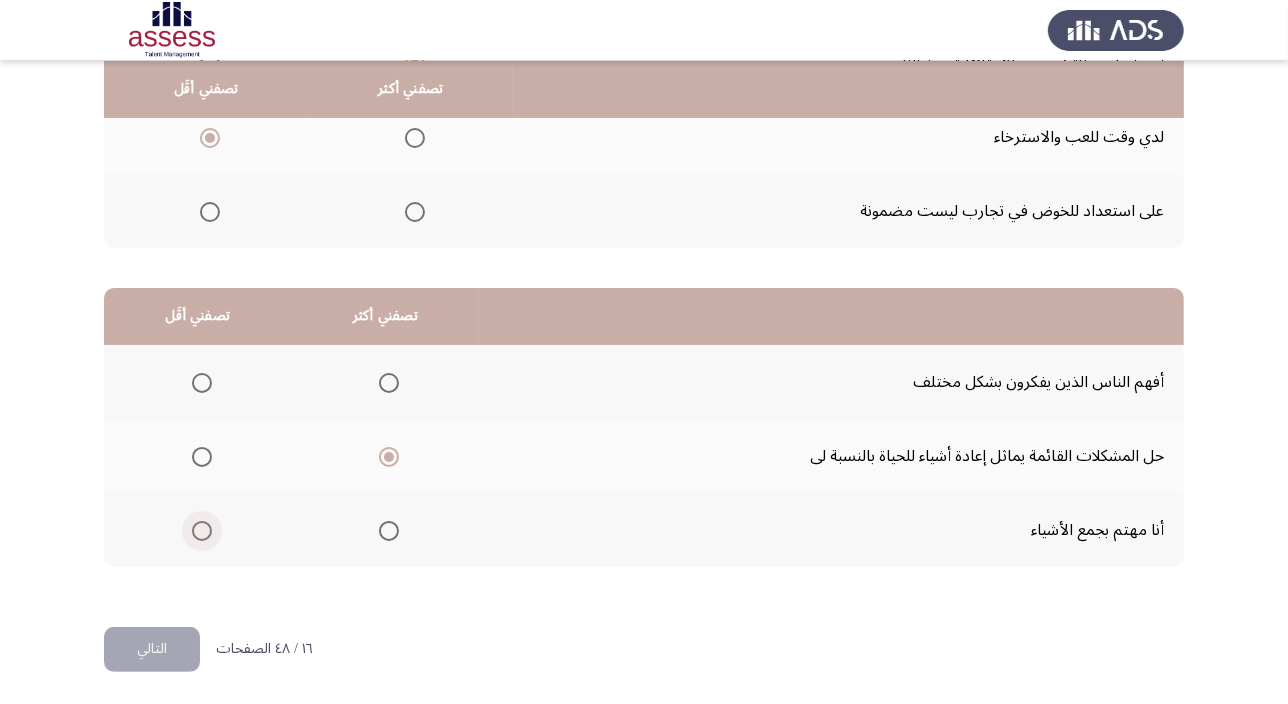click at bounding box center [202, 531] 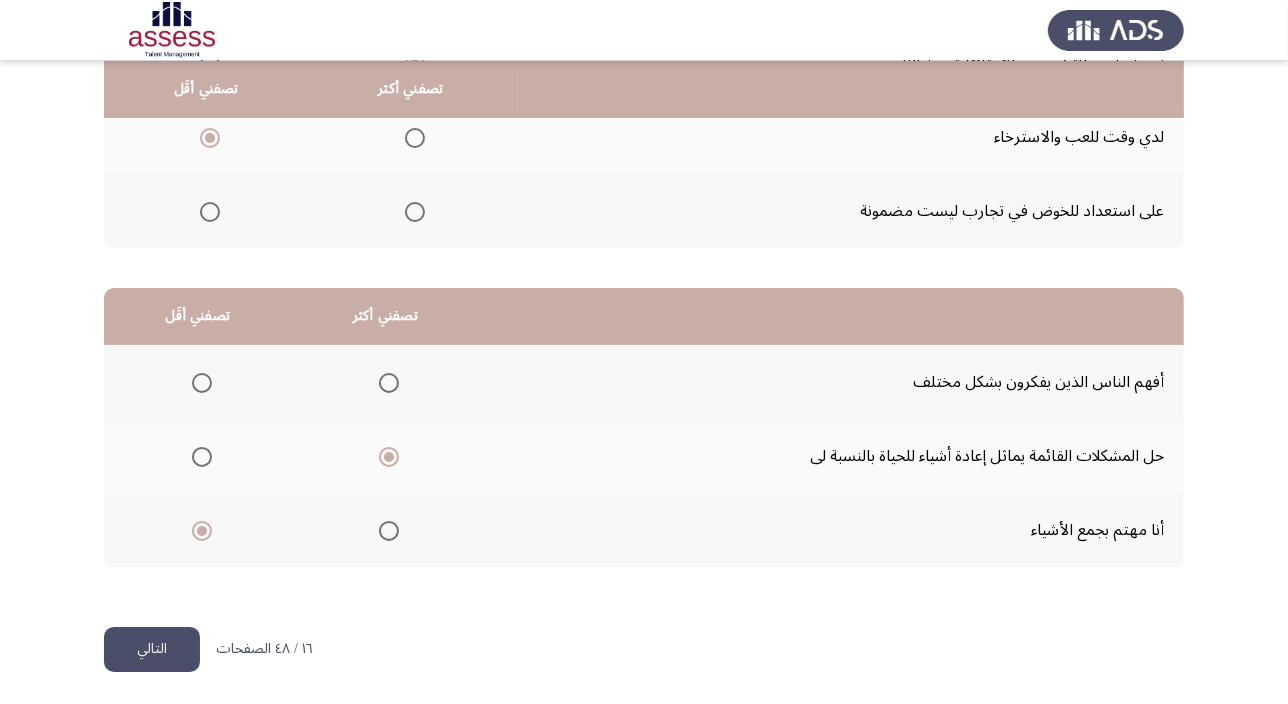 click on "التالي" 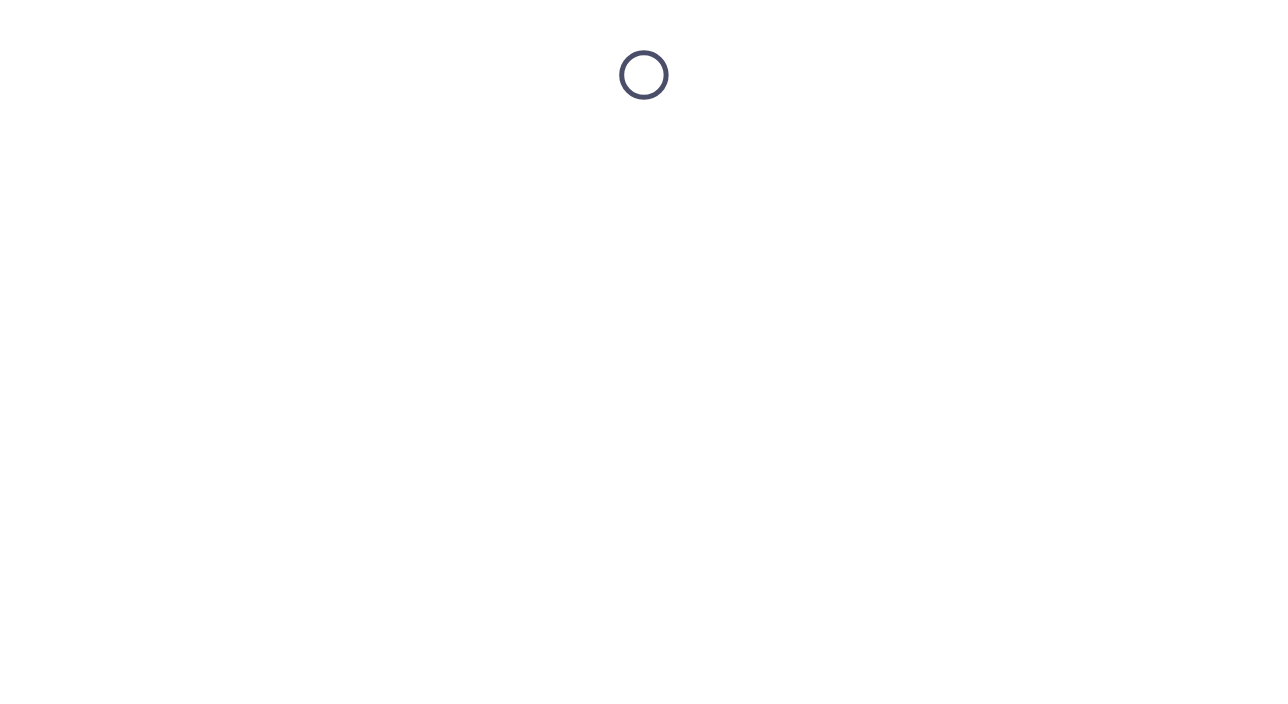 scroll, scrollTop: 0, scrollLeft: 0, axis: both 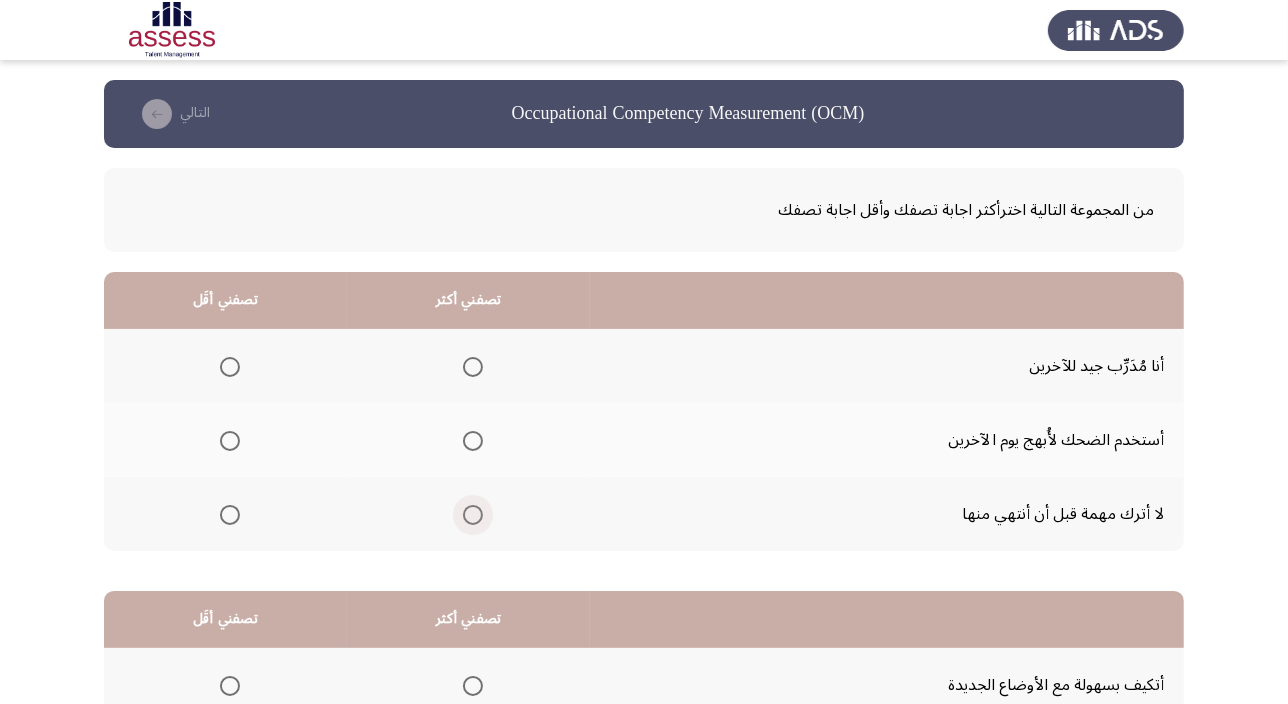 click at bounding box center [473, 515] 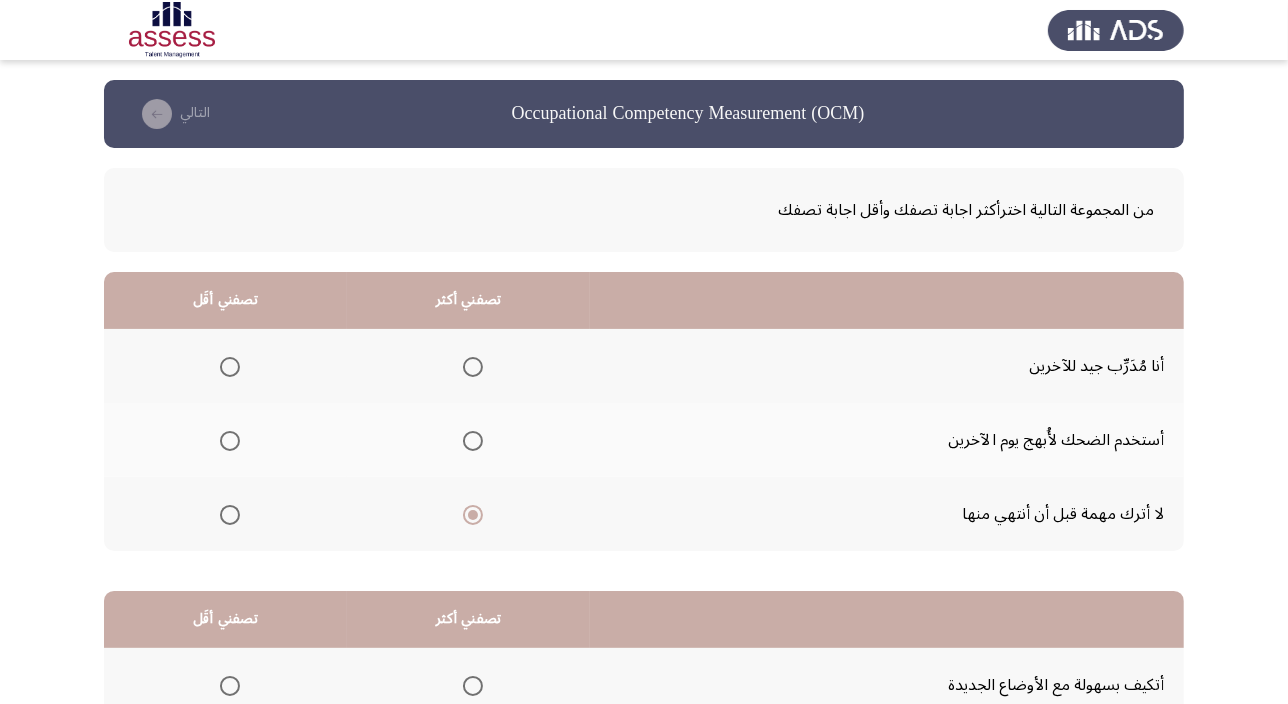 click at bounding box center (230, 441) 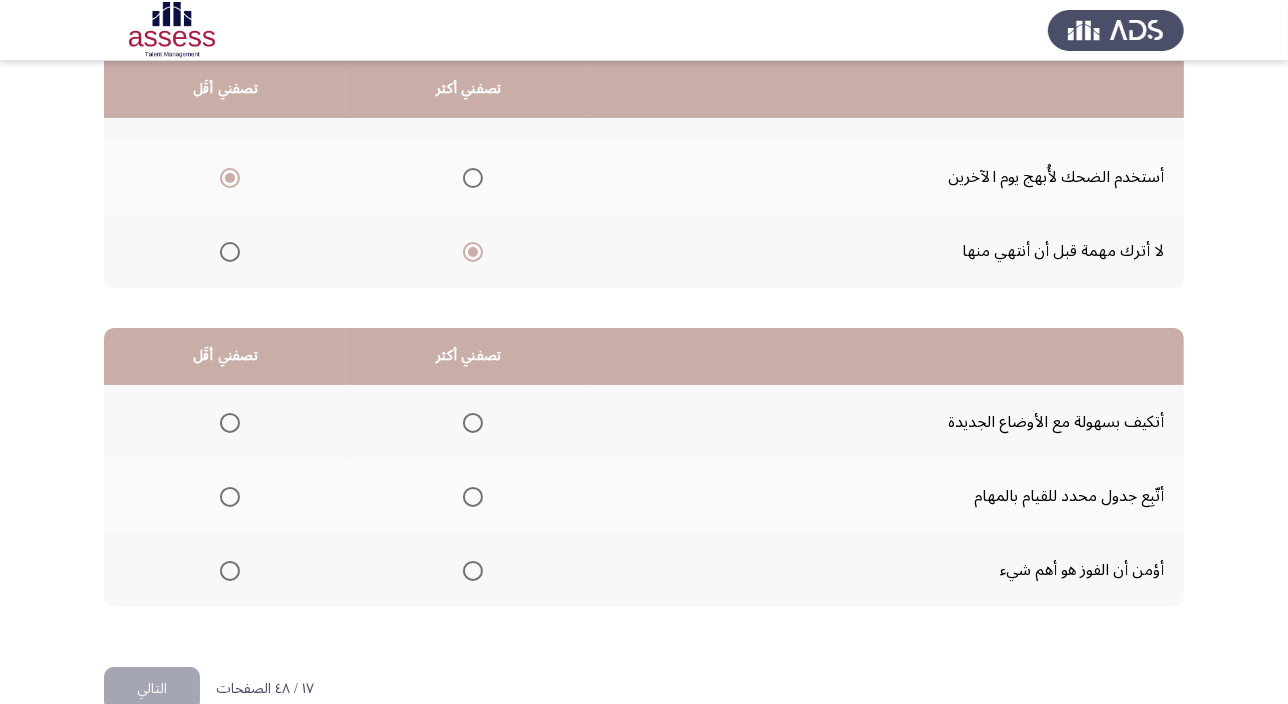 scroll, scrollTop: 303, scrollLeft: 0, axis: vertical 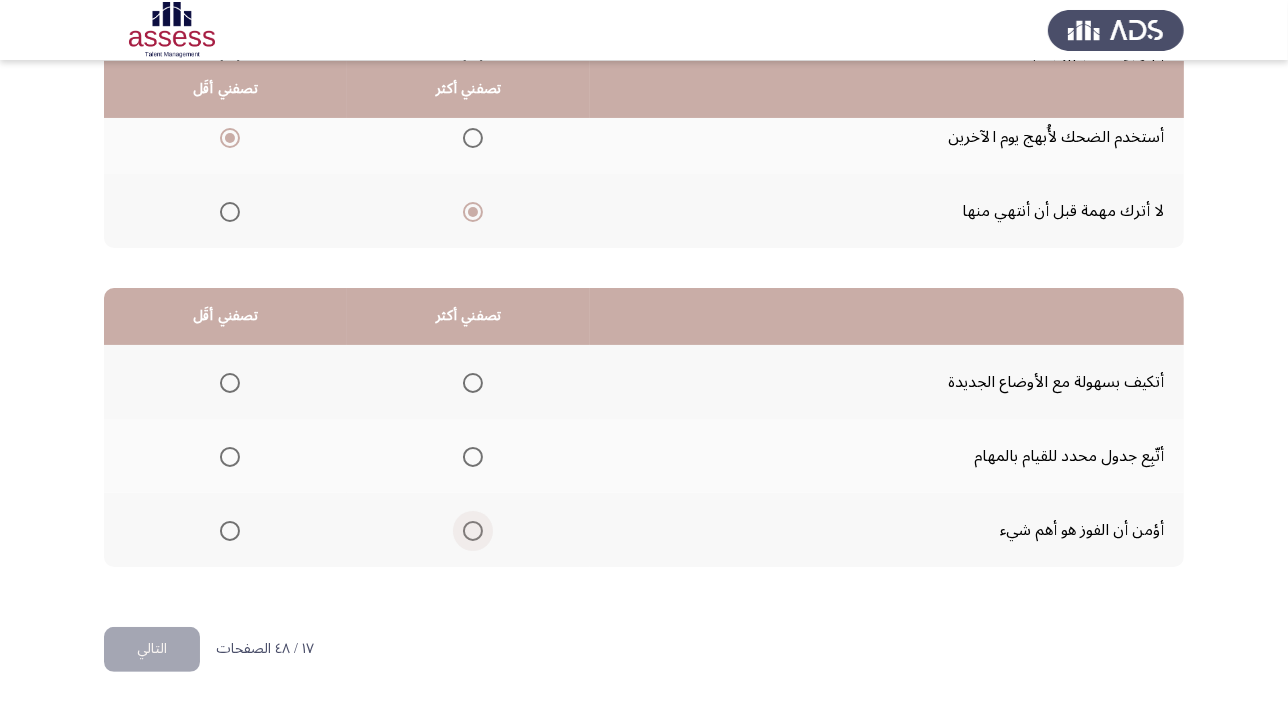 click at bounding box center [473, 531] 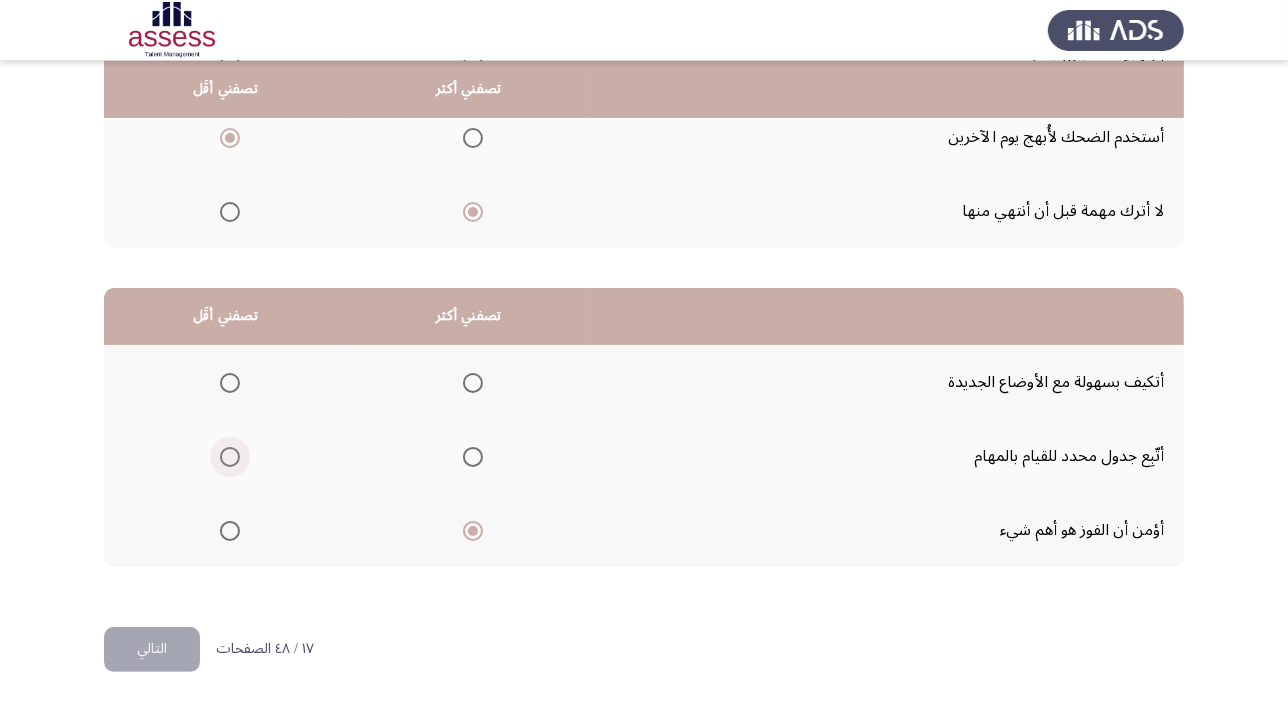click at bounding box center [230, 457] 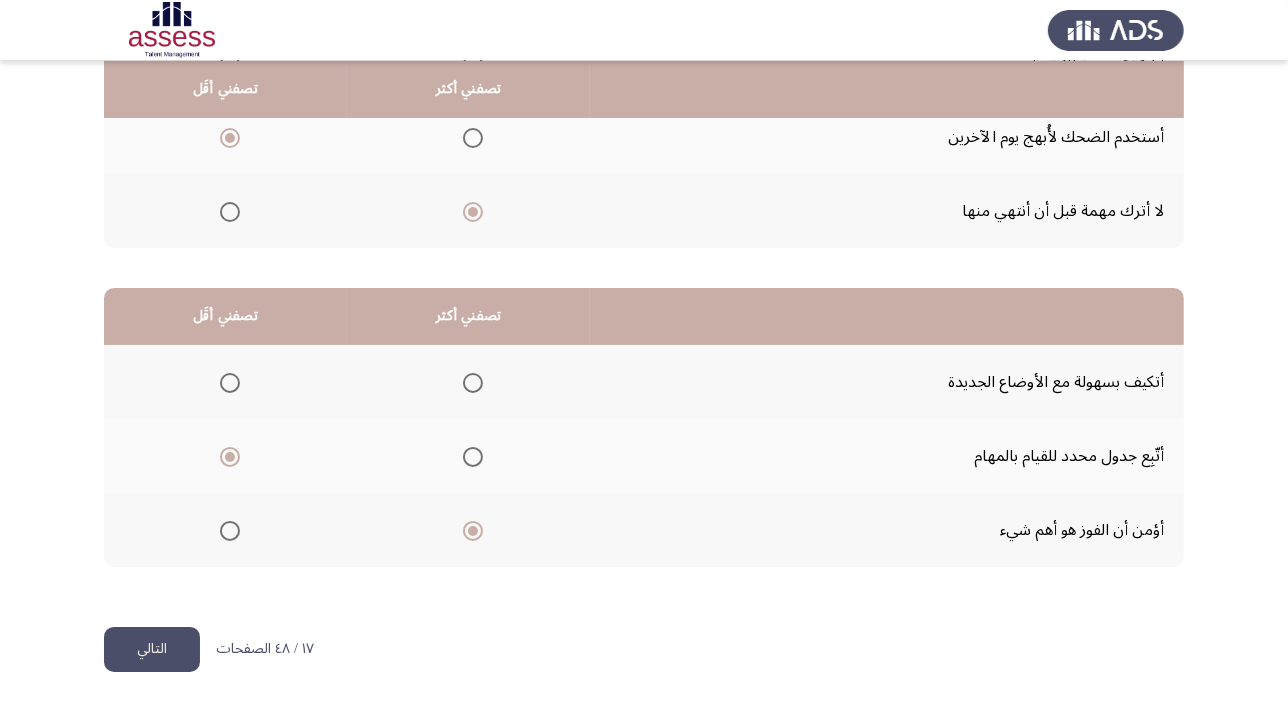 click on "التالي" 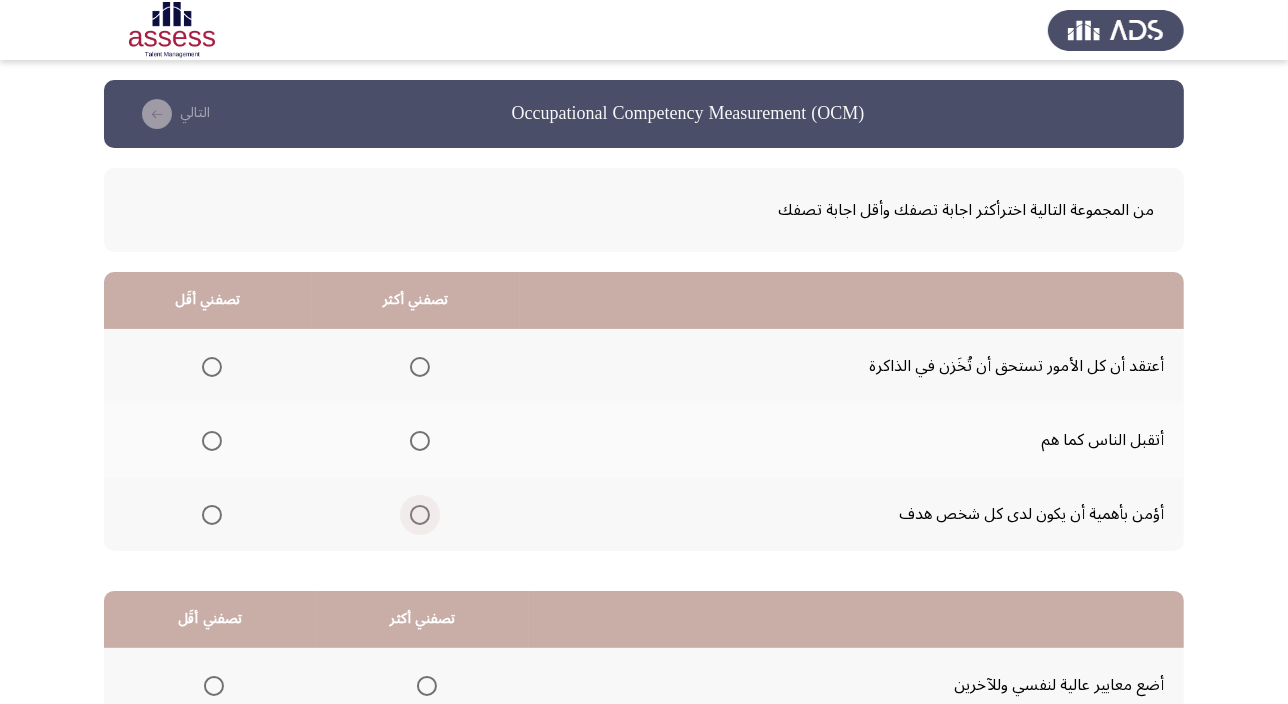 click at bounding box center [420, 515] 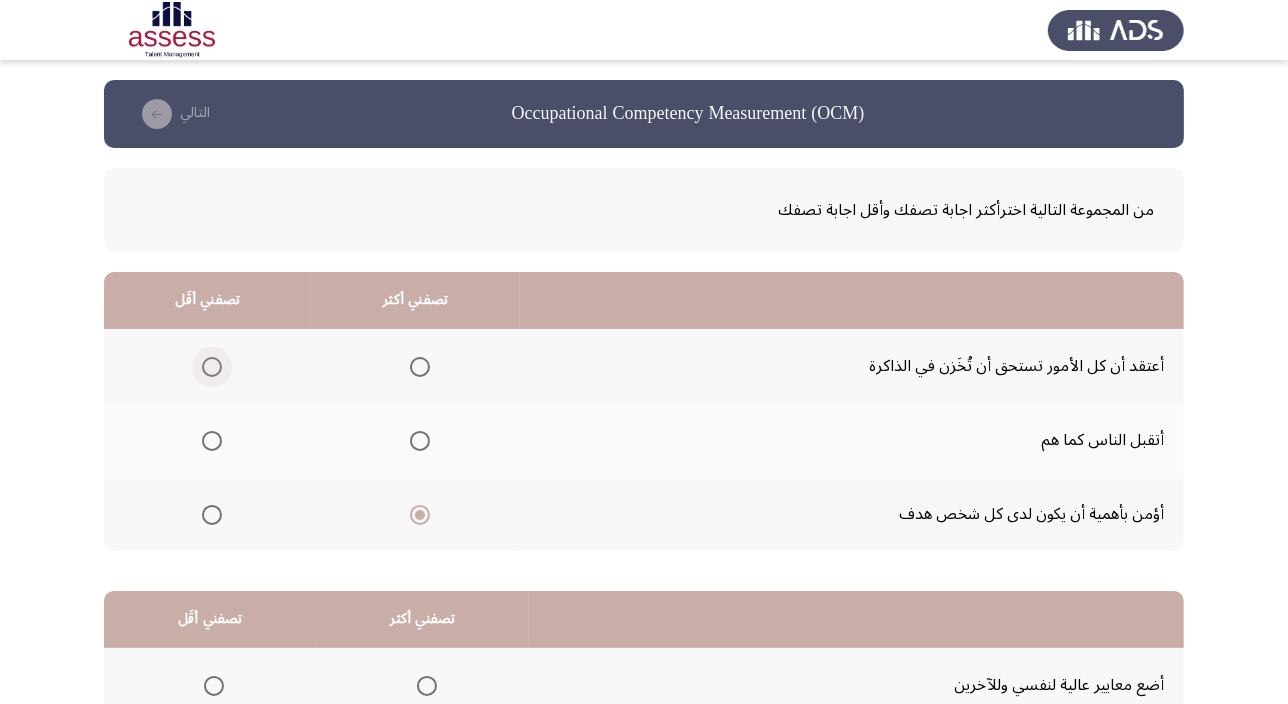 click at bounding box center (212, 367) 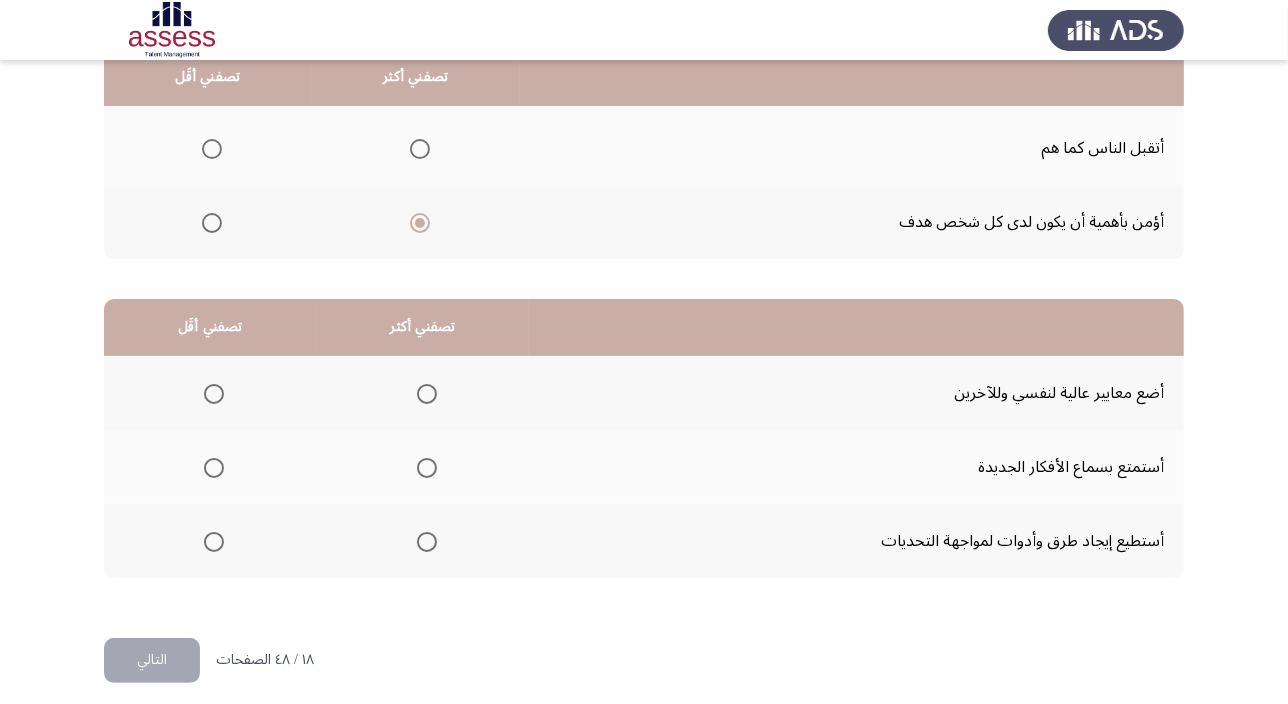 scroll, scrollTop: 303, scrollLeft: 0, axis: vertical 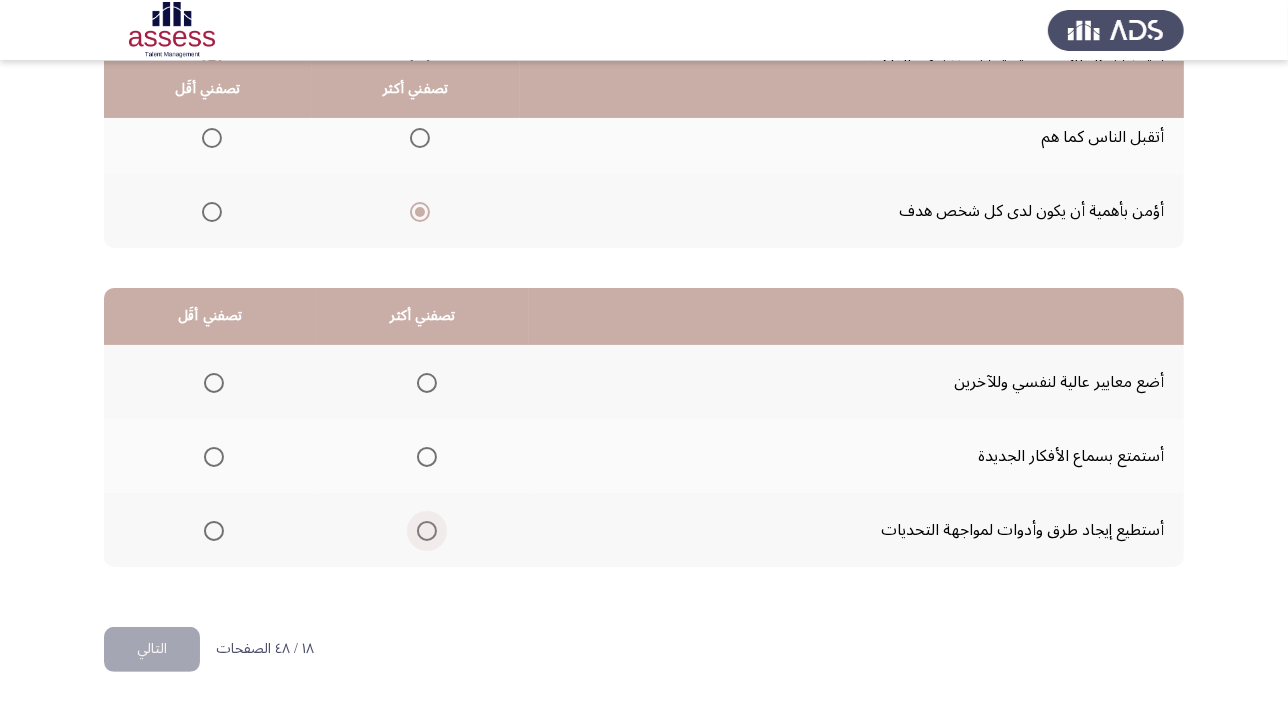 click at bounding box center [427, 531] 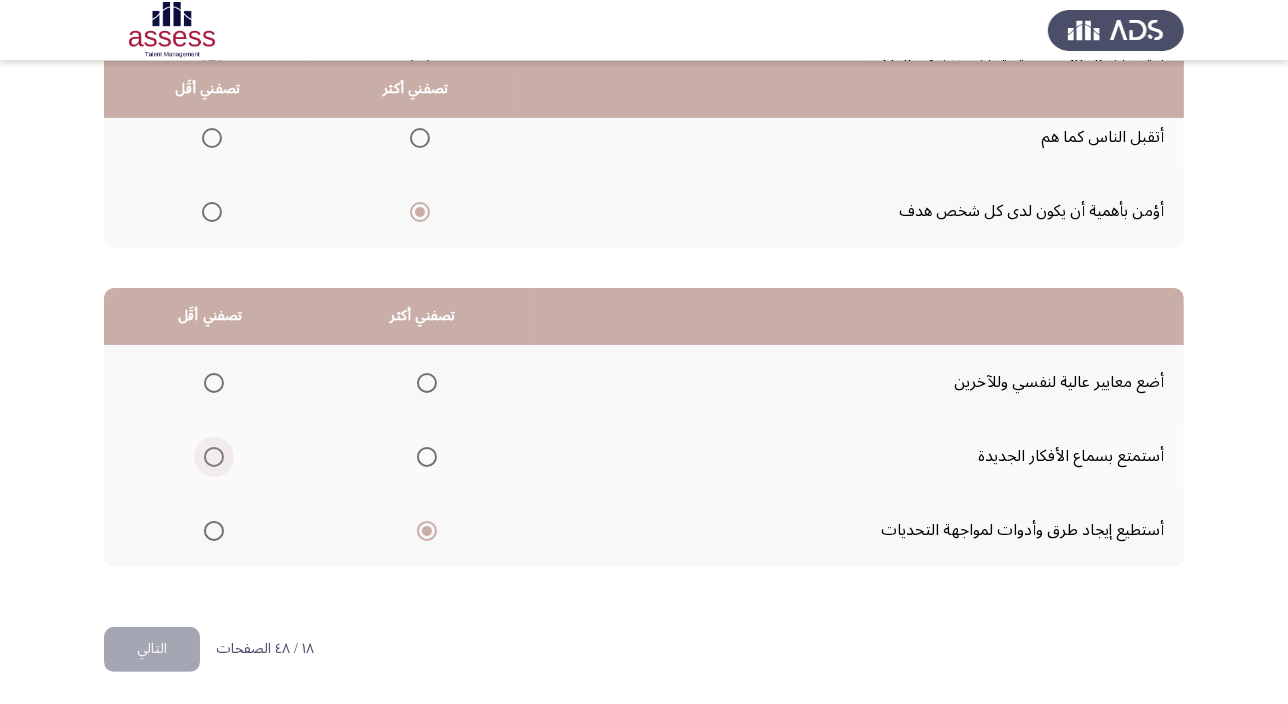 click at bounding box center (214, 457) 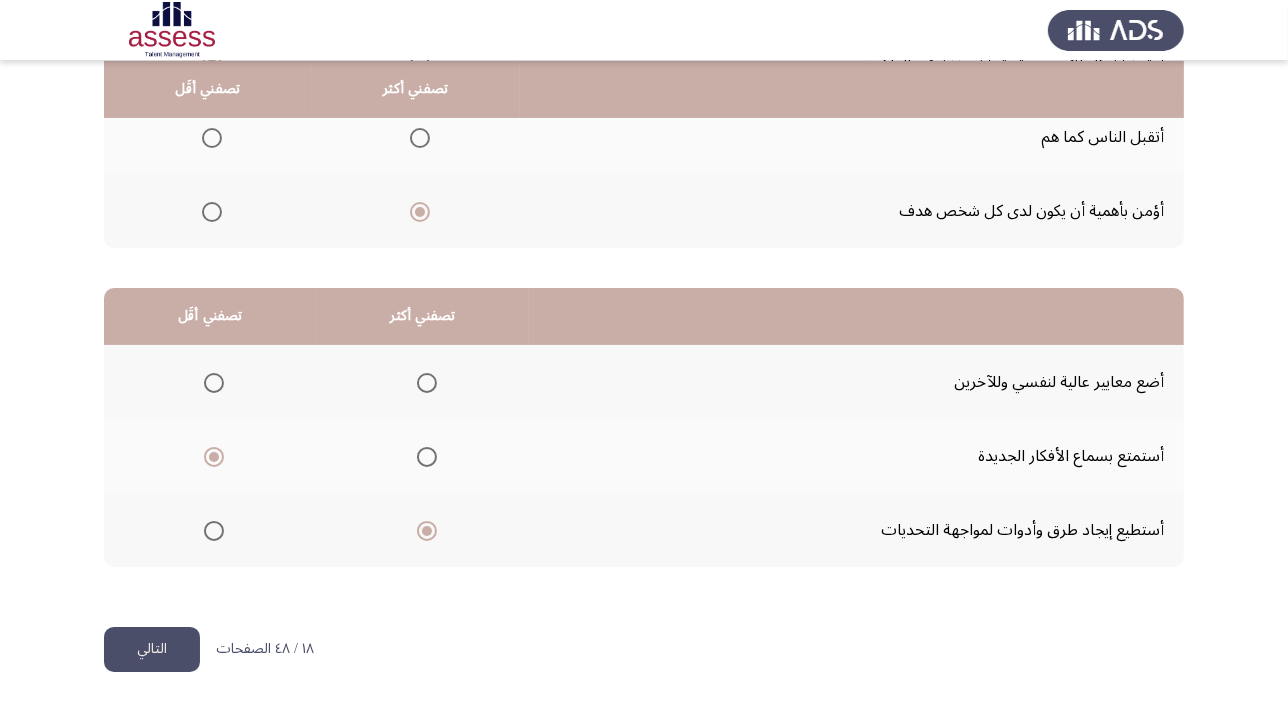click on "التالي" 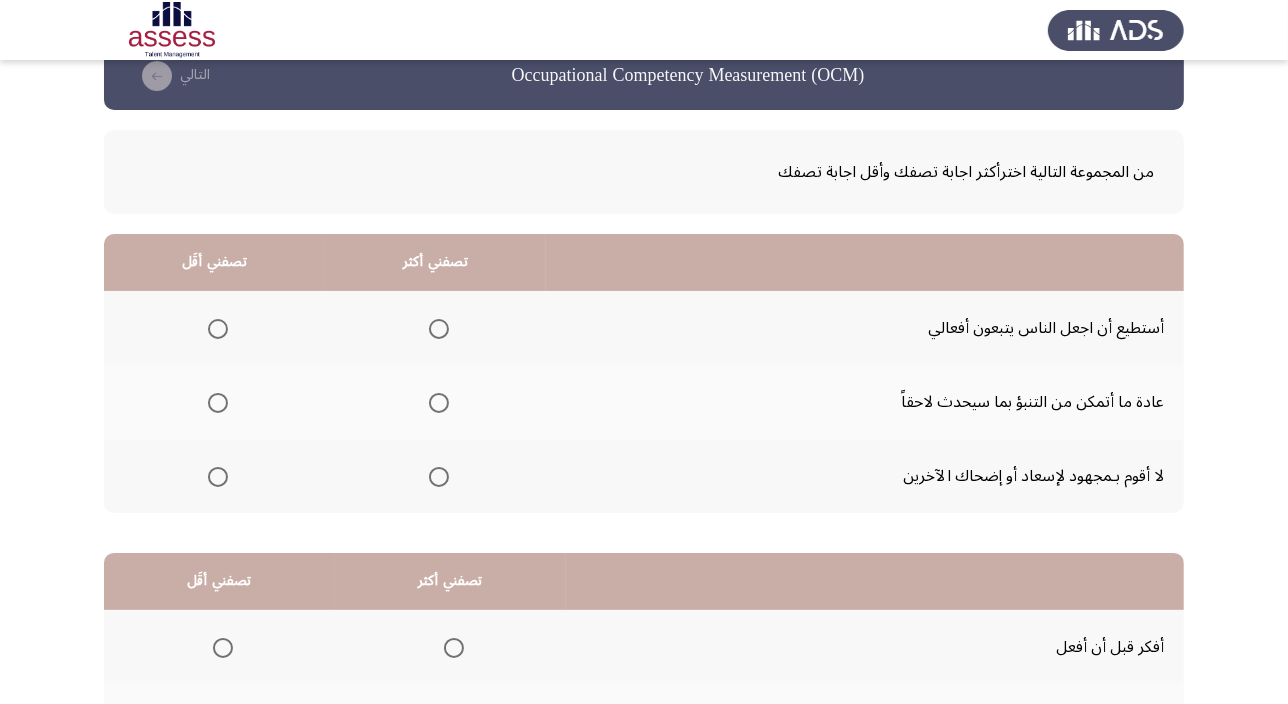 scroll, scrollTop: 0, scrollLeft: 0, axis: both 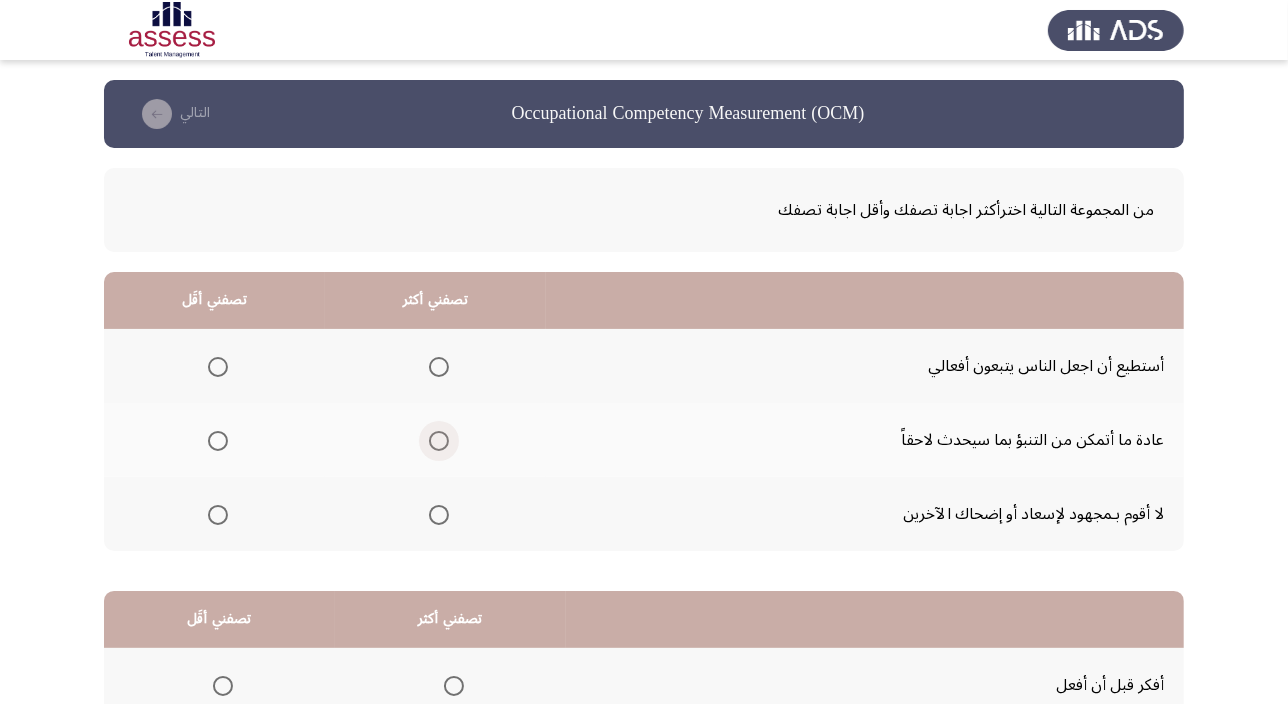 click at bounding box center [439, 441] 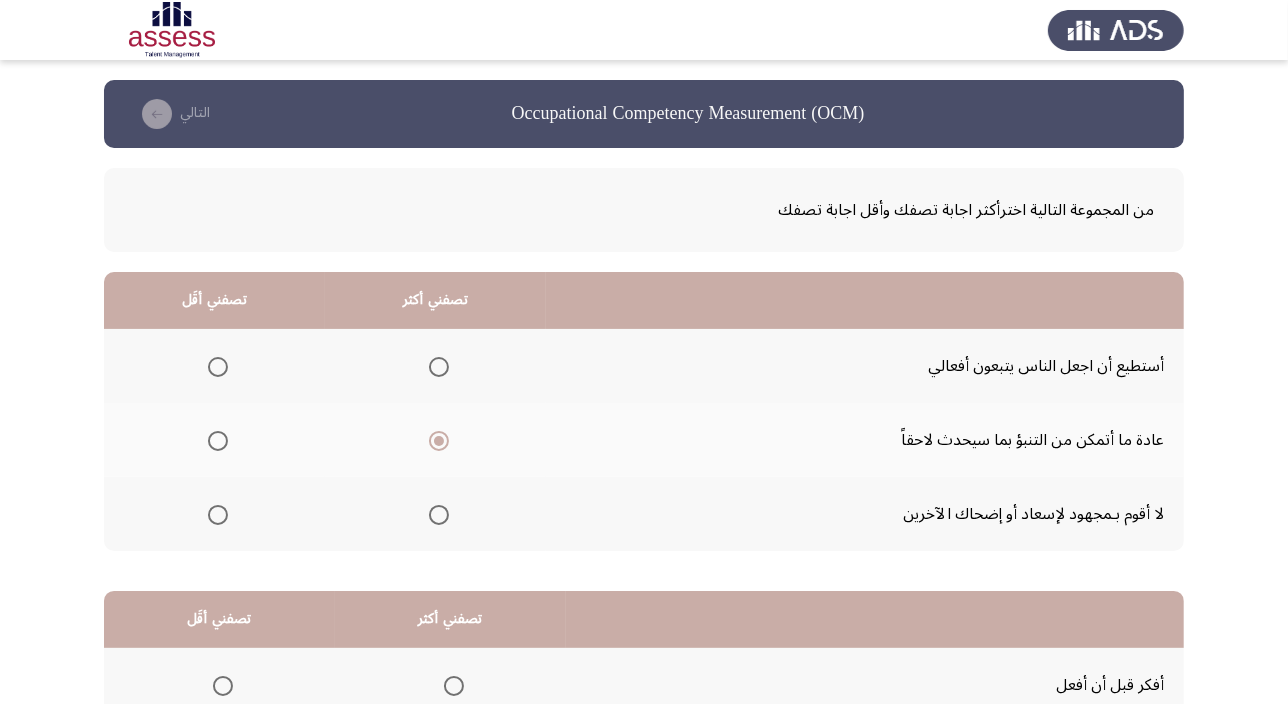 click at bounding box center (218, 515) 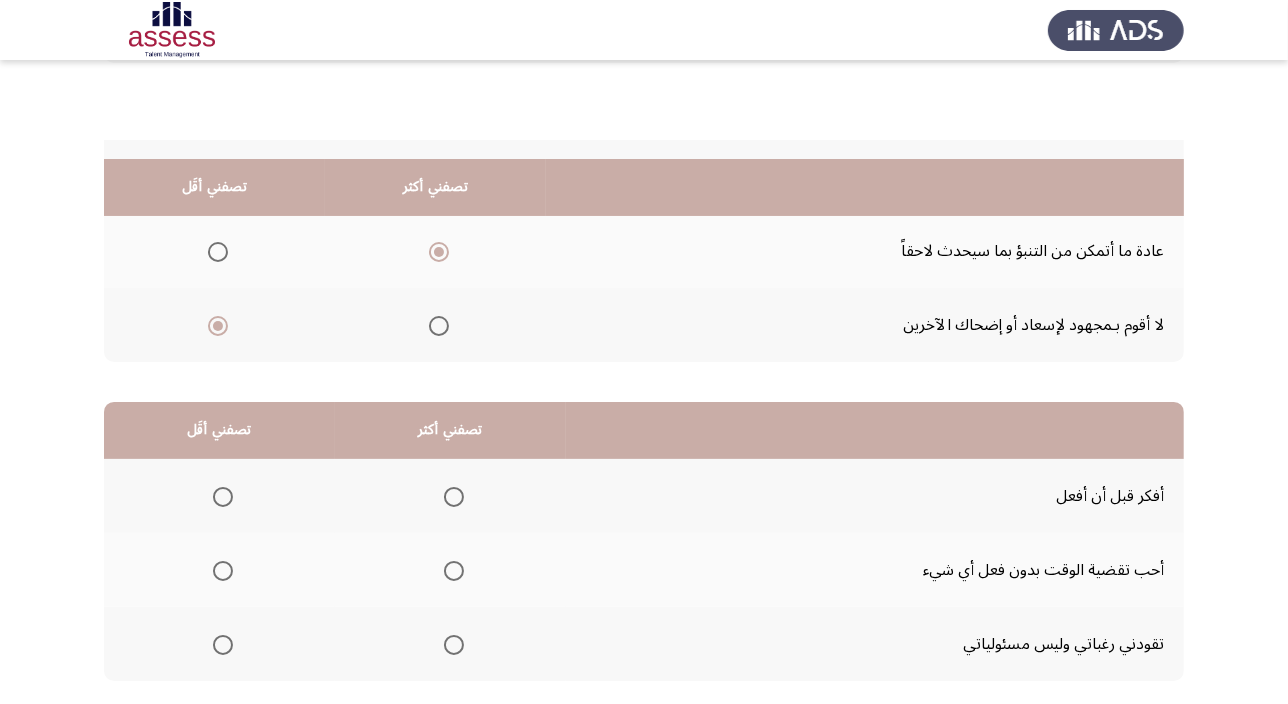 scroll, scrollTop: 303, scrollLeft: 0, axis: vertical 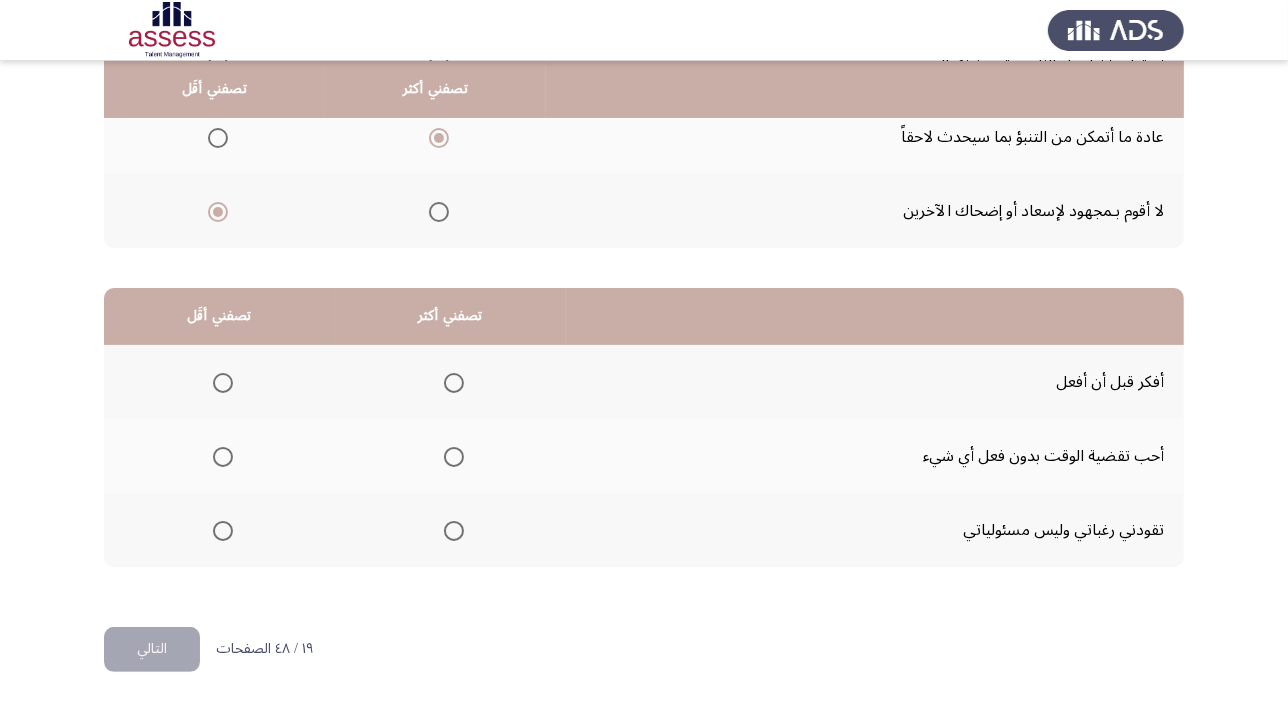 click at bounding box center (223, 457) 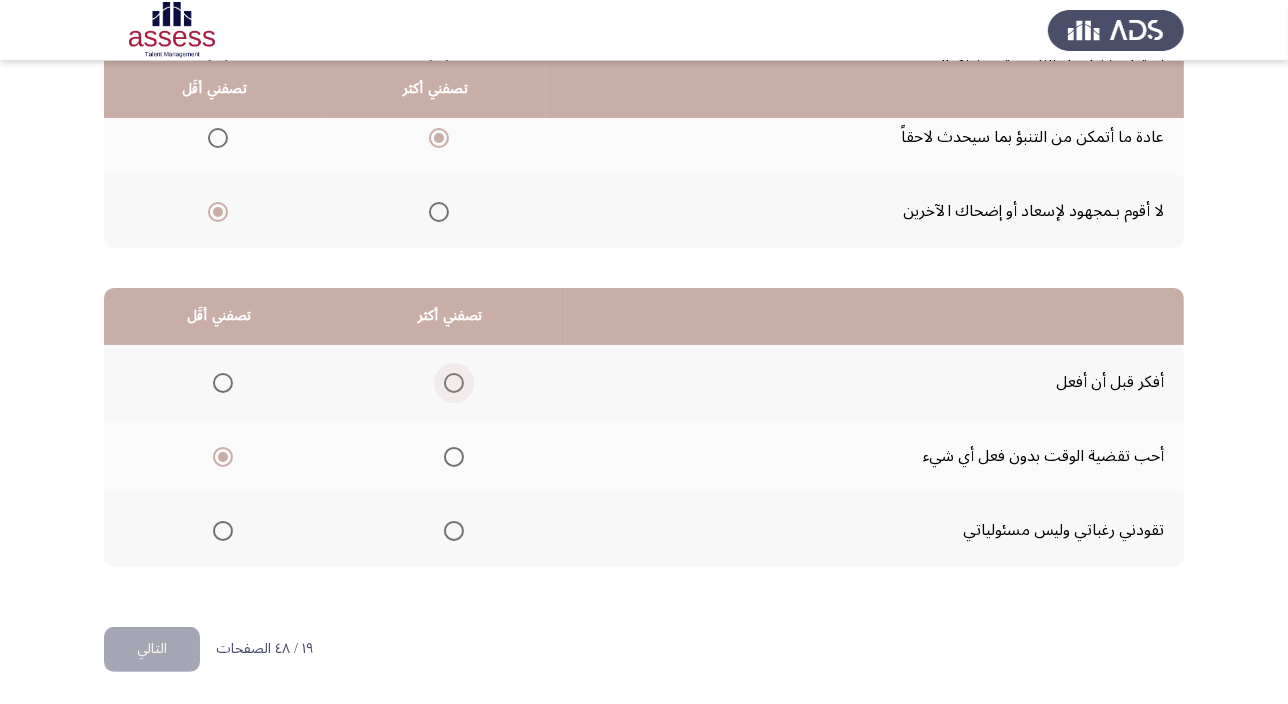 click at bounding box center [454, 383] 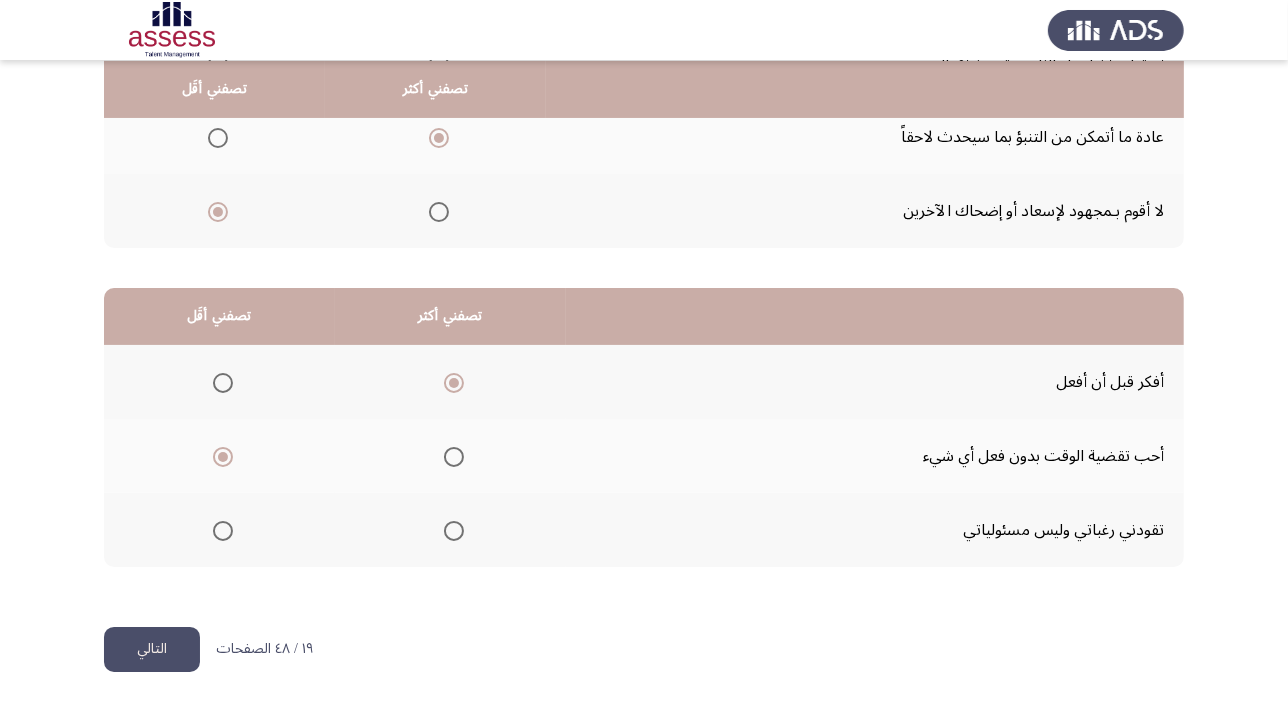 click on "التالي" 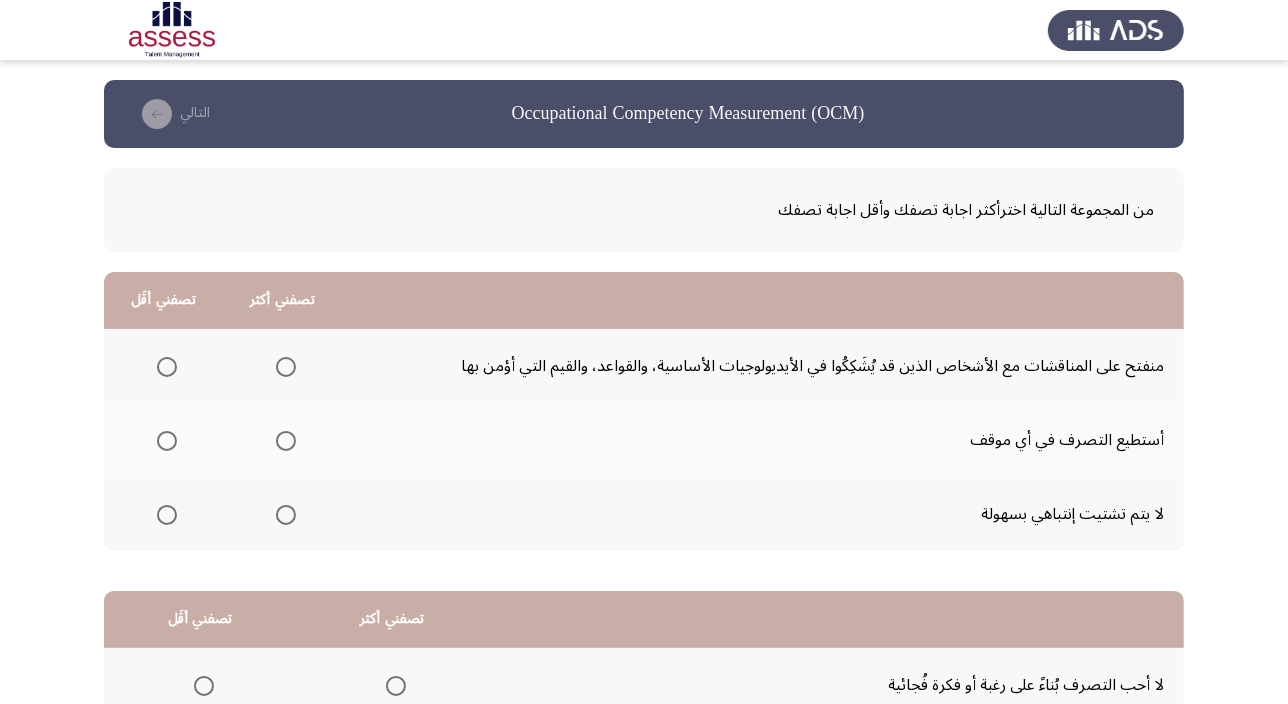 click at bounding box center (286, 515) 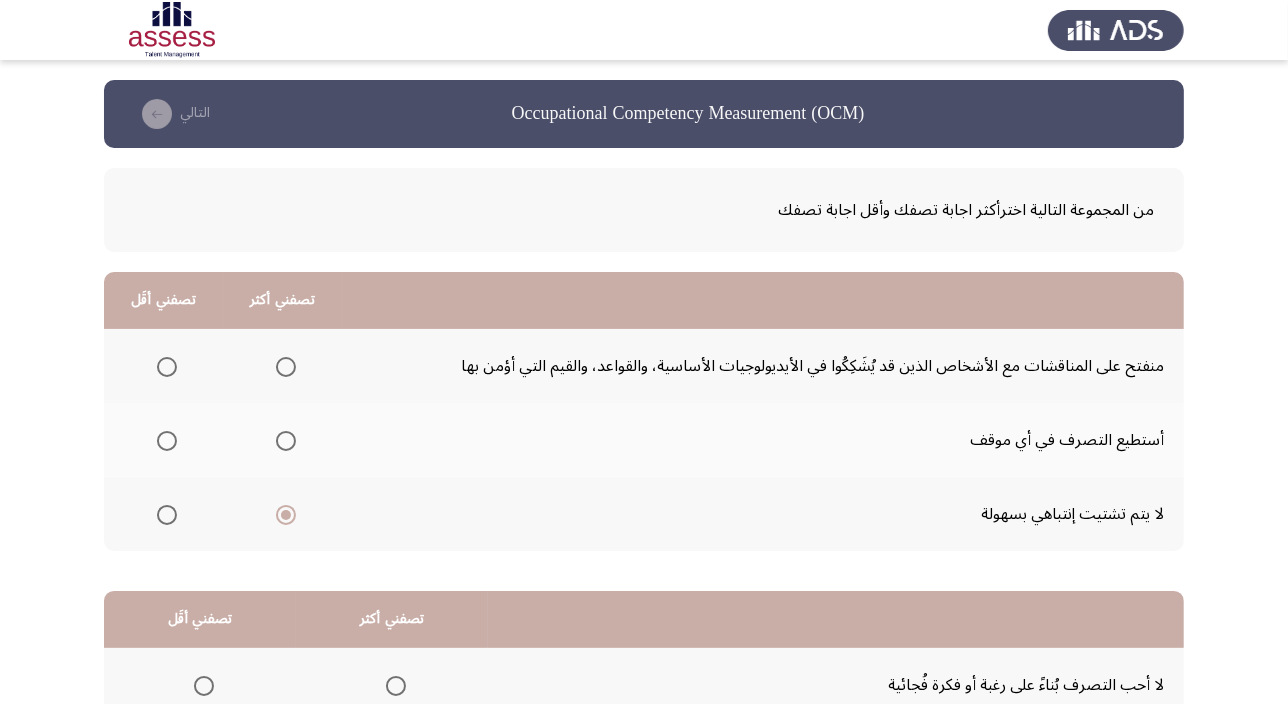 click at bounding box center [167, 367] 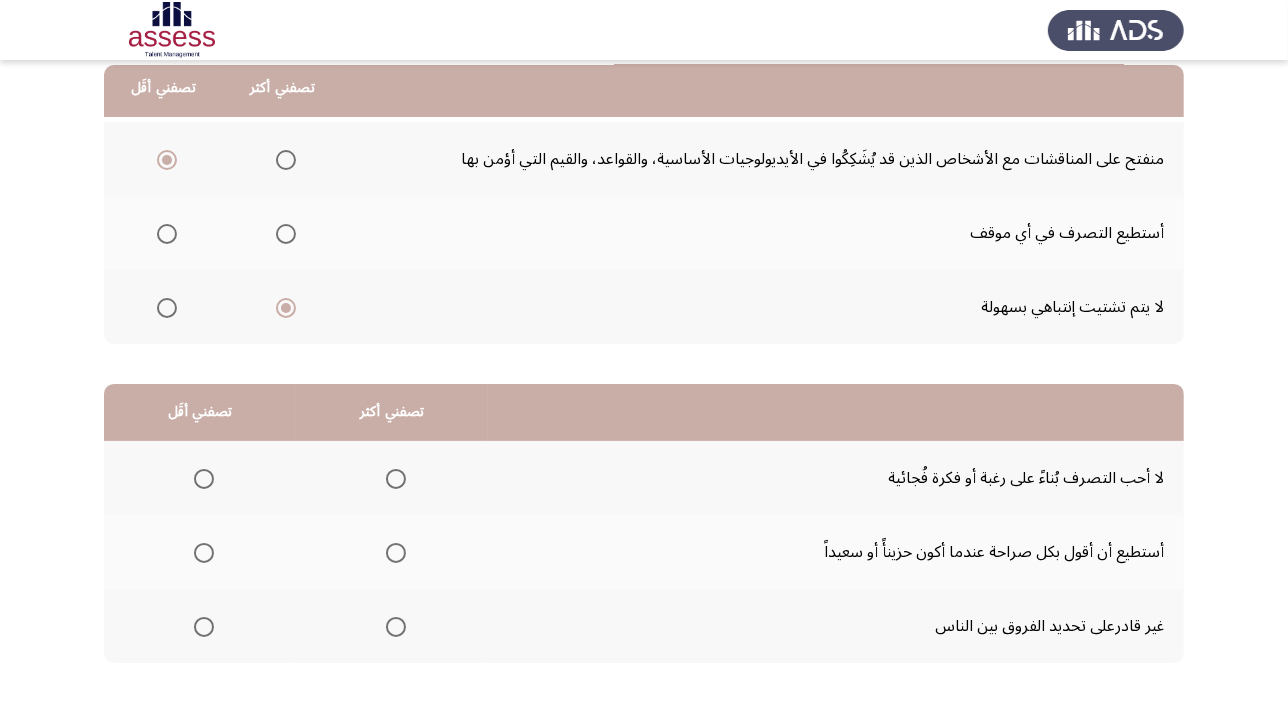 scroll, scrollTop: 303, scrollLeft: 0, axis: vertical 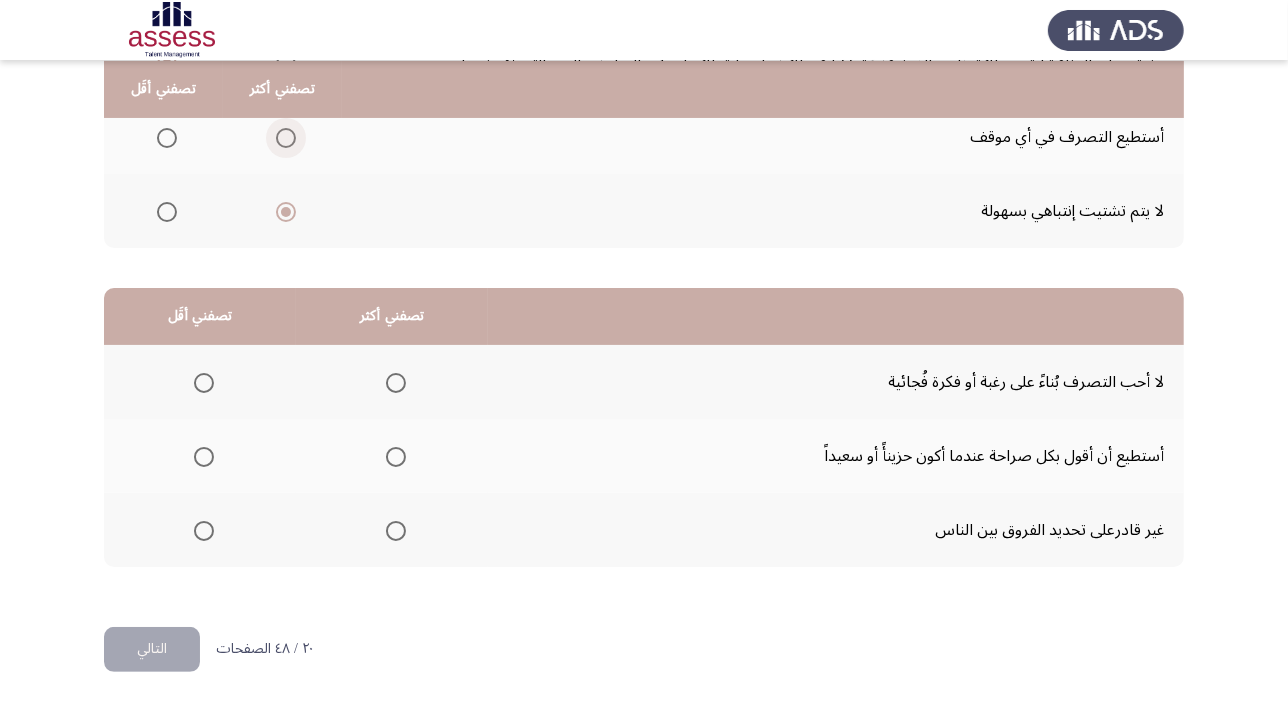click at bounding box center [286, 138] 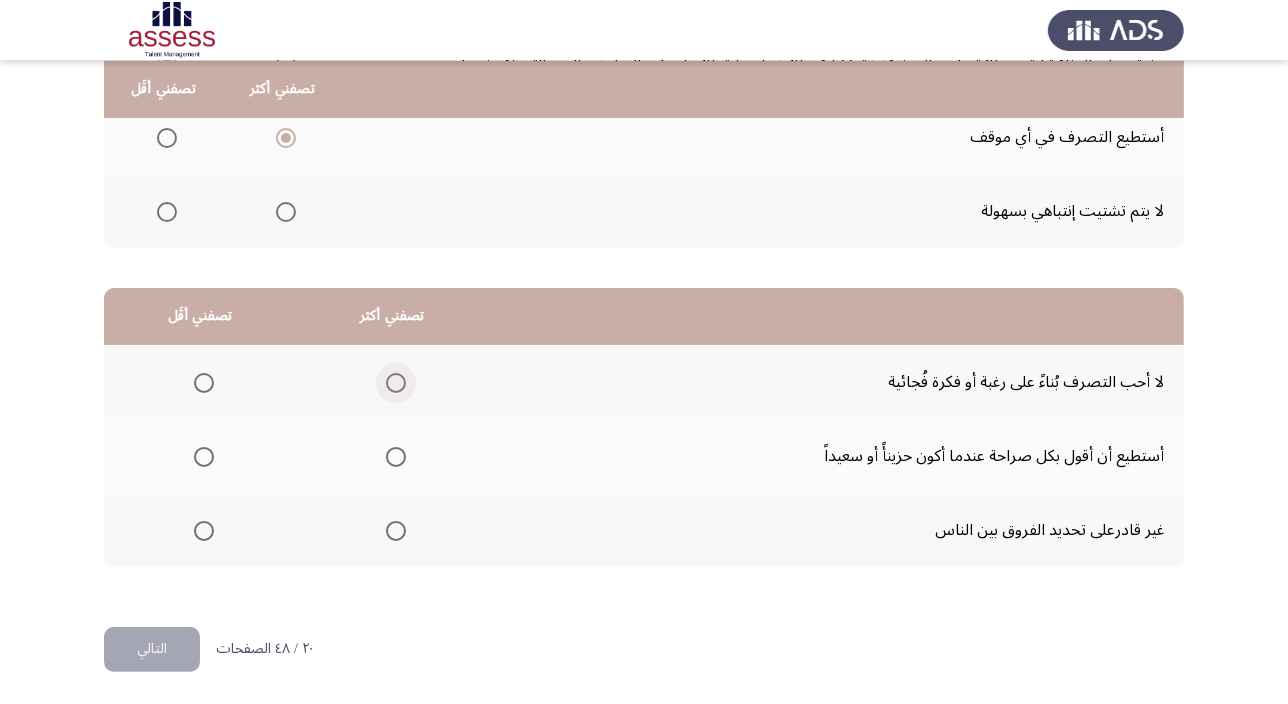 click at bounding box center [396, 383] 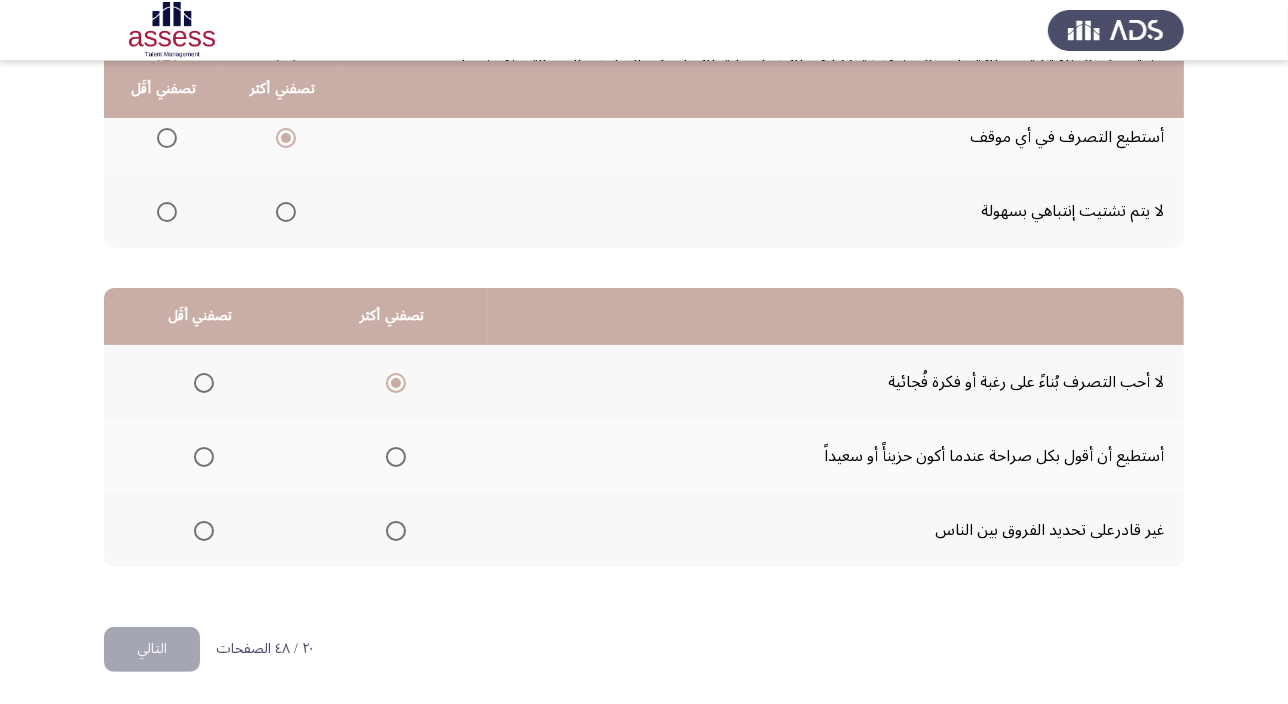 click at bounding box center (204, 531) 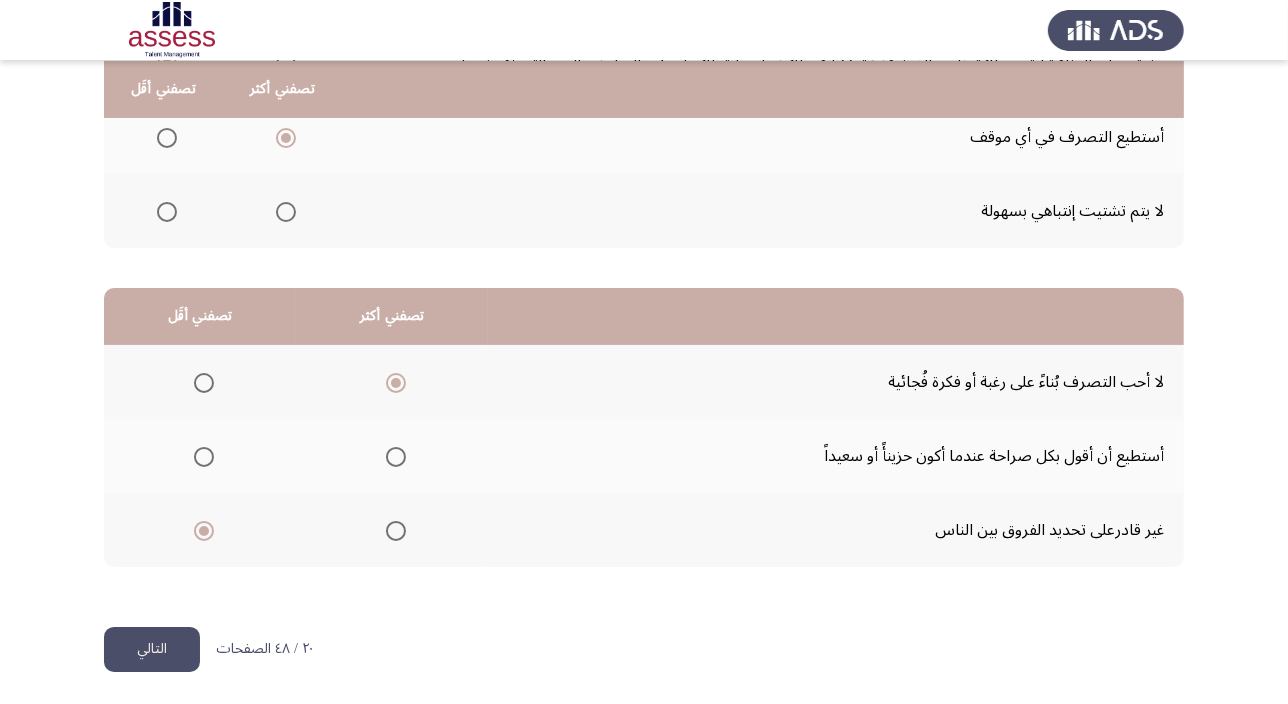 click on "التالي" 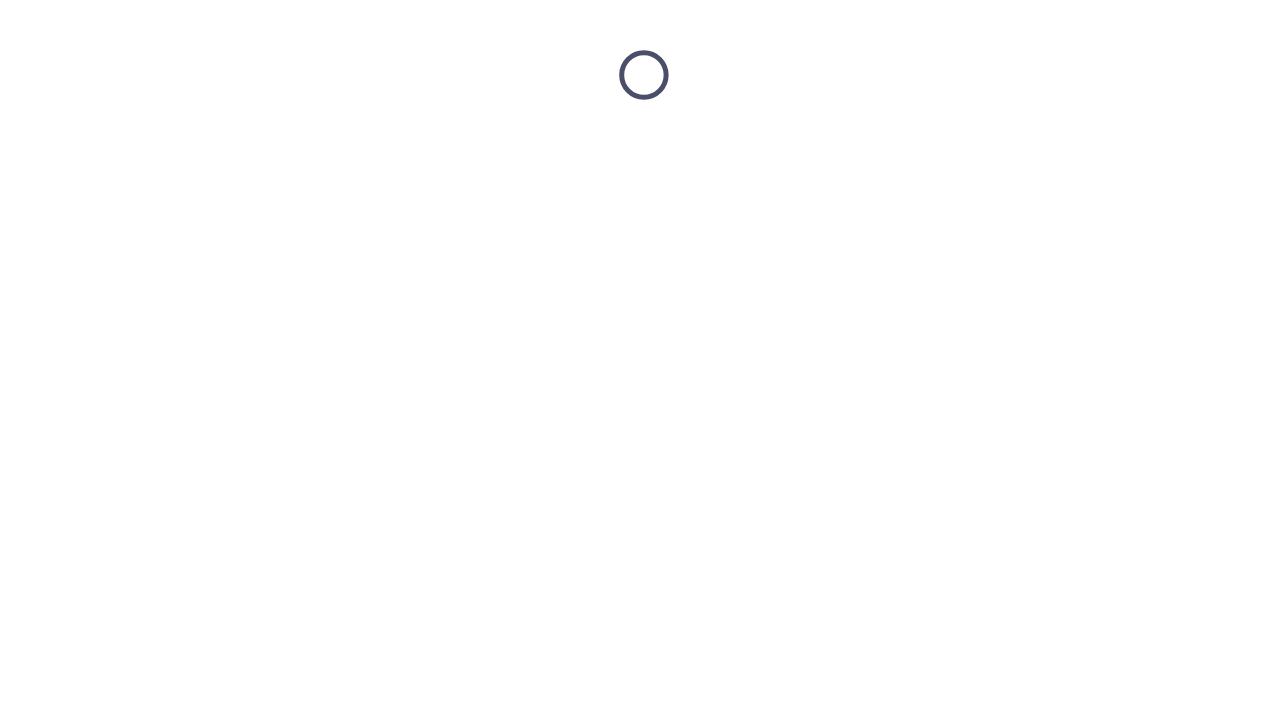 scroll, scrollTop: 0, scrollLeft: 0, axis: both 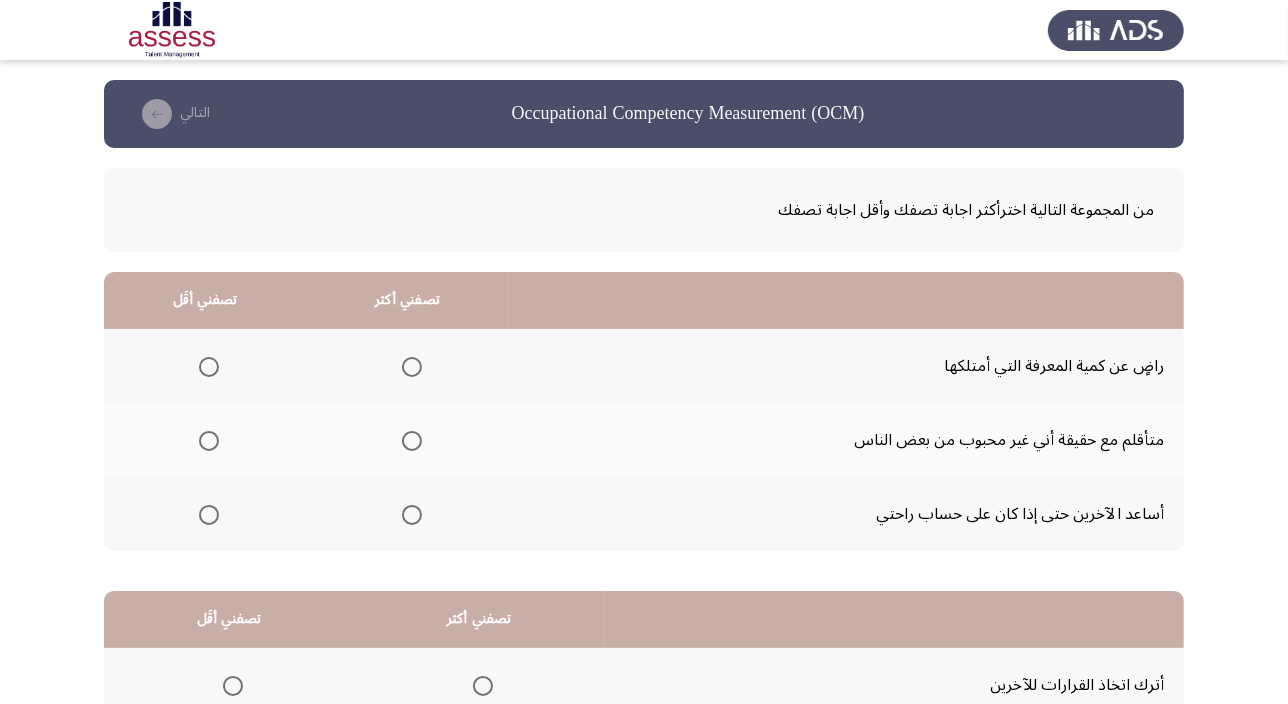 click 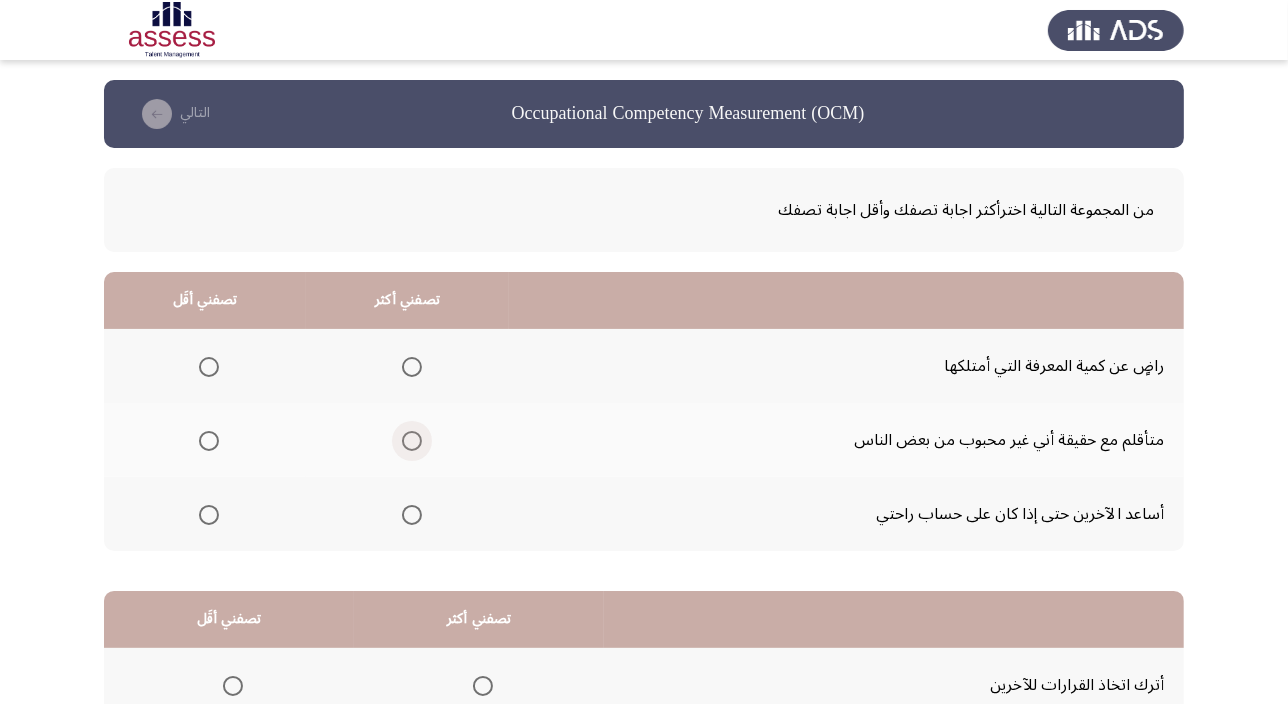 click at bounding box center [412, 441] 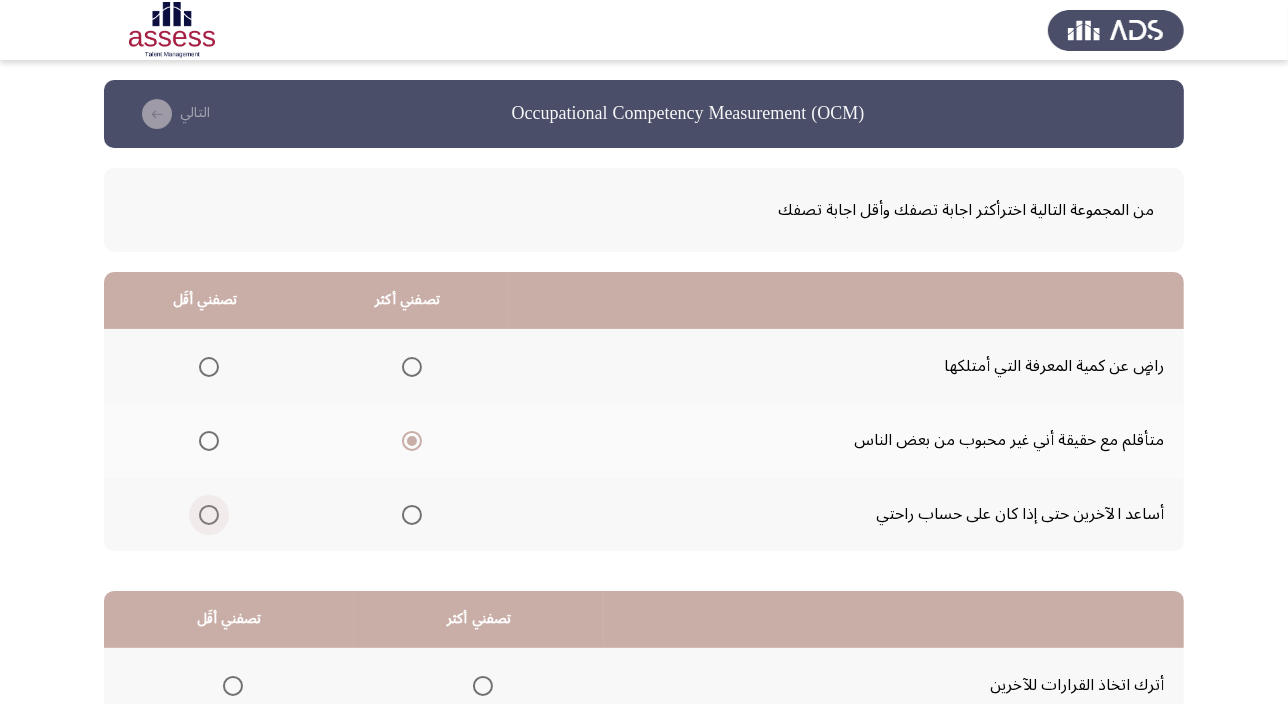 click at bounding box center [209, 515] 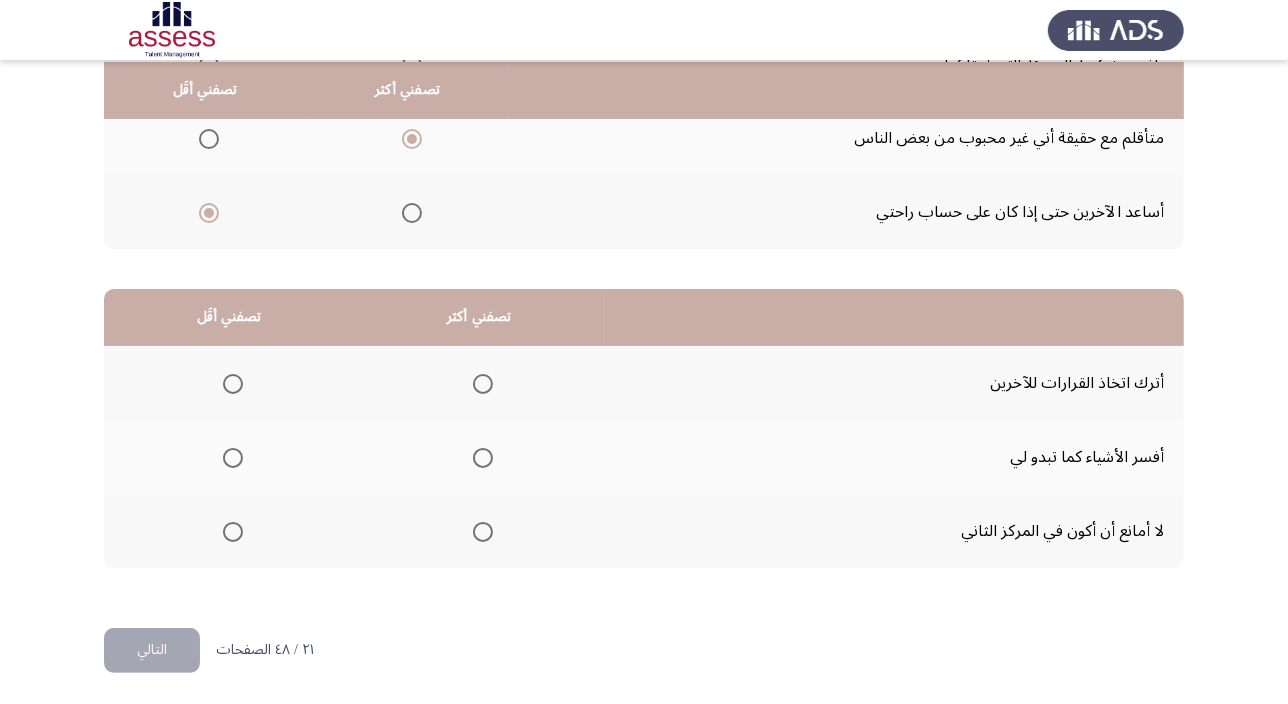 scroll, scrollTop: 303, scrollLeft: 0, axis: vertical 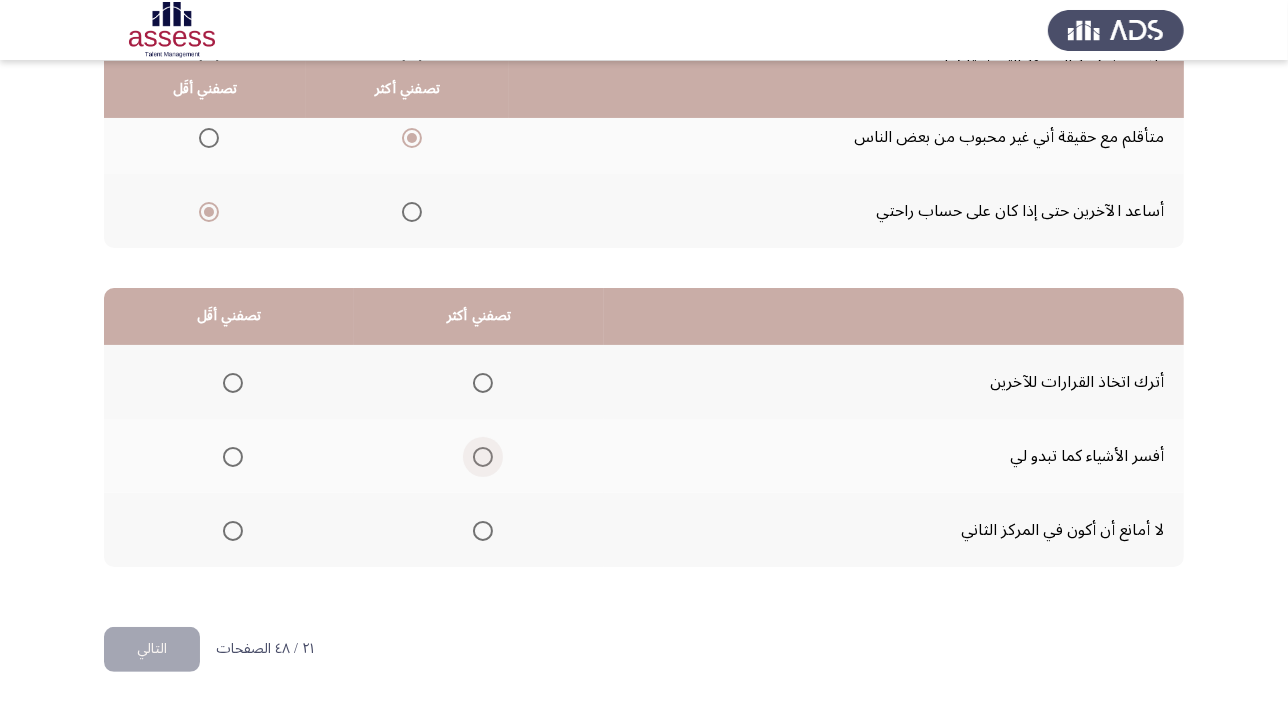 click at bounding box center (483, 457) 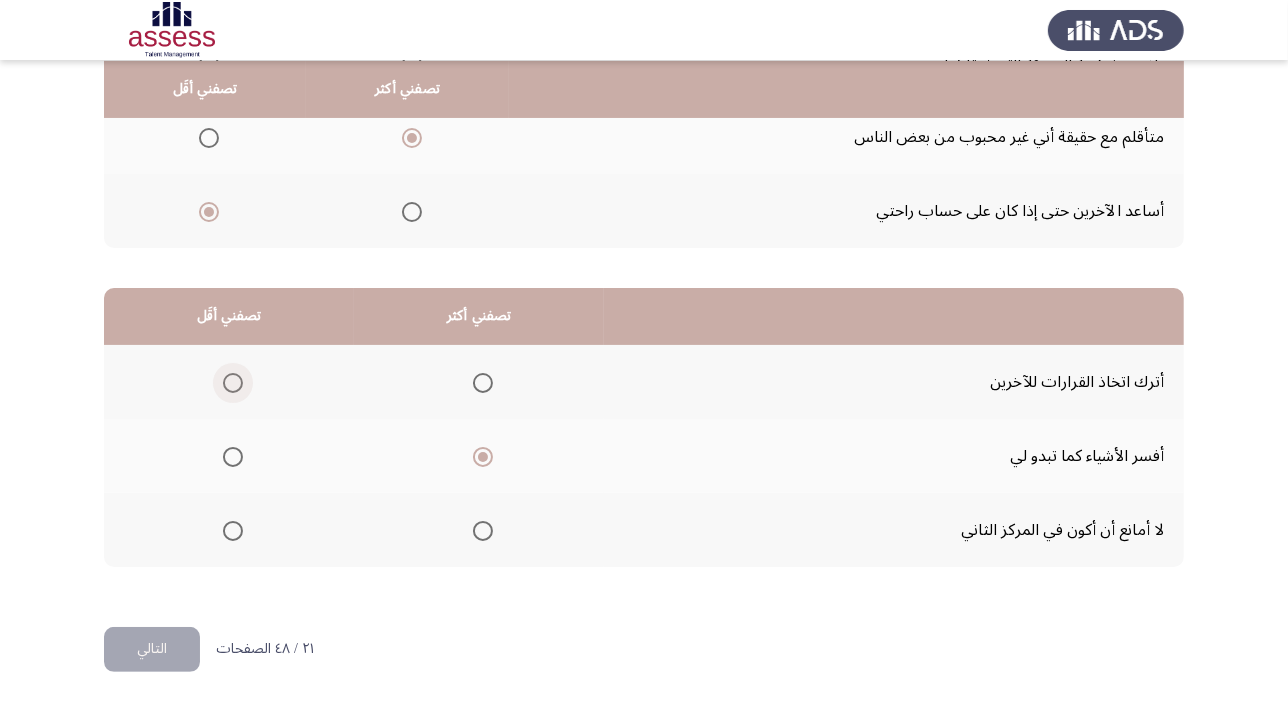 click at bounding box center (233, 383) 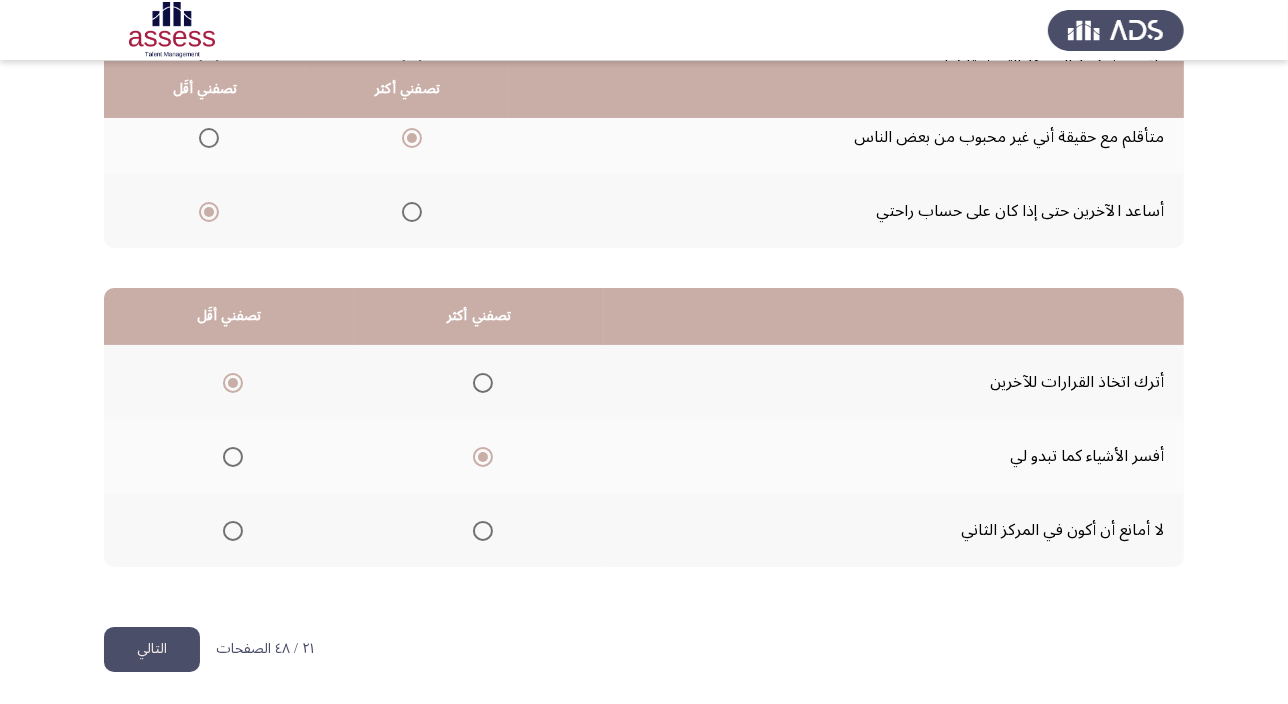 click on "التالي" 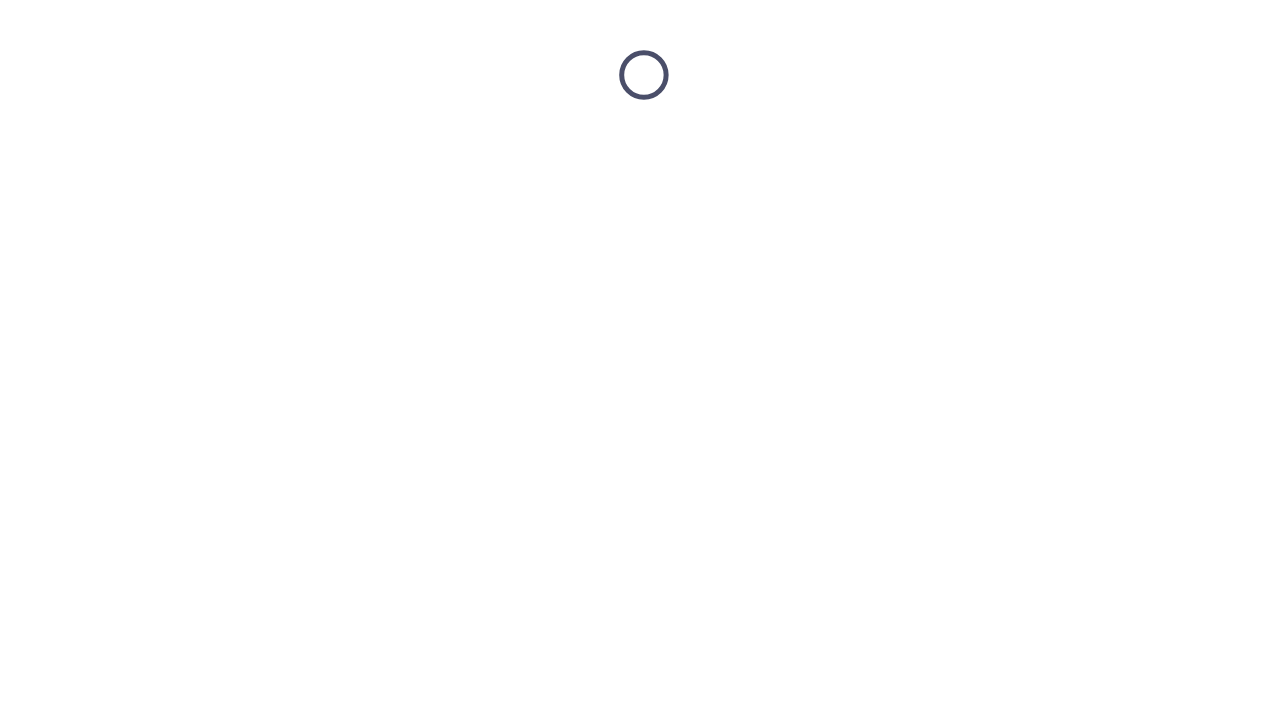 scroll, scrollTop: 0, scrollLeft: 0, axis: both 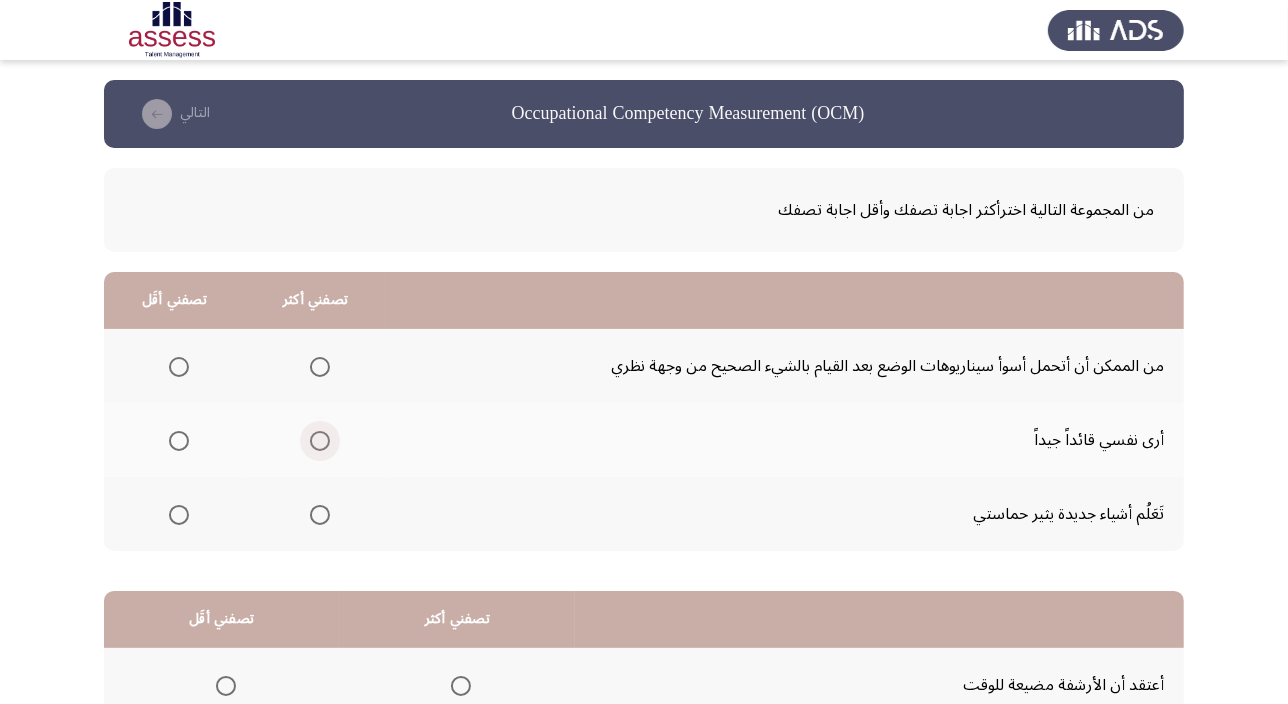 click at bounding box center (320, 441) 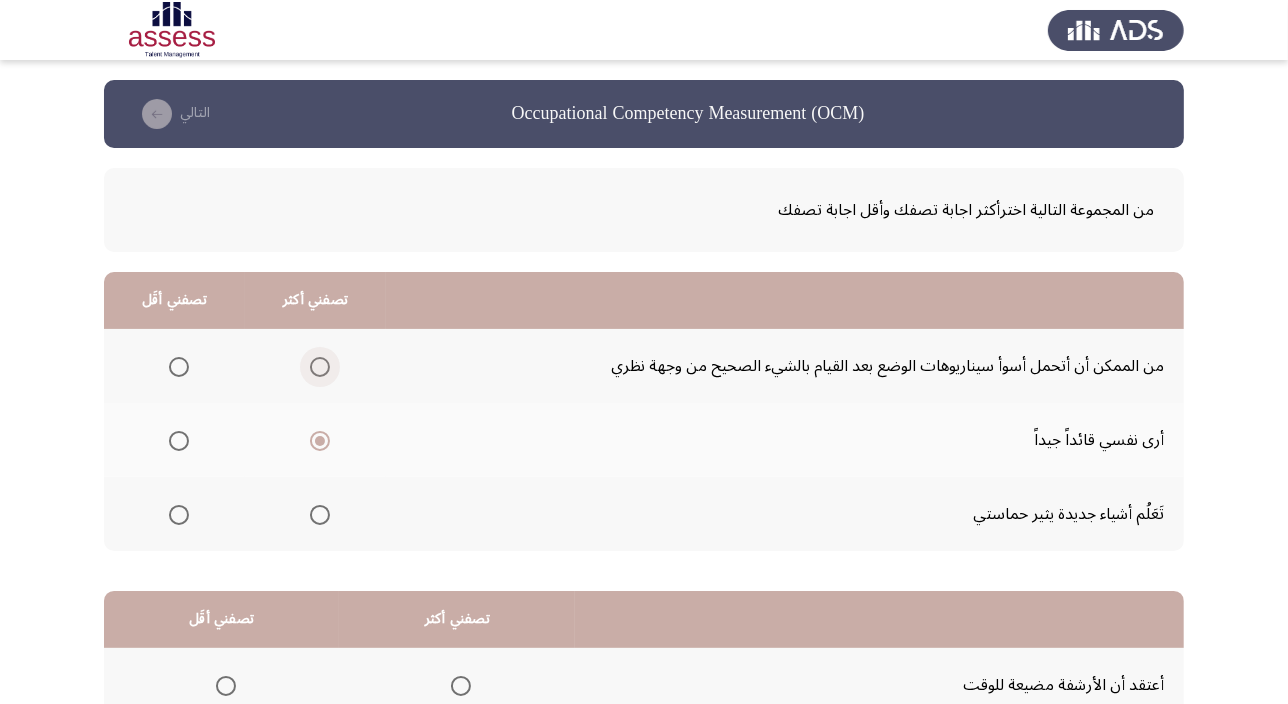 click at bounding box center (320, 367) 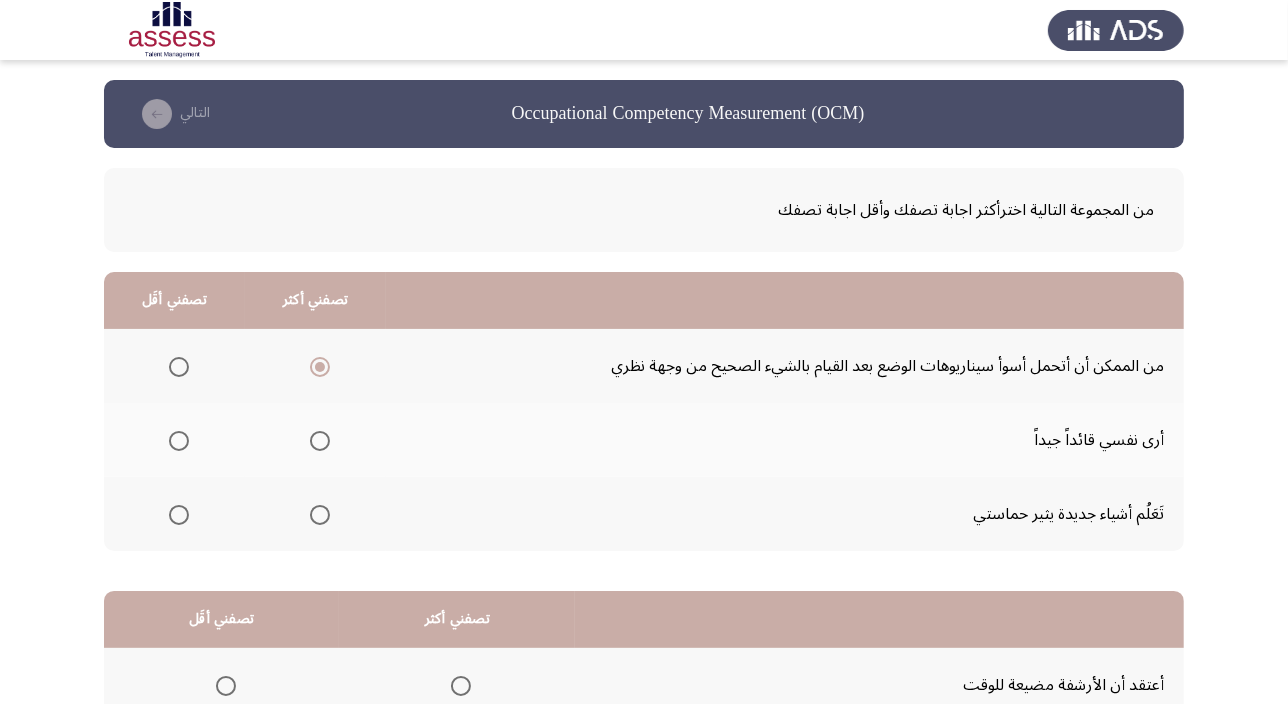 click at bounding box center [179, 515] 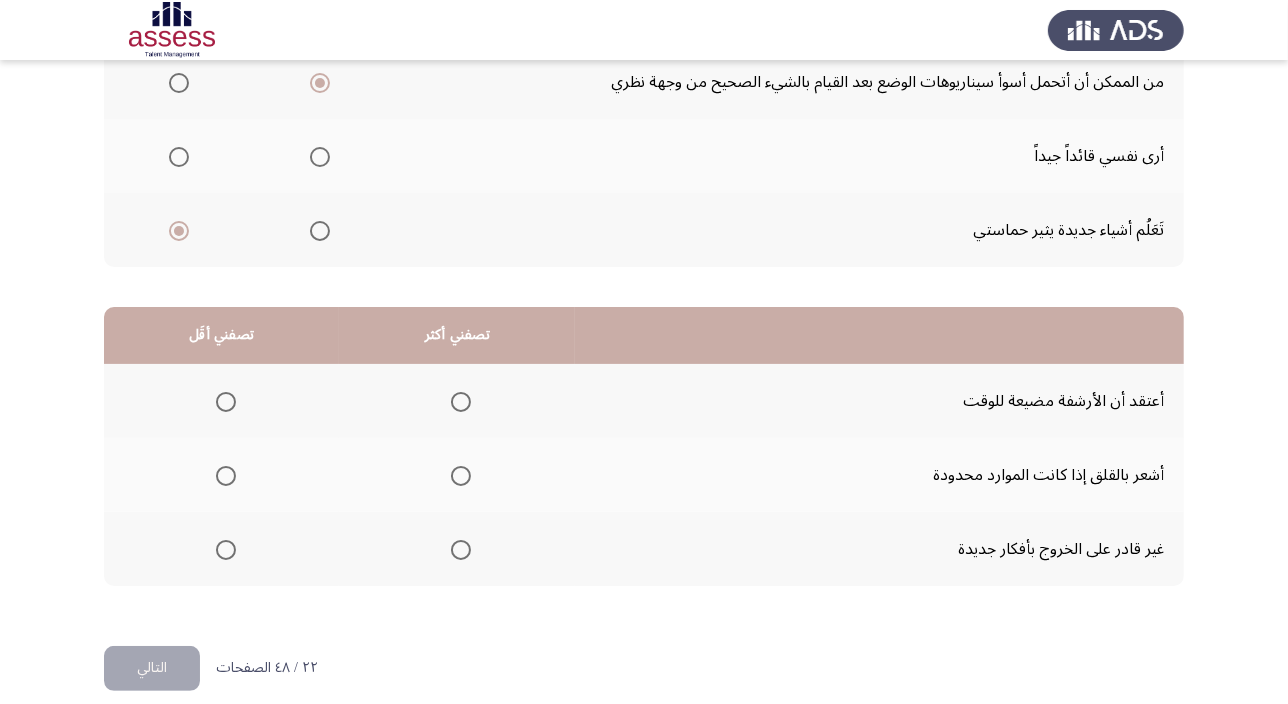 scroll, scrollTop: 303, scrollLeft: 0, axis: vertical 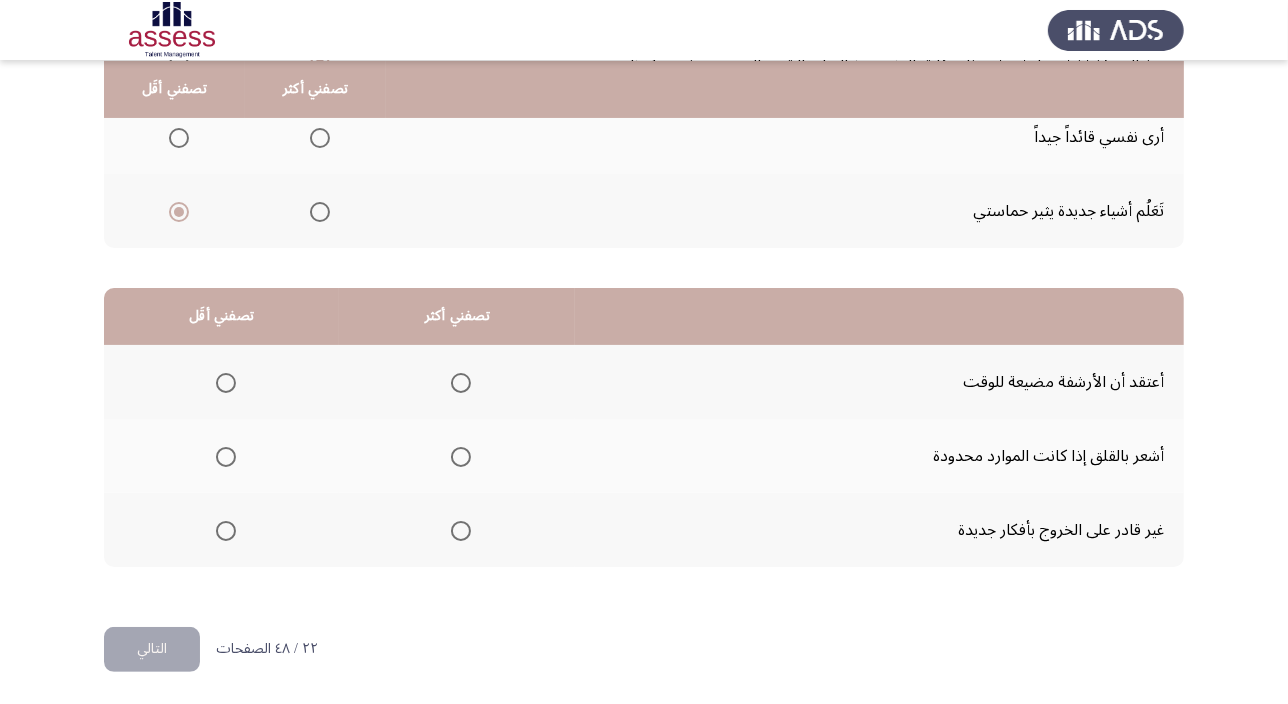 click at bounding box center (461, 457) 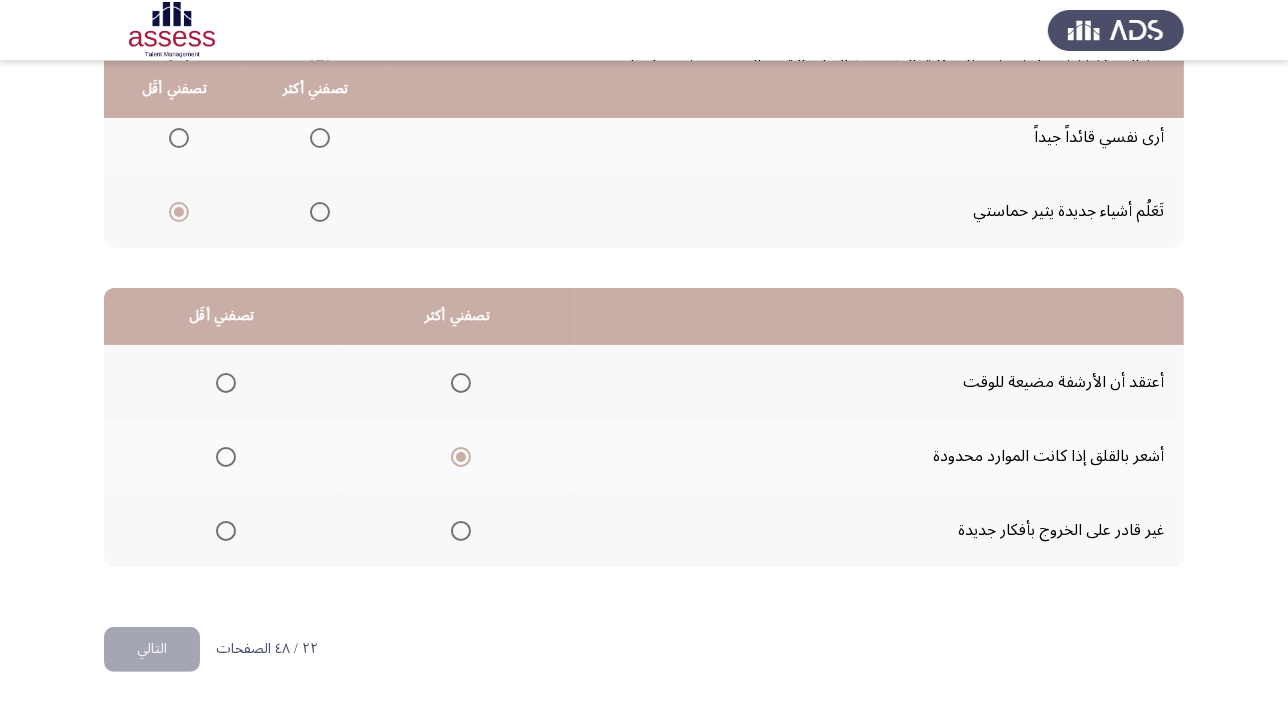 click at bounding box center (226, 531) 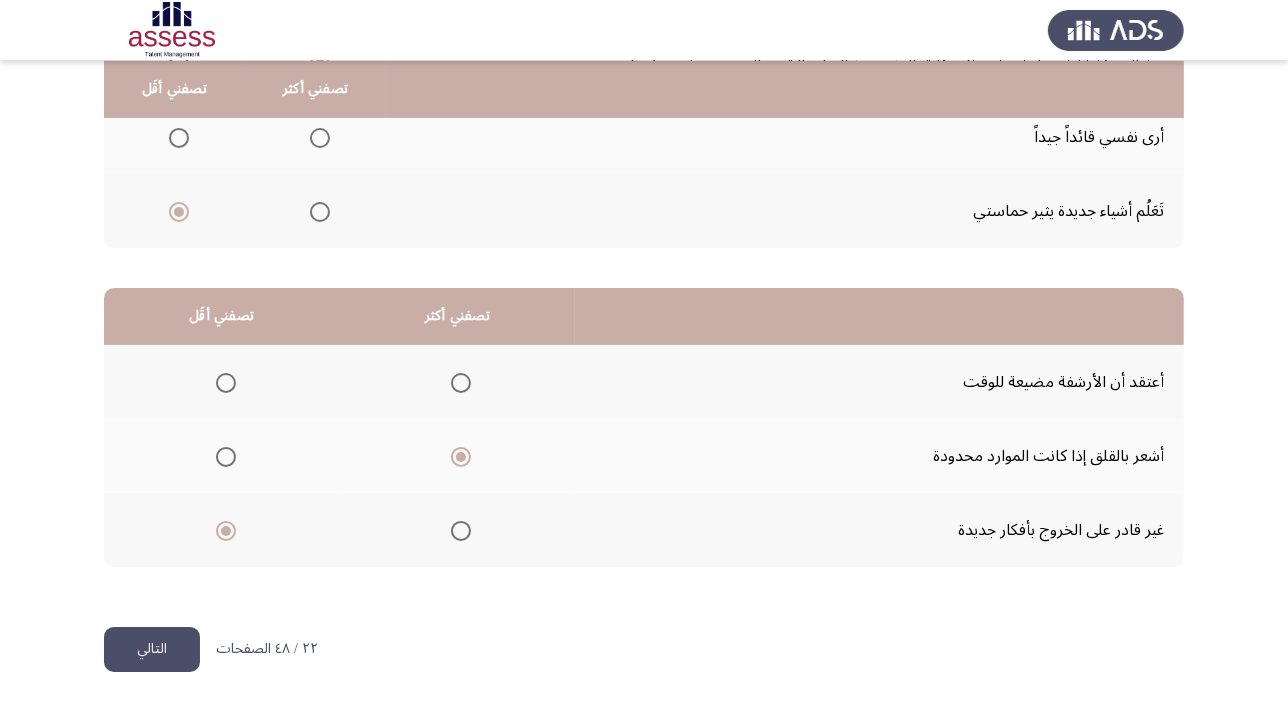 click on "التالي" 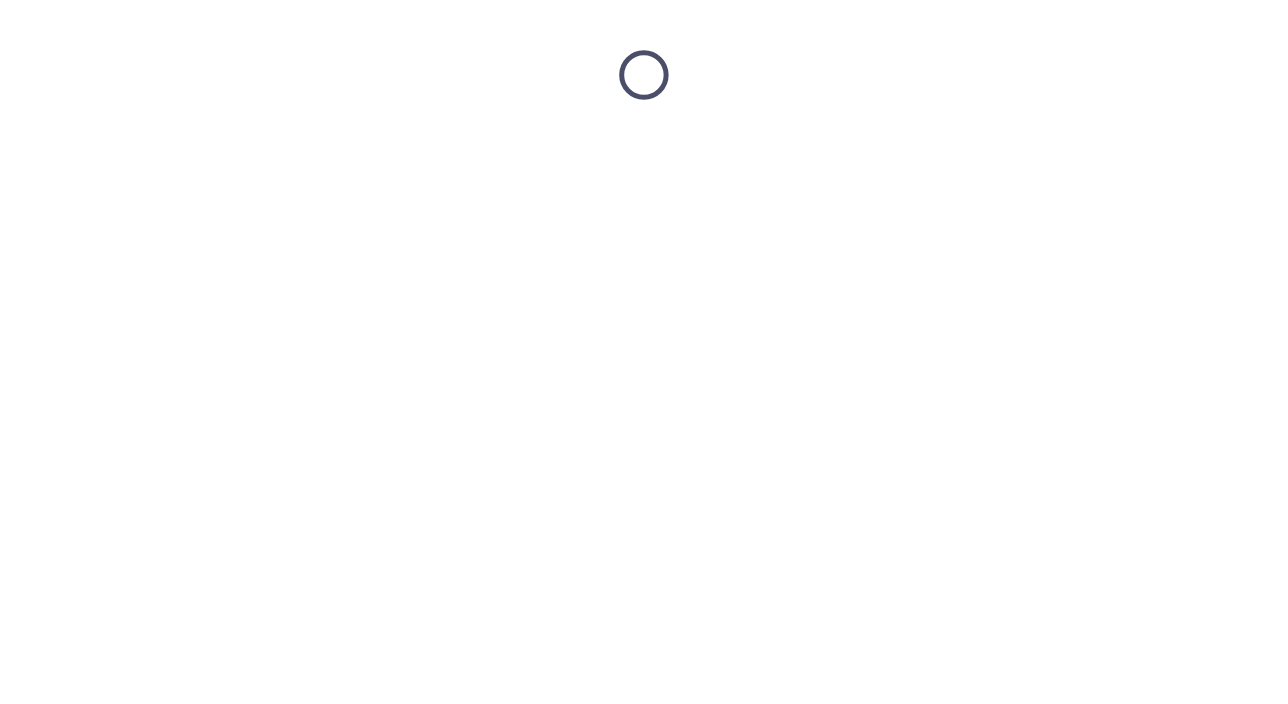 scroll, scrollTop: 0, scrollLeft: 0, axis: both 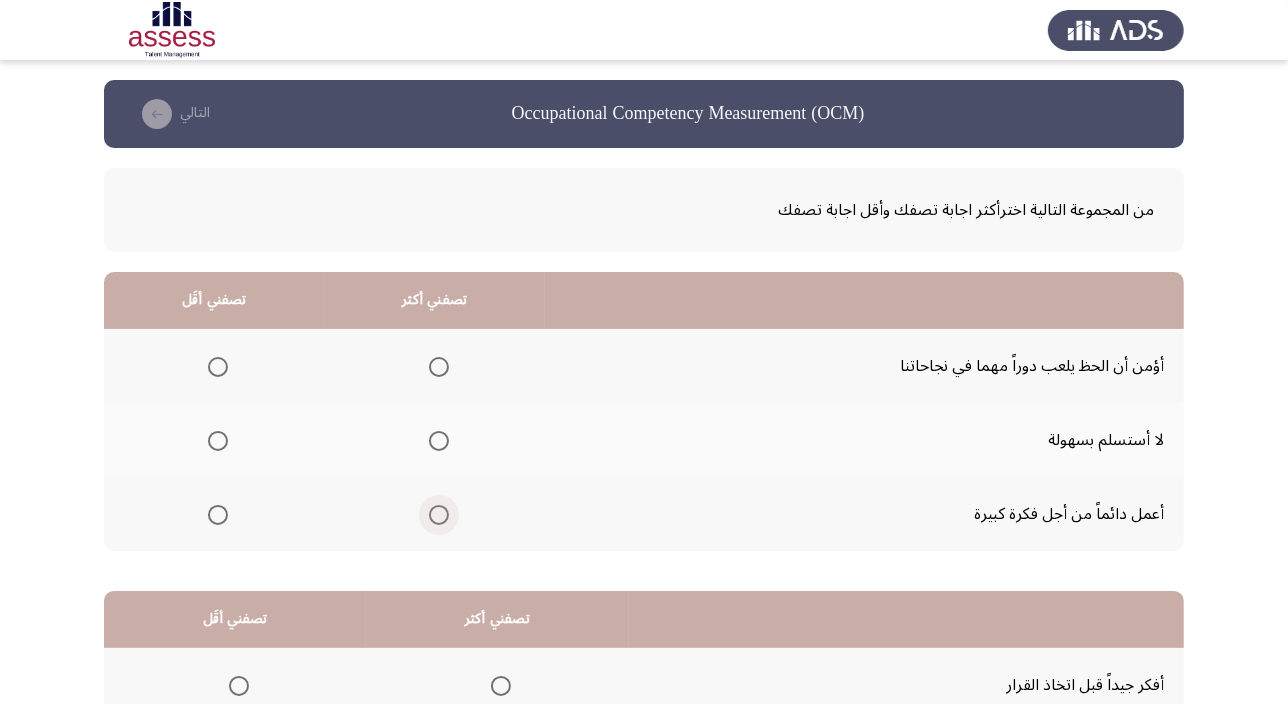 click at bounding box center (439, 515) 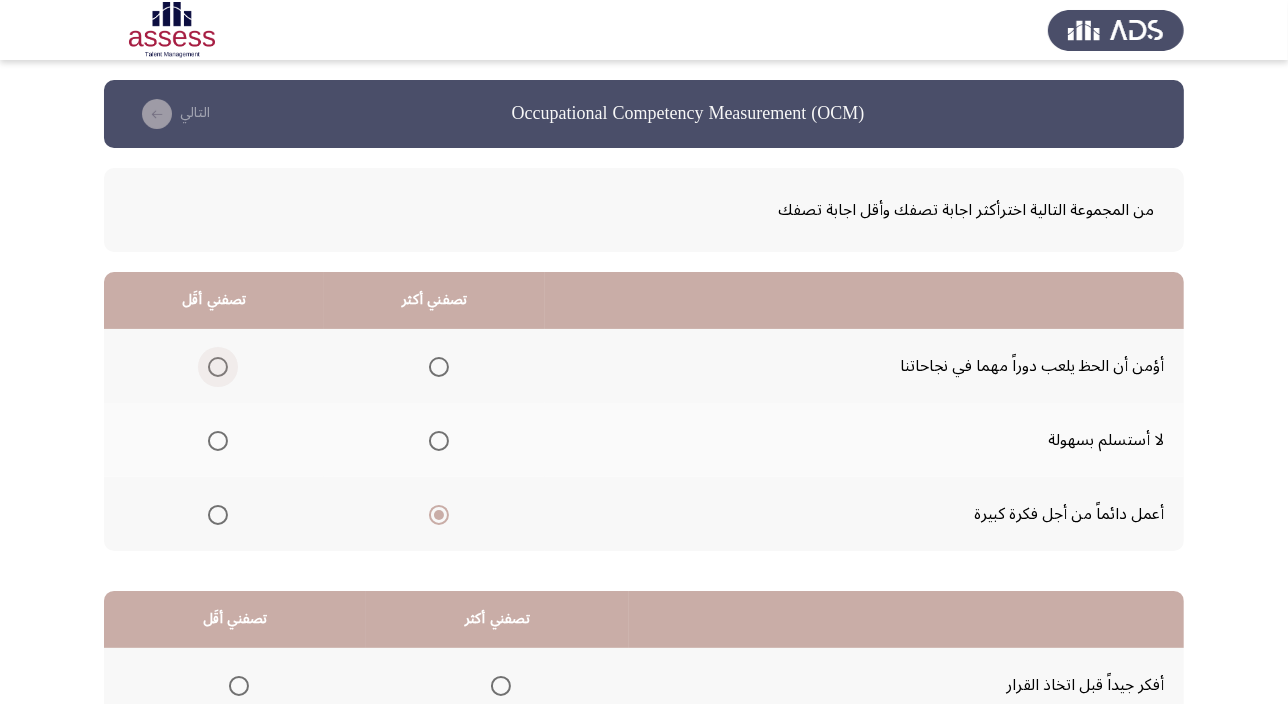 click at bounding box center (218, 367) 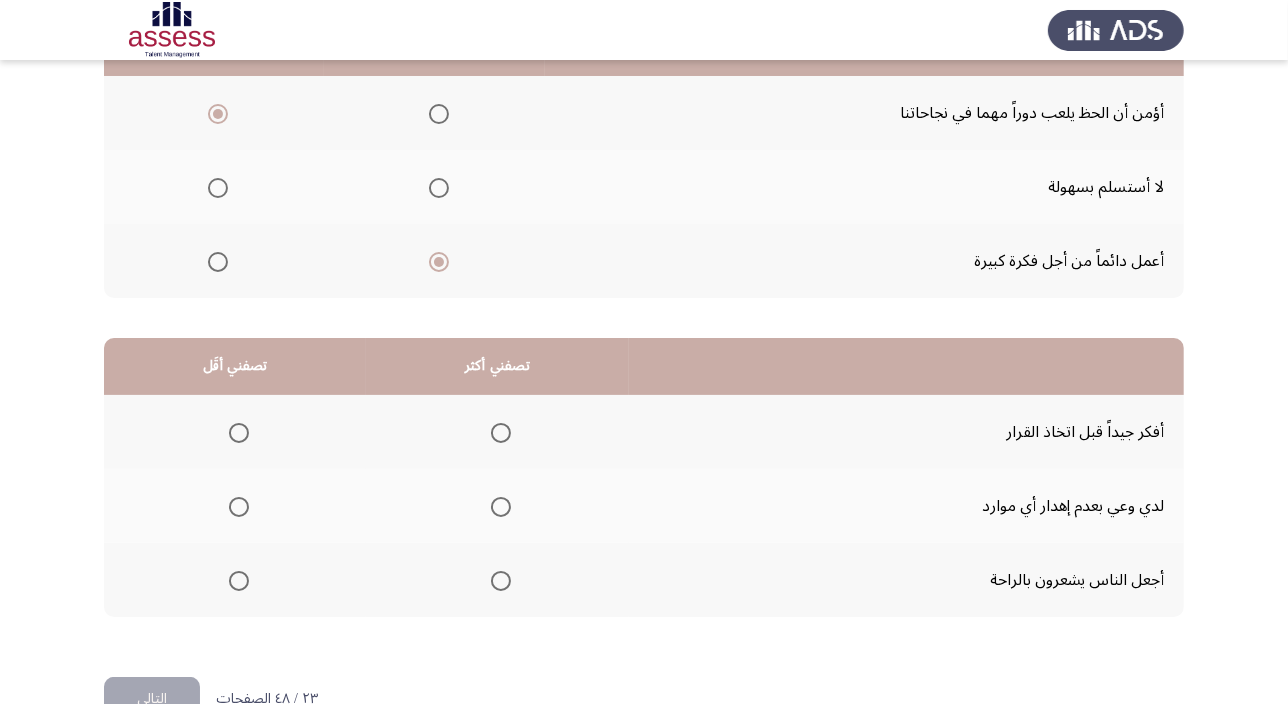 scroll, scrollTop: 303, scrollLeft: 0, axis: vertical 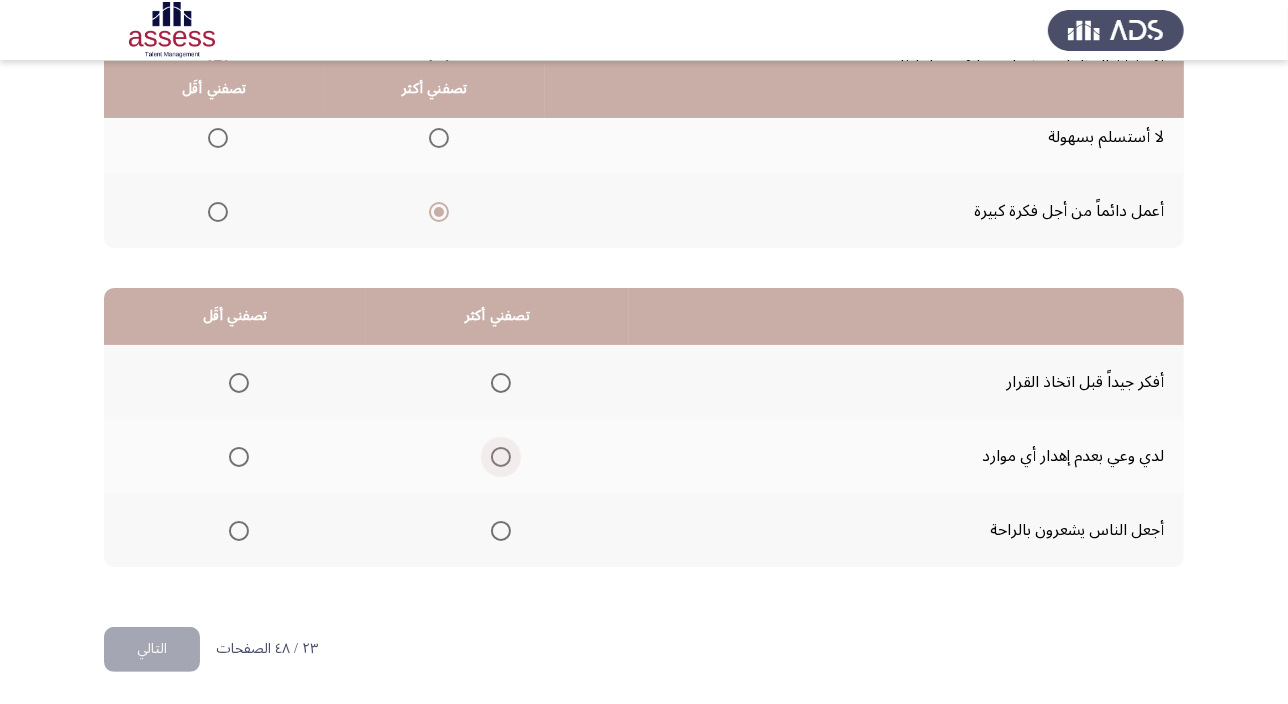click at bounding box center [501, 457] 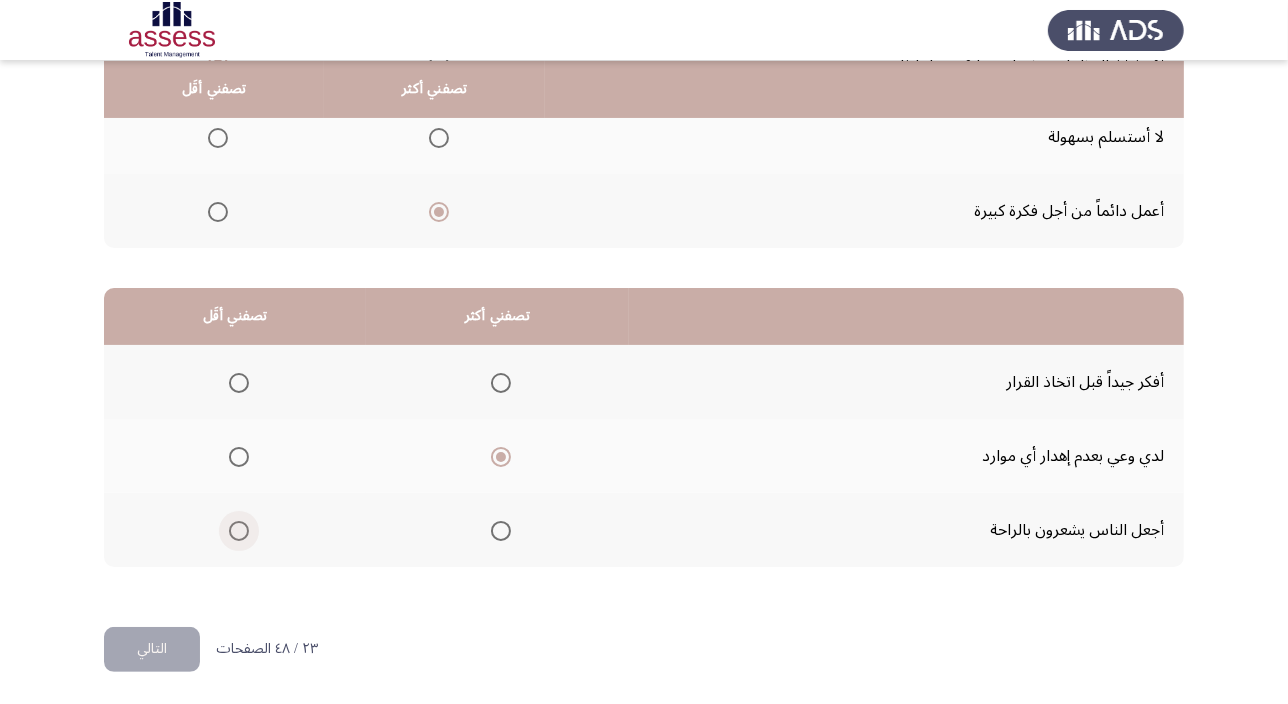 click at bounding box center [239, 531] 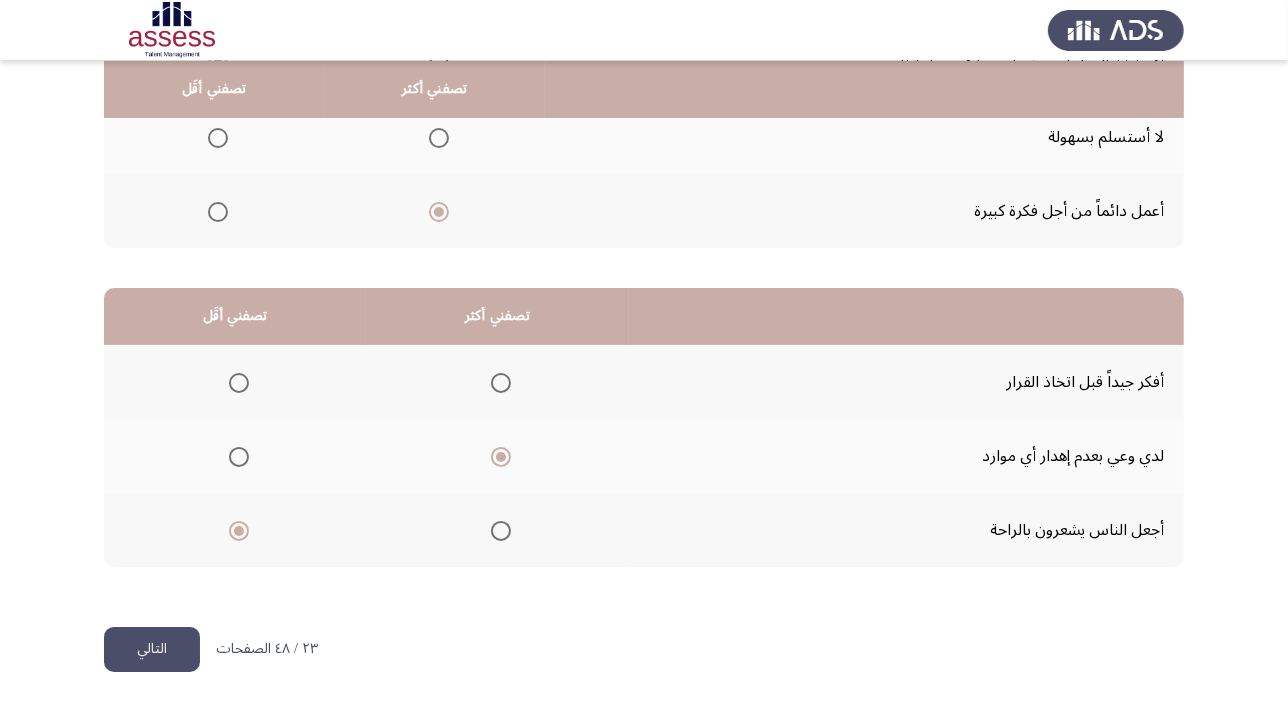 click on "التالي" 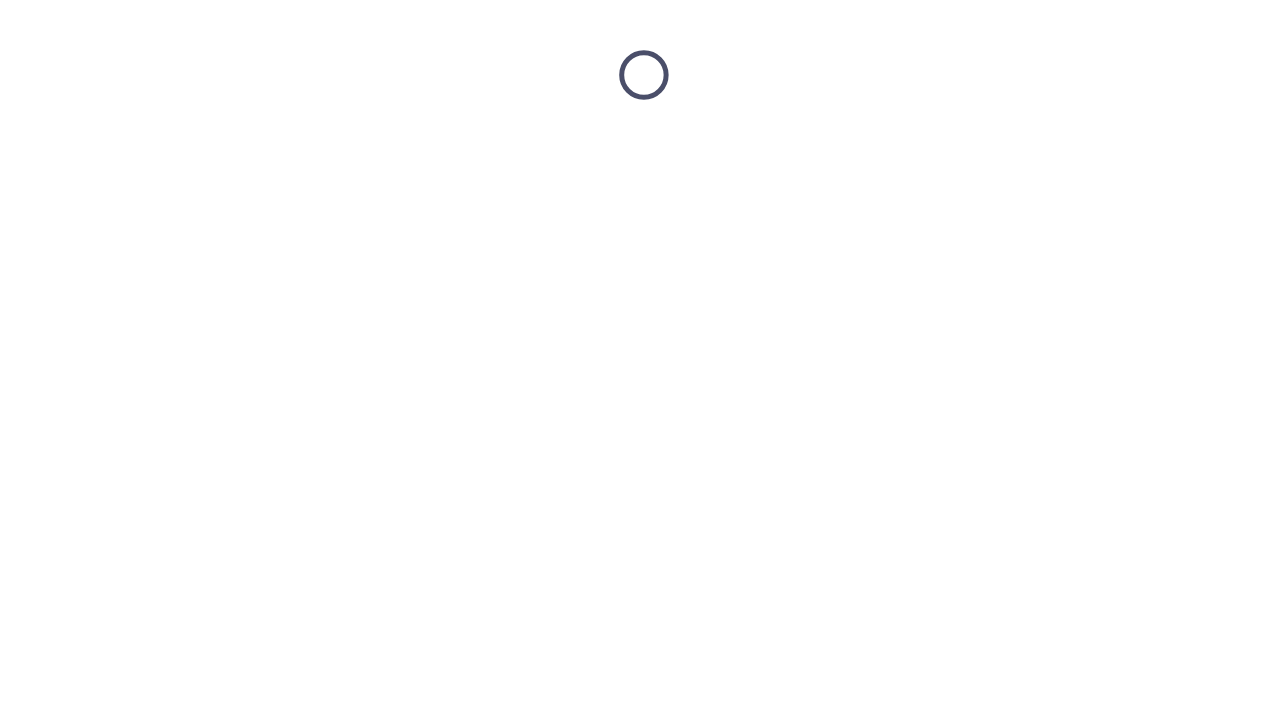scroll, scrollTop: 0, scrollLeft: 0, axis: both 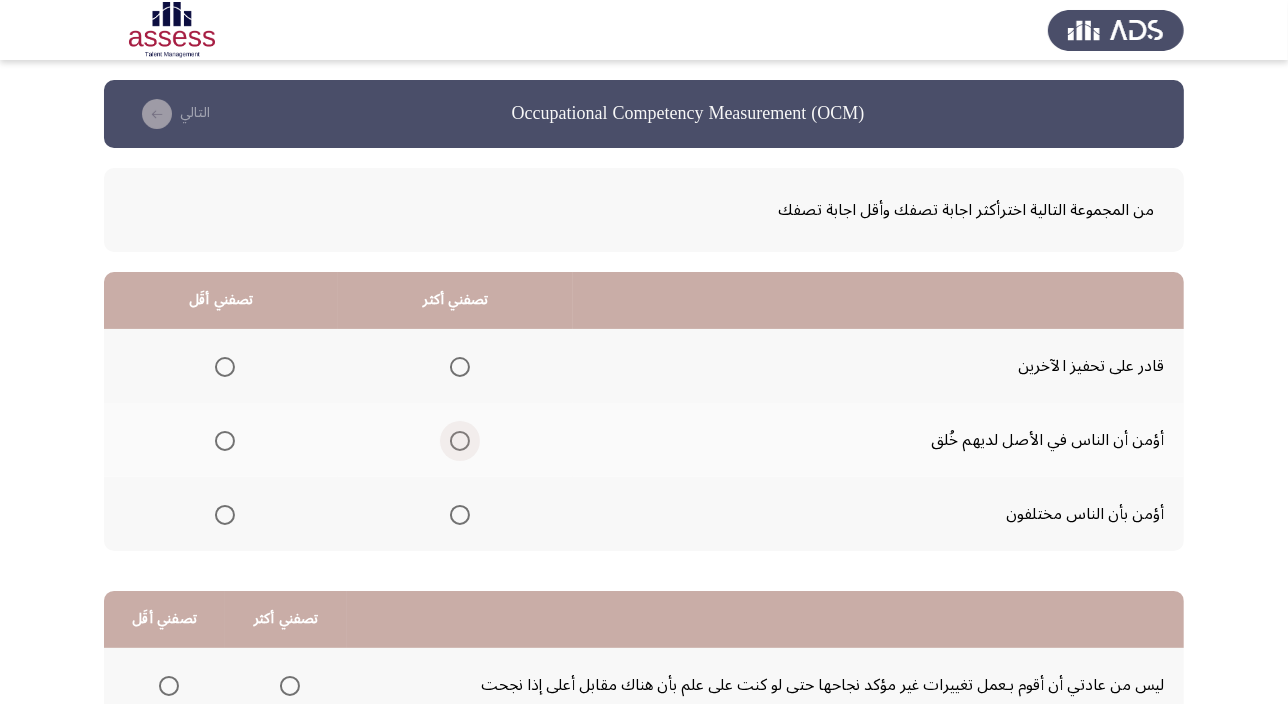 click at bounding box center (460, 441) 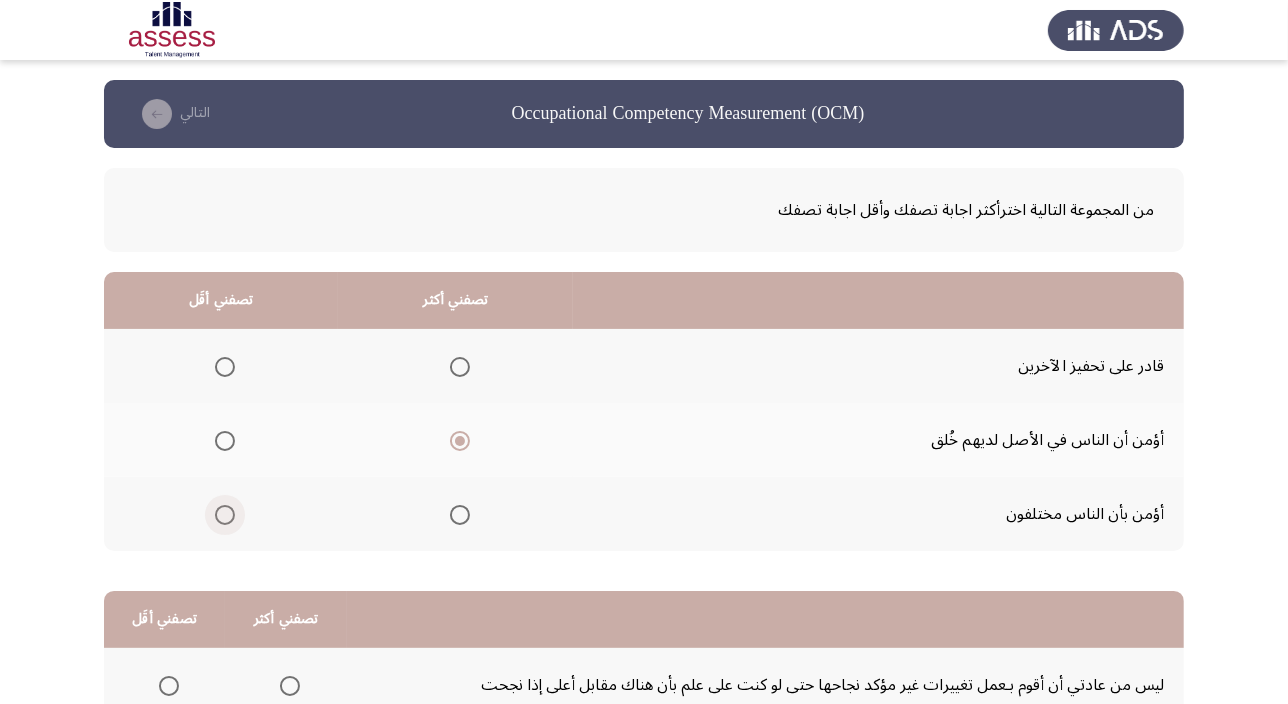 click at bounding box center [225, 515] 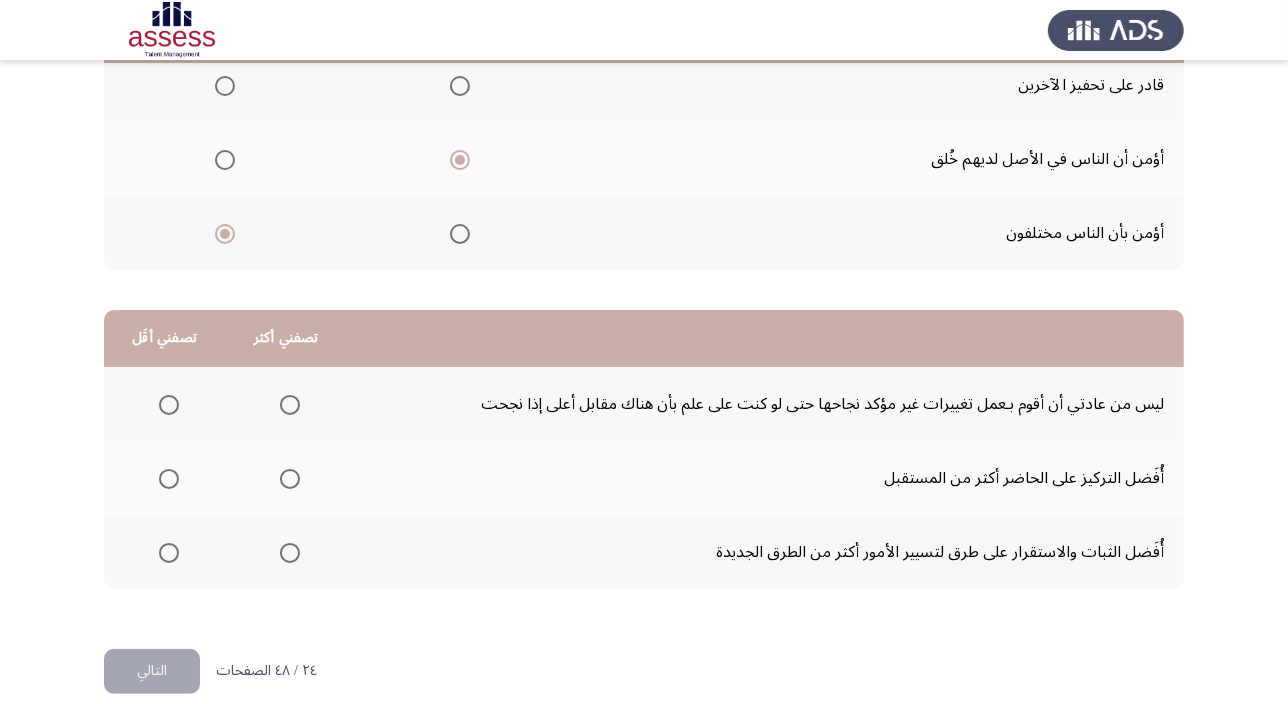 scroll, scrollTop: 303, scrollLeft: 0, axis: vertical 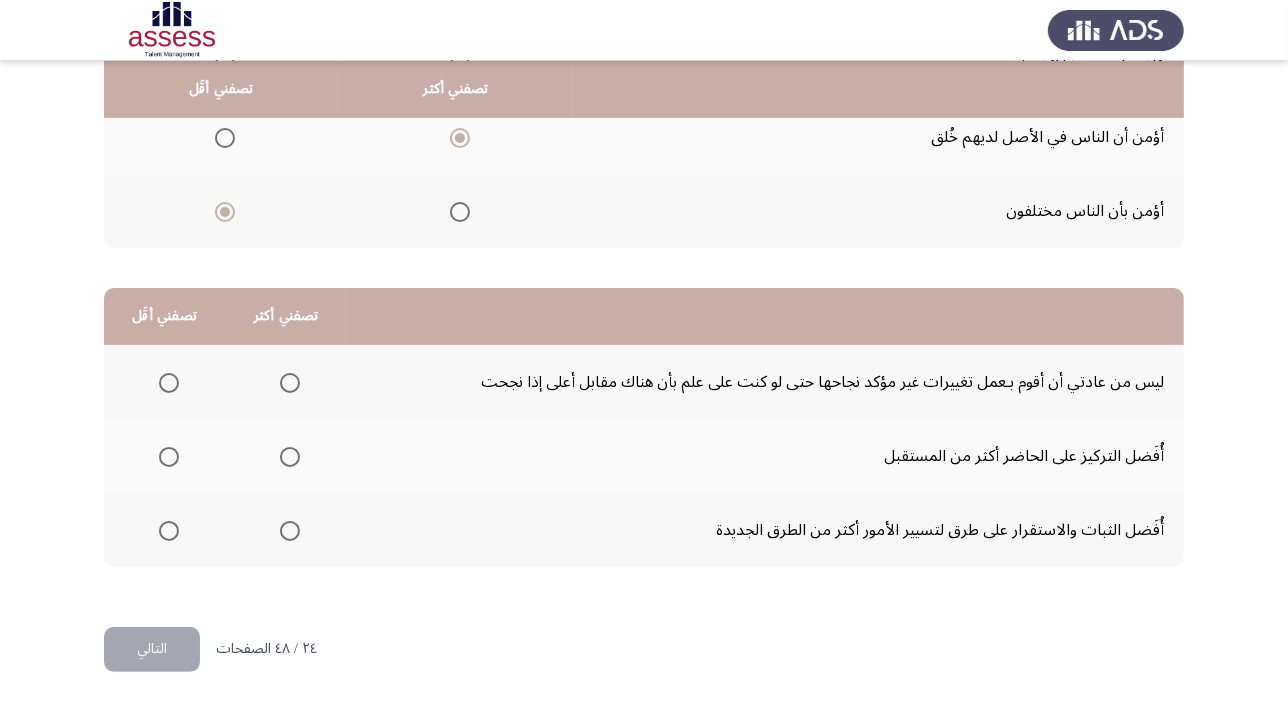 click at bounding box center (290, 383) 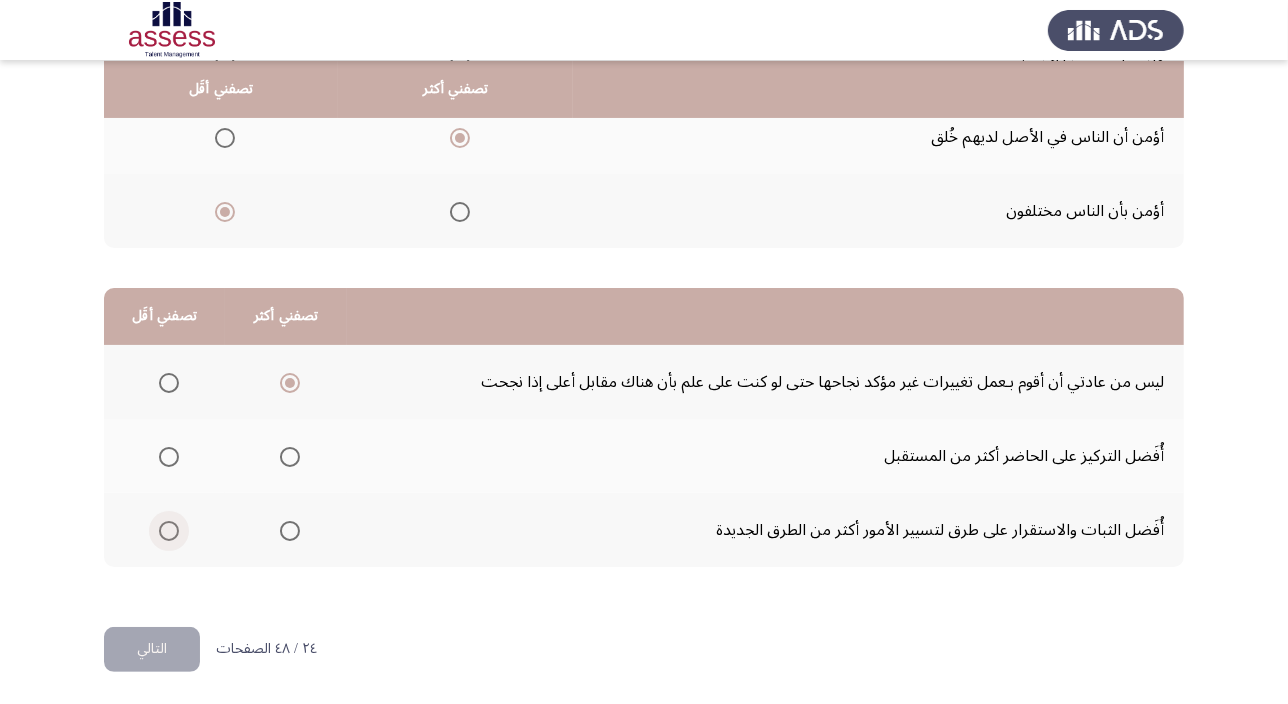 click at bounding box center (169, 531) 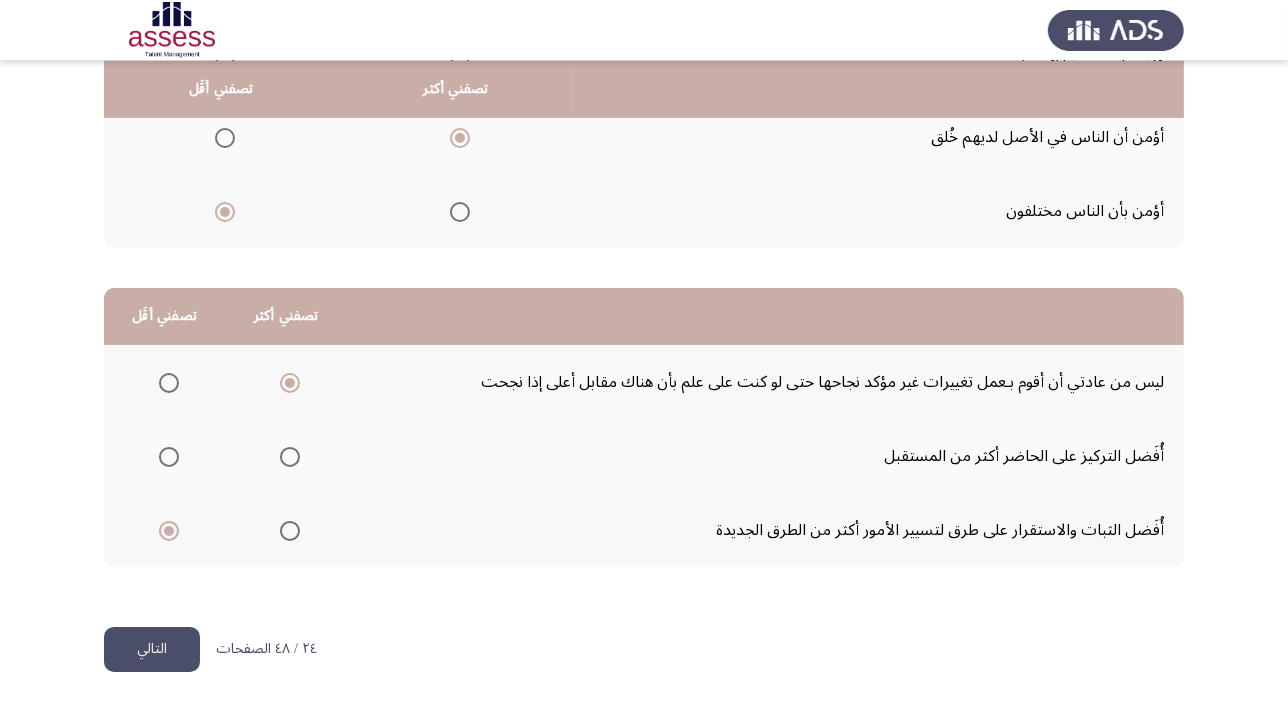 click at bounding box center [169, 457] 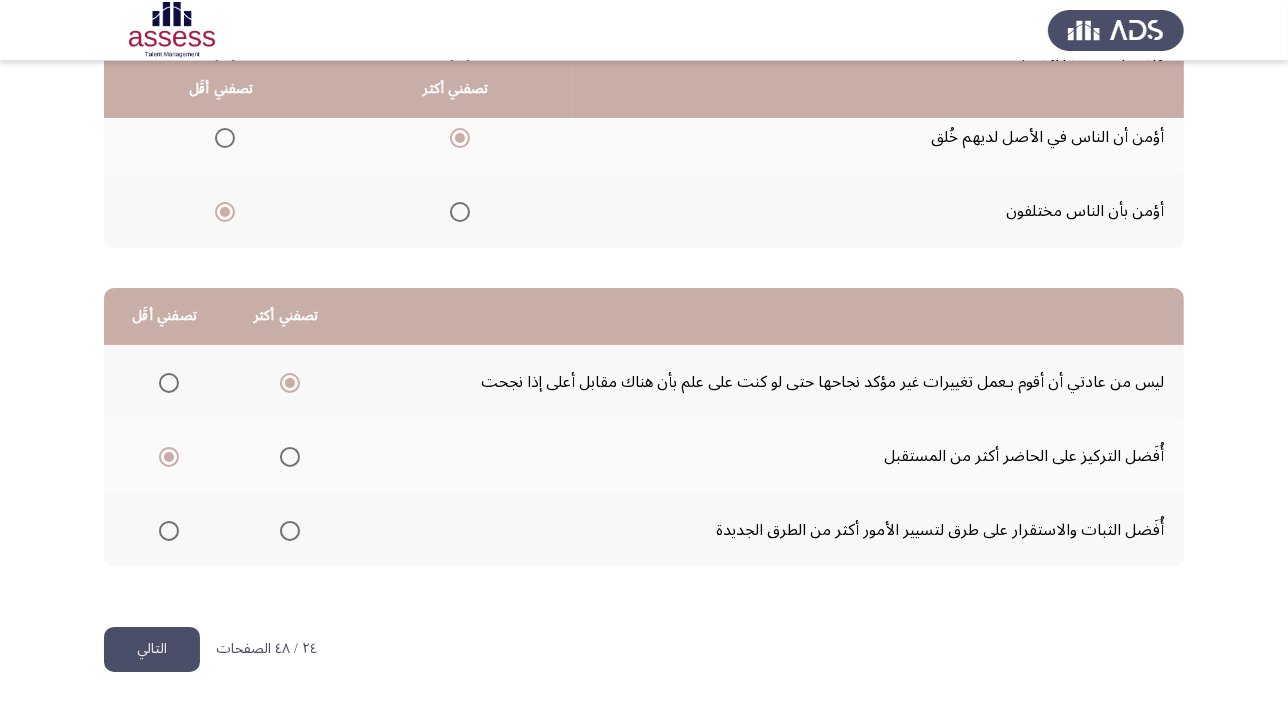 click on "التالي" 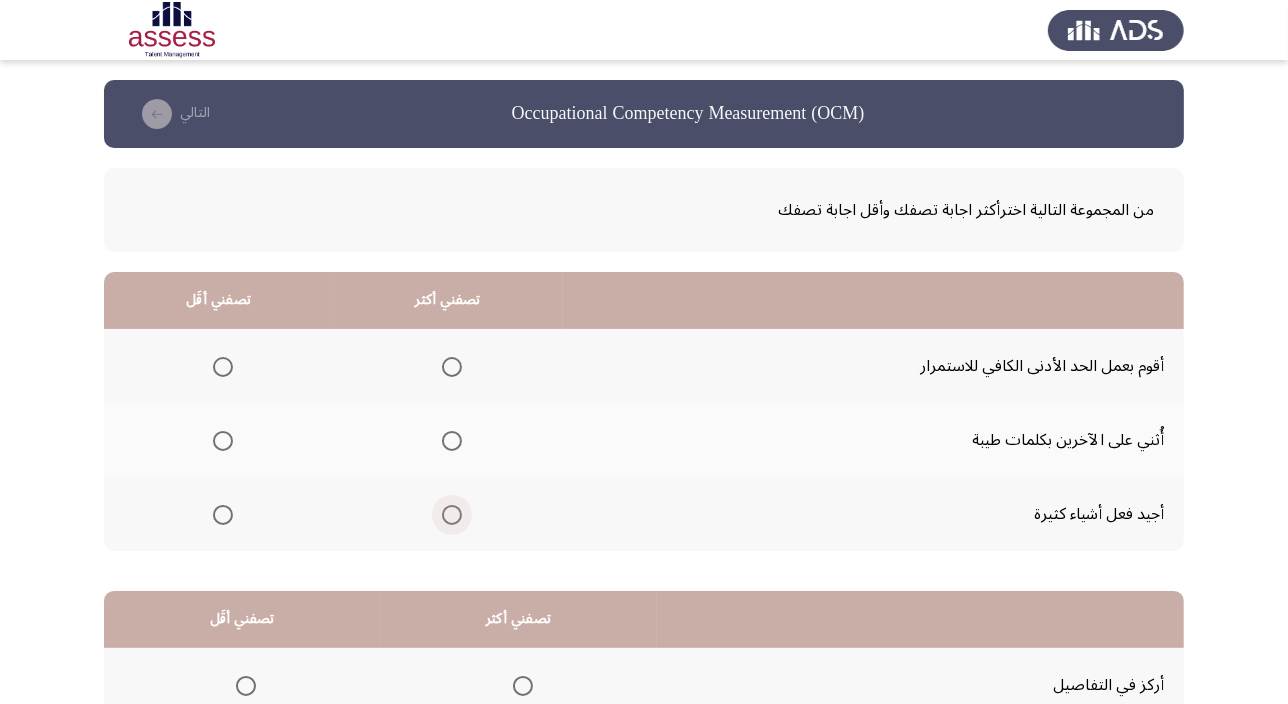 click at bounding box center (452, 515) 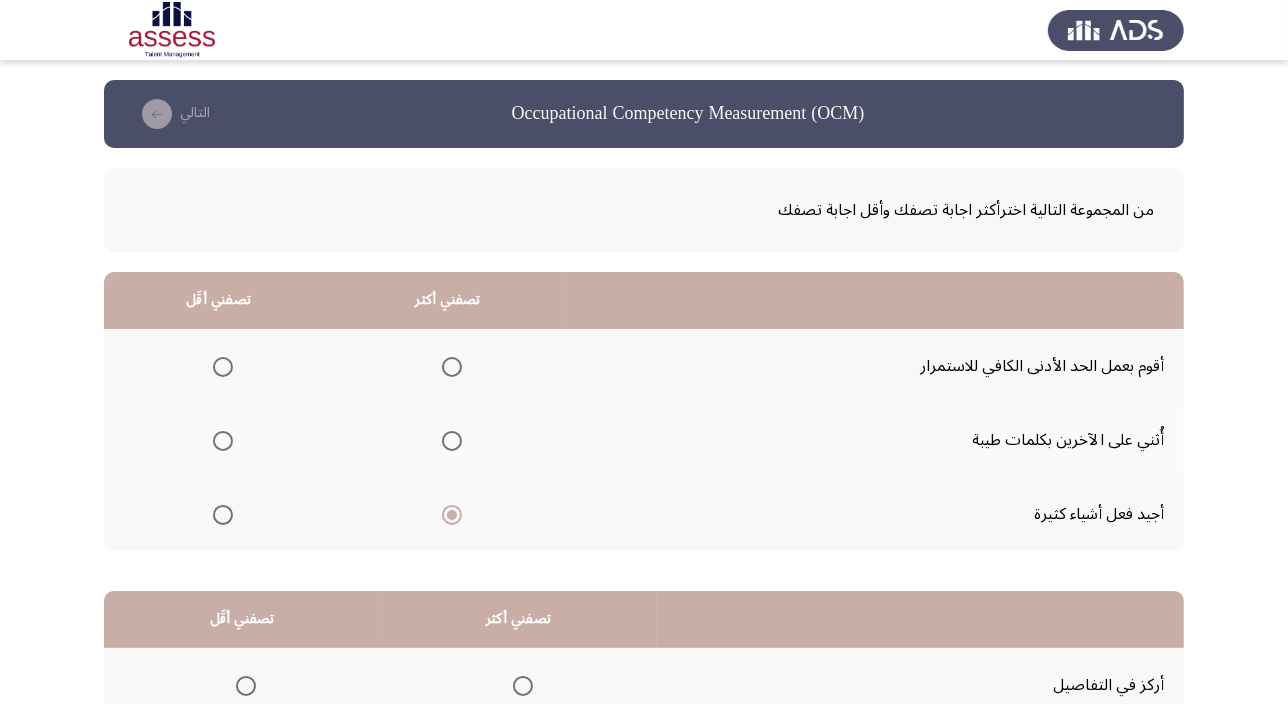 click at bounding box center [223, 367] 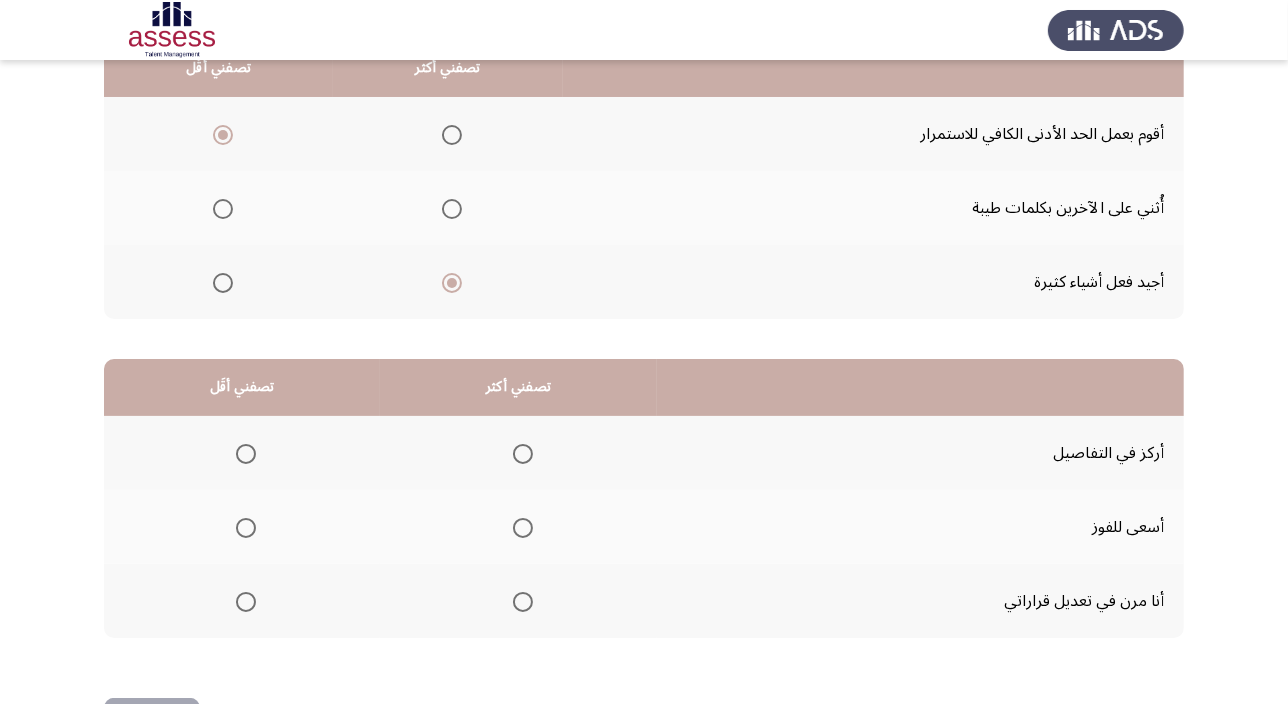 scroll, scrollTop: 303, scrollLeft: 0, axis: vertical 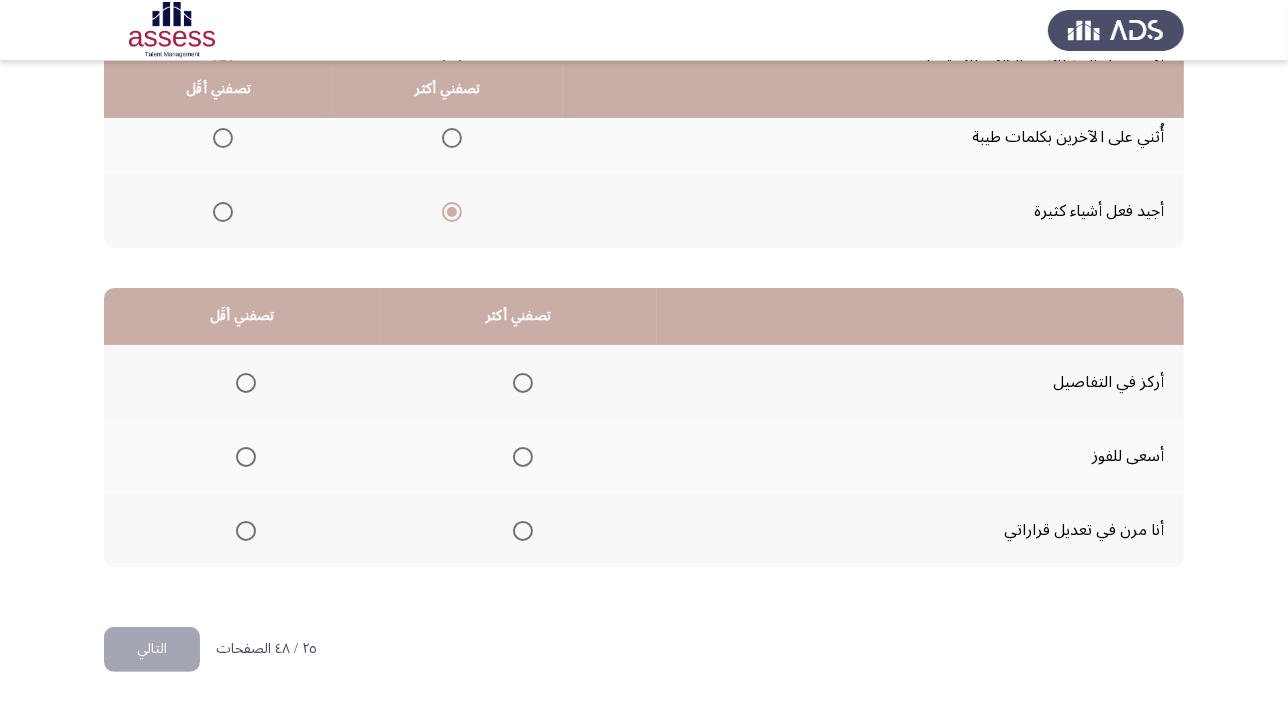 click at bounding box center [523, 457] 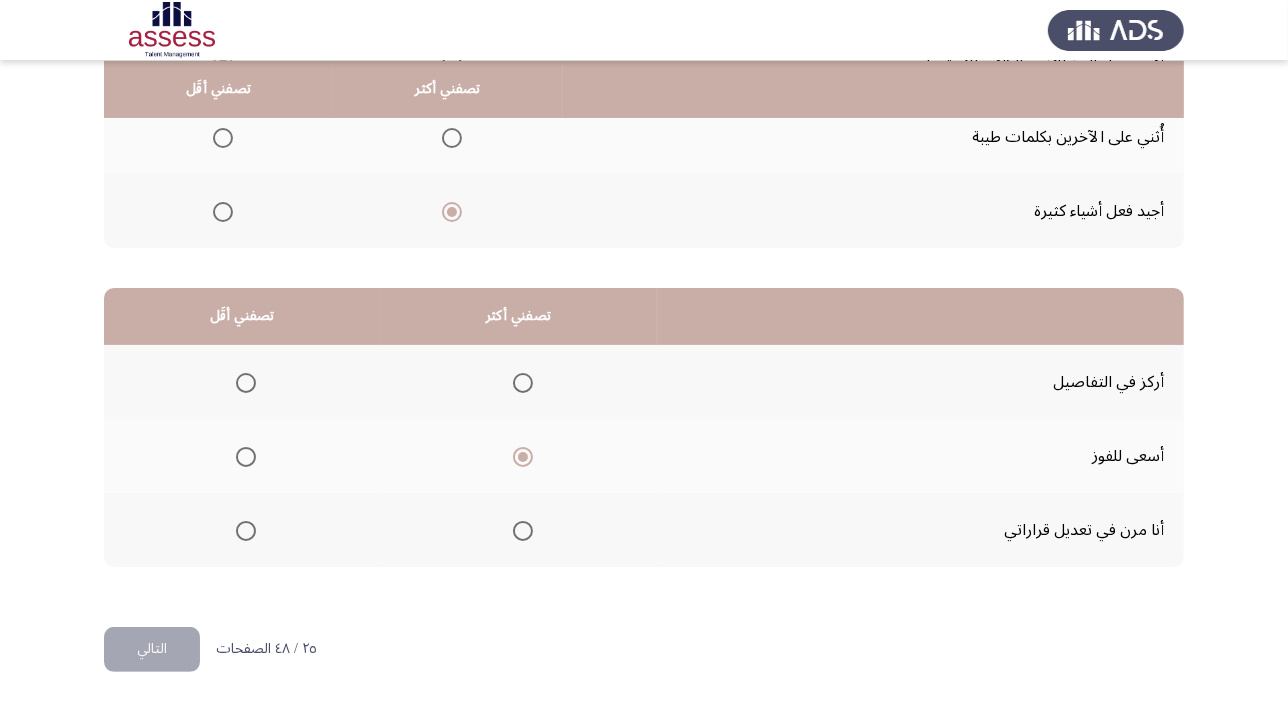 click at bounding box center [523, 531] 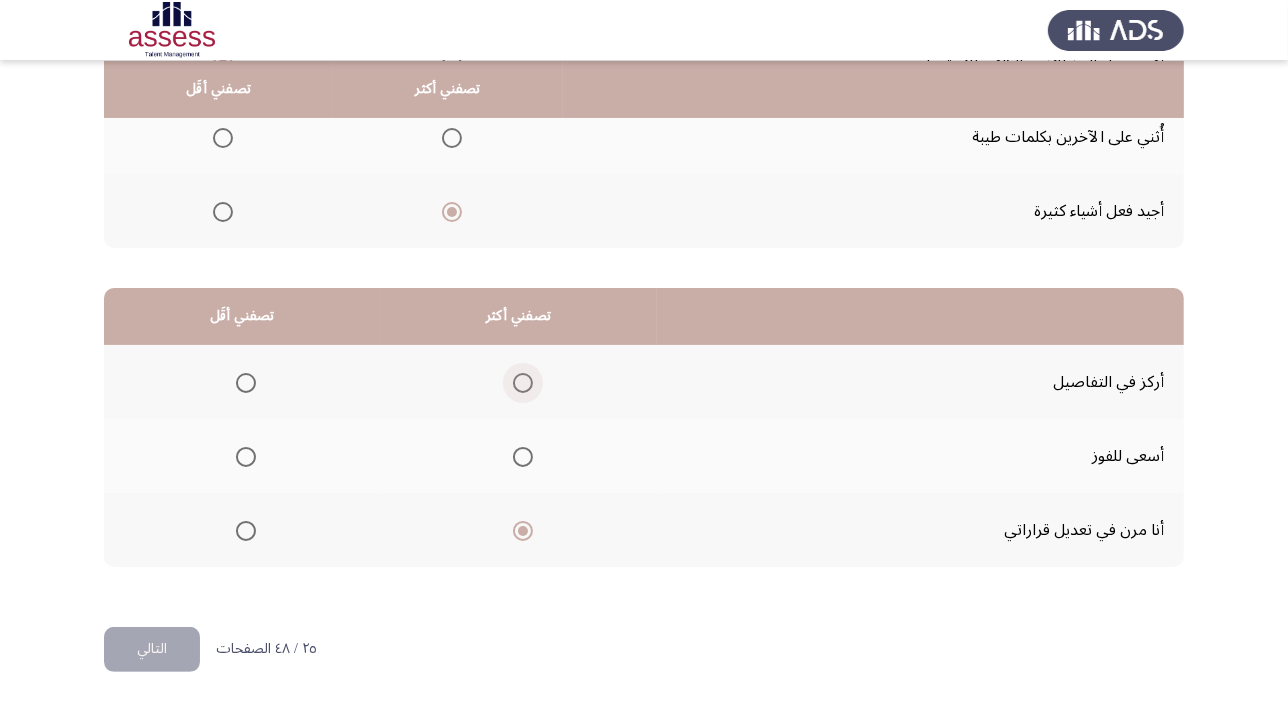 click at bounding box center [523, 383] 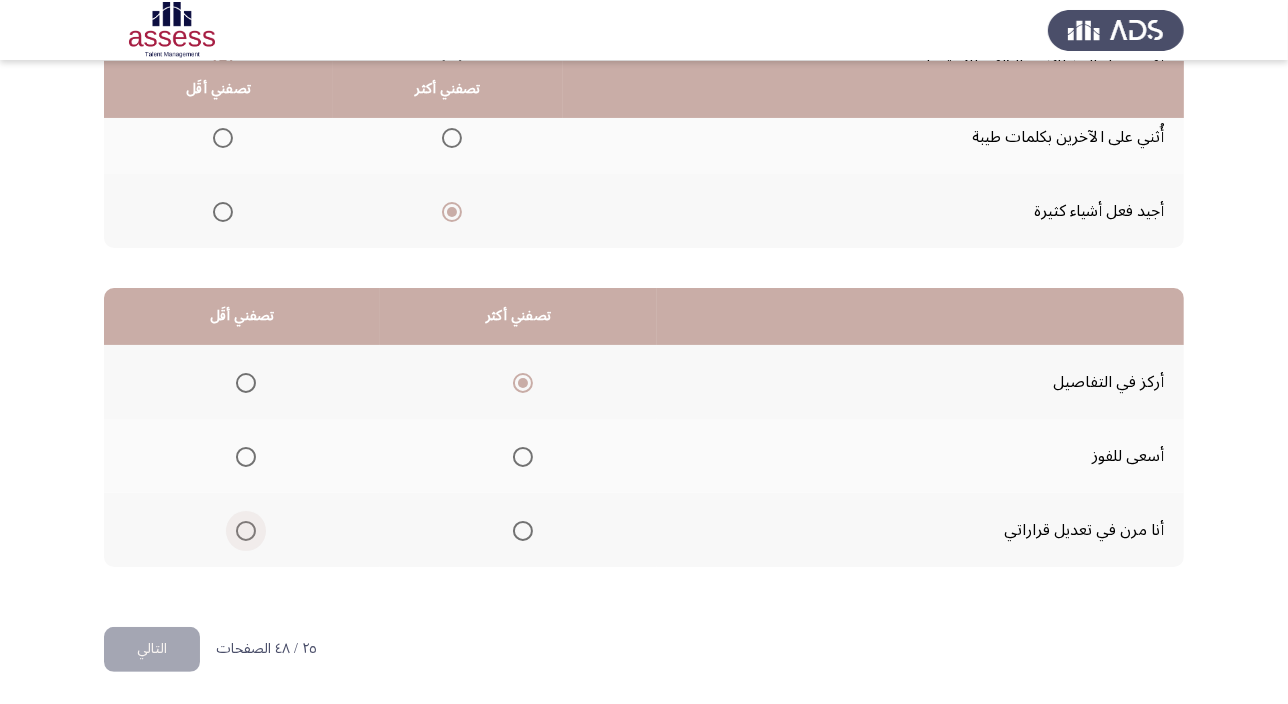 click at bounding box center [246, 531] 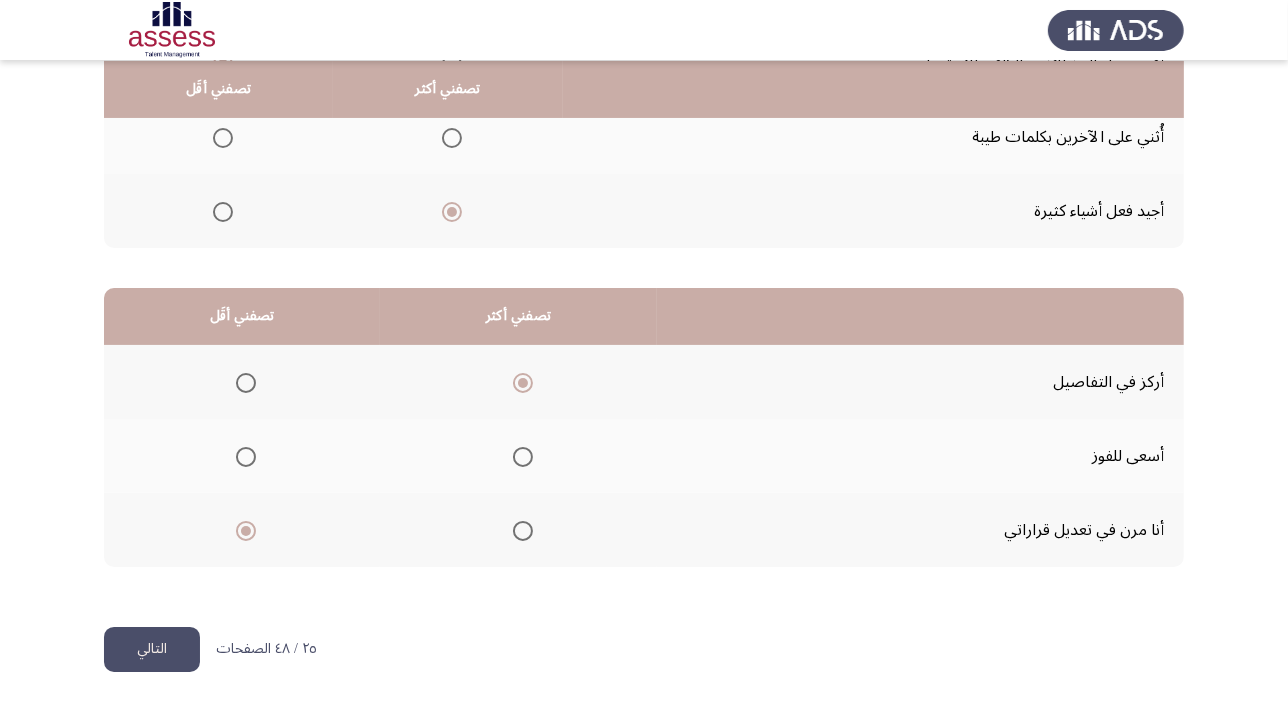 click on "Occupational Competency Measurement (OCM)   التالي  من المجموعة التالية اخترأكثر اجابة تصفك وأقل اجابة تصفك  تصفني أكثر   تصفني أقَل  أقوم بعمل الحد الأدنى الكافي للاستمرار     أُثني على الآخرين بكلمات طيبة     أجيد فعل أشياء كثيرة      تصفني أكثر   تصفني أقَل  أركز في التفاصيل     أسعى للفوز     أنا مرن في تعديل قراراتي      ٢٥ / ٤٨ الصفحات   التالي
WAITING" at bounding box center [644, 202] 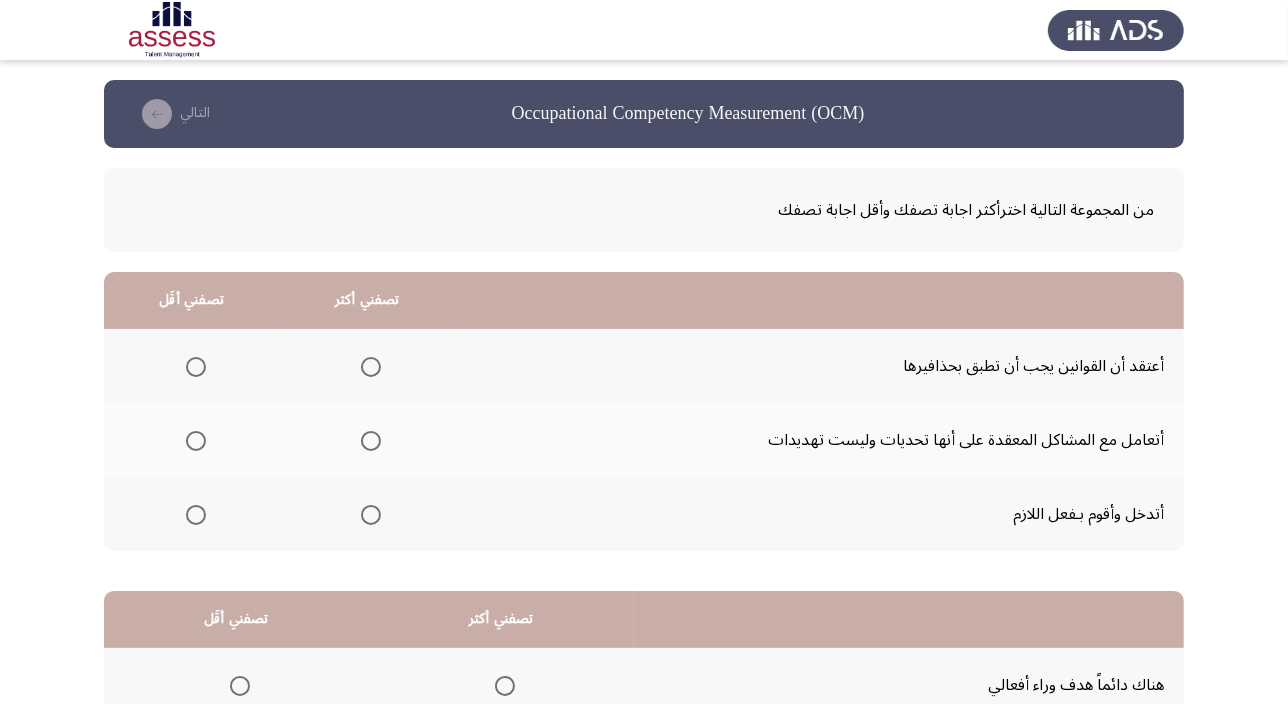 click at bounding box center (371, 367) 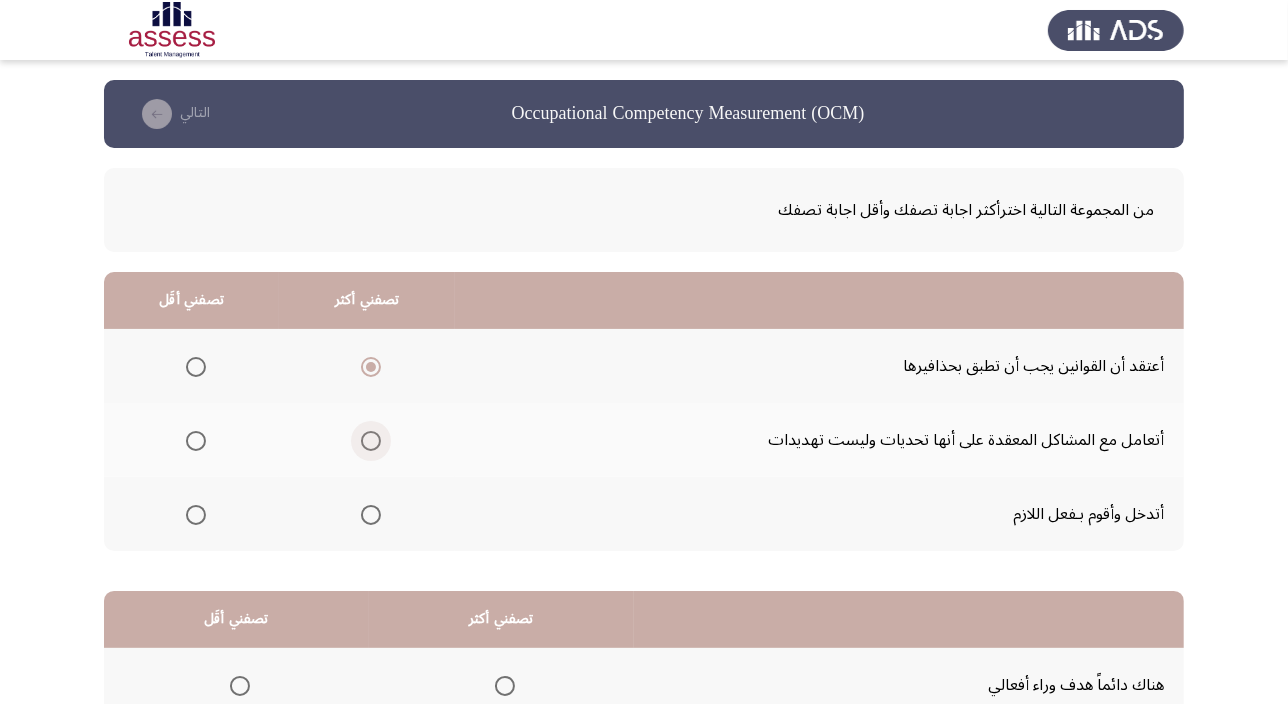 click at bounding box center (371, 441) 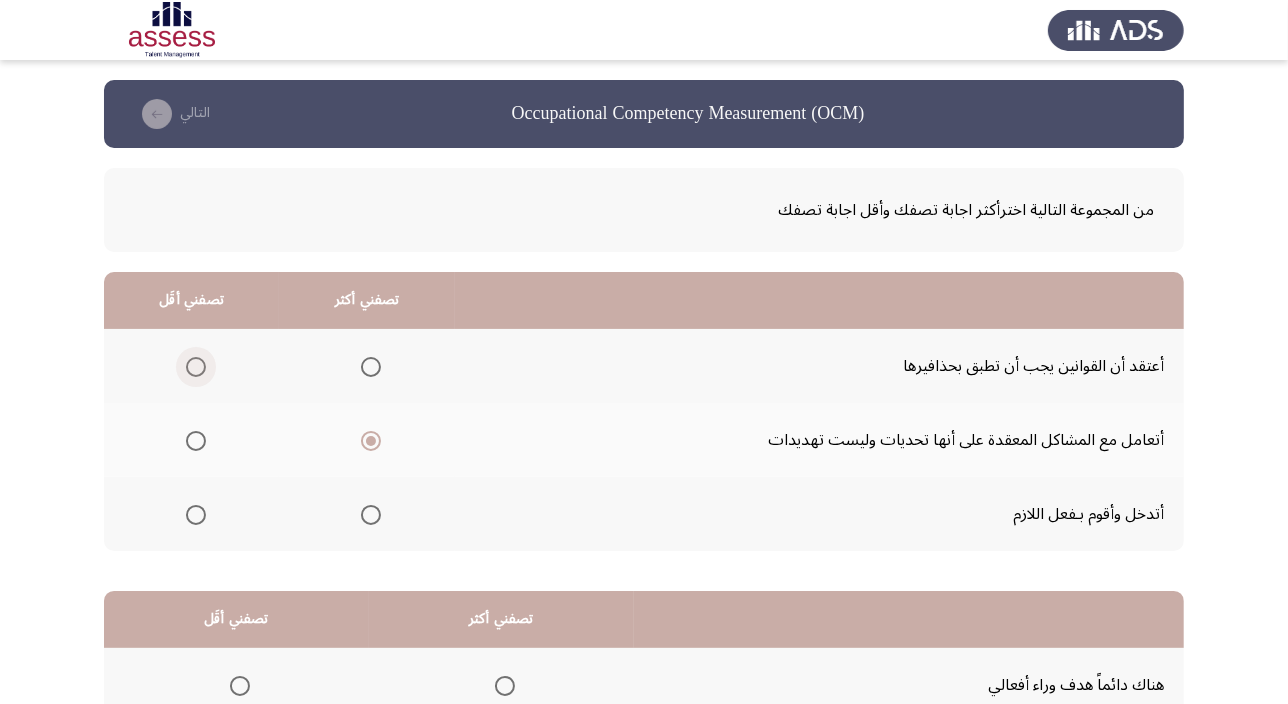 click at bounding box center [196, 367] 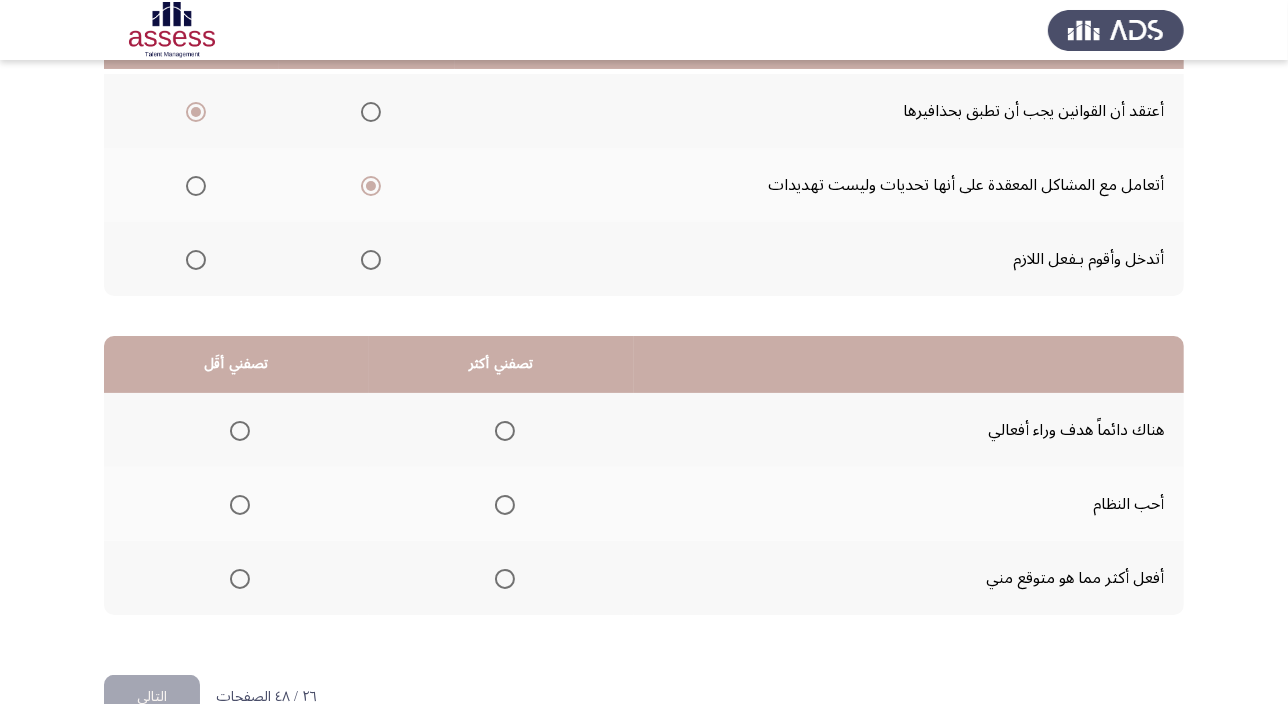 scroll, scrollTop: 303, scrollLeft: 0, axis: vertical 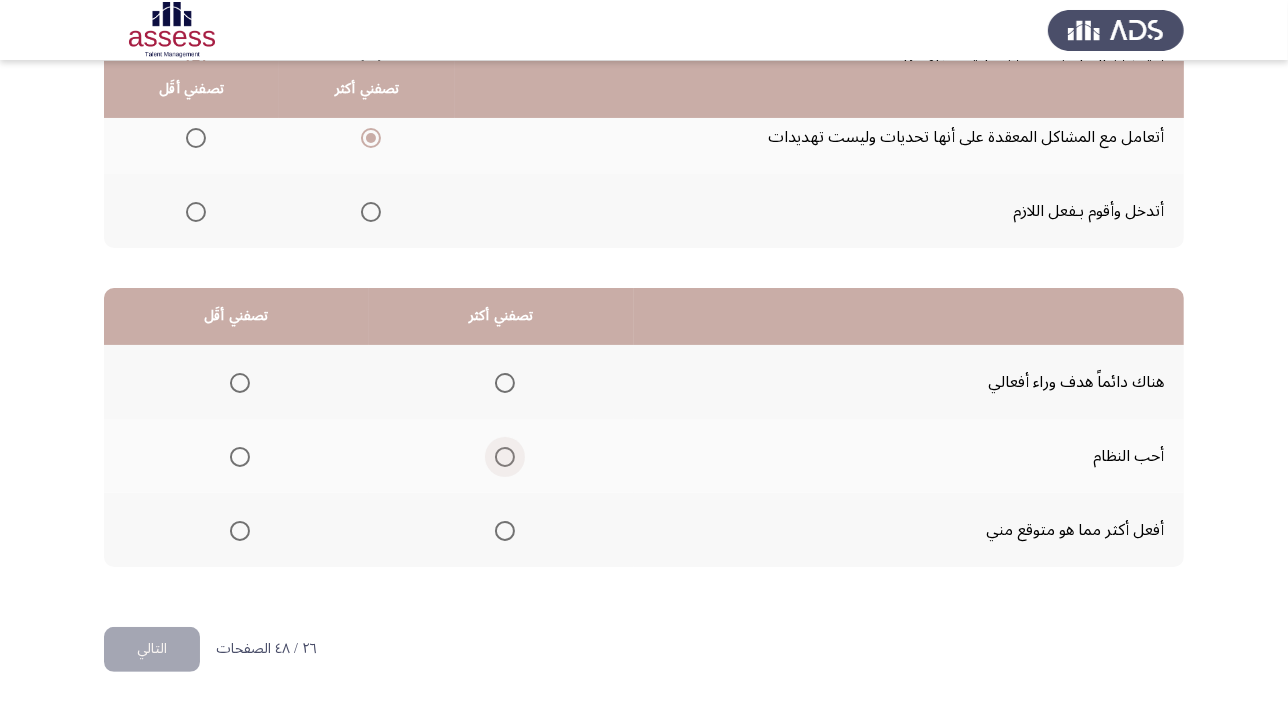 click at bounding box center (505, 457) 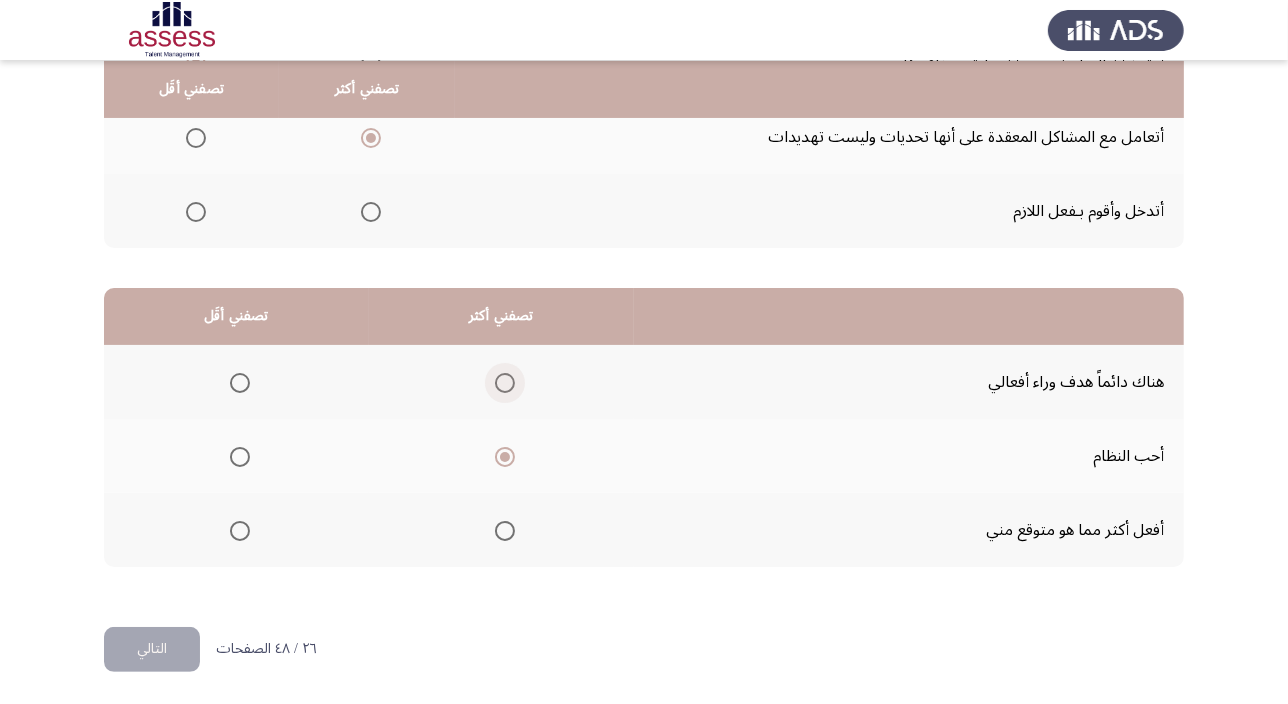 click at bounding box center [505, 383] 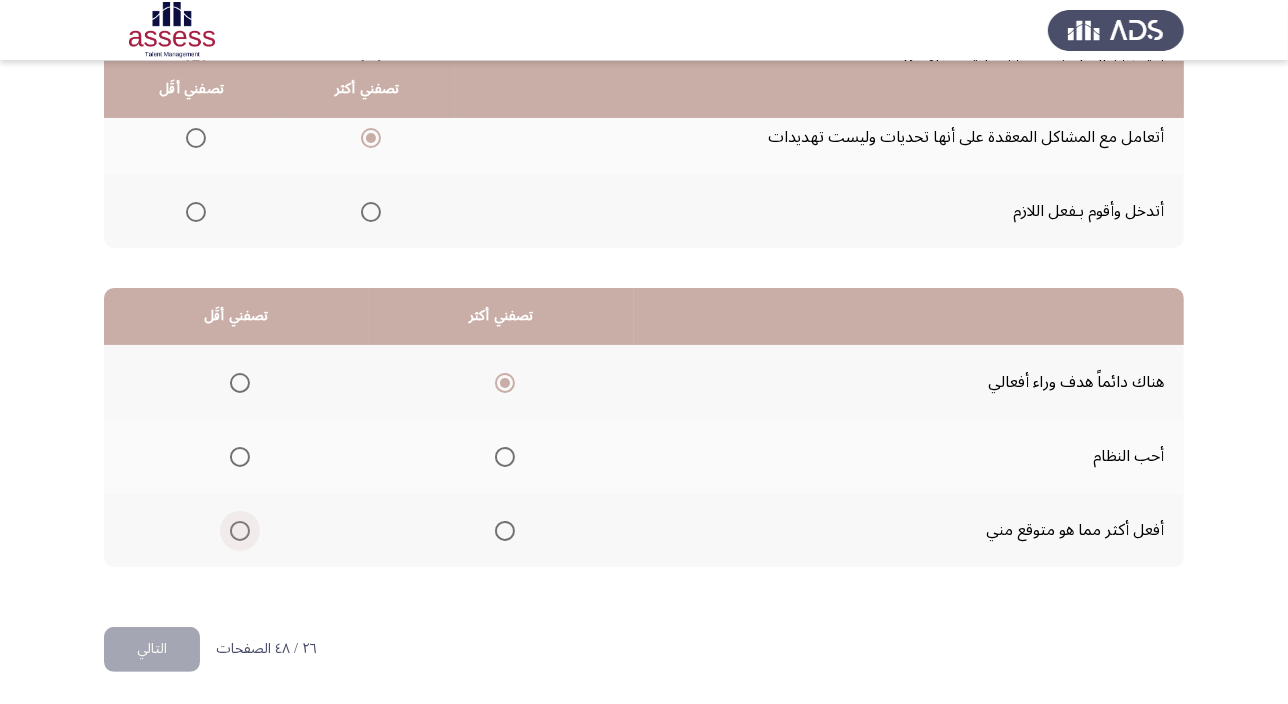 click at bounding box center [240, 531] 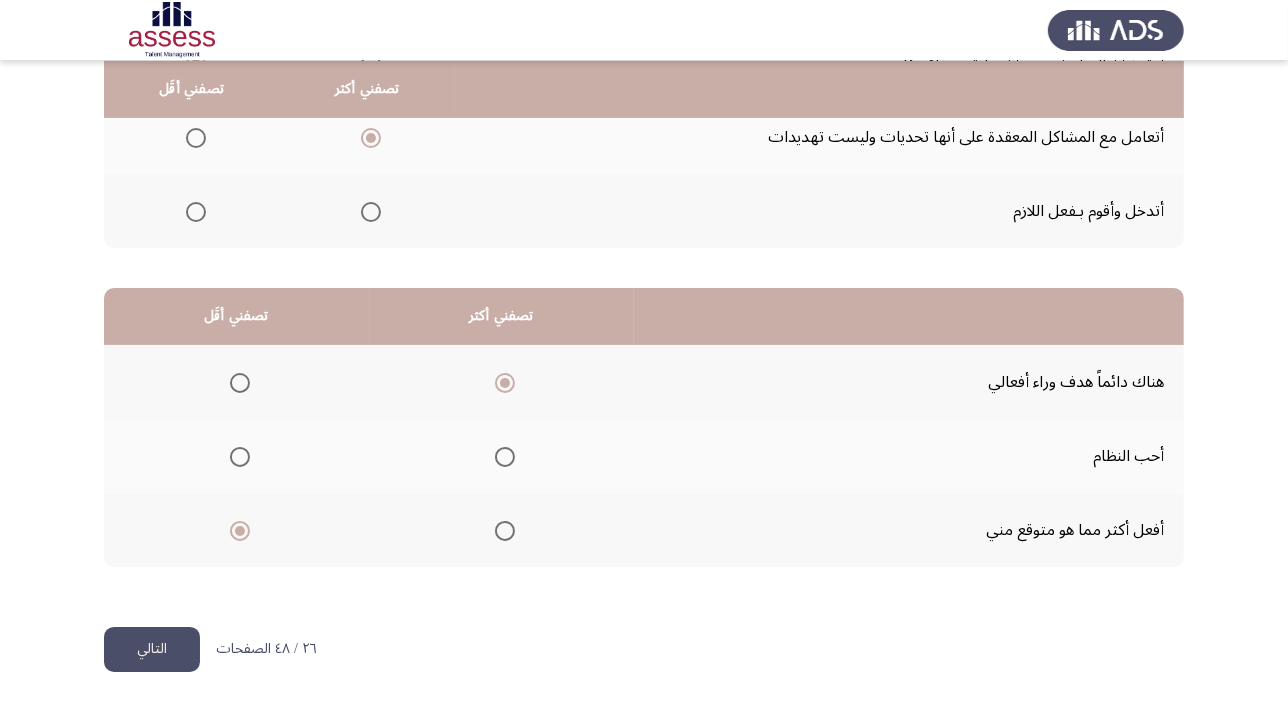 click on "التالي" 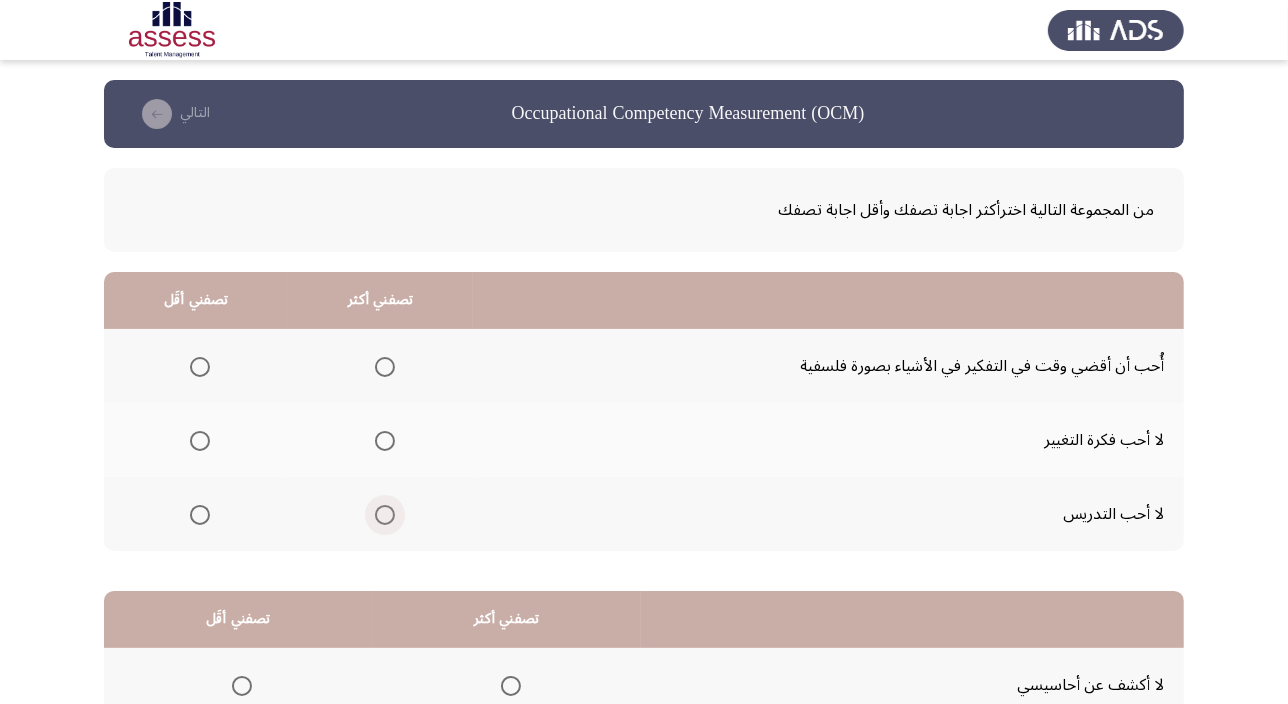 click at bounding box center [385, 515] 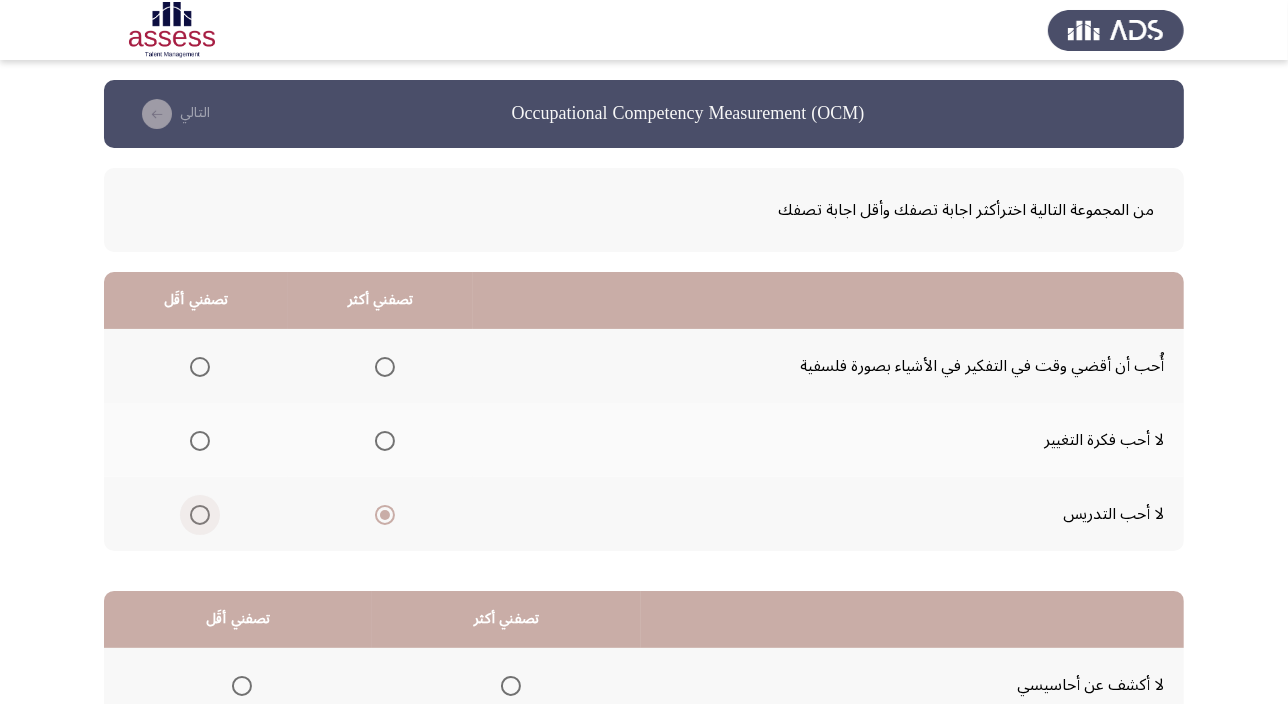 click at bounding box center [200, 515] 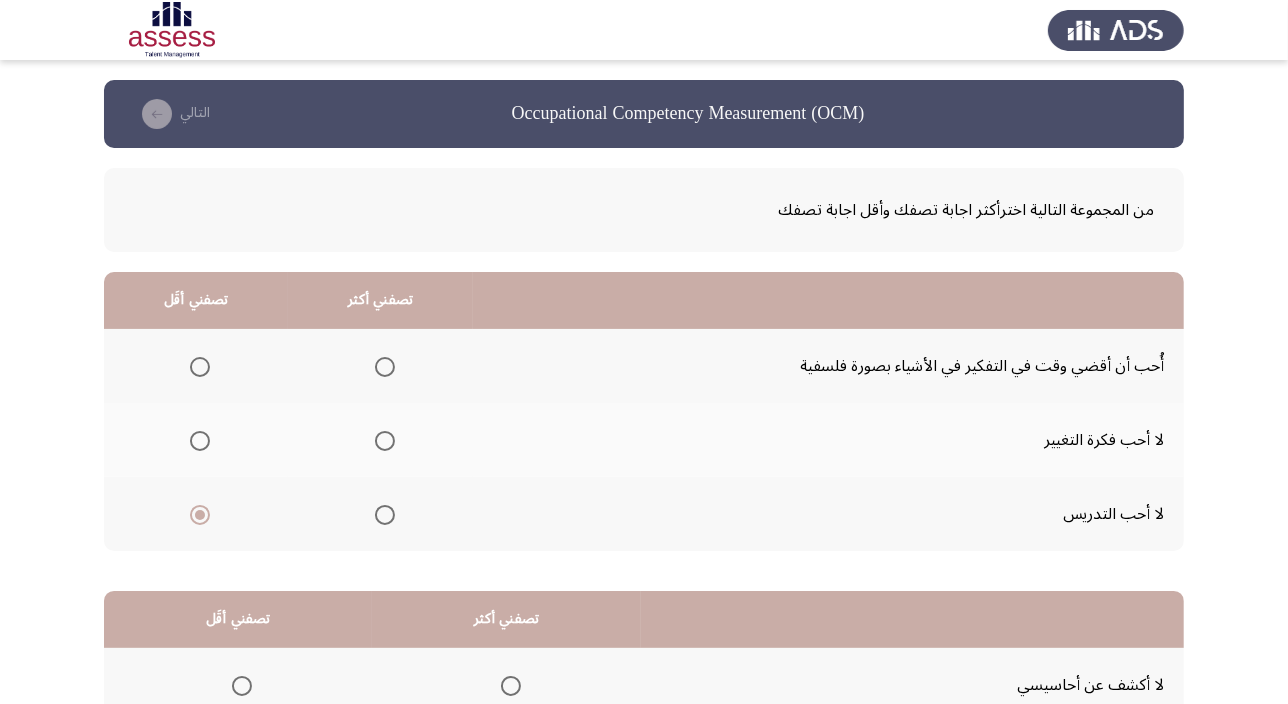 click at bounding box center (200, 367) 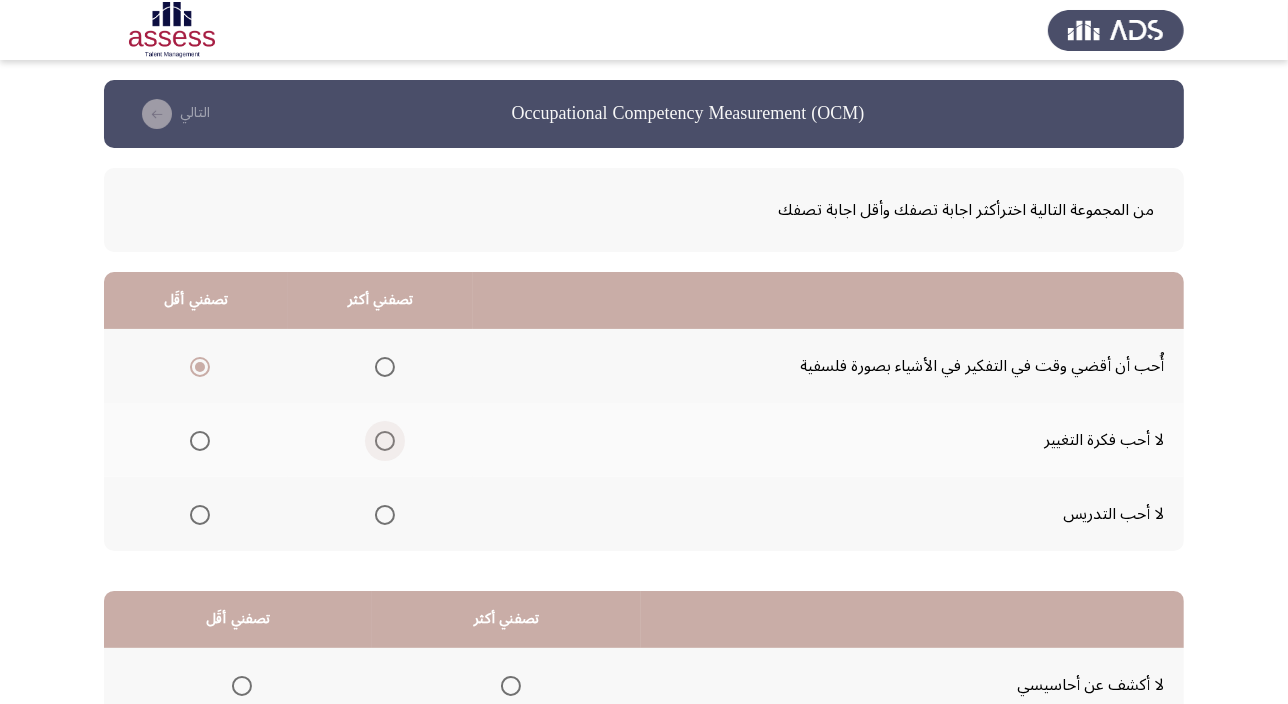 click at bounding box center (385, 441) 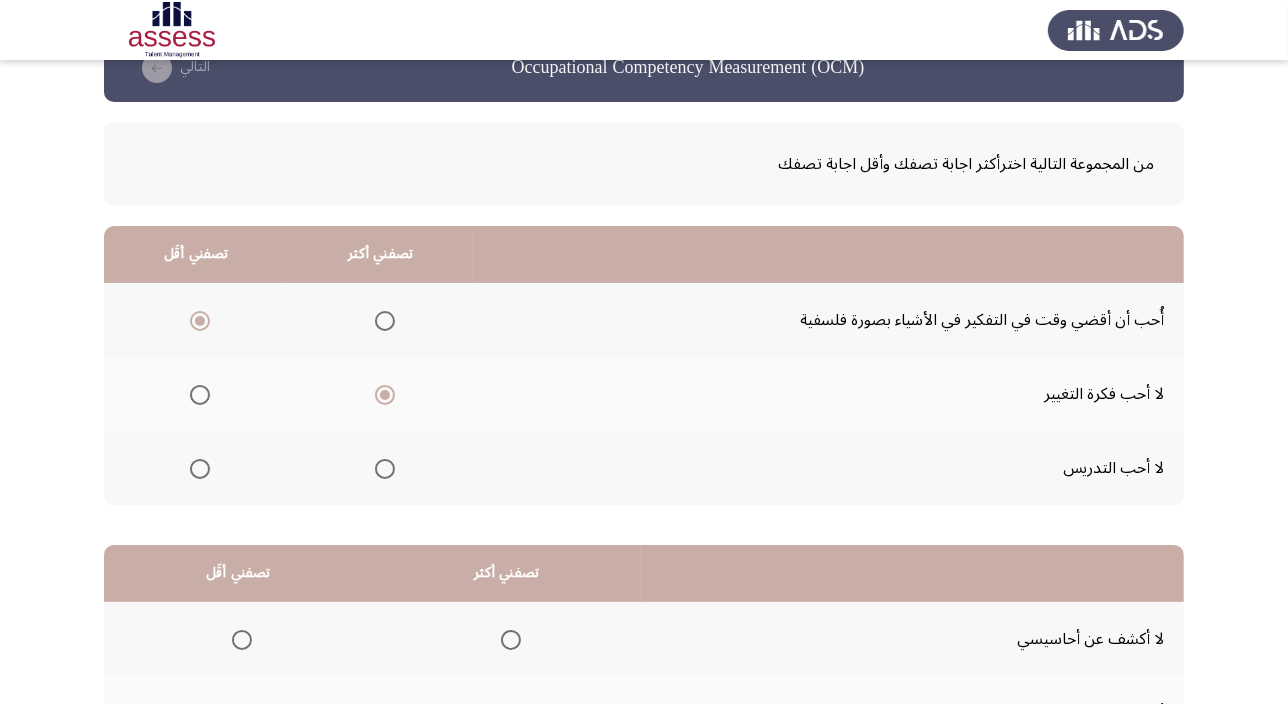 scroll, scrollTop: 0, scrollLeft: 0, axis: both 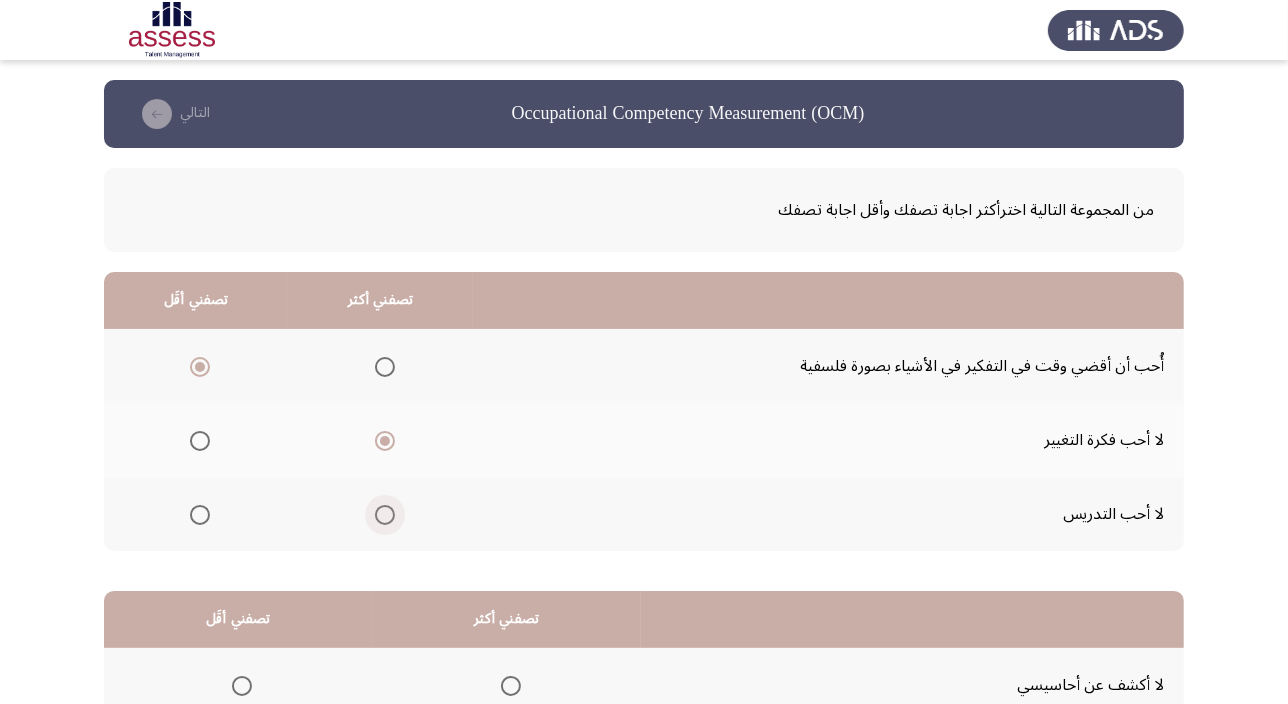 click at bounding box center [385, 515] 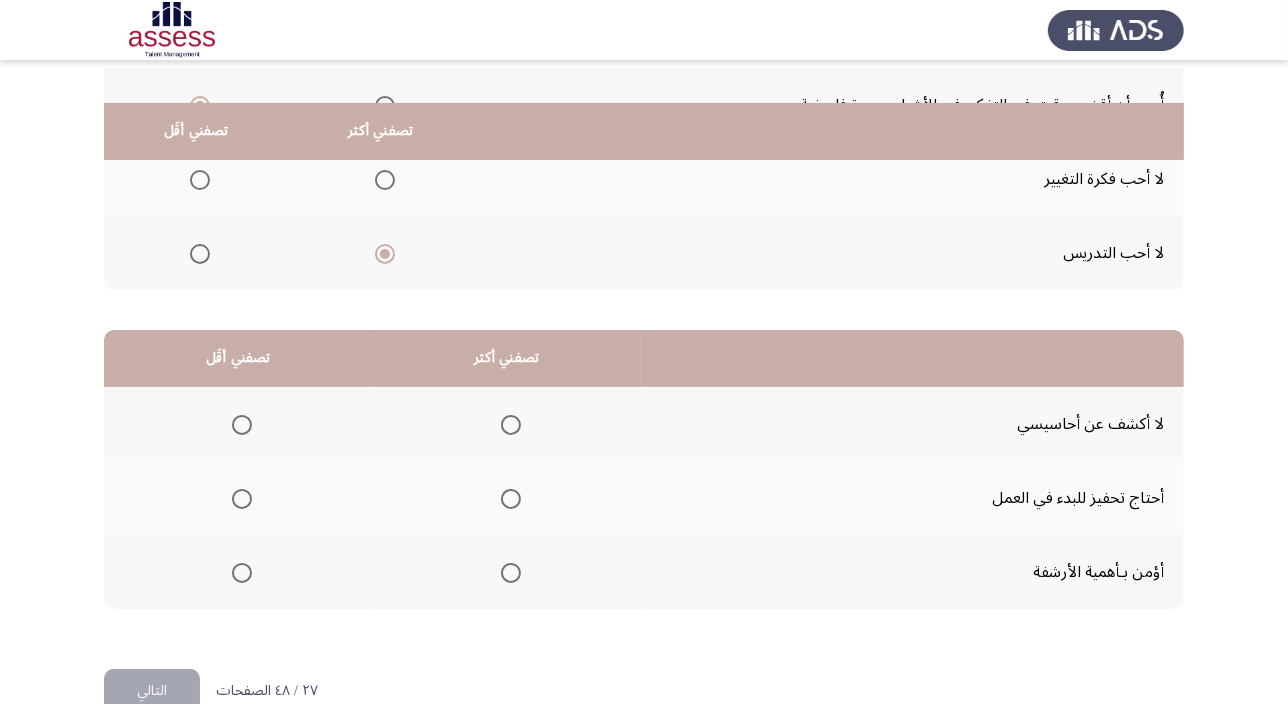 scroll, scrollTop: 303, scrollLeft: 0, axis: vertical 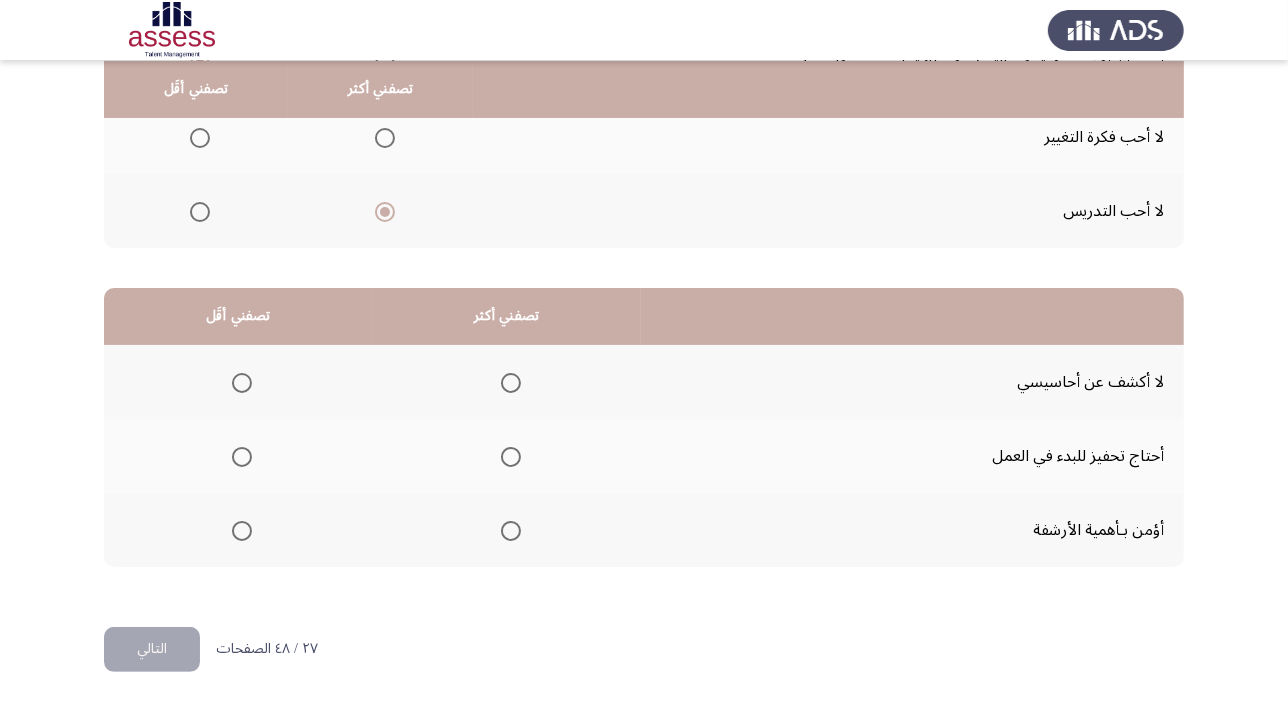 click at bounding box center (511, 531) 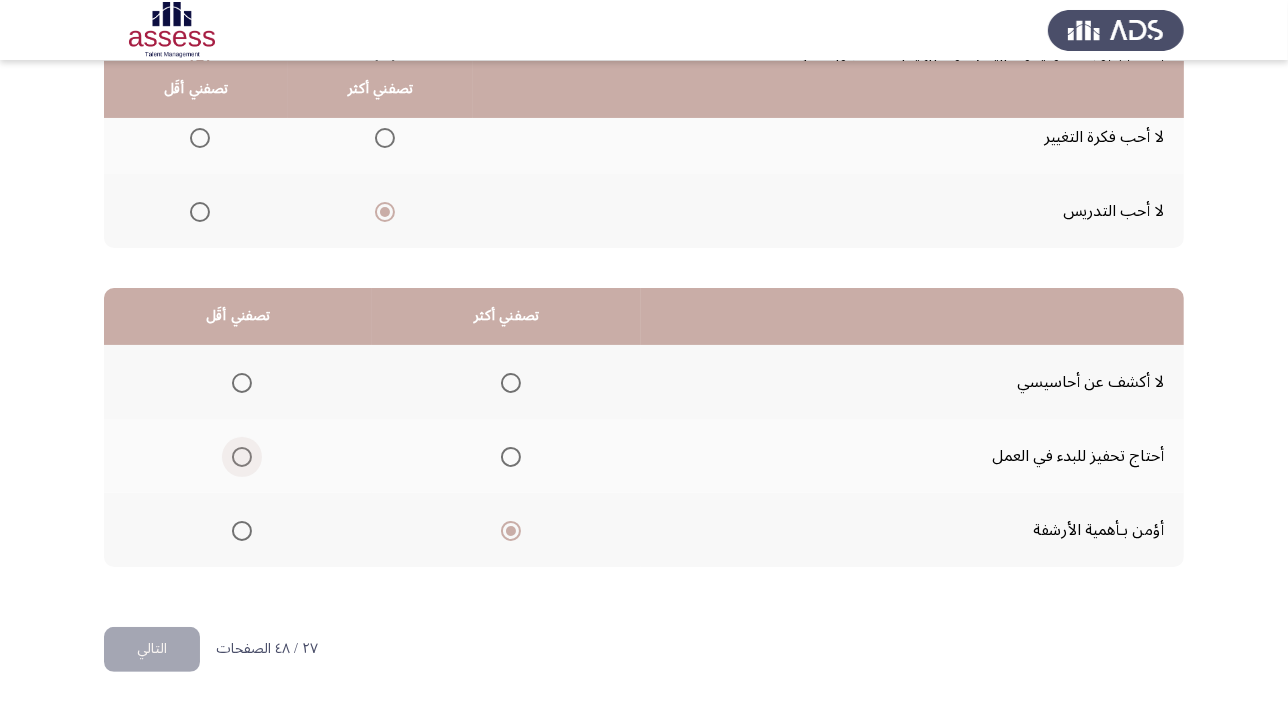 click at bounding box center [242, 457] 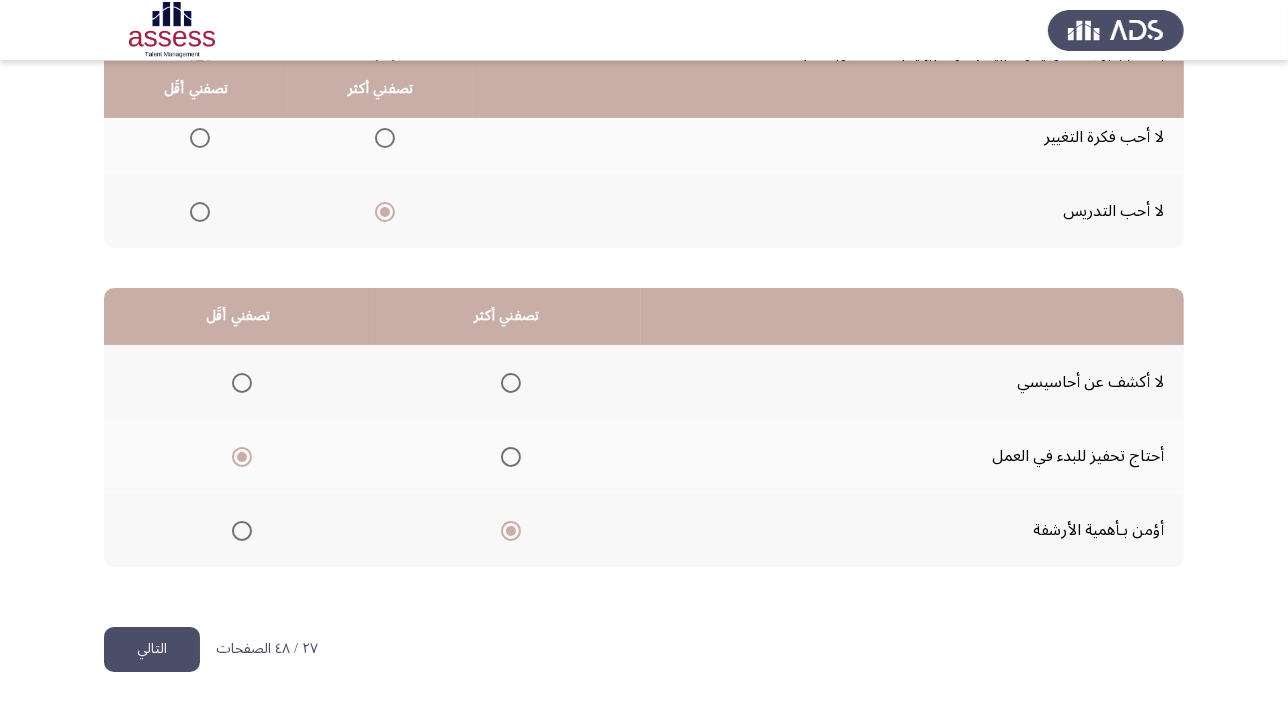 click on "التالي" 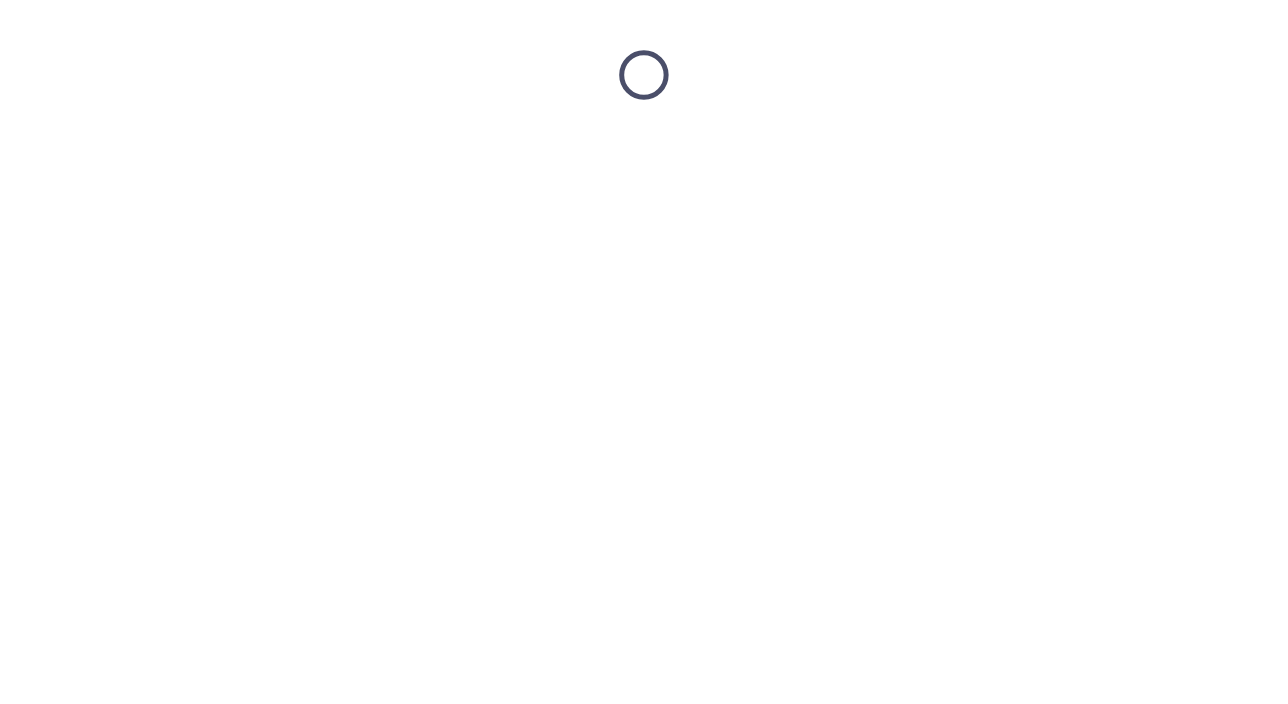 scroll, scrollTop: 0, scrollLeft: 0, axis: both 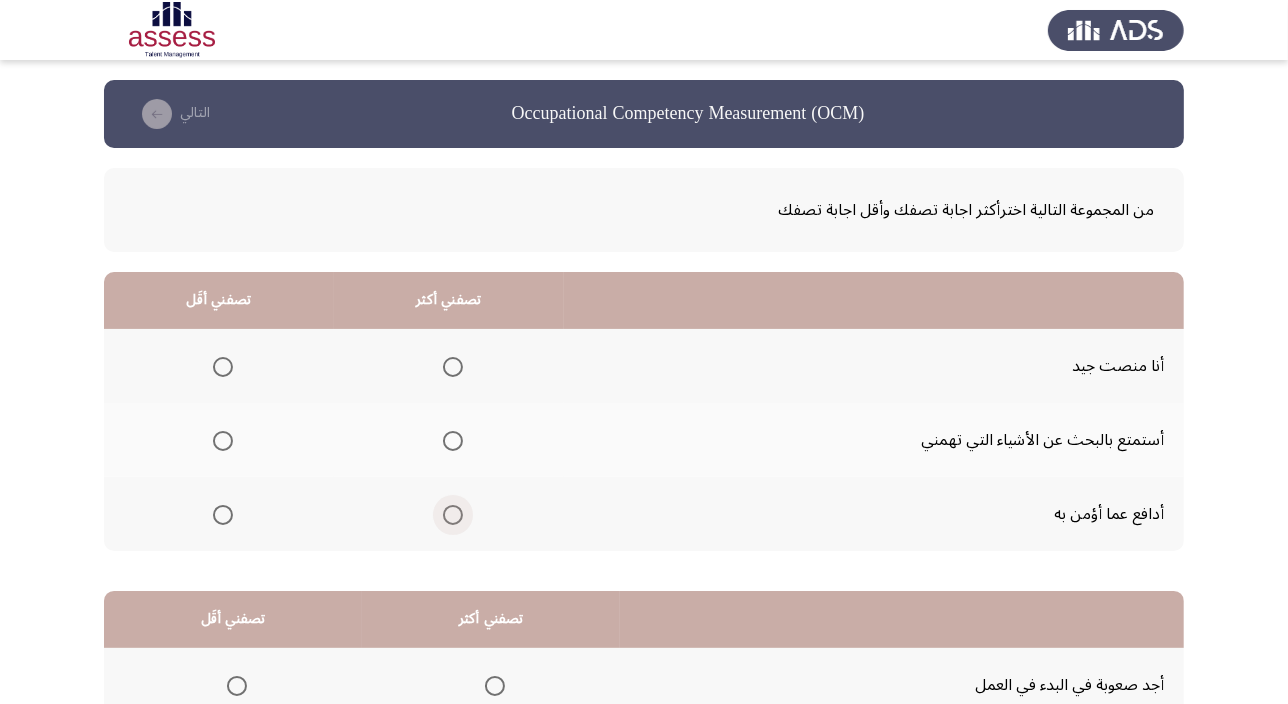 click at bounding box center (453, 515) 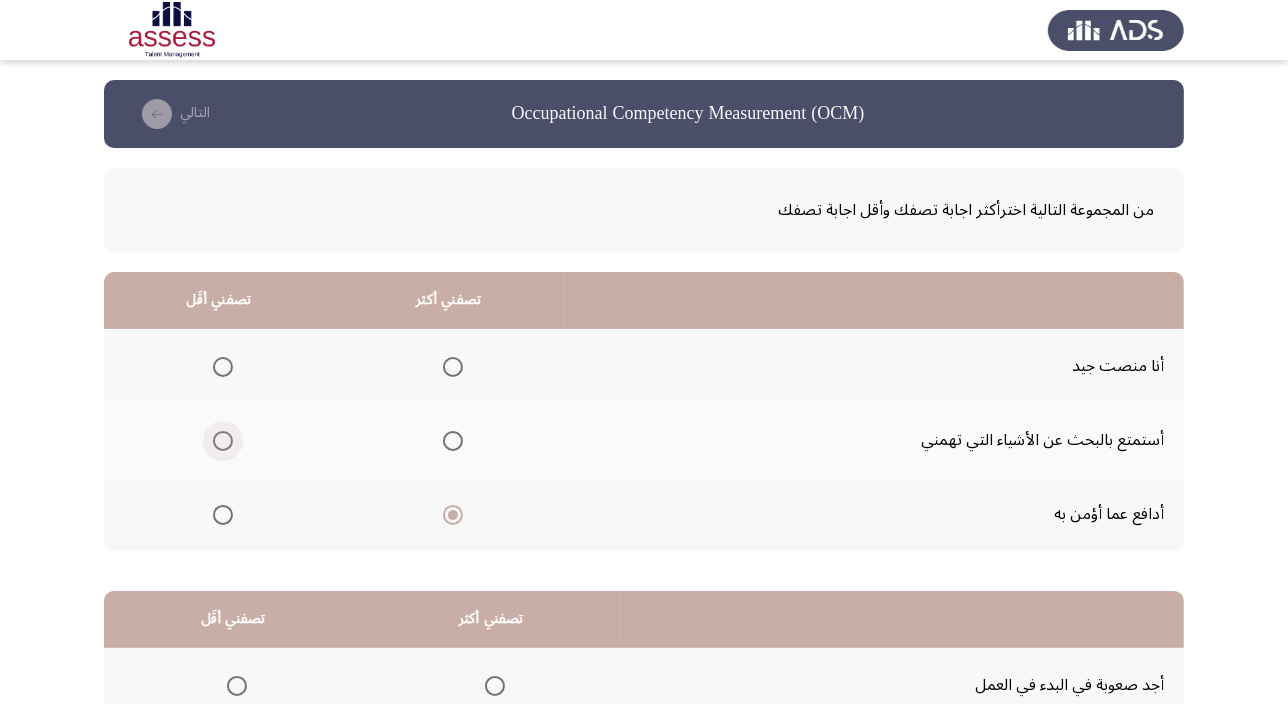 click at bounding box center [223, 441] 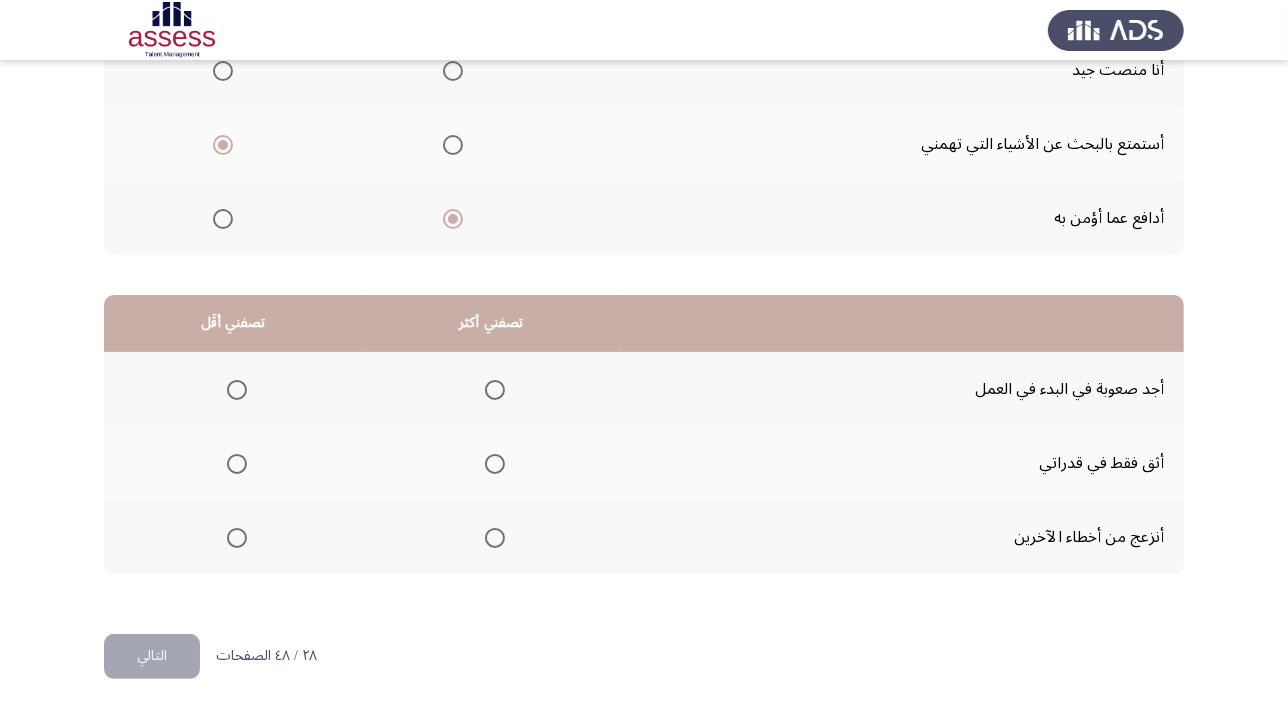 scroll, scrollTop: 303, scrollLeft: 0, axis: vertical 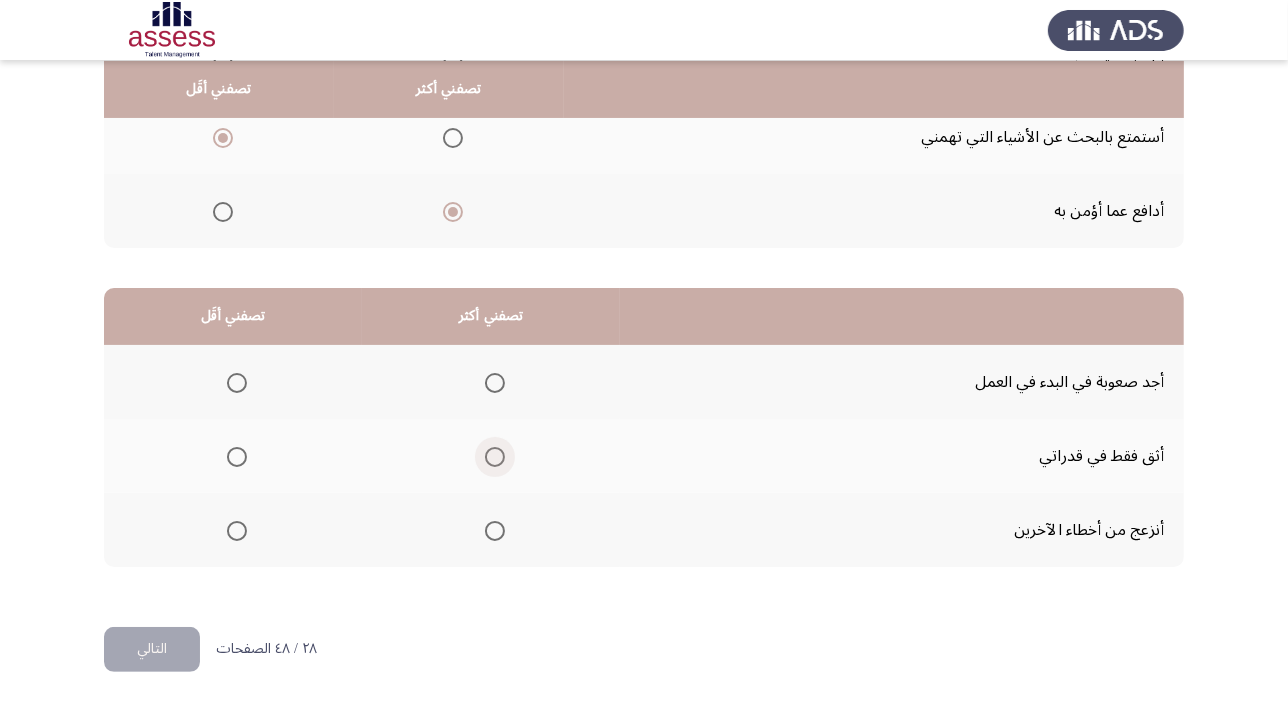 click at bounding box center [495, 457] 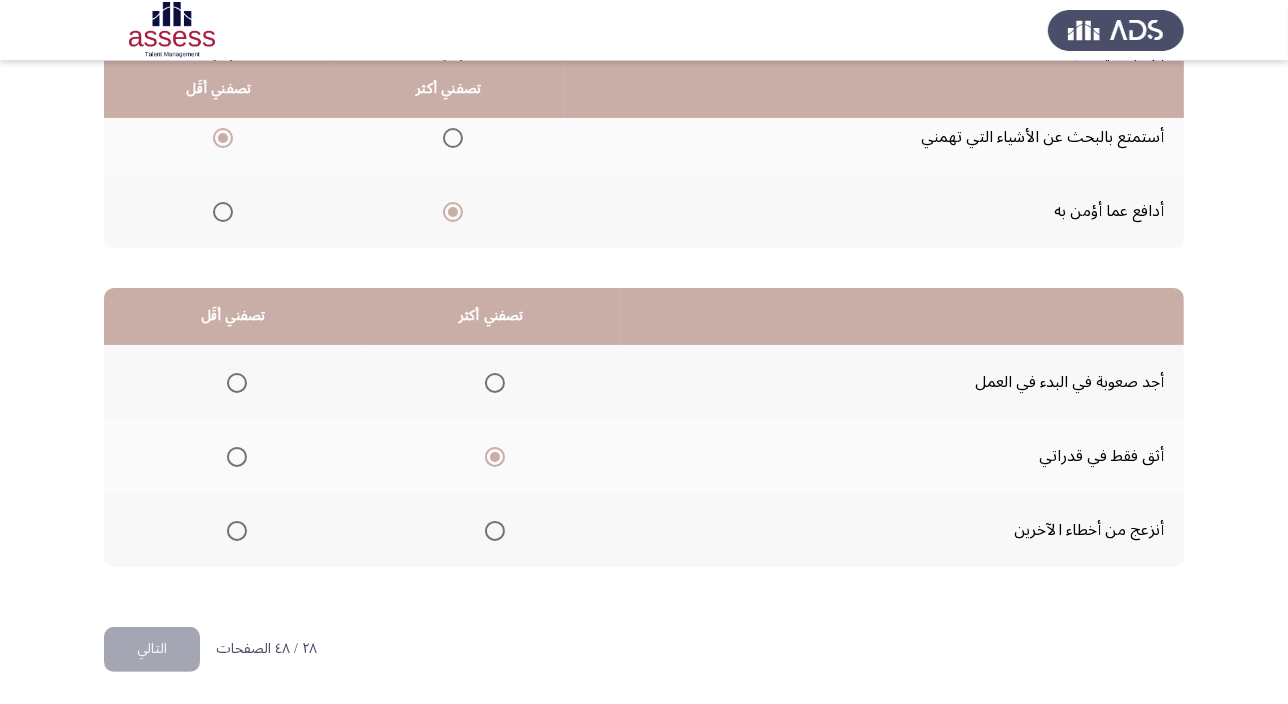 click at bounding box center [237, 383] 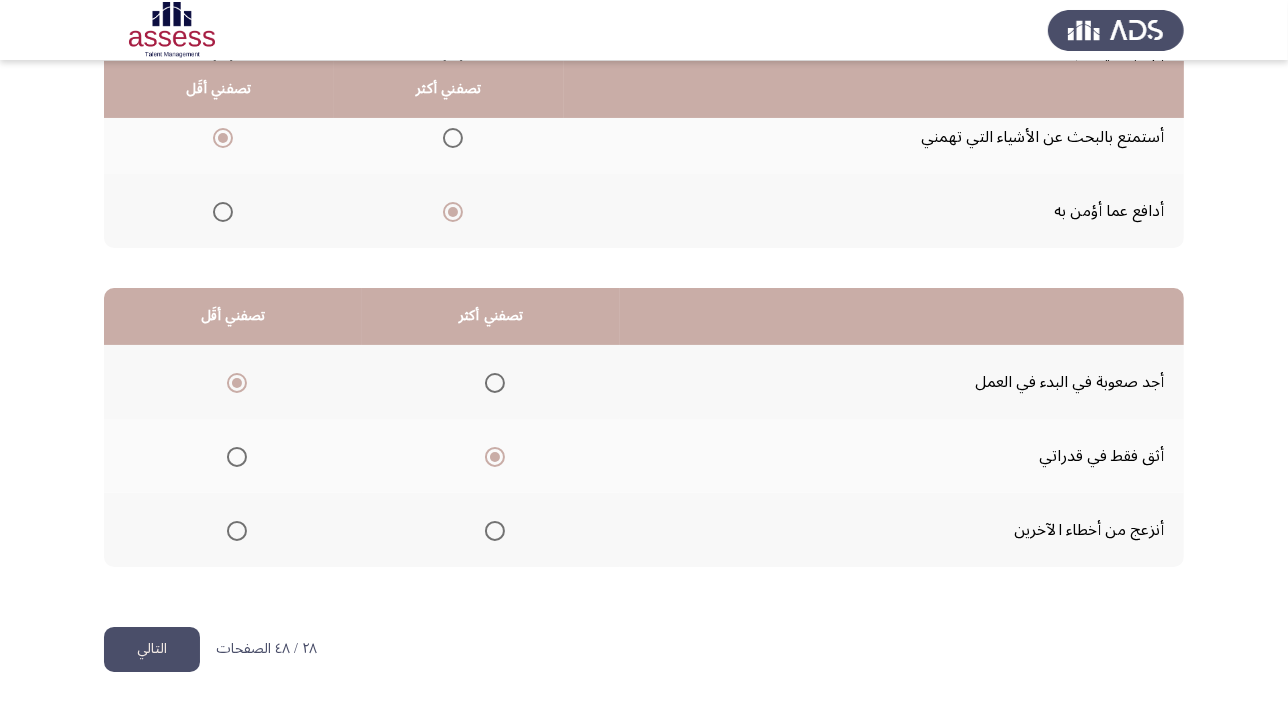click on "التالي" 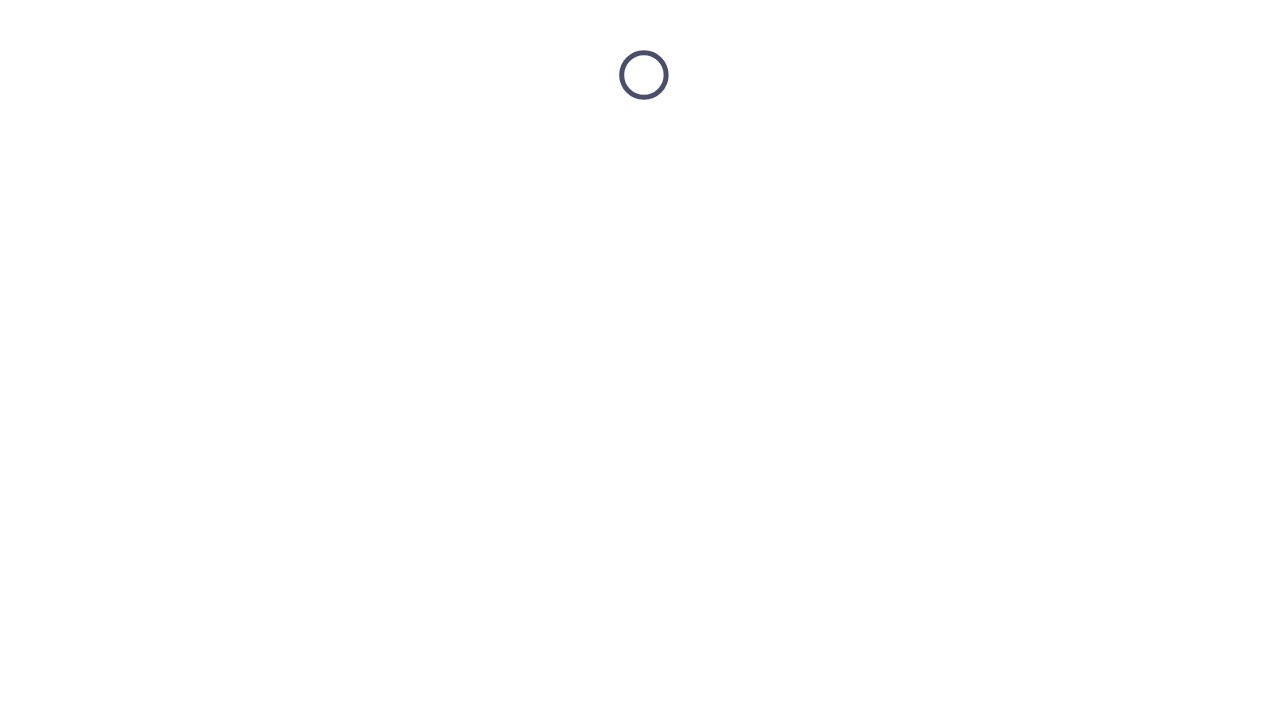 scroll, scrollTop: 0, scrollLeft: 0, axis: both 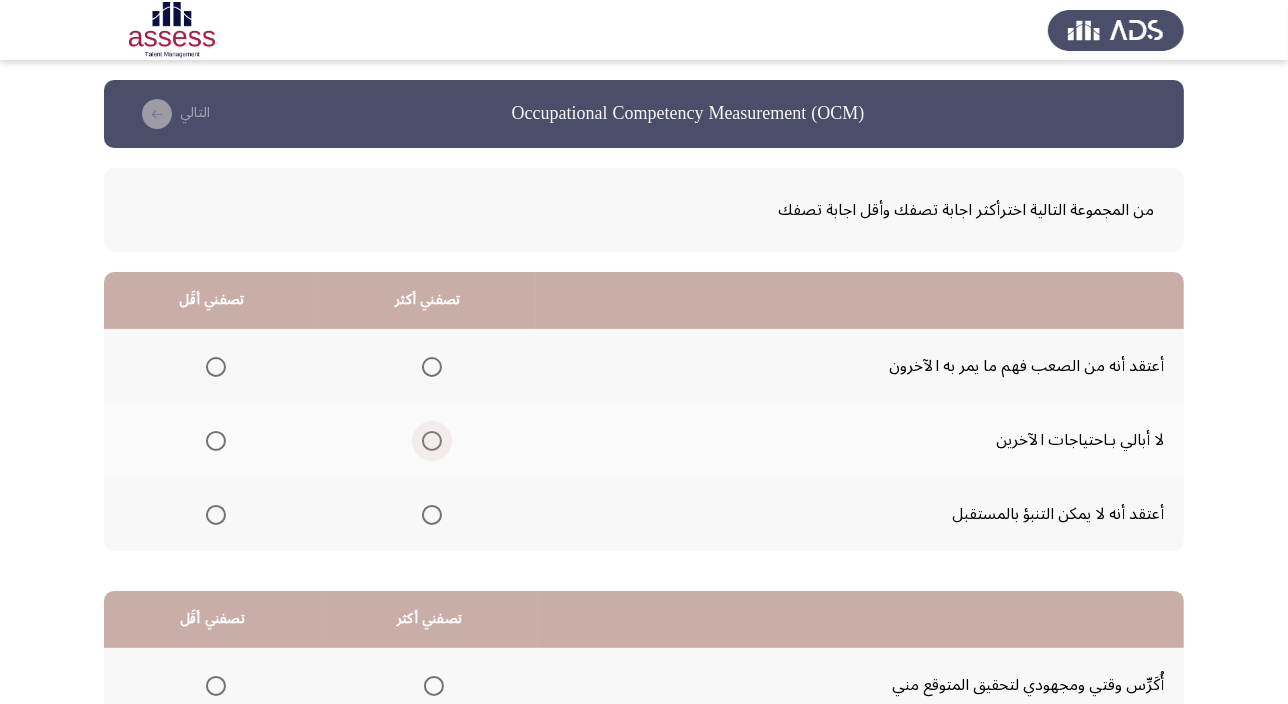click at bounding box center (432, 441) 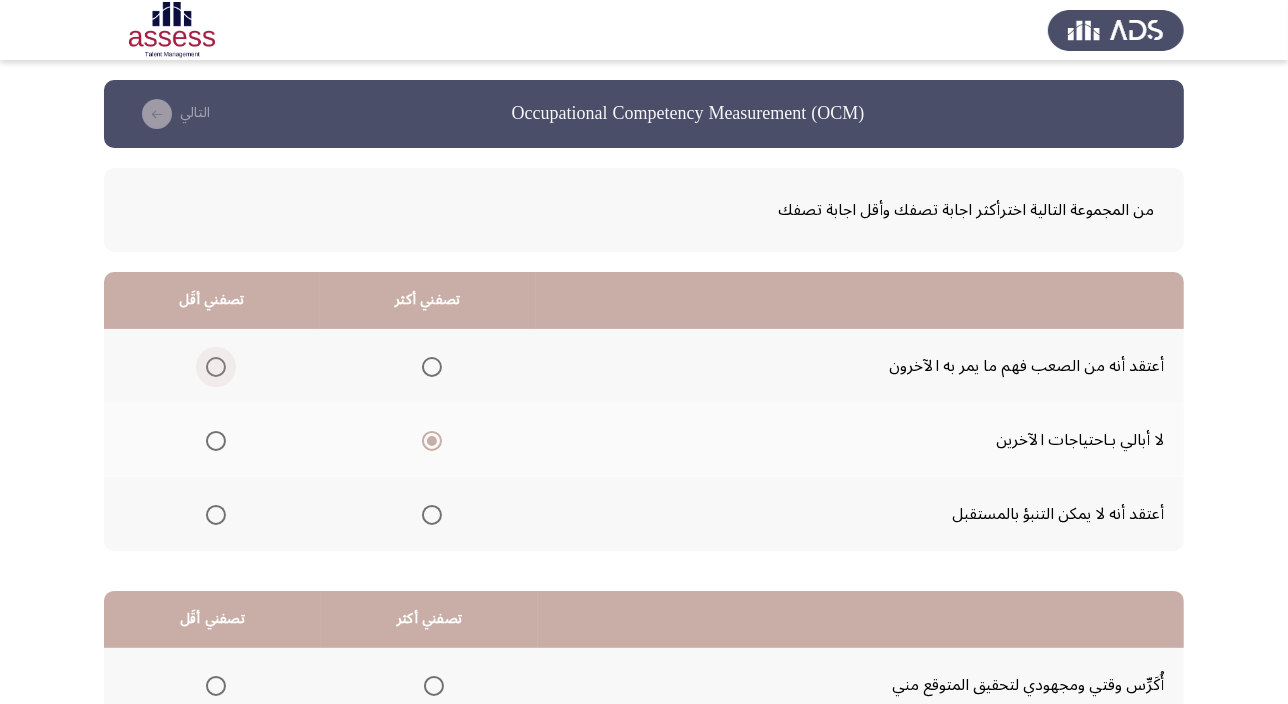 click at bounding box center [216, 367] 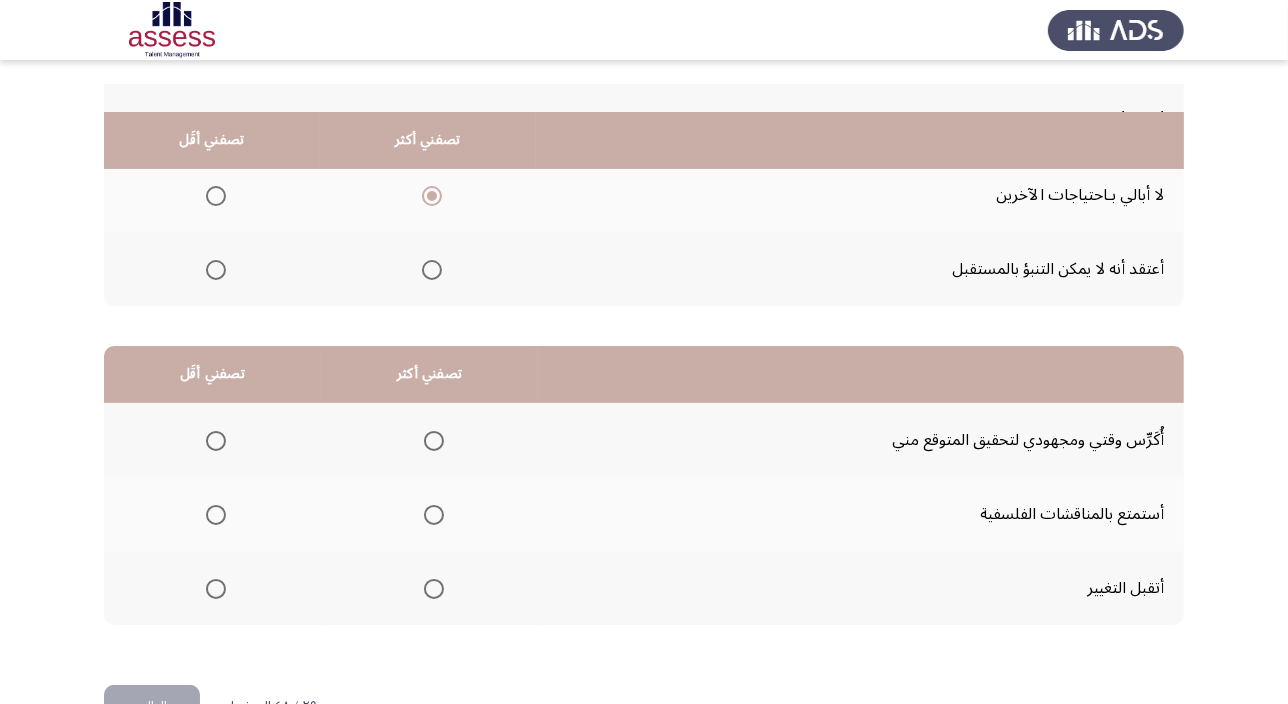 scroll, scrollTop: 303, scrollLeft: 0, axis: vertical 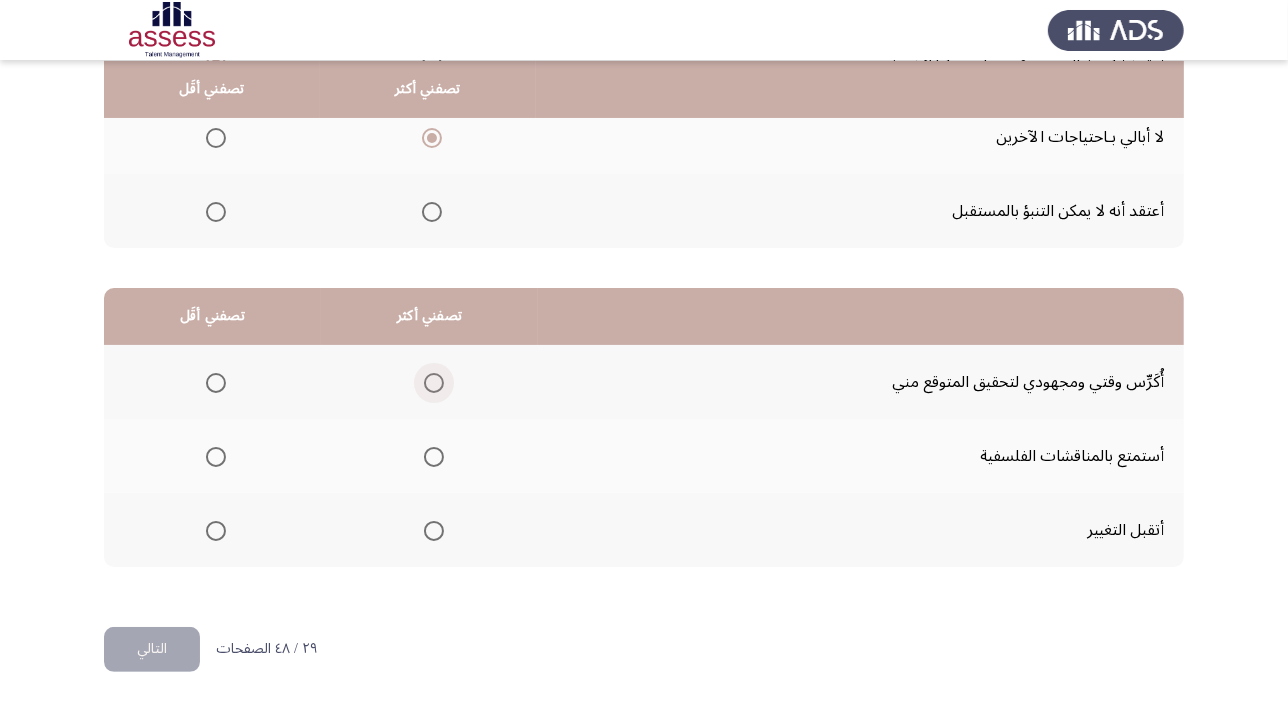 click at bounding box center (434, 383) 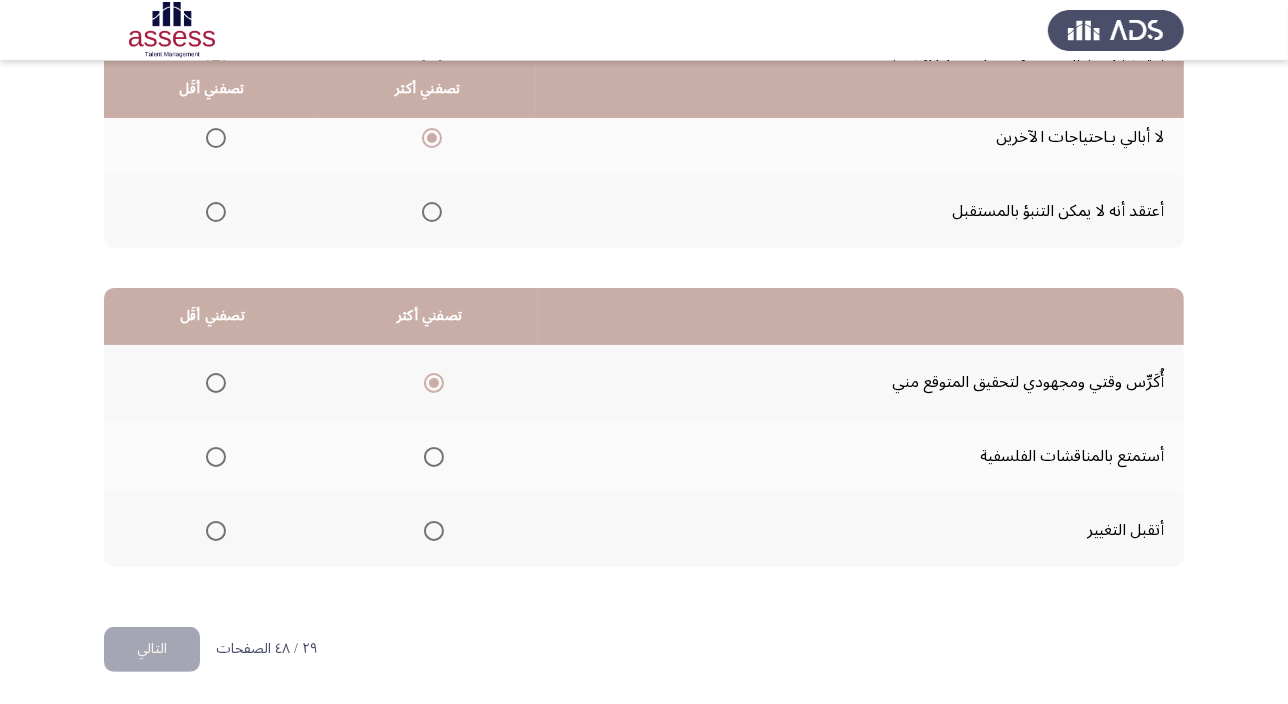 click at bounding box center [216, 457] 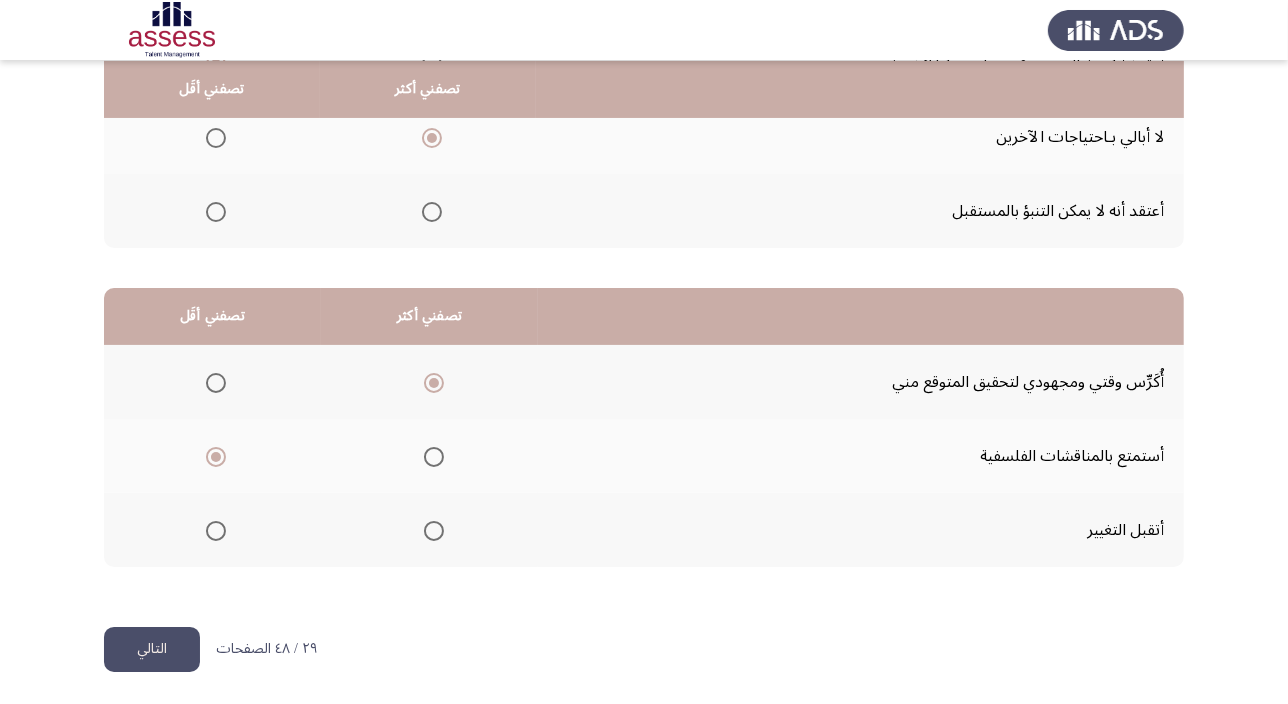 click on "التالي" 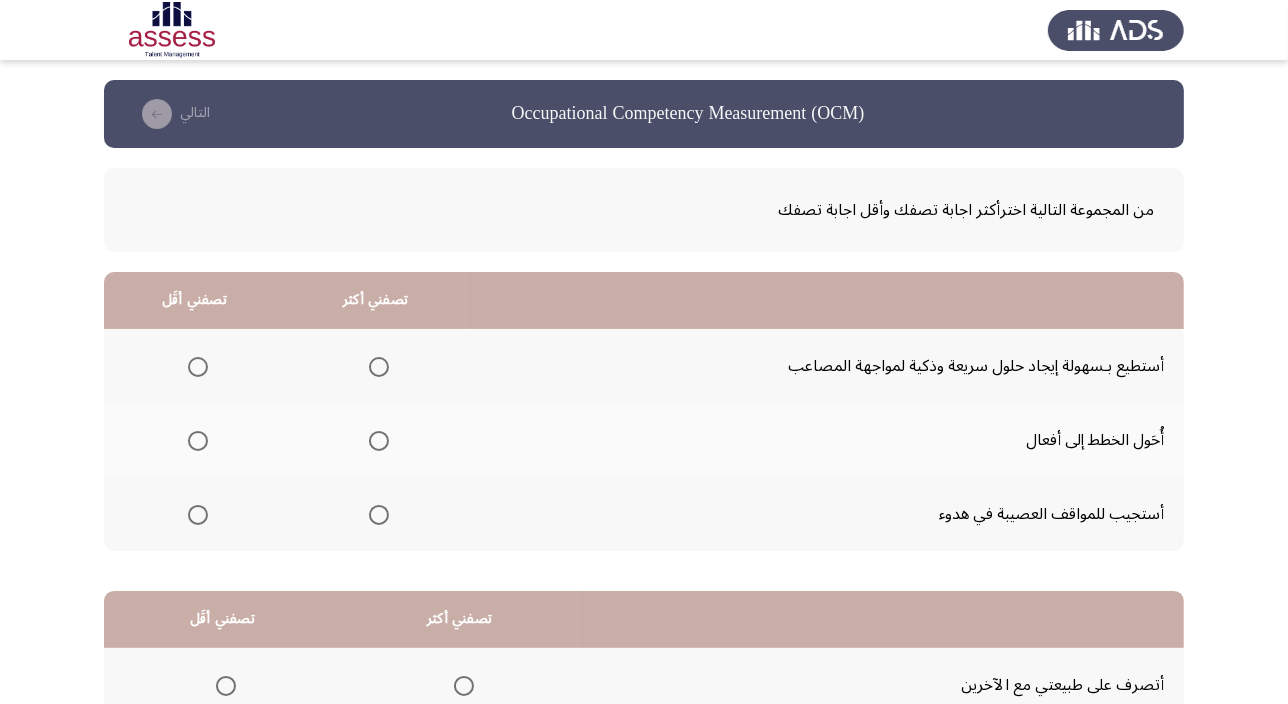 click at bounding box center (379, 367) 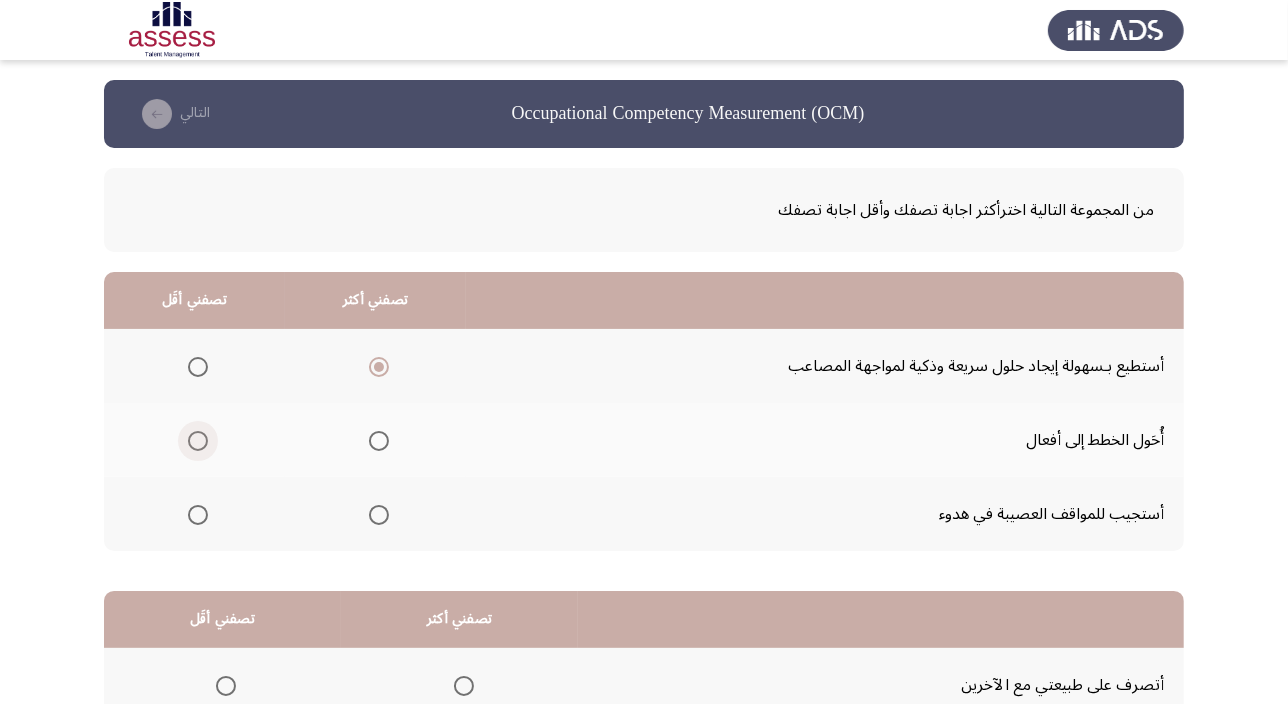 click at bounding box center [198, 441] 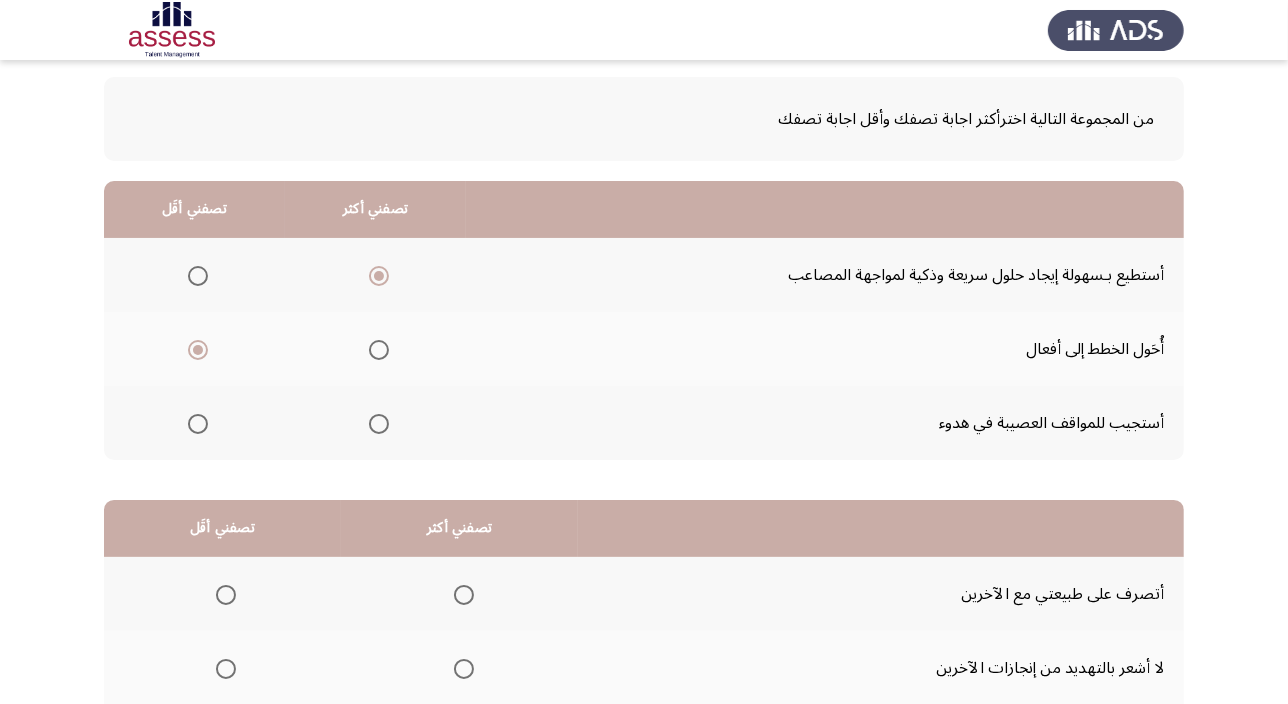 scroll, scrollTop: 303, scrollLeft: 0, axis: vertical 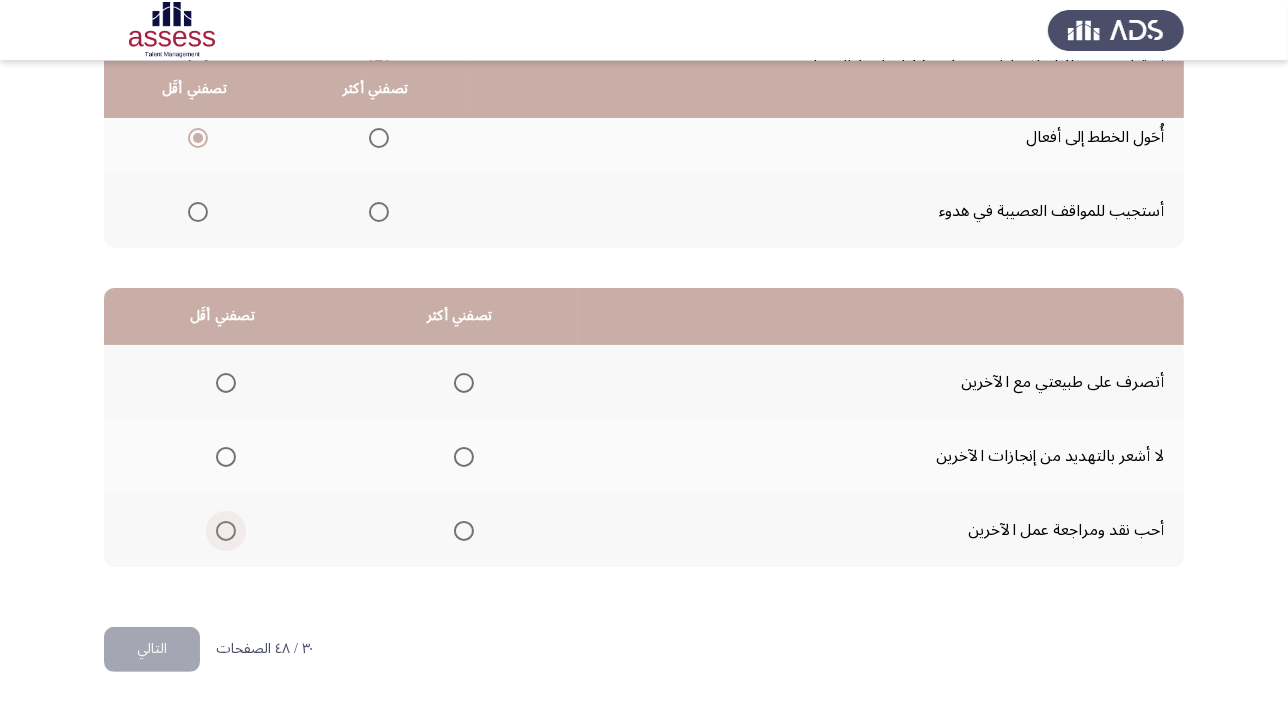 click at bounding box center (226, 531) 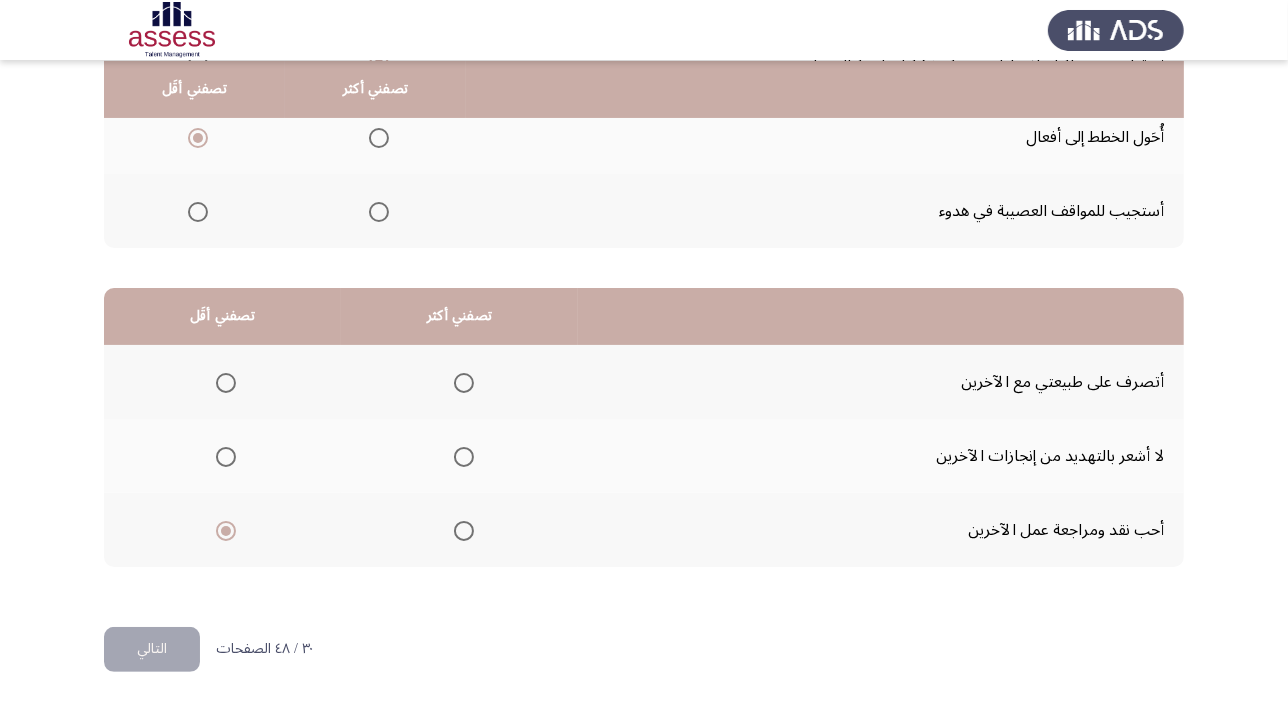 click at bounding box center [464, 383] 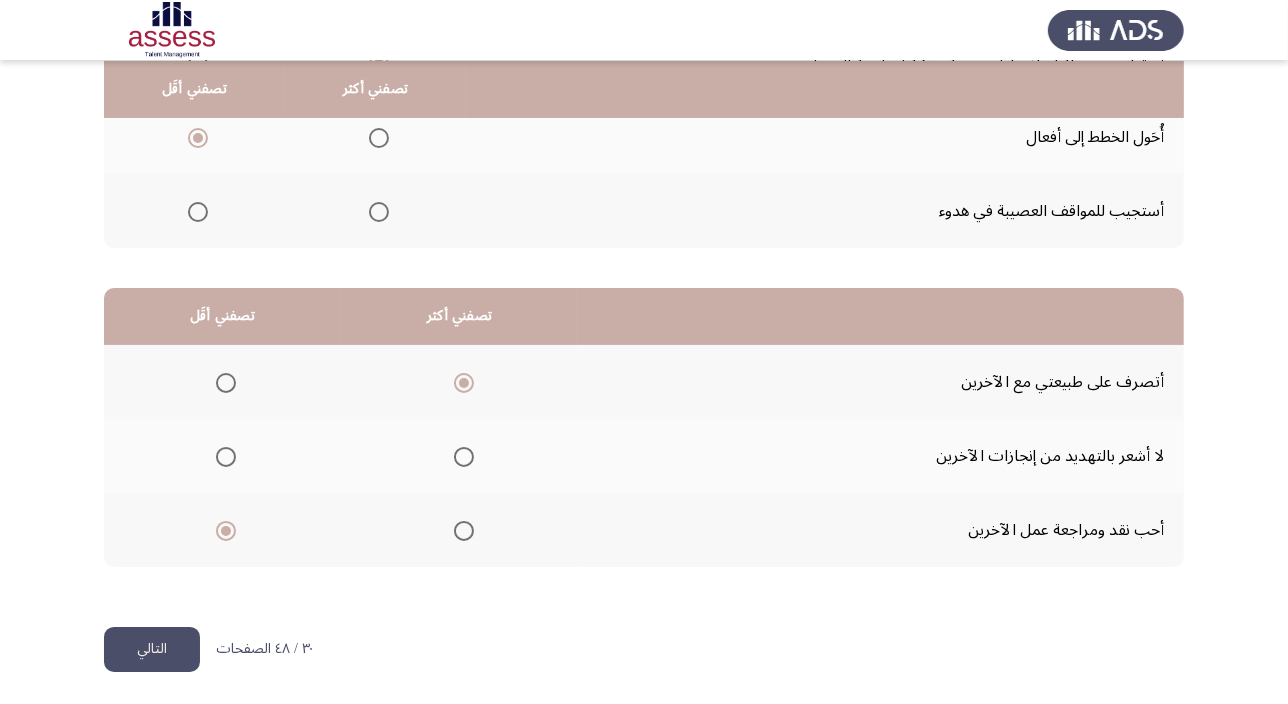 click on "التالي" 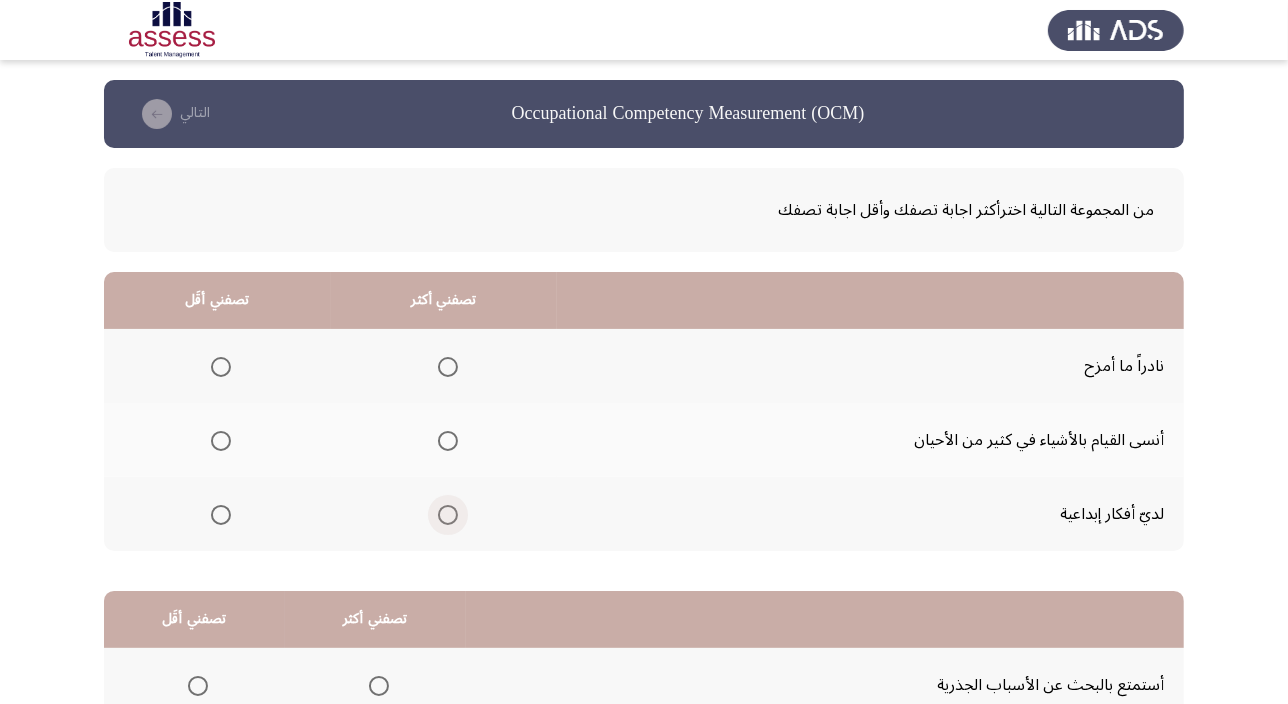 click at bounding box center (448, 515) 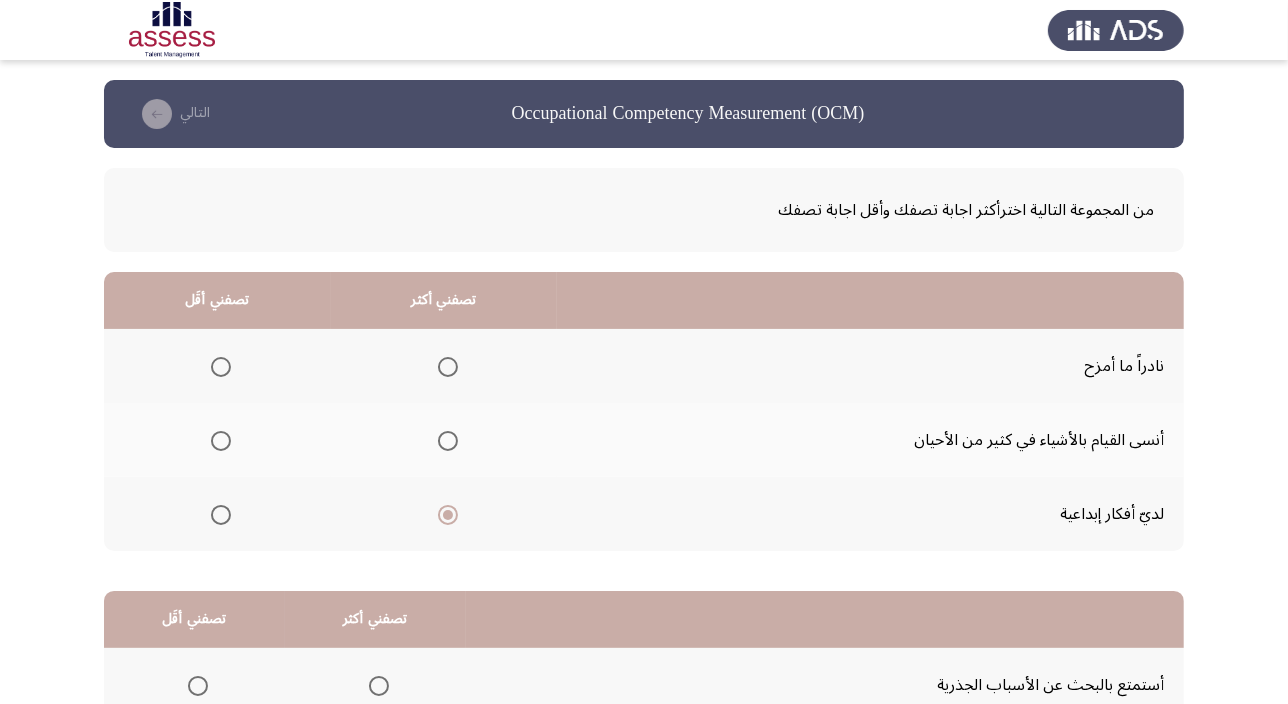 click at bounding box center (221, 441) 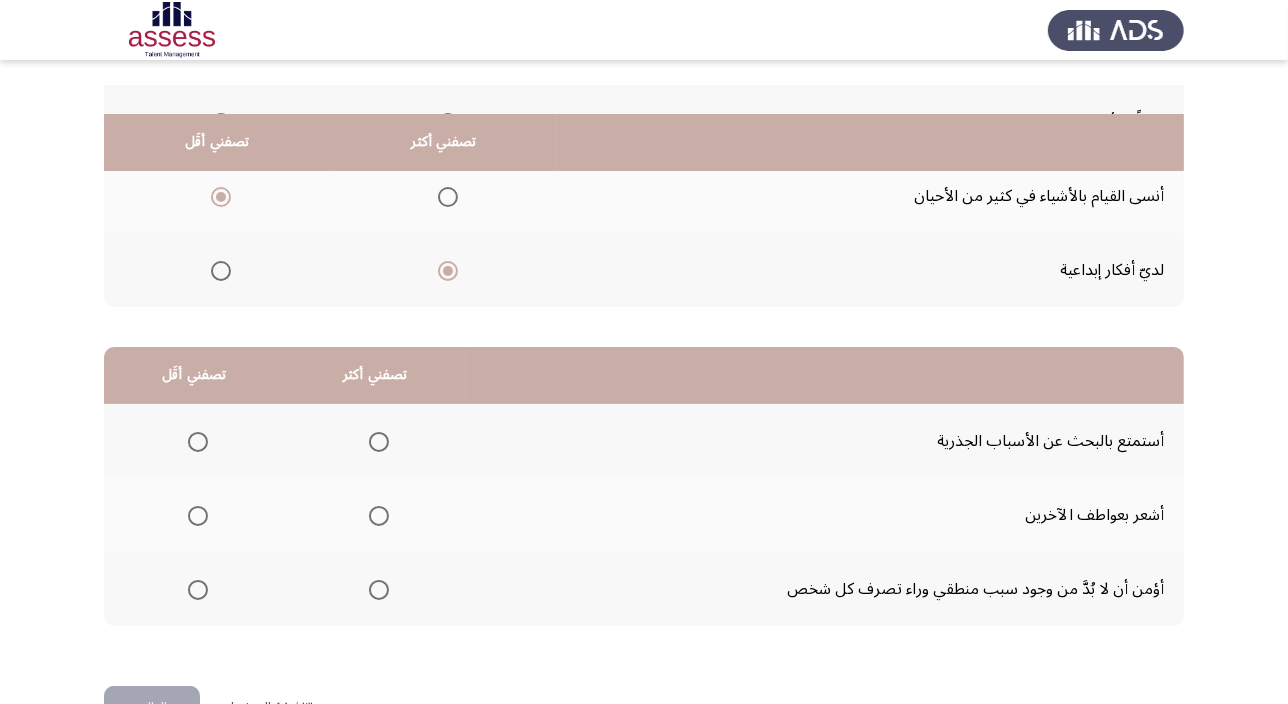 scroll, scrollTop: 303, scrollLeft: 0, axis: vertical 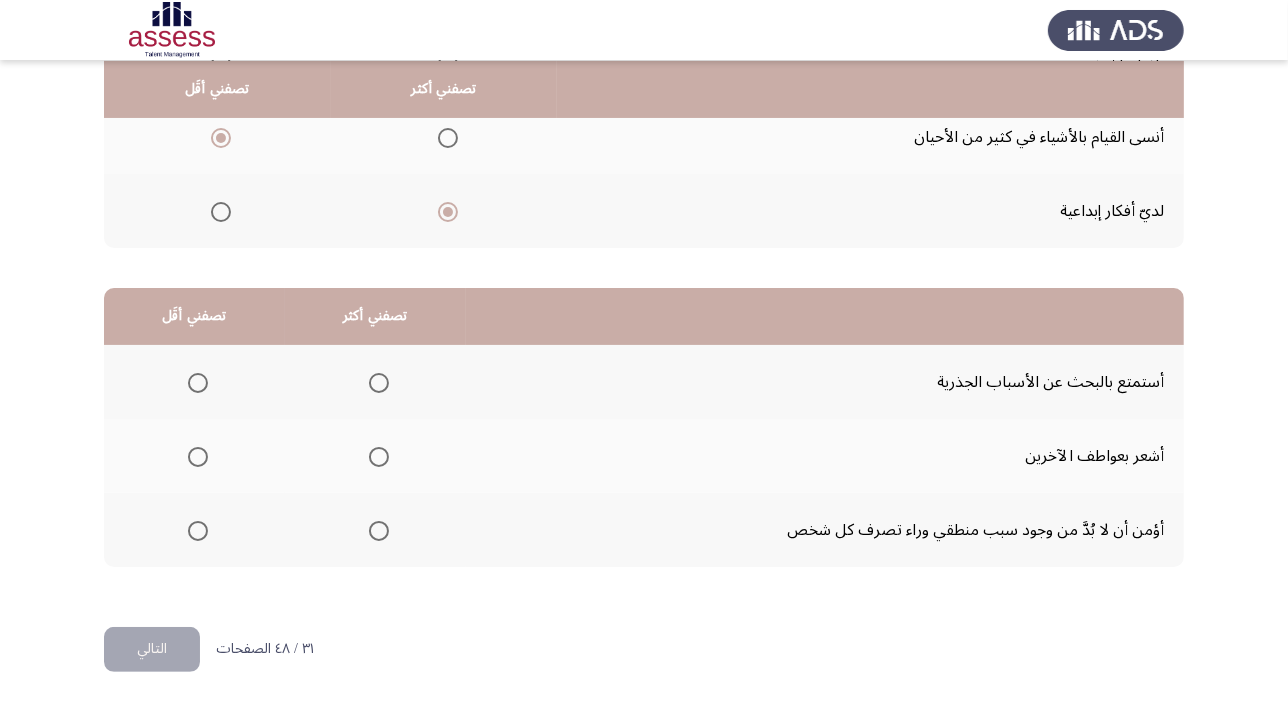 click at bounding box center (379, 383) 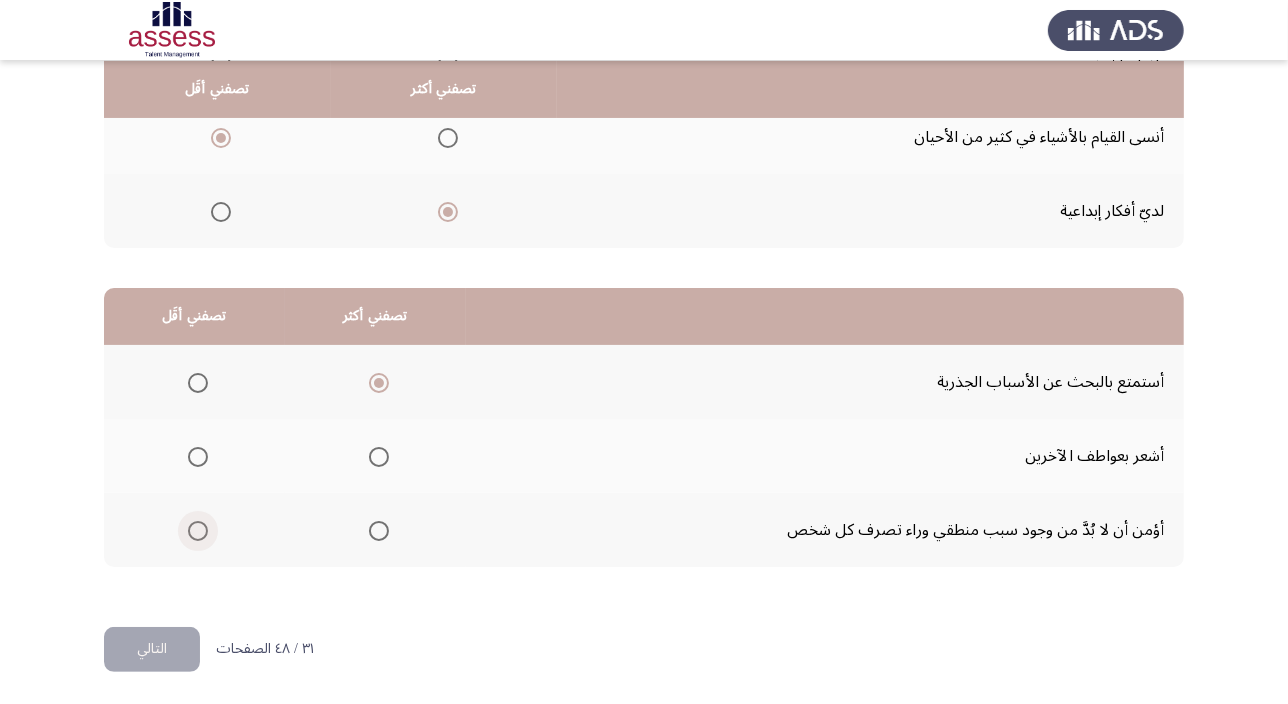 click at bounding box center [198, 531] 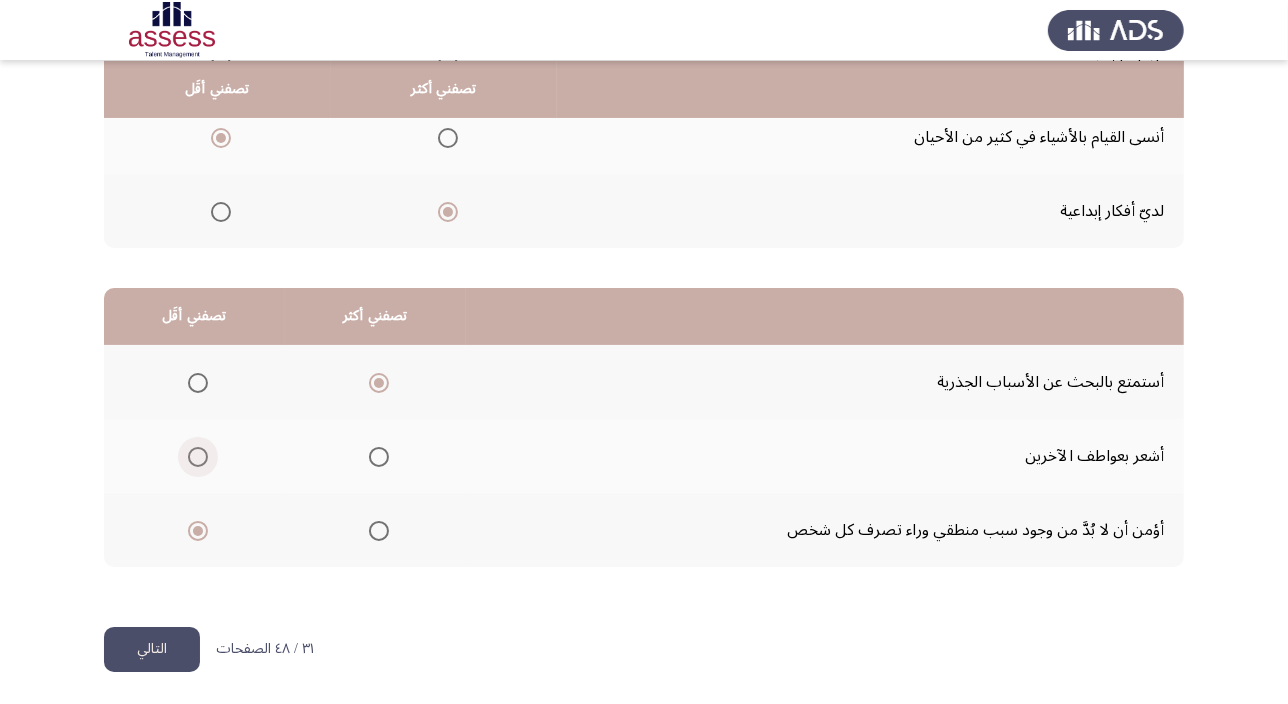 click at bounding box center (198, 457) 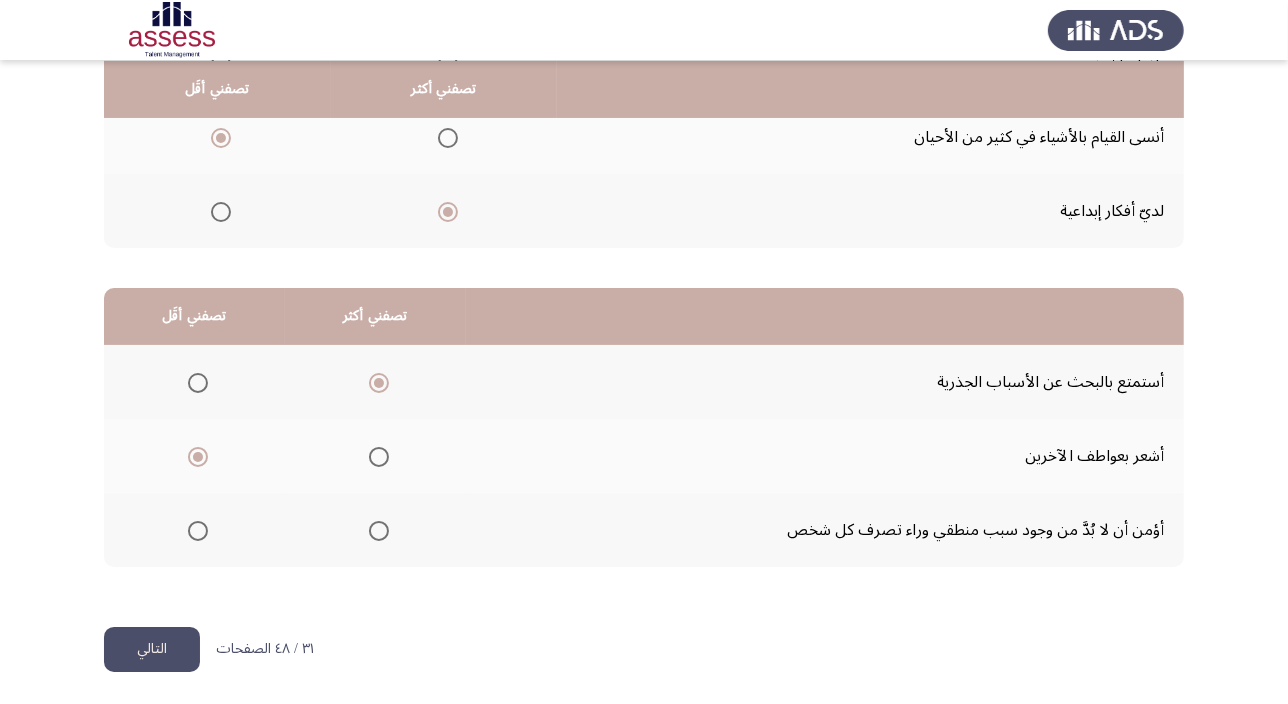click on "التالي" 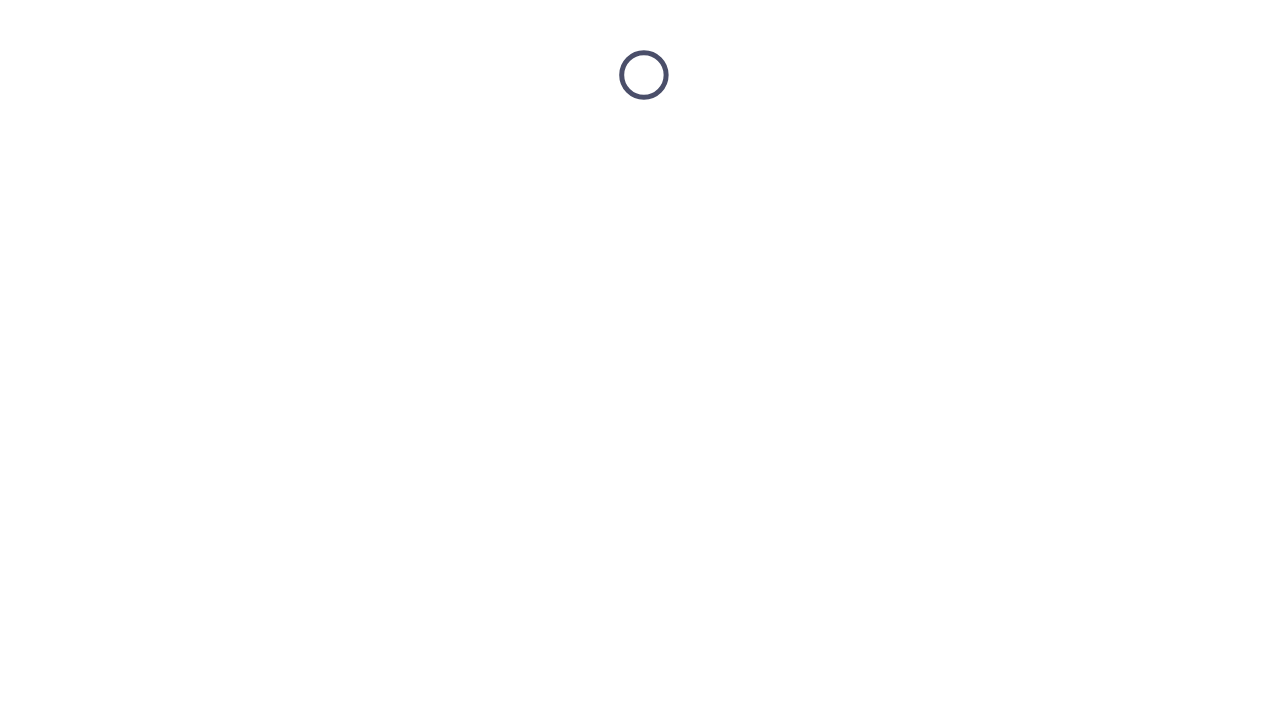scroll, scrollTop: 0, scrollLeft: 0, axis: both 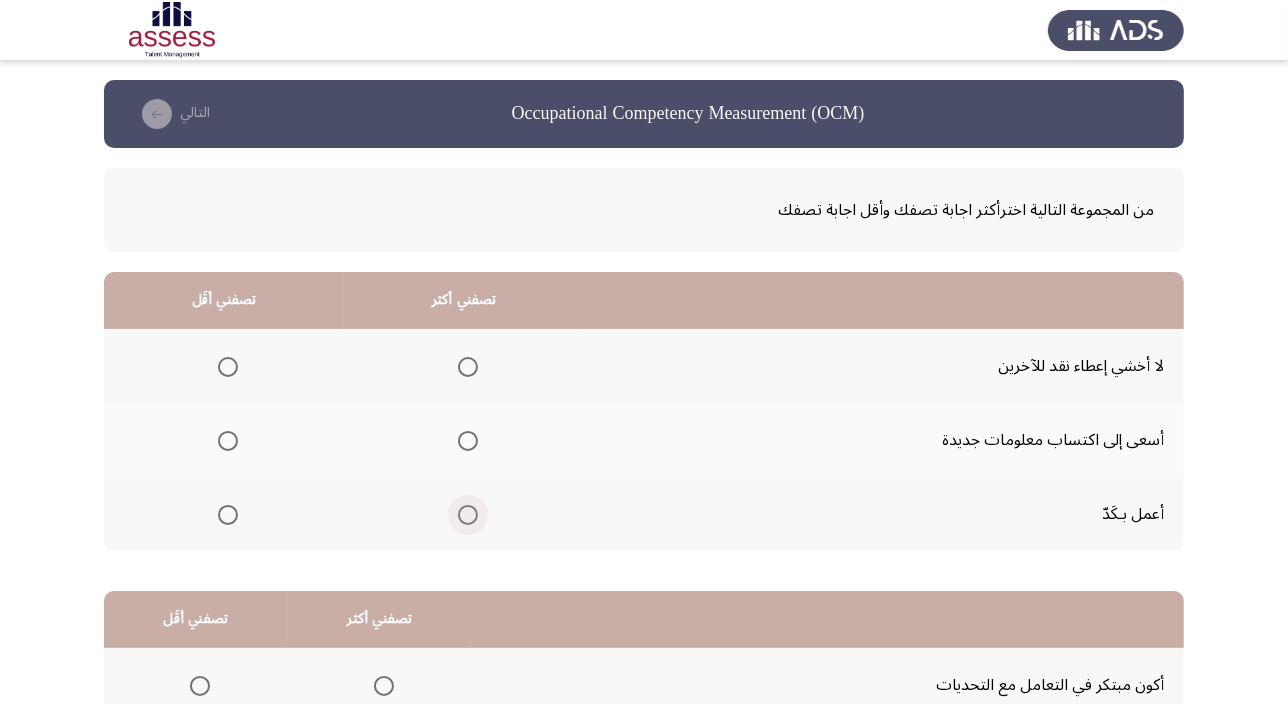 click at bounding box center (468, 515) 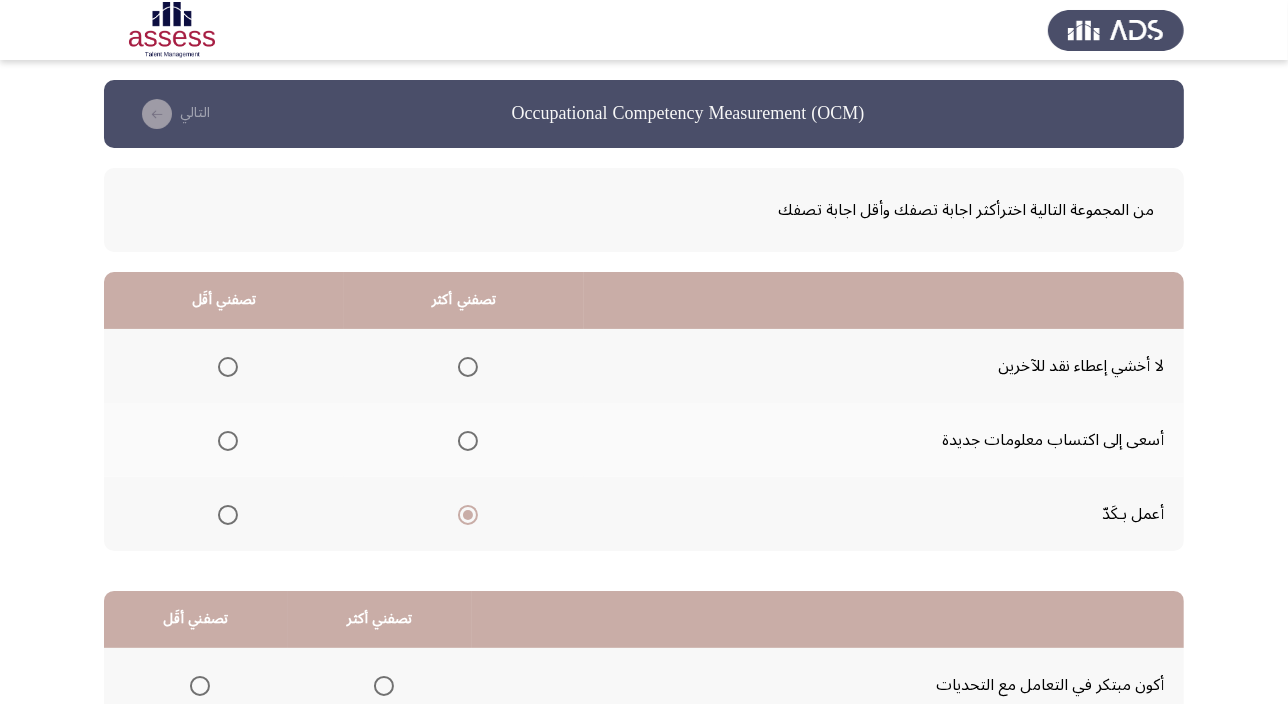 click at bounding box center (228, 441) 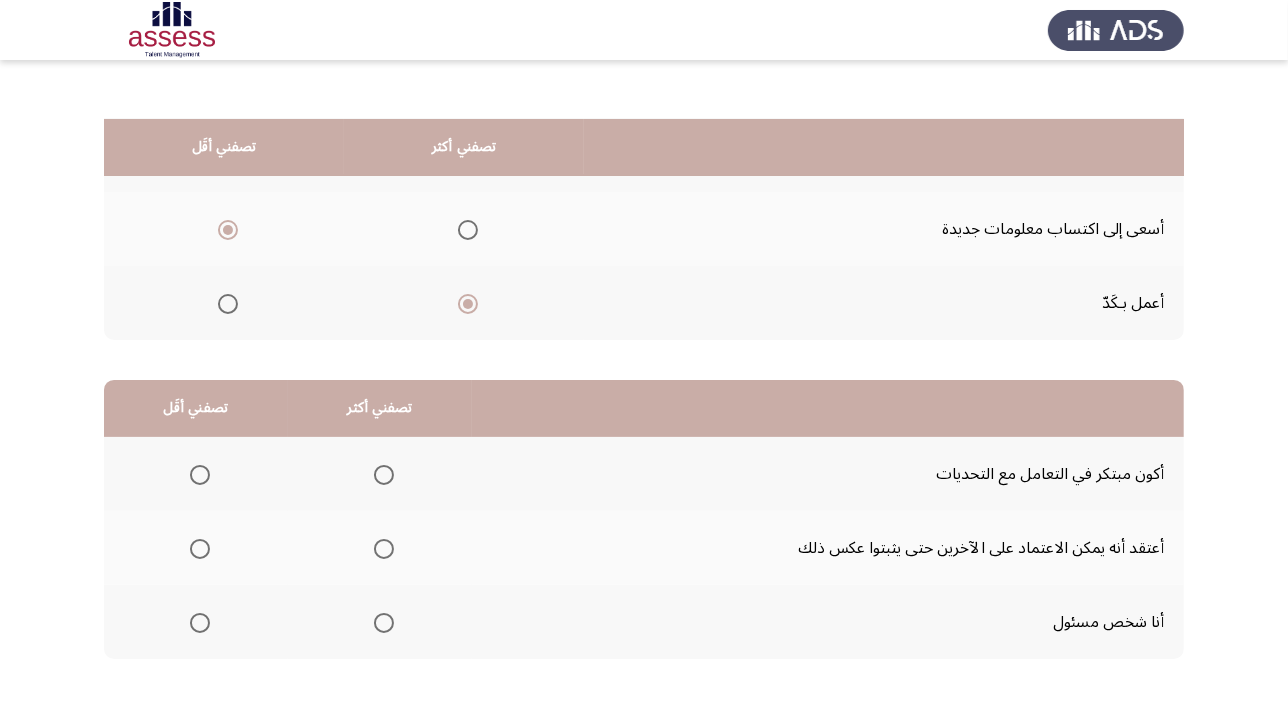 scroll, scrollTop: 303, scrollLeft: 0, axis: vertical 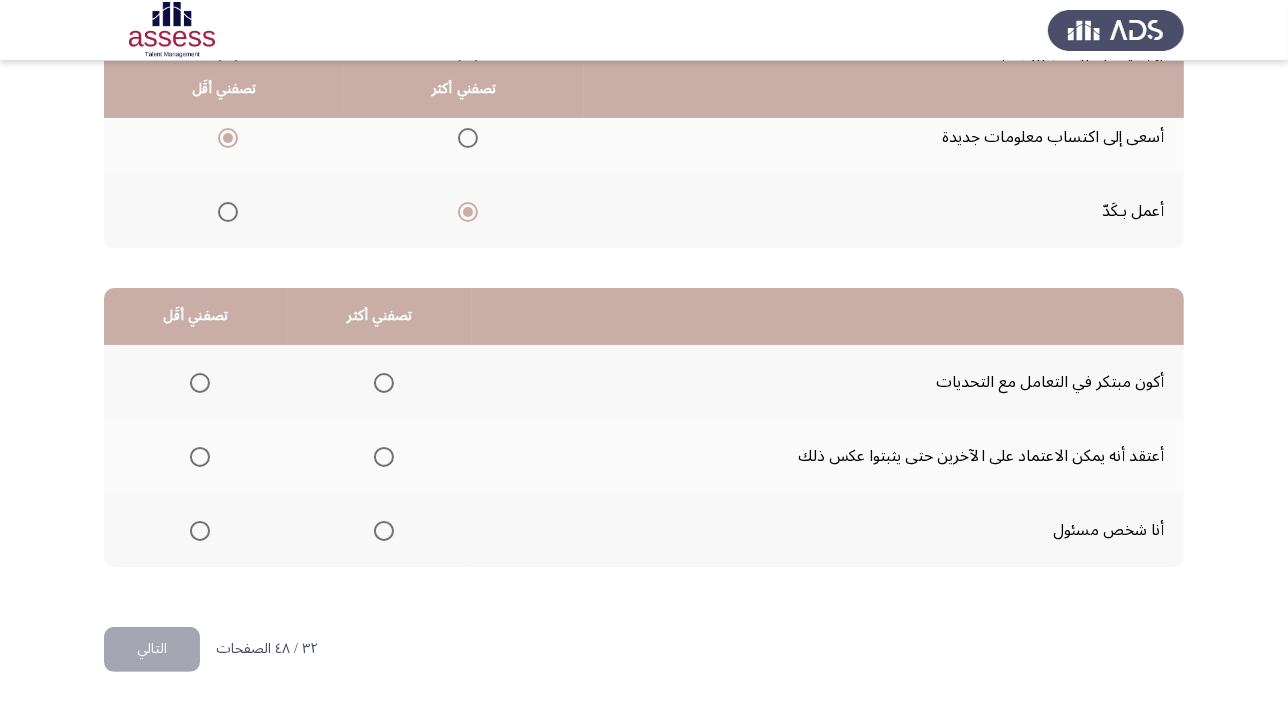 click at bounding box center (384, 383) 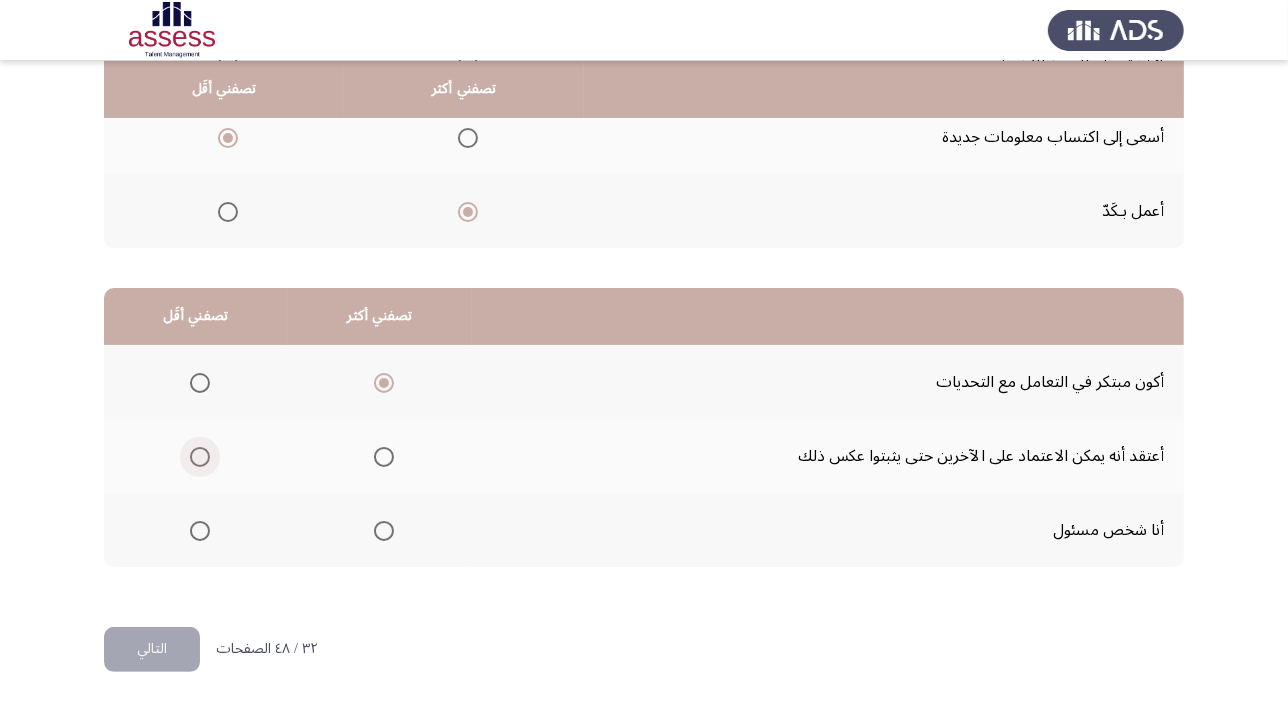click at bounding box center [200, 457] 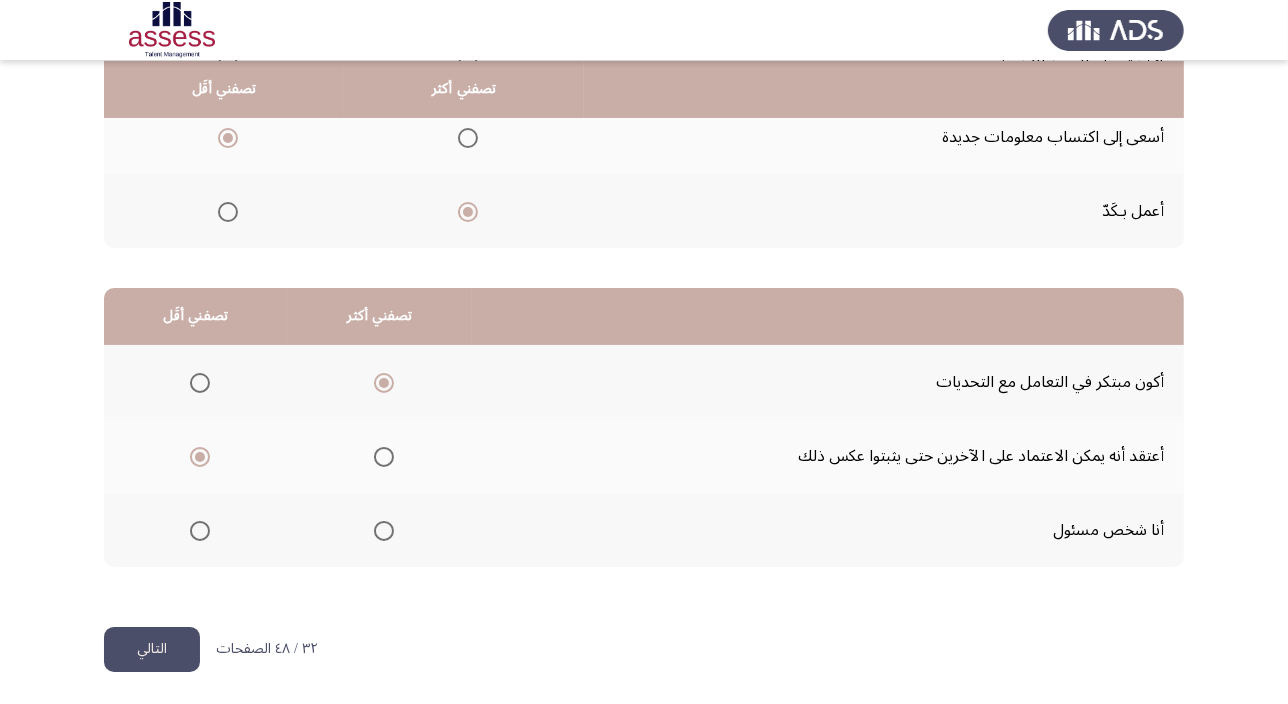 click on "التالي" 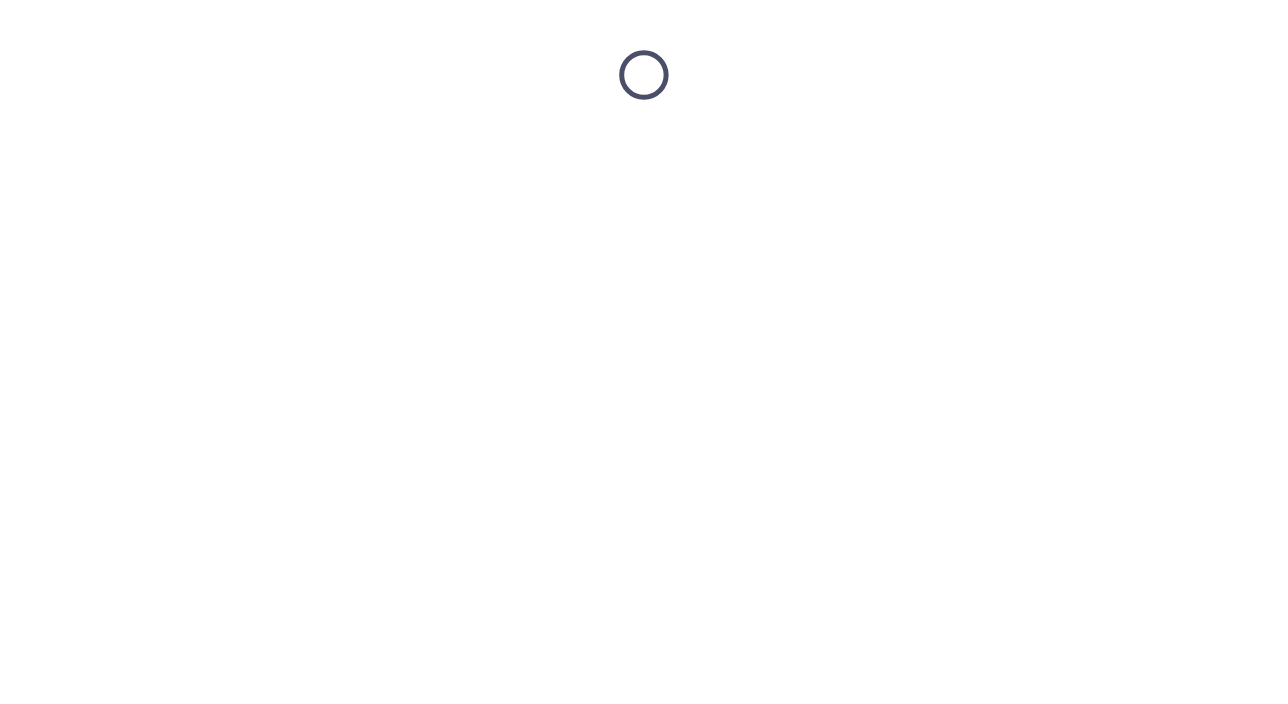 scroll, scrollTop: 0, scrollLeft: 0, axis: both 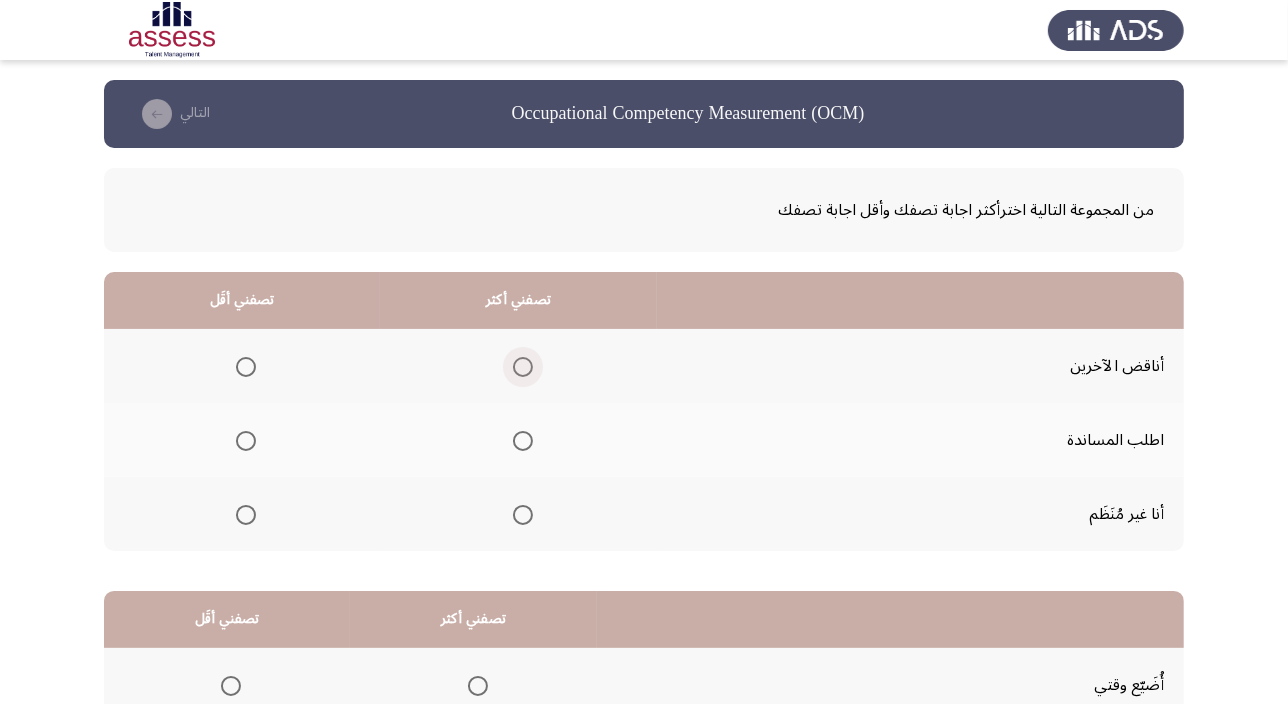 click at bounding box center (523, 367) 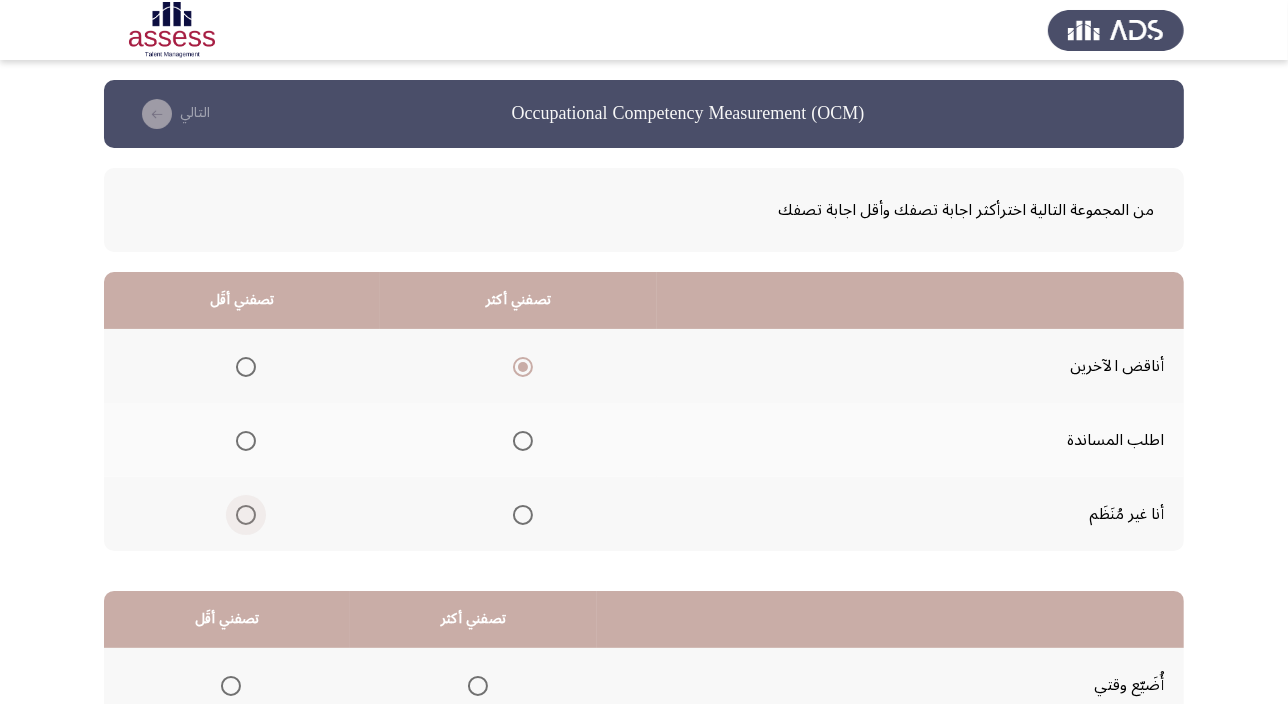 click at bounding box center [246, 515] 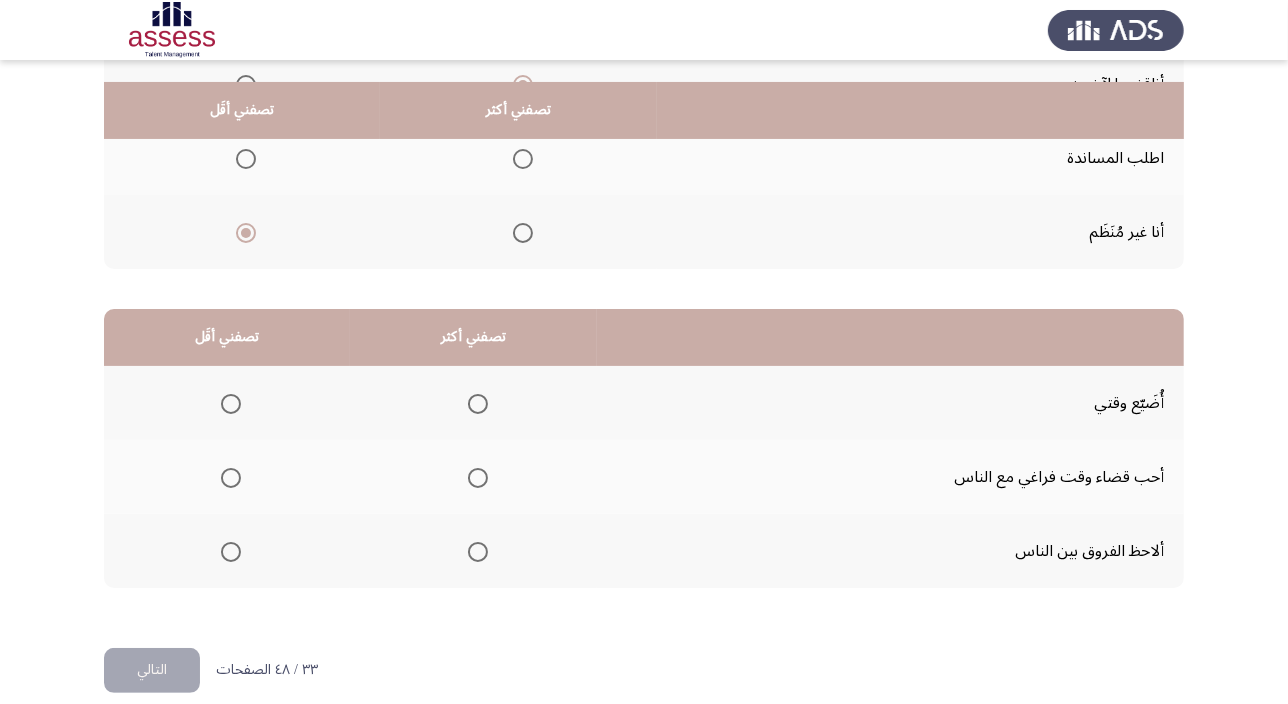 scroll, scrollTop: 303, scrollLeft: 0, axis: vertical 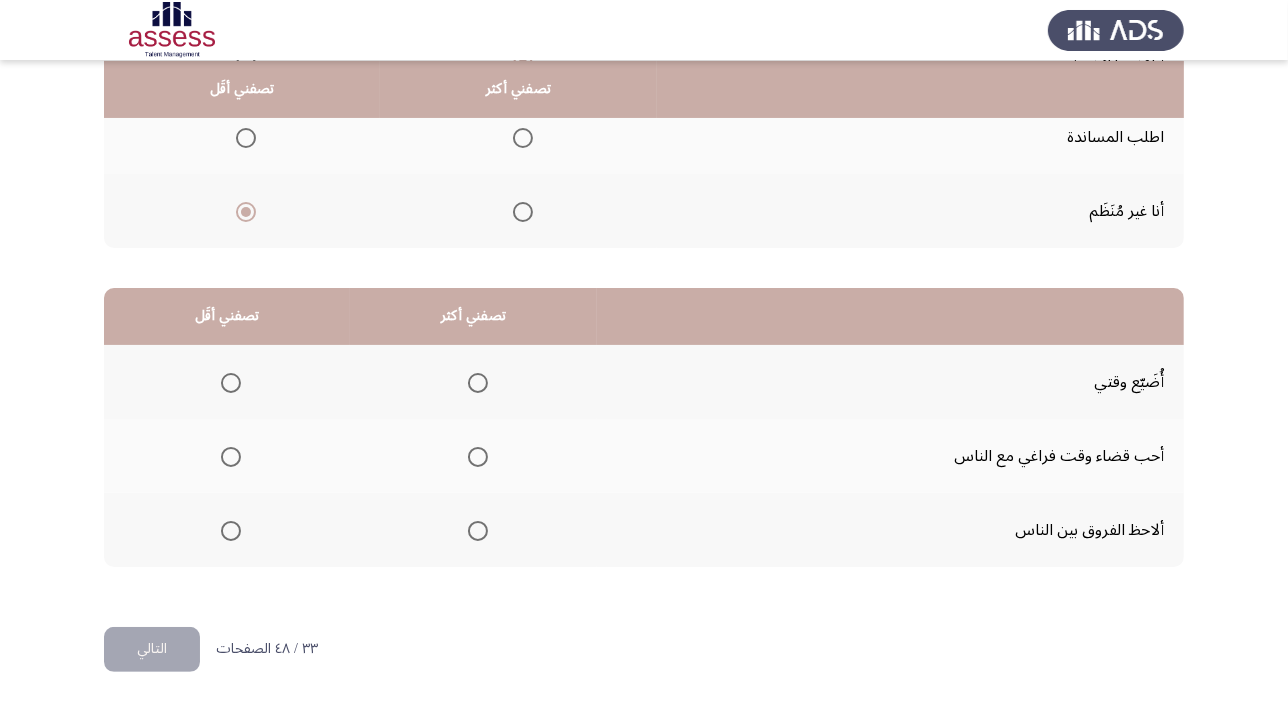 click at bounding box center [478, 531] 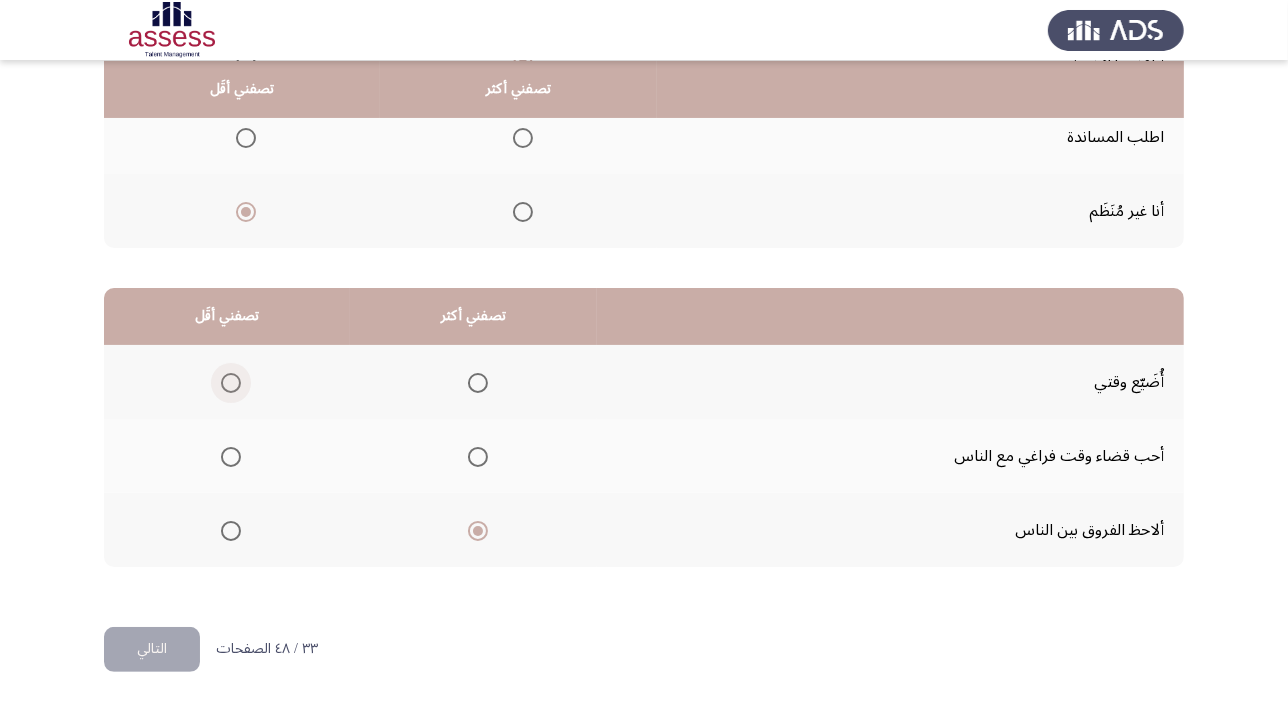 click at bounding box center [231, 383] 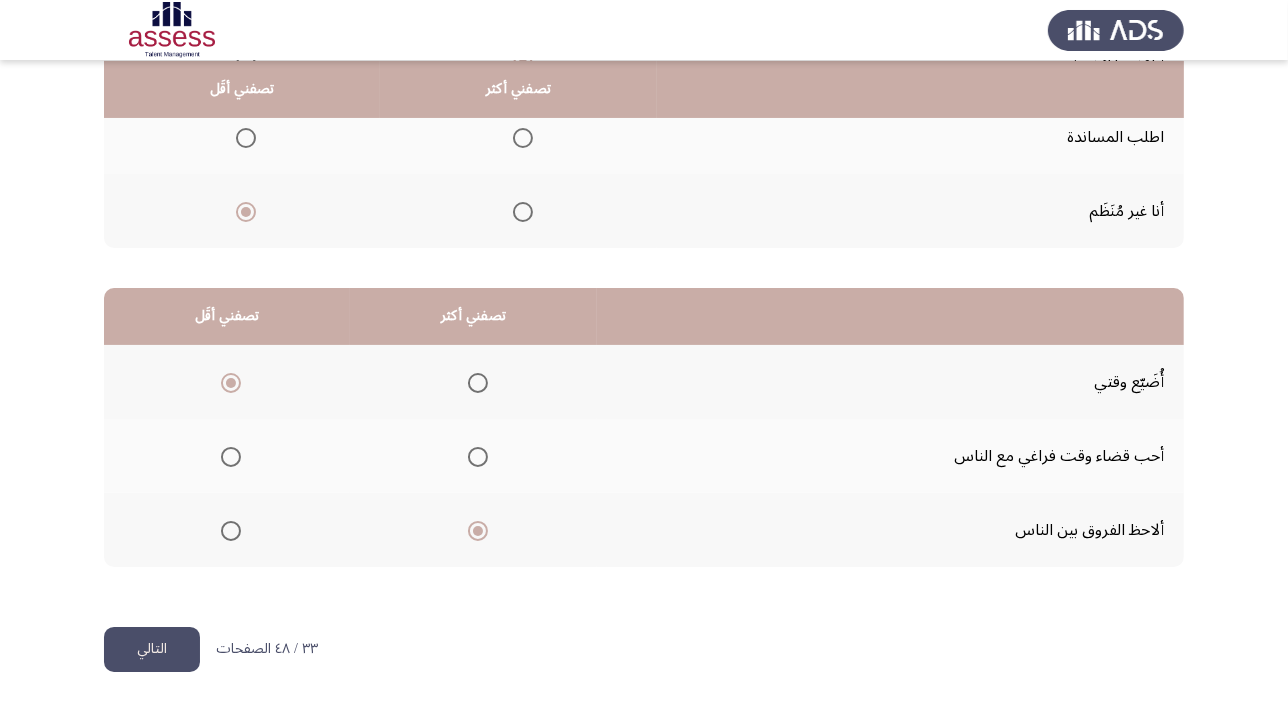 click on "التالي" 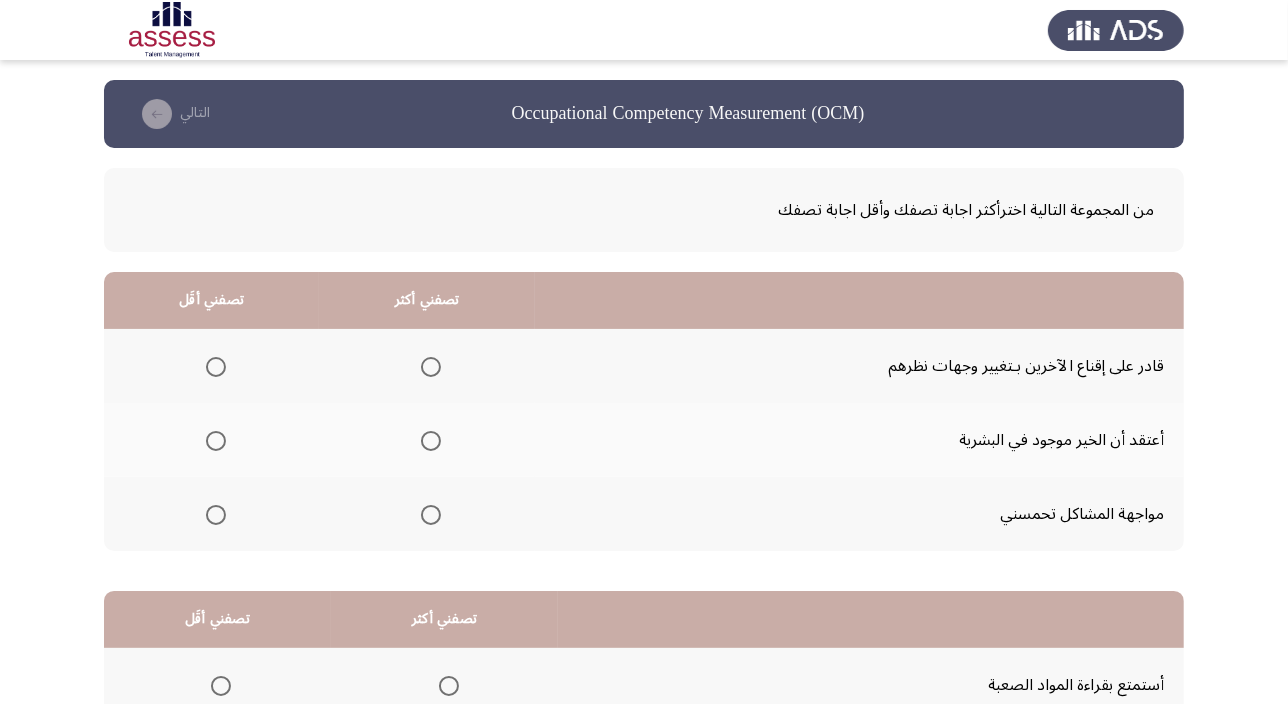 click at bounding box center (431, 515) 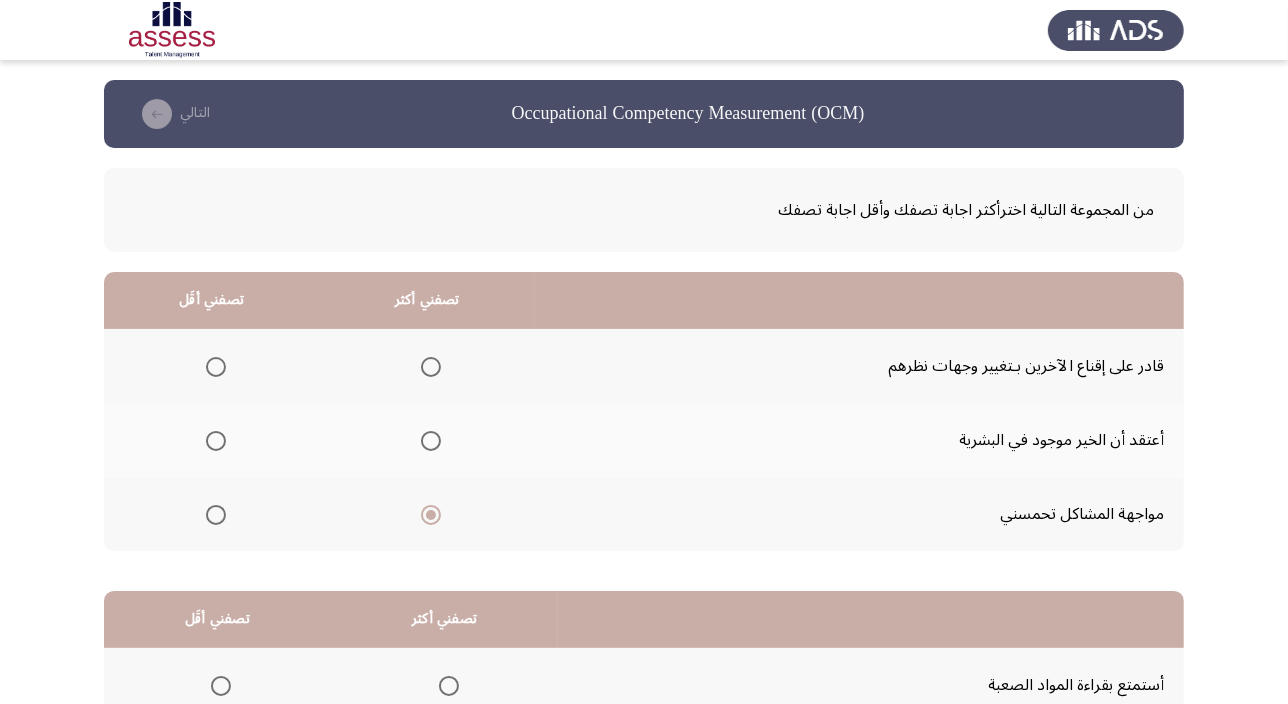 click at bounding box center [216, 441] 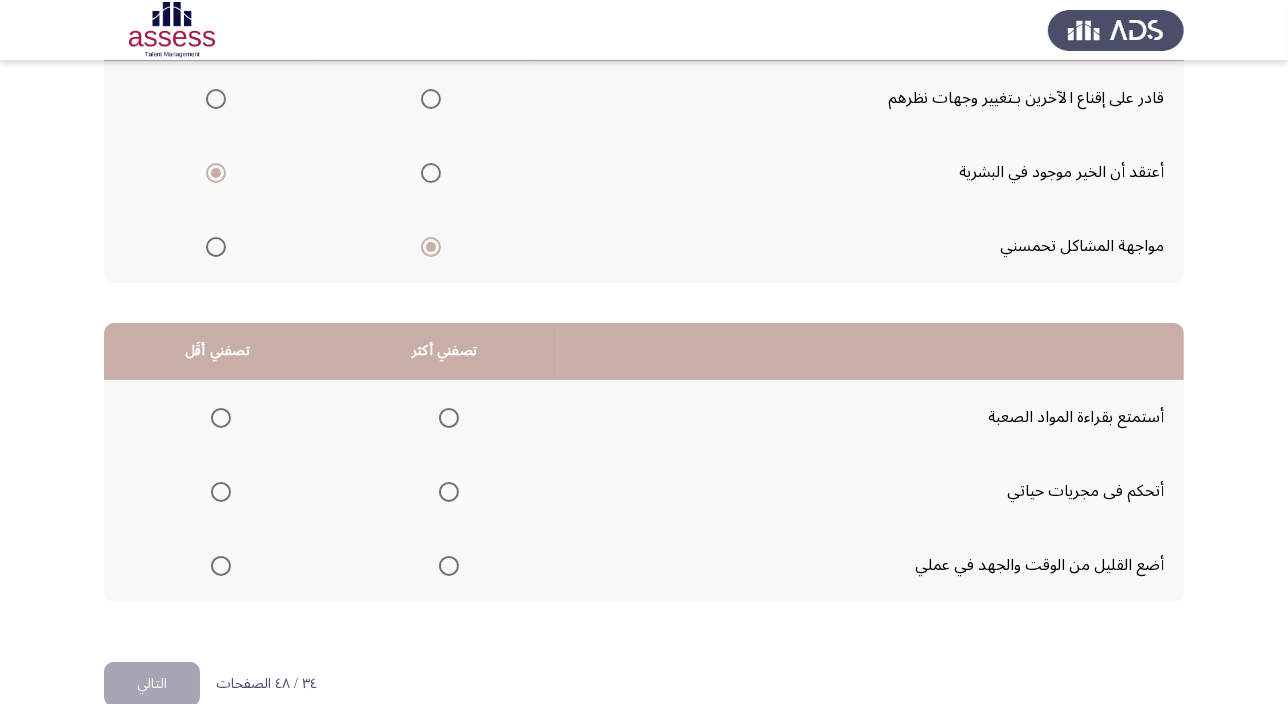 scroll, scrollTop: 303, scrollLeft: 0, axis: vertical 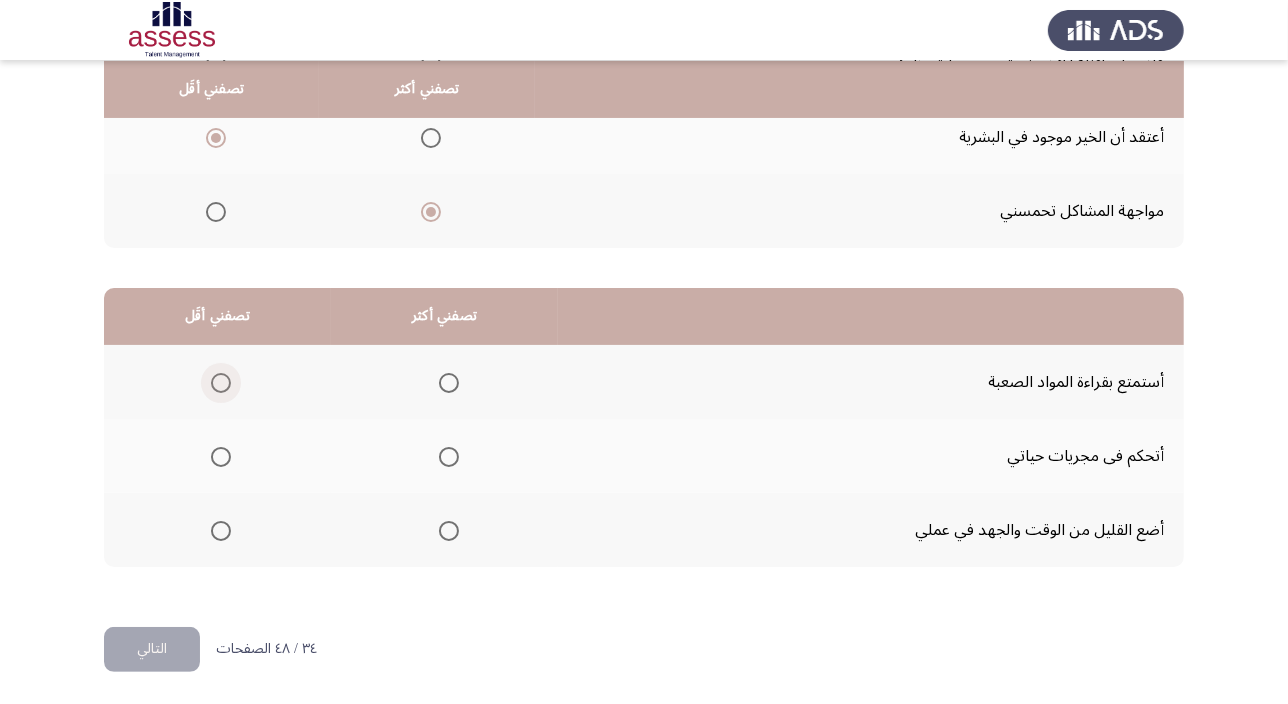 click at bounding box center [221, 383] 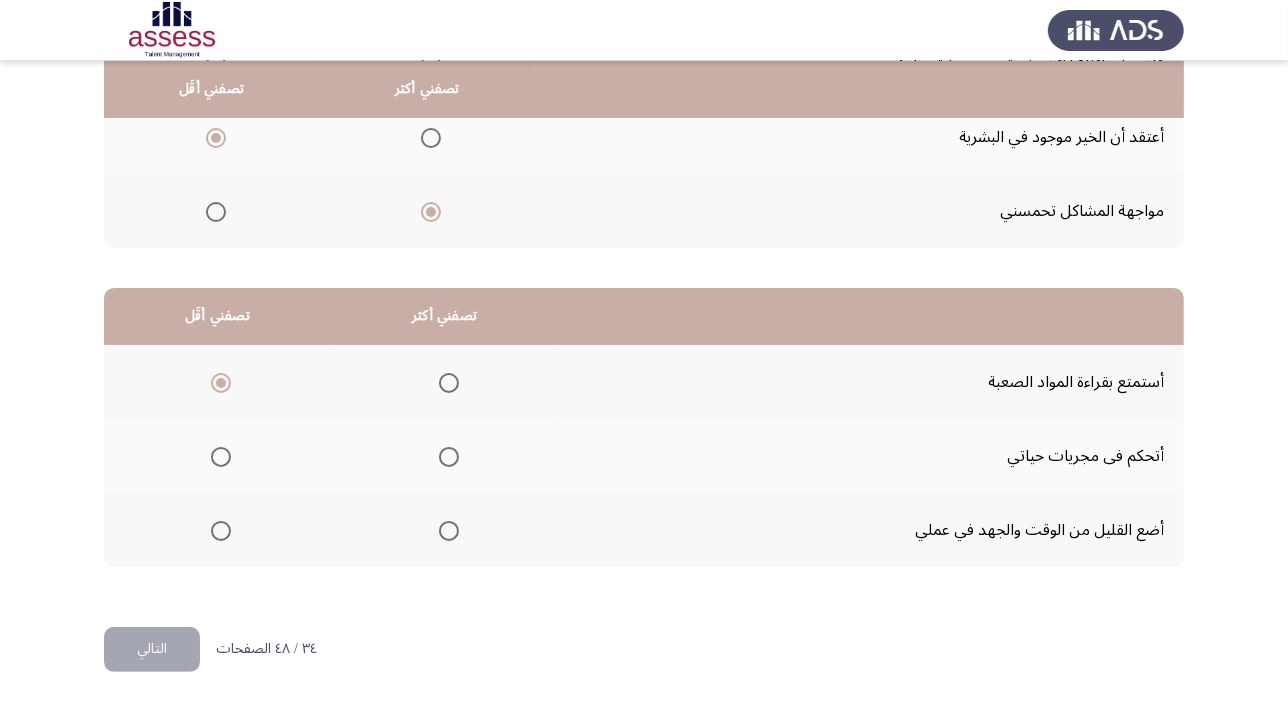 click at bounding box center (449, 457) 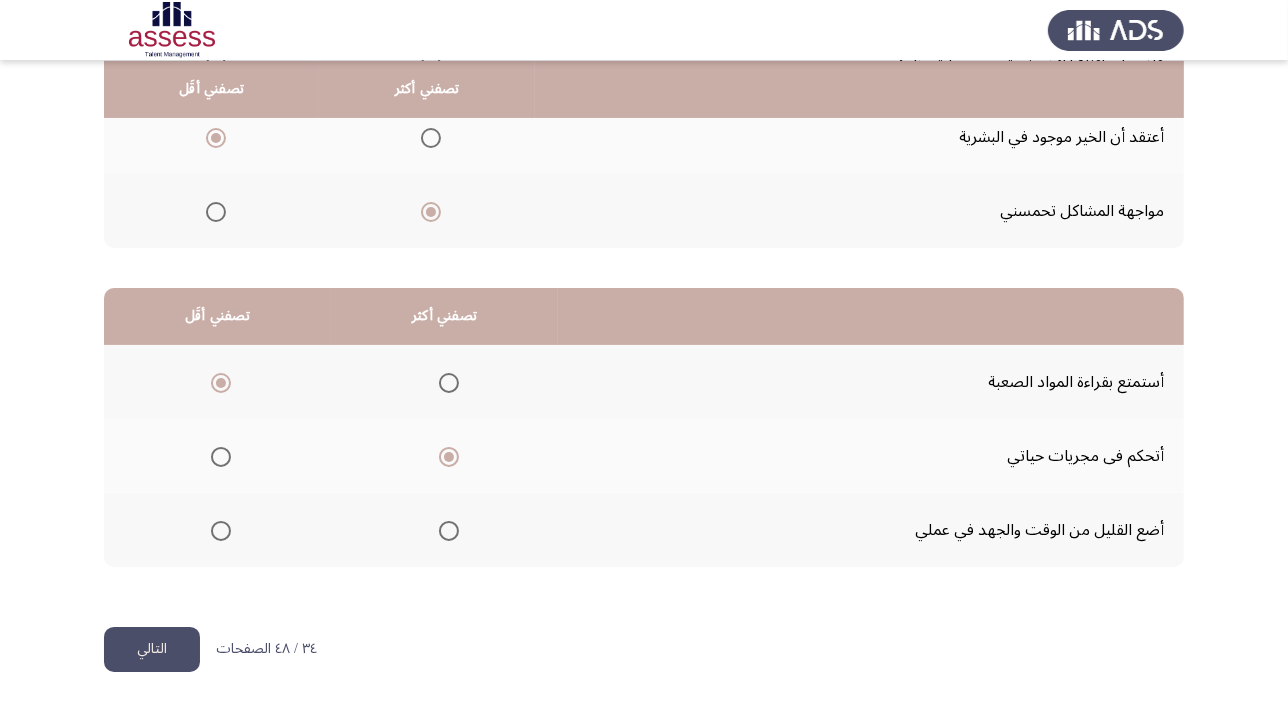 click on "التالي" 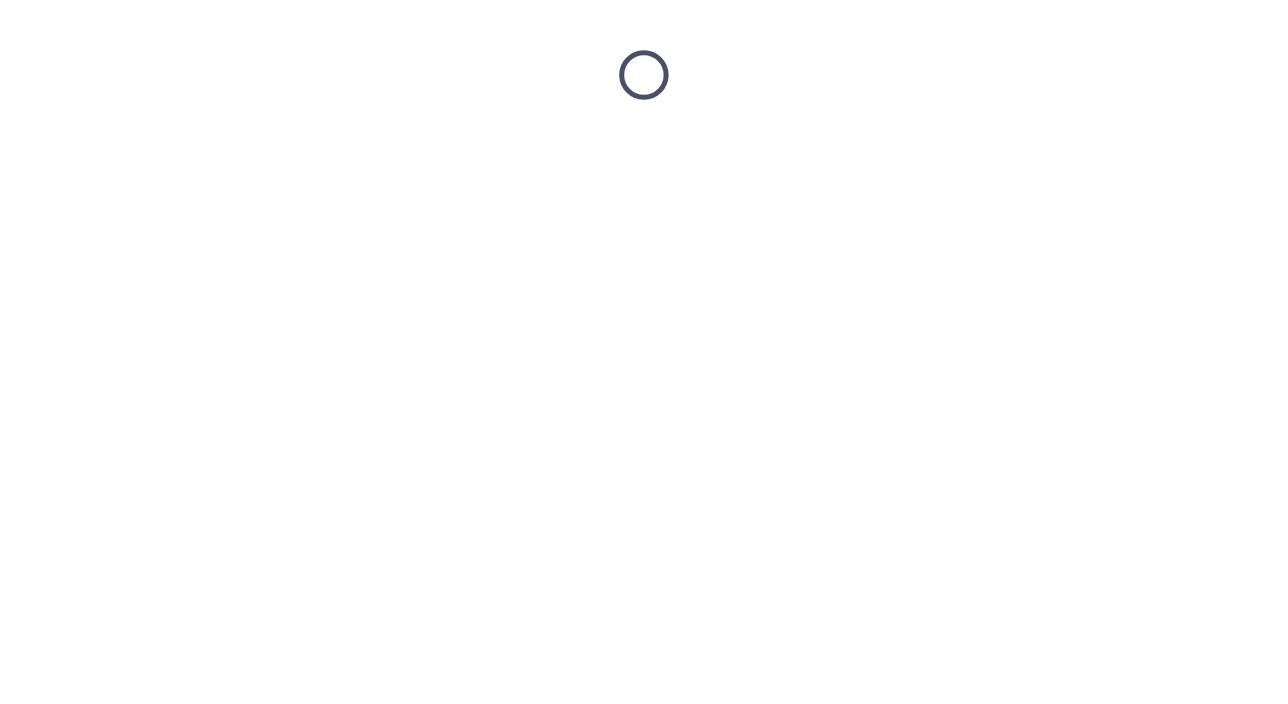 scroll, scrollTop: 0, scrollLeft: 0, axis: both 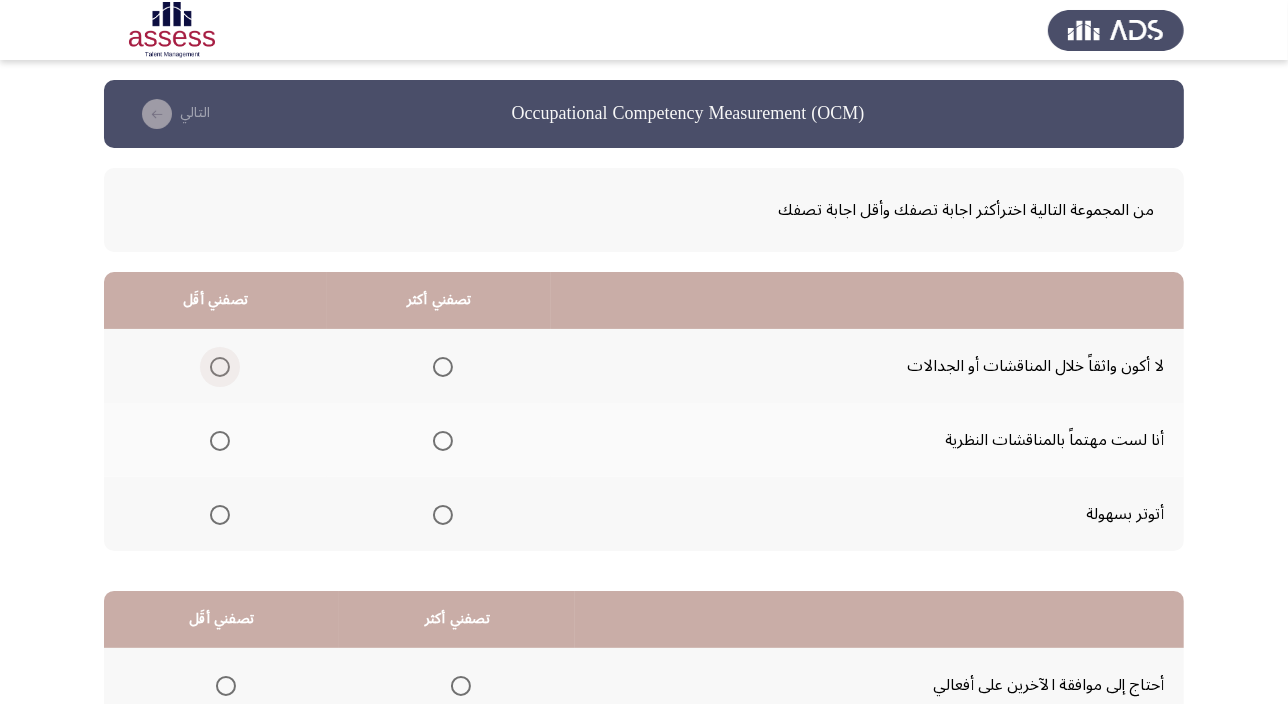 click at bounding box center (220, 367) 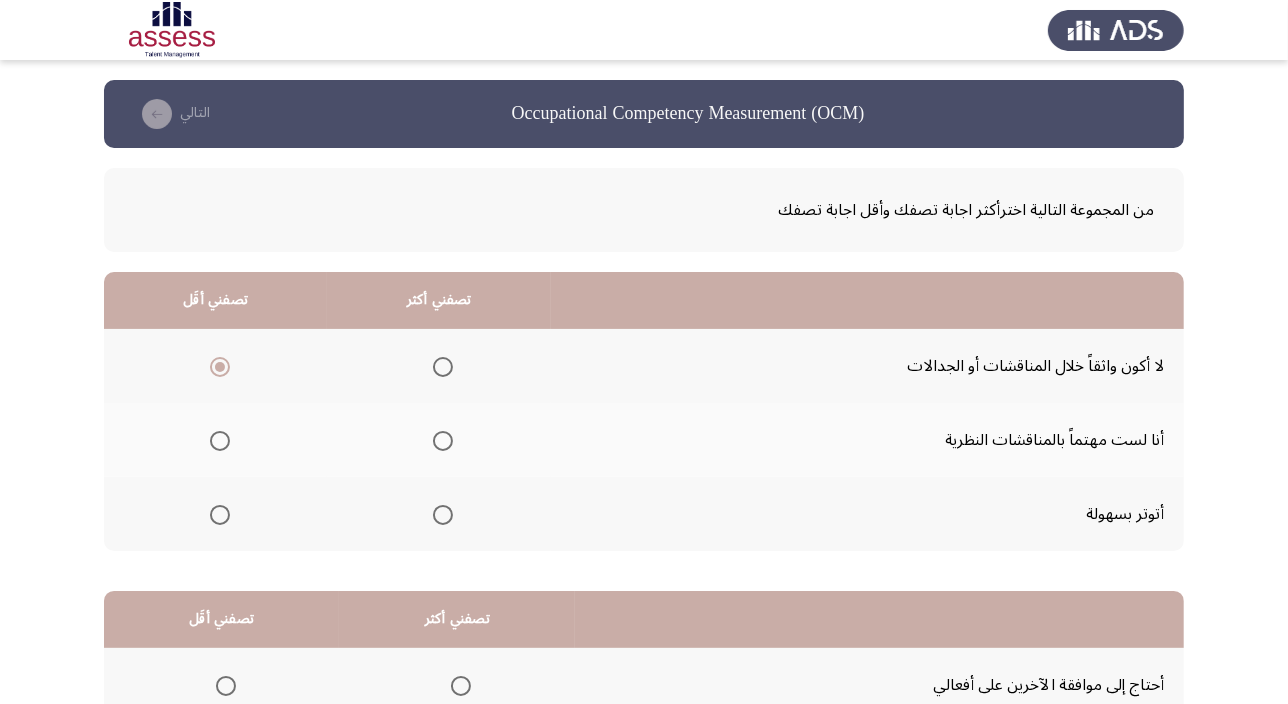 click at bounding box center [443, 441] 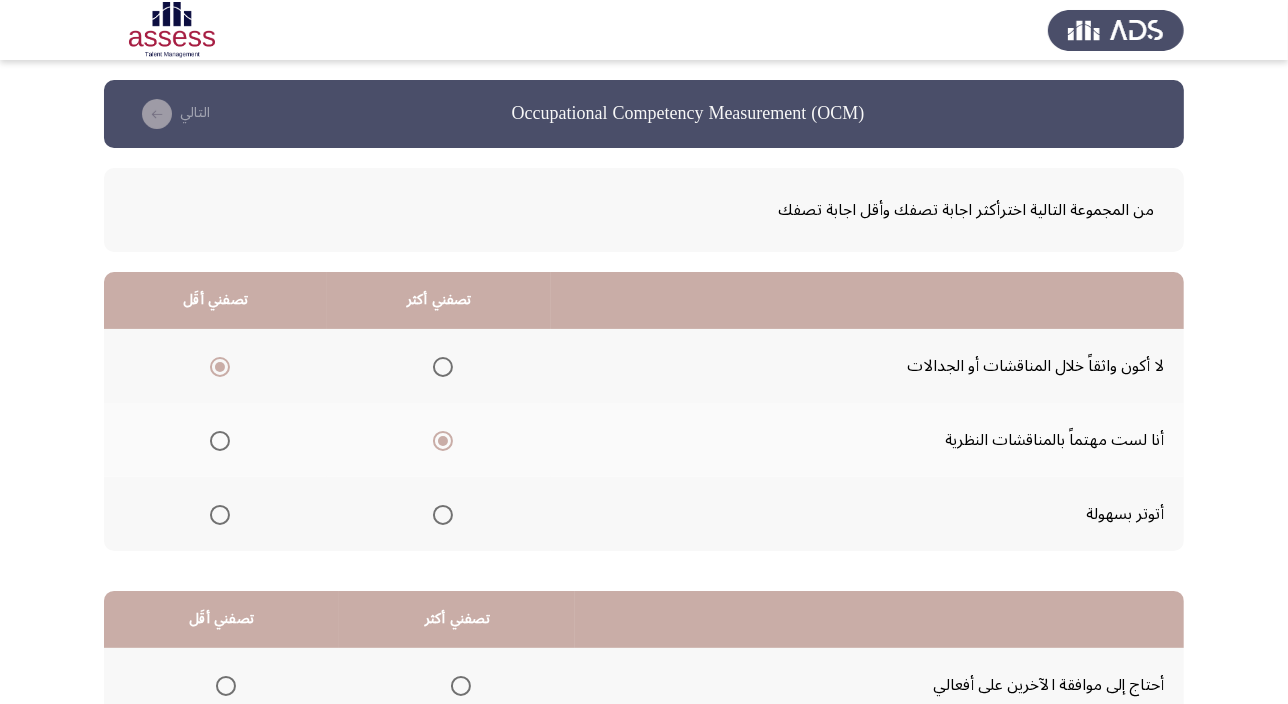 click 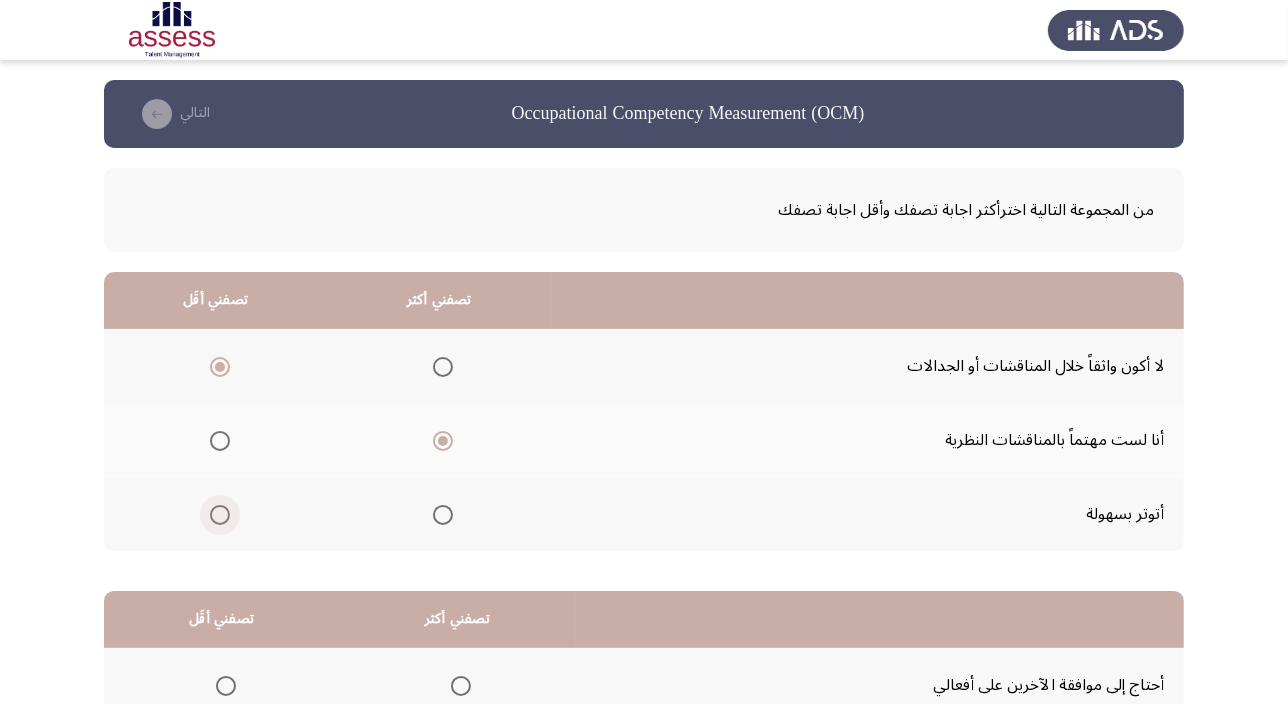 click at bounding box center (220, 515) 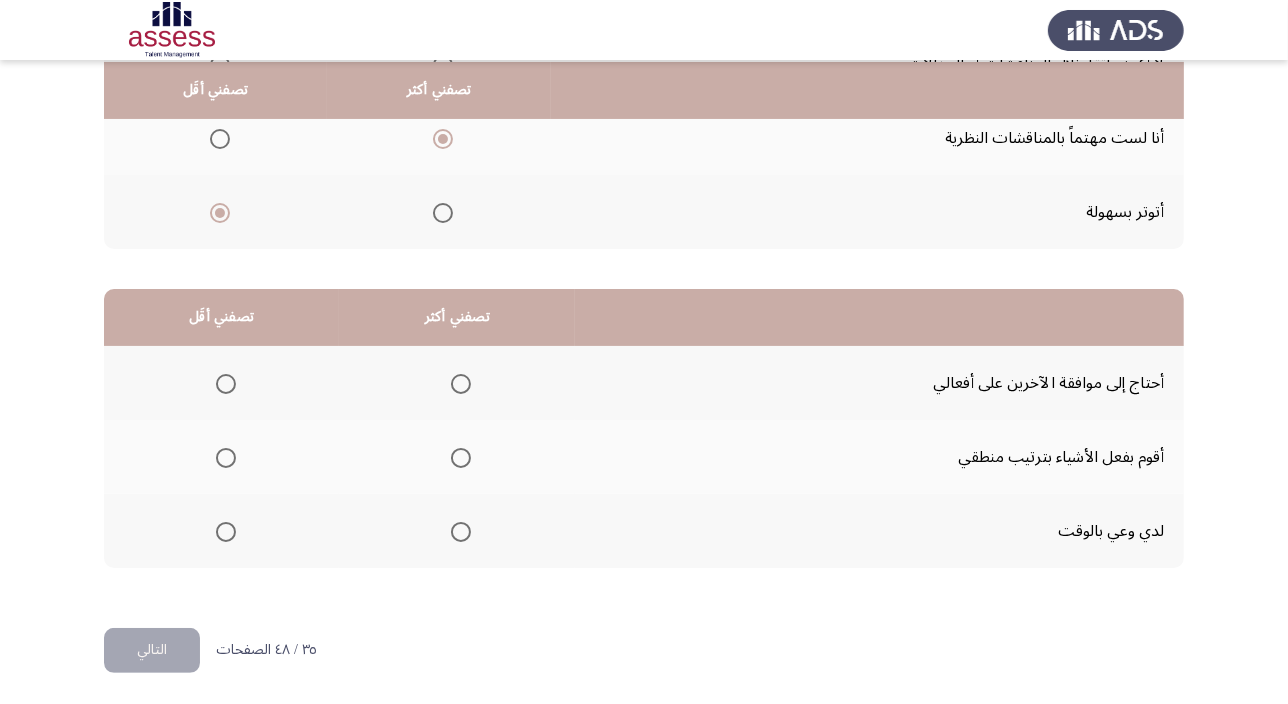 scroll, scrollTop: 303, scrollLeft: 0, axis: vertical 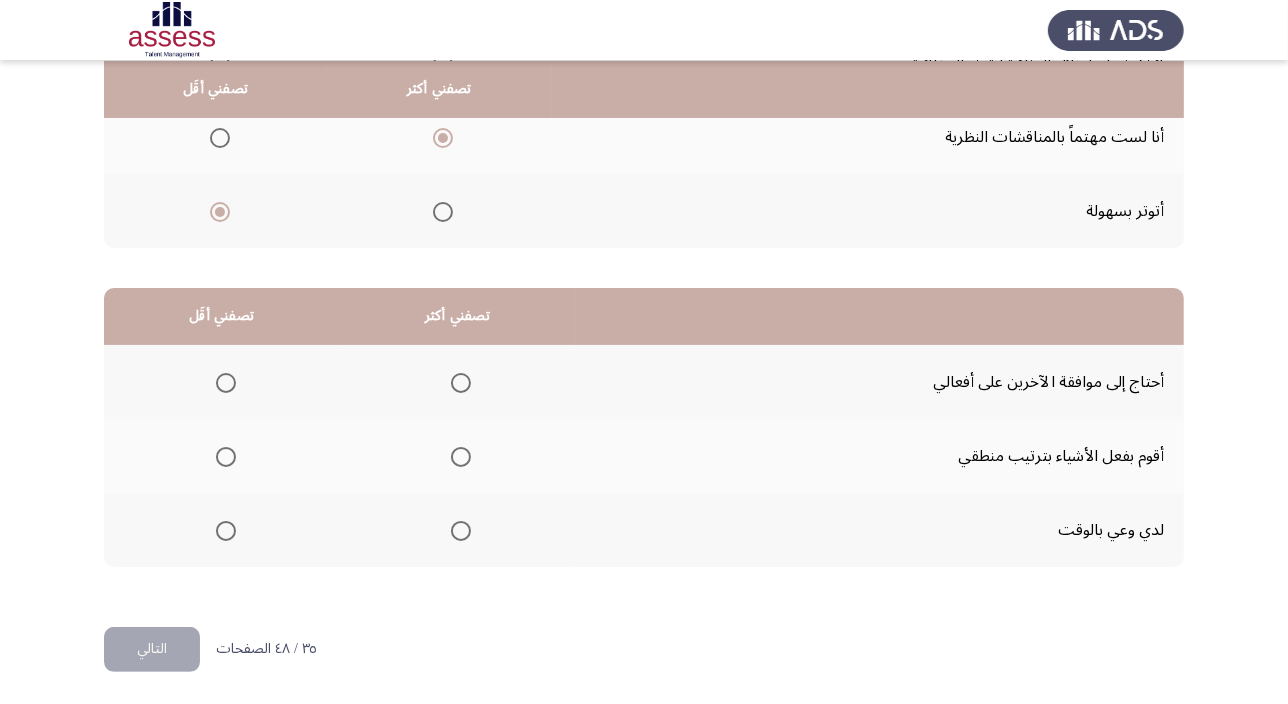 click at bounding box center [461, 457] 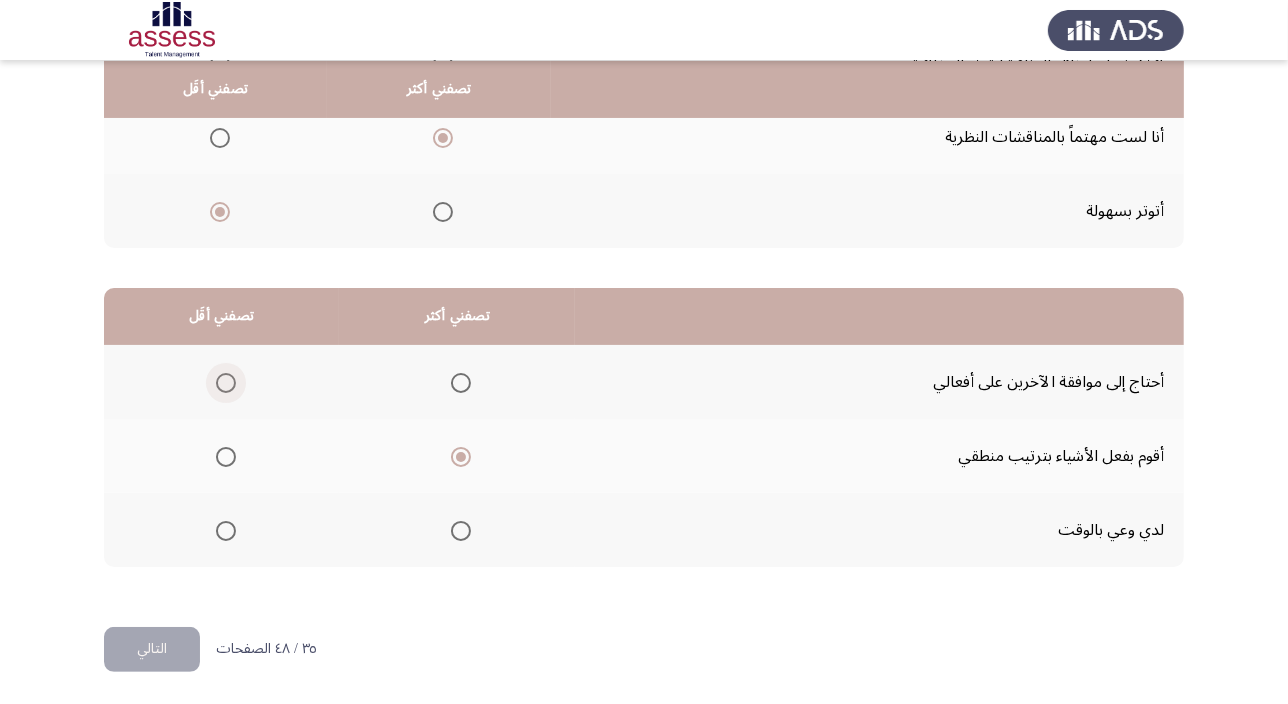 click at bounding box center (226, 383) 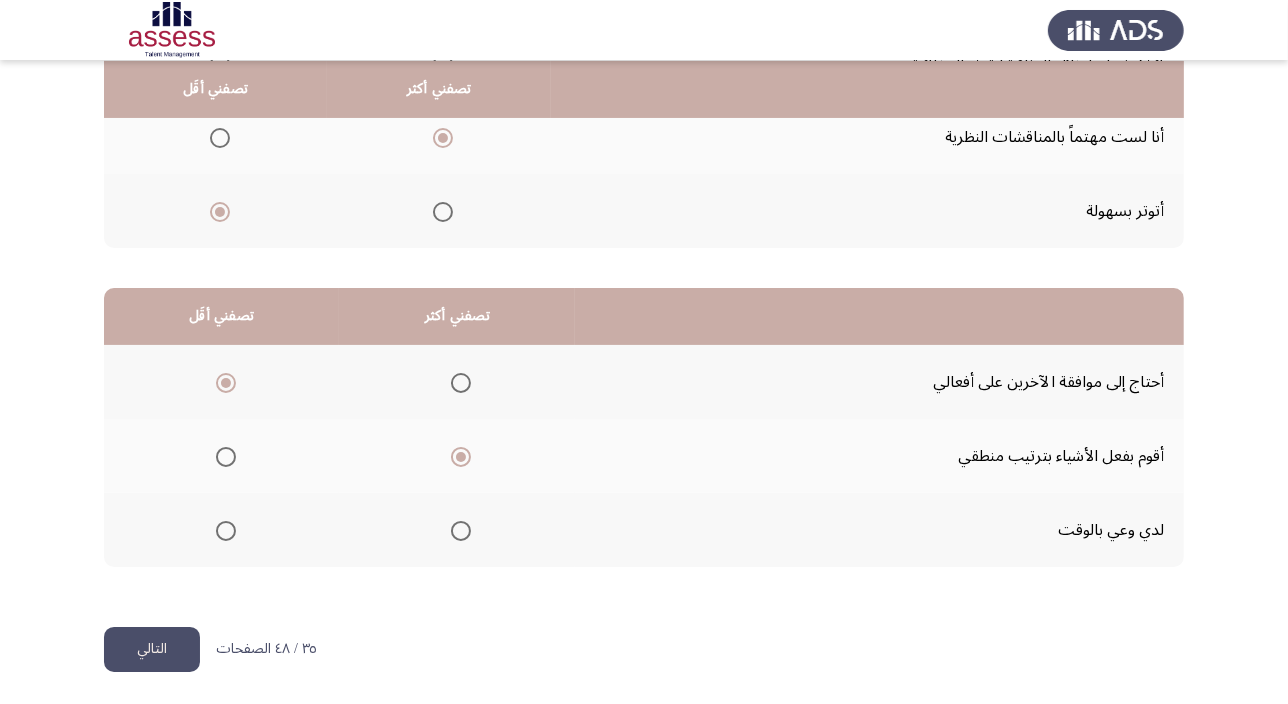 click on "التالي" 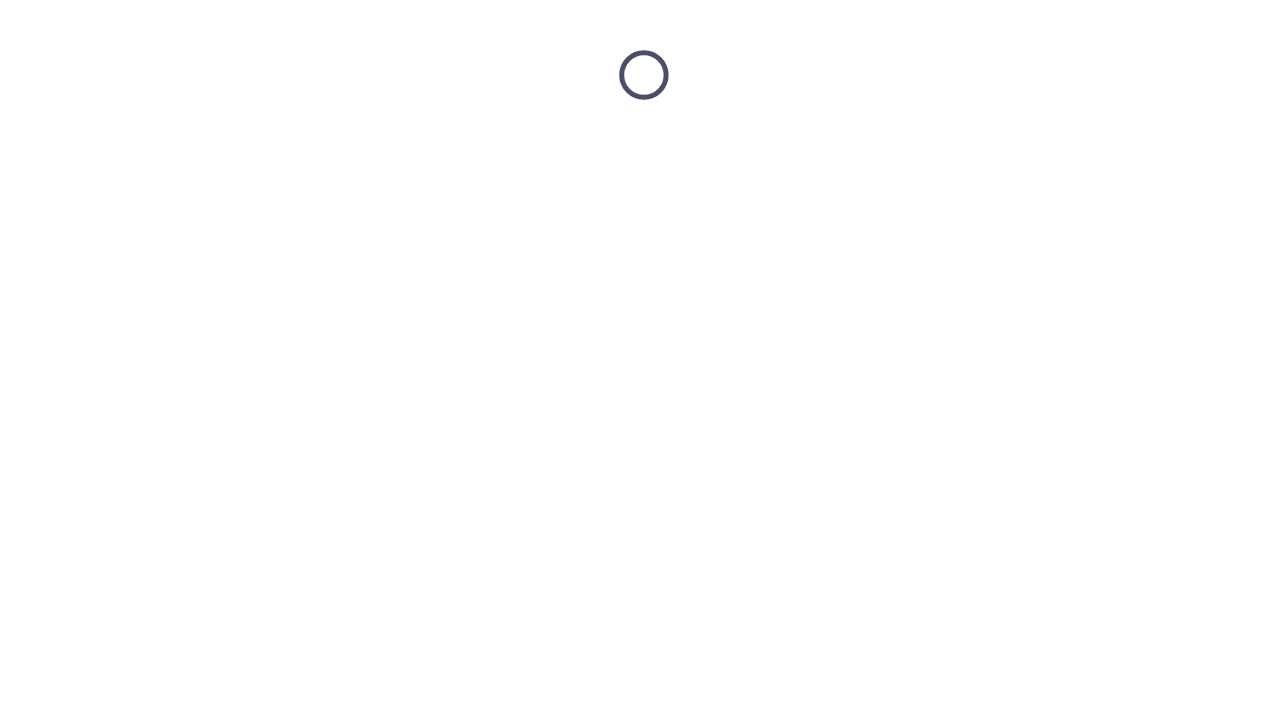scroll, scrollTop: 0, scrollLeft: 0, axis: both 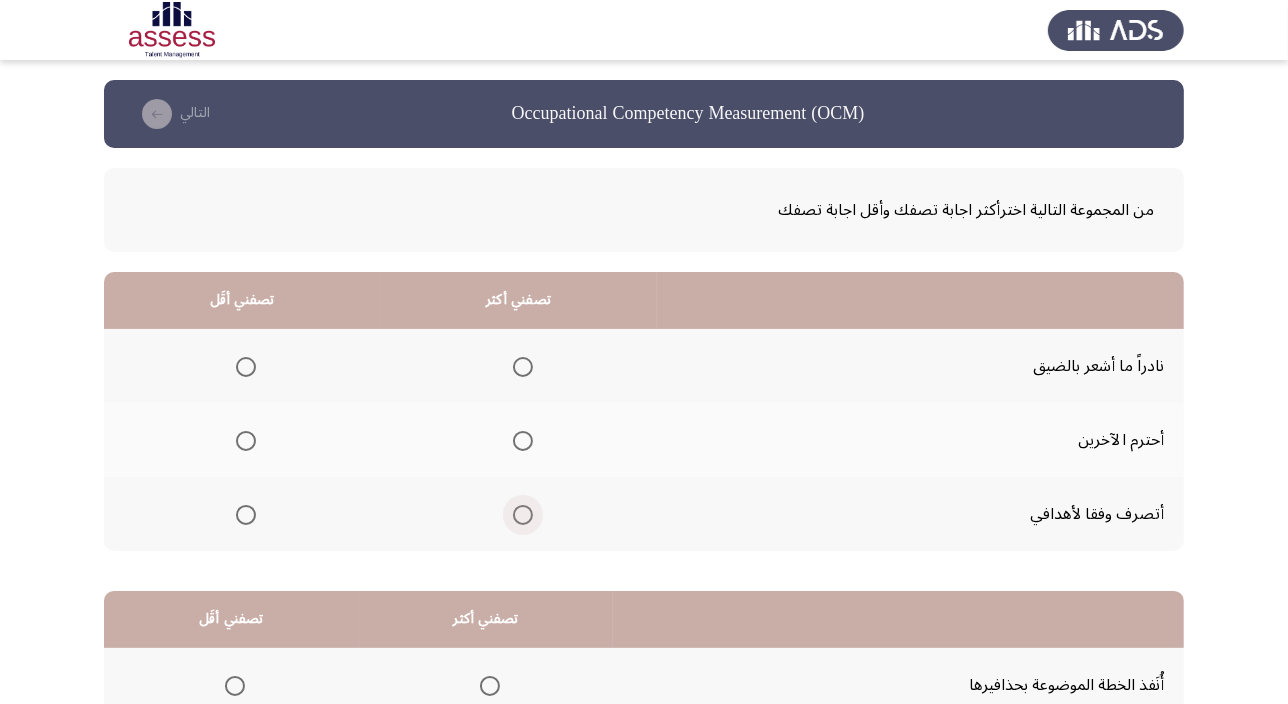 click at bounding box center [523, 515] 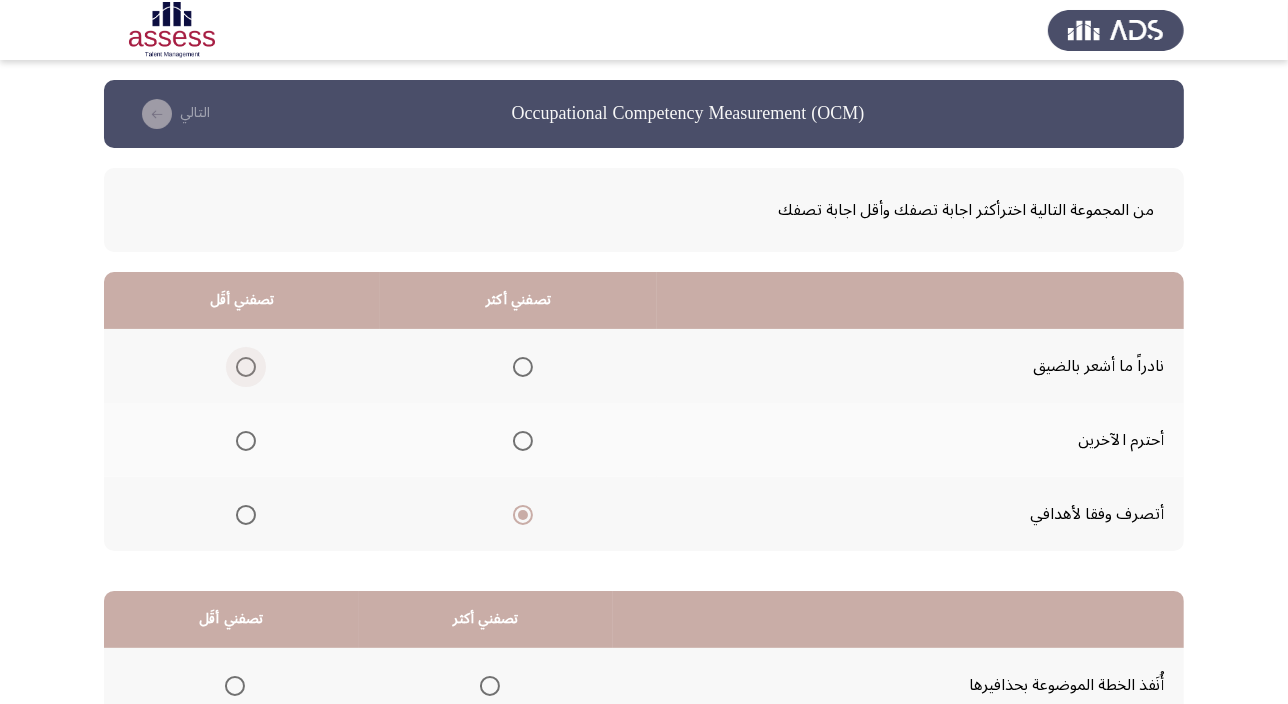 click at bounding box center (246, 367) 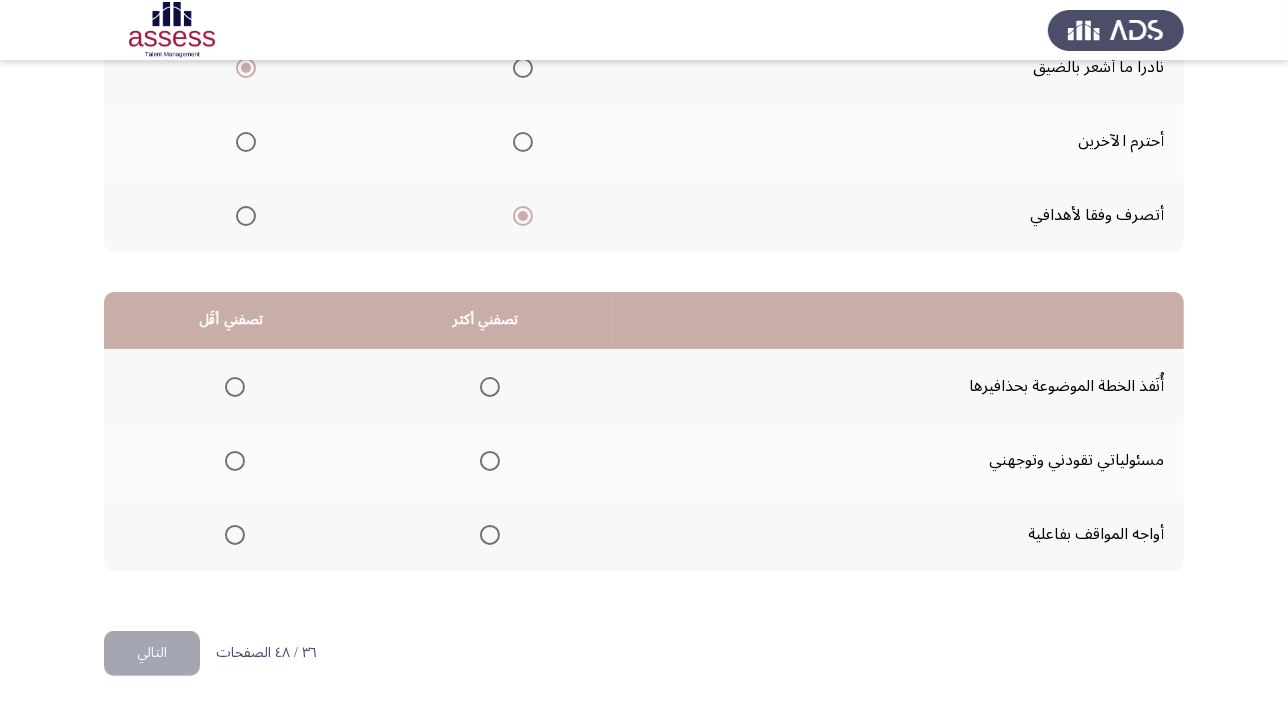 scroll, scrollTop: 303, scrollLeft: 0, axis: vertical 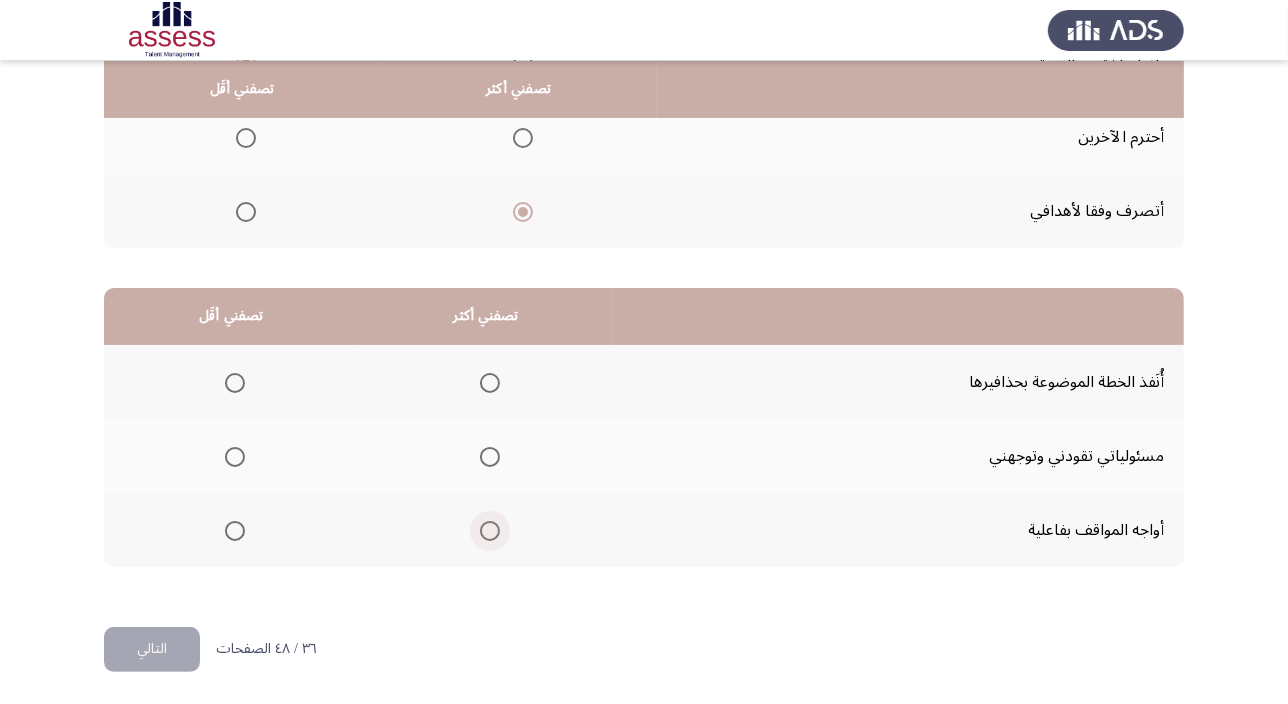 click at bounding box center [490, 531] 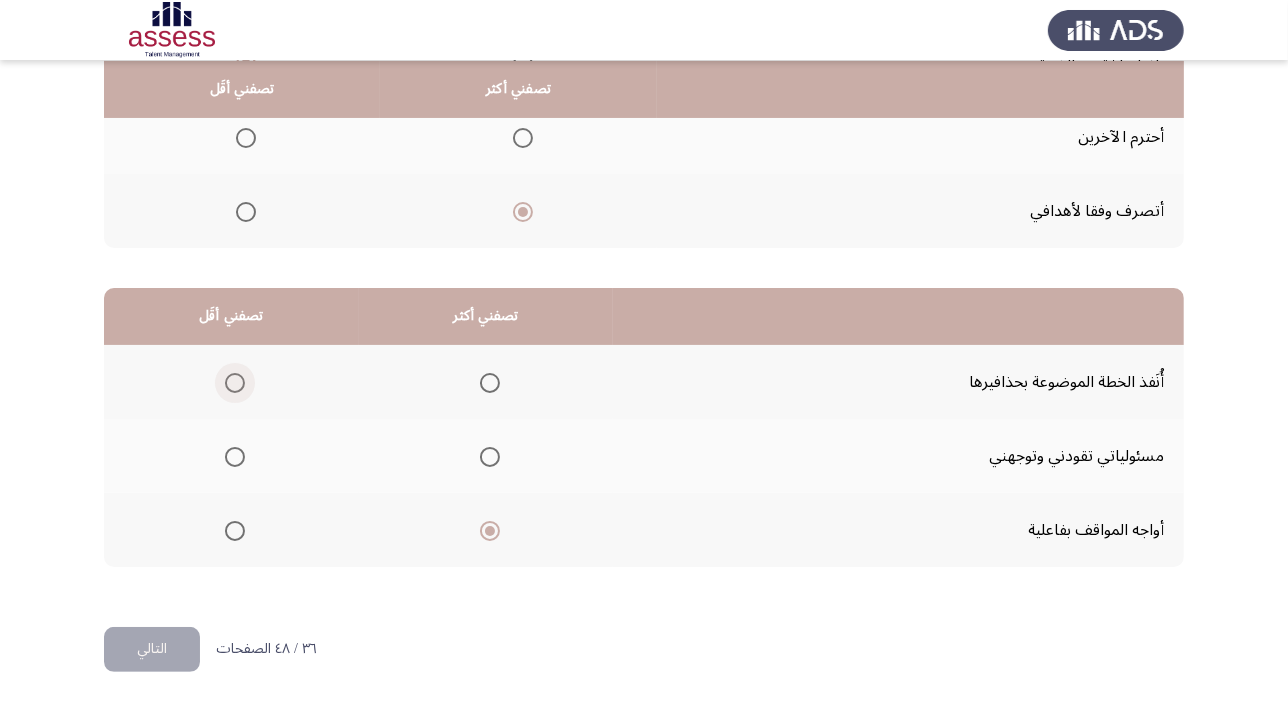 click at bounding box center [235, 383] 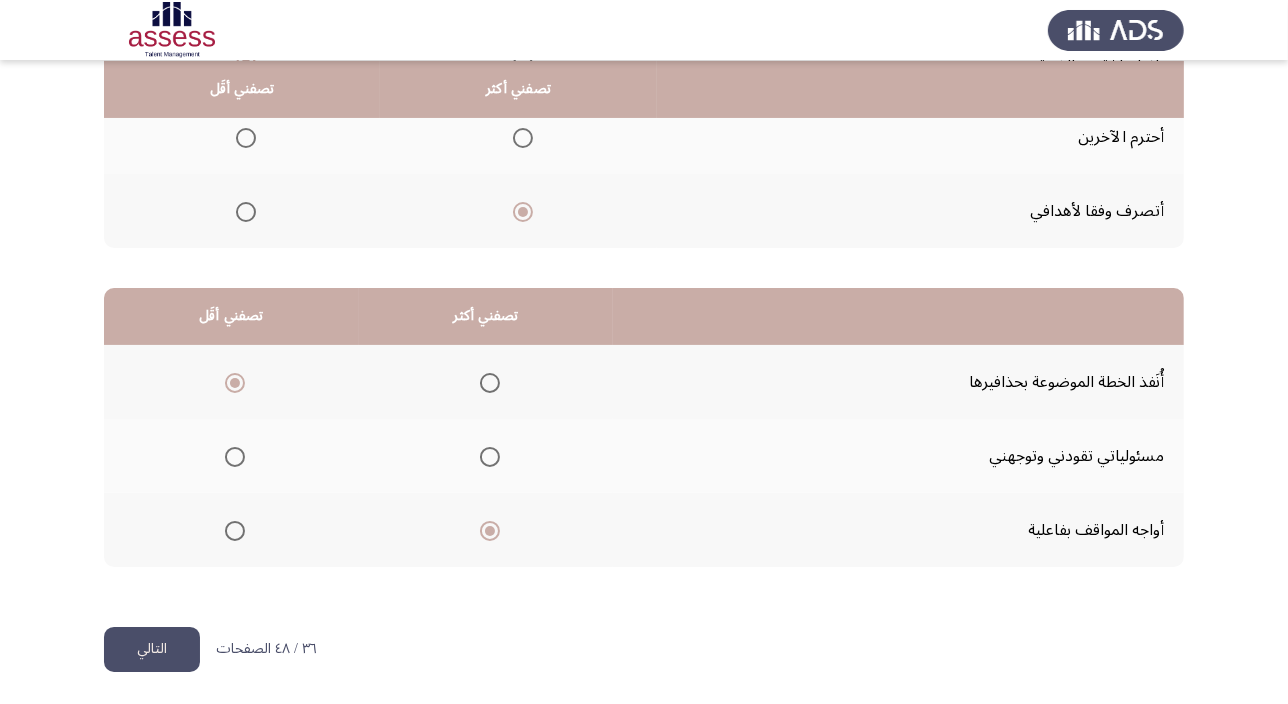 click on "التالي" 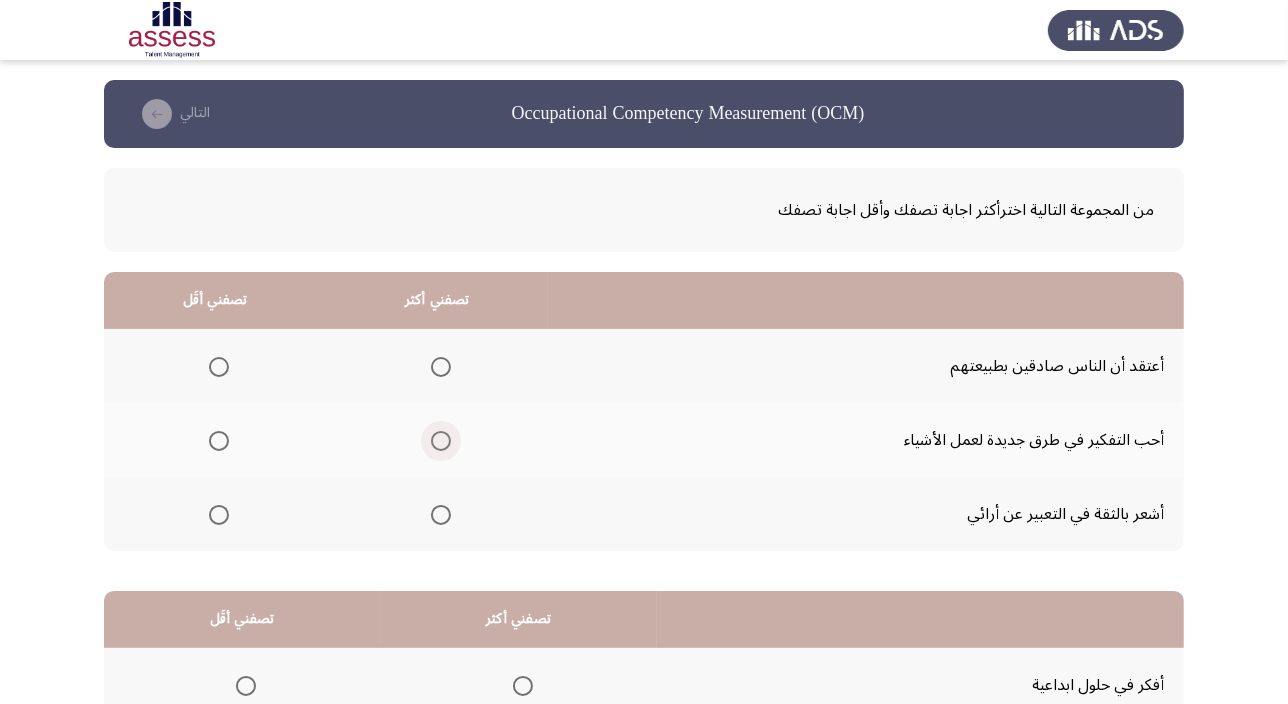 click at bounding box center [441, 441] 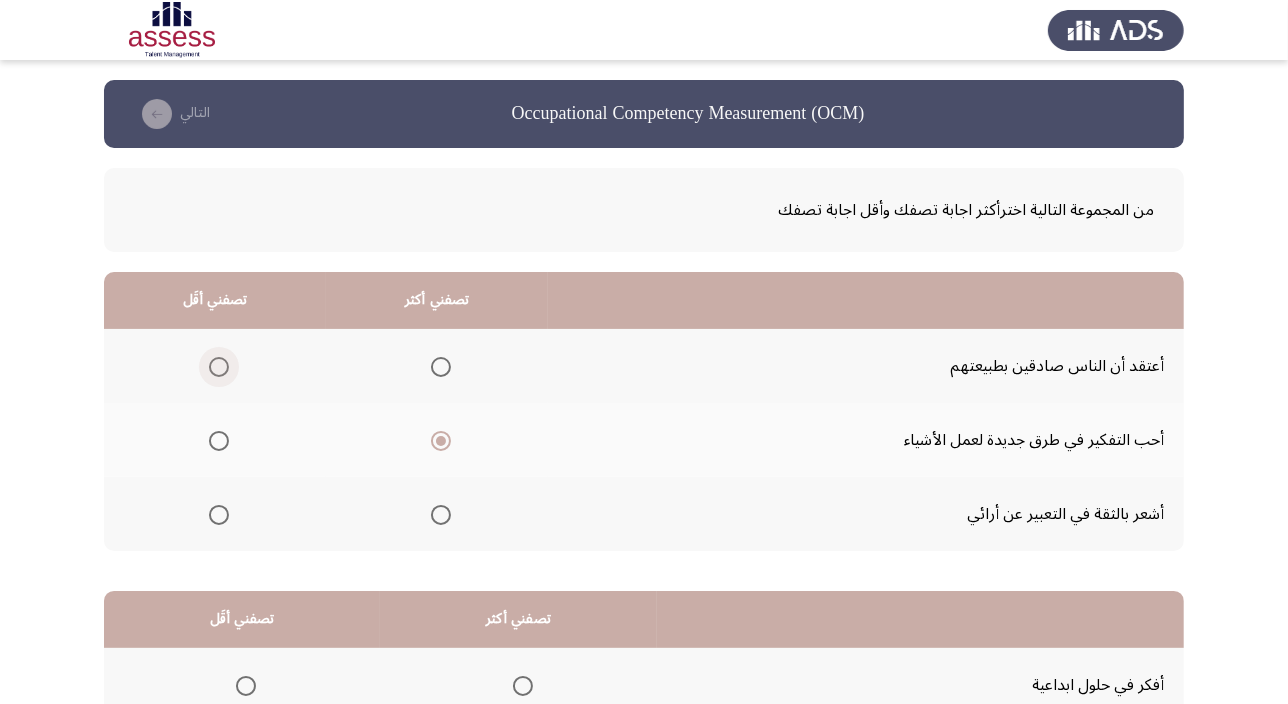 click at bounding box center (219, 367) 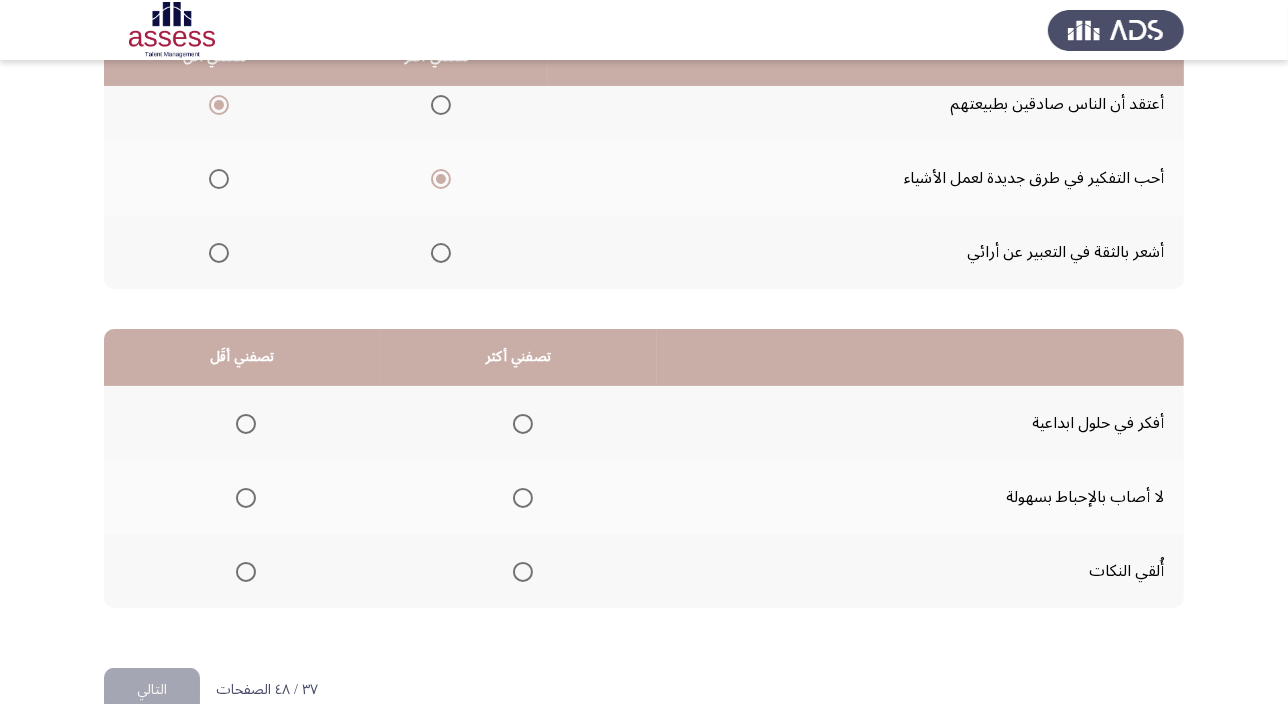 scroll, scrollTop: 303, scrollLeft: 0, axis: vertical 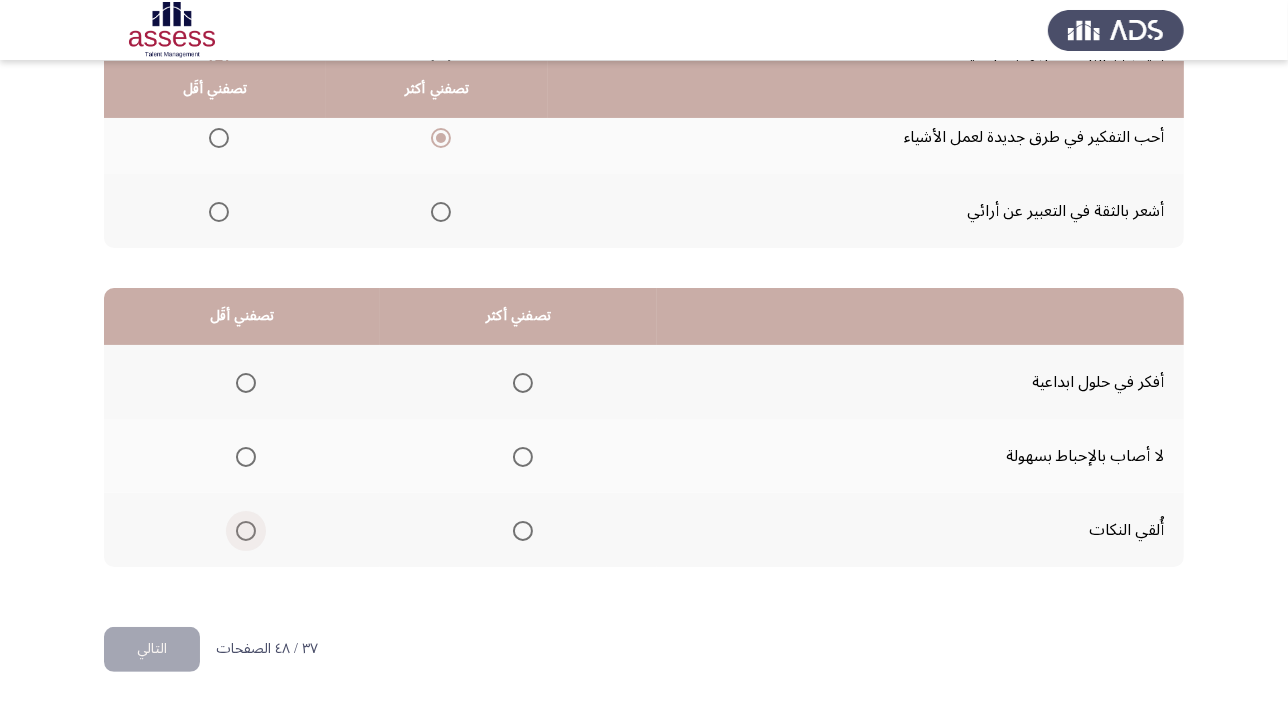click at bounding box center [246, 531] 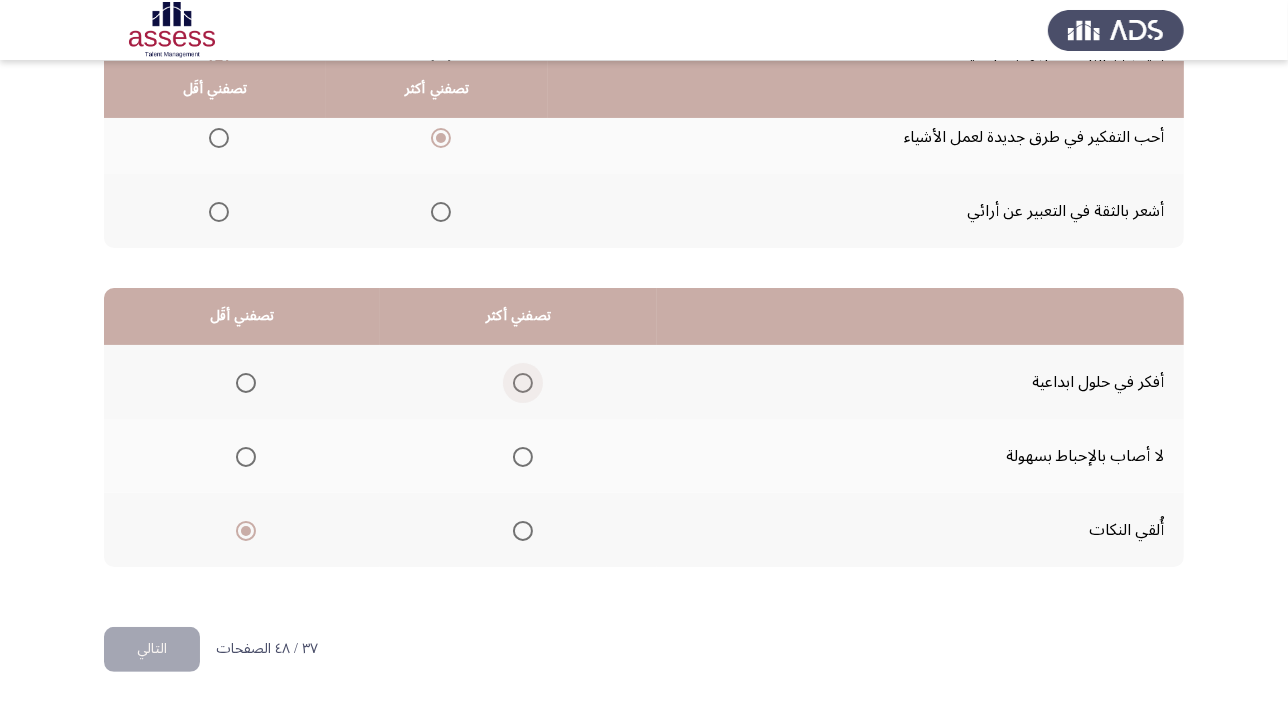 click at bounding box center (523, 383) 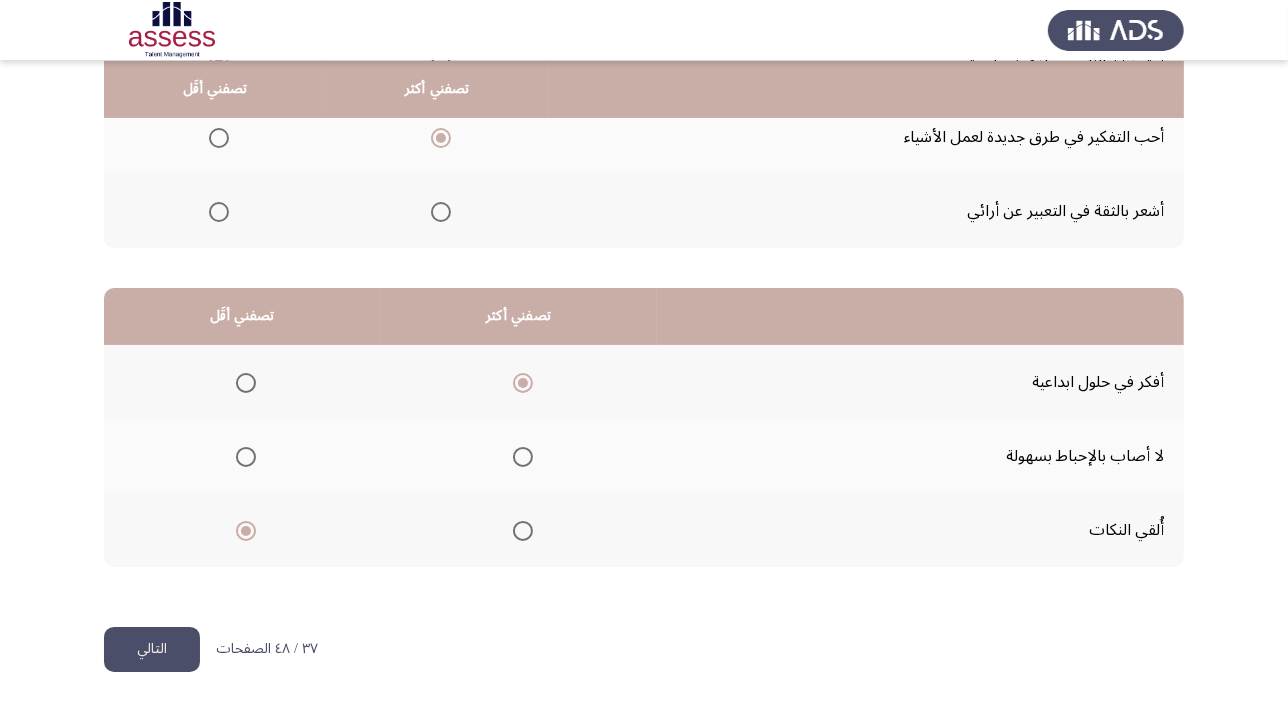 click on "التالي" 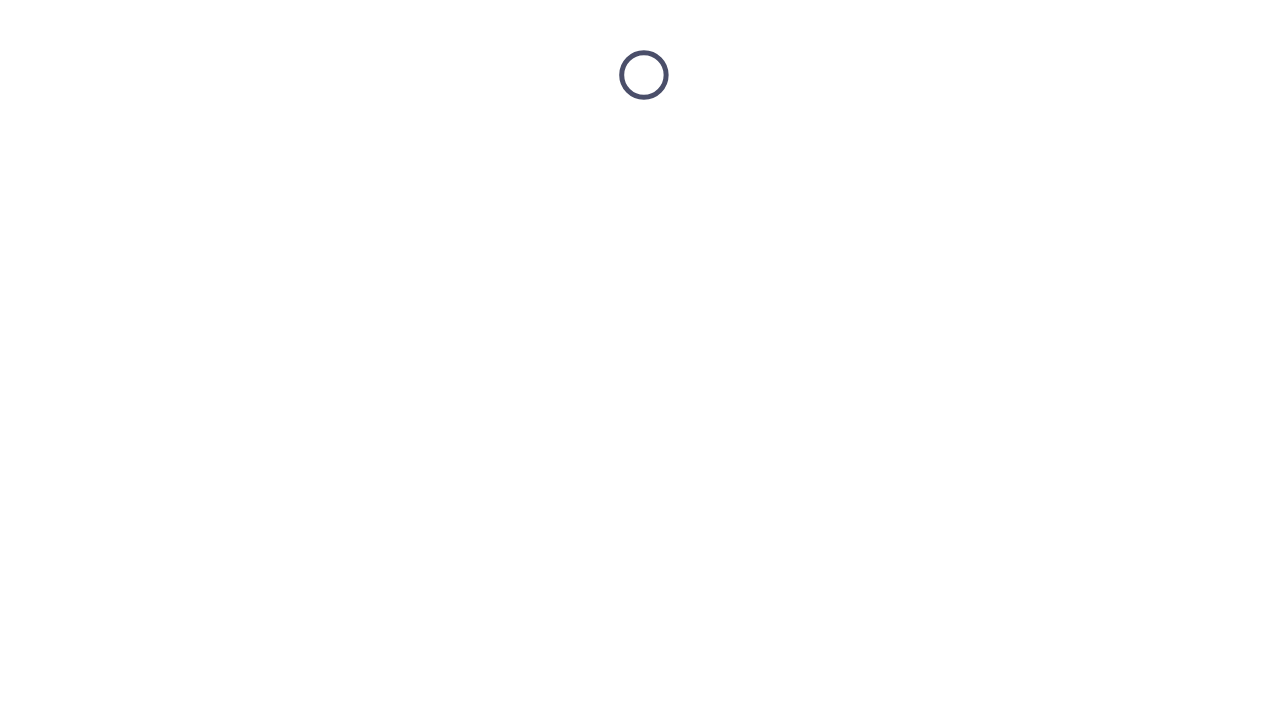 scroll, scrollTop: 0, scrollLeft: 0, axis: both 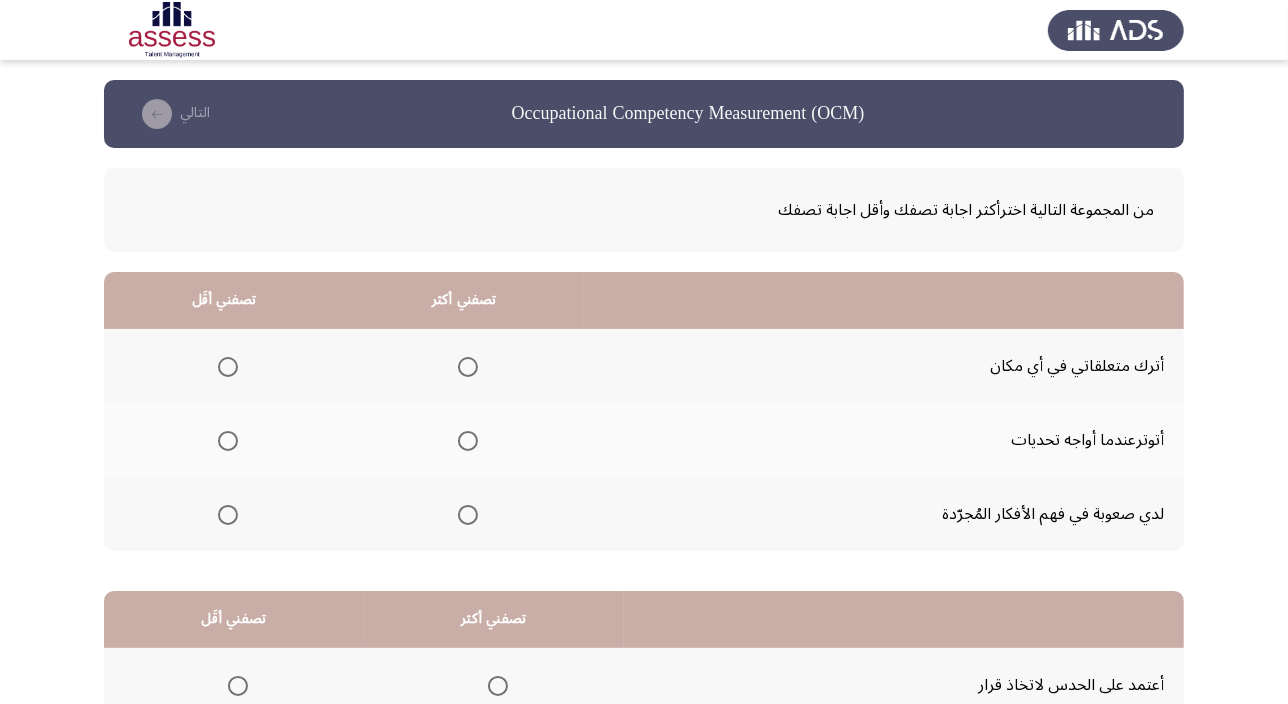 click at bounding box center (228, 367) 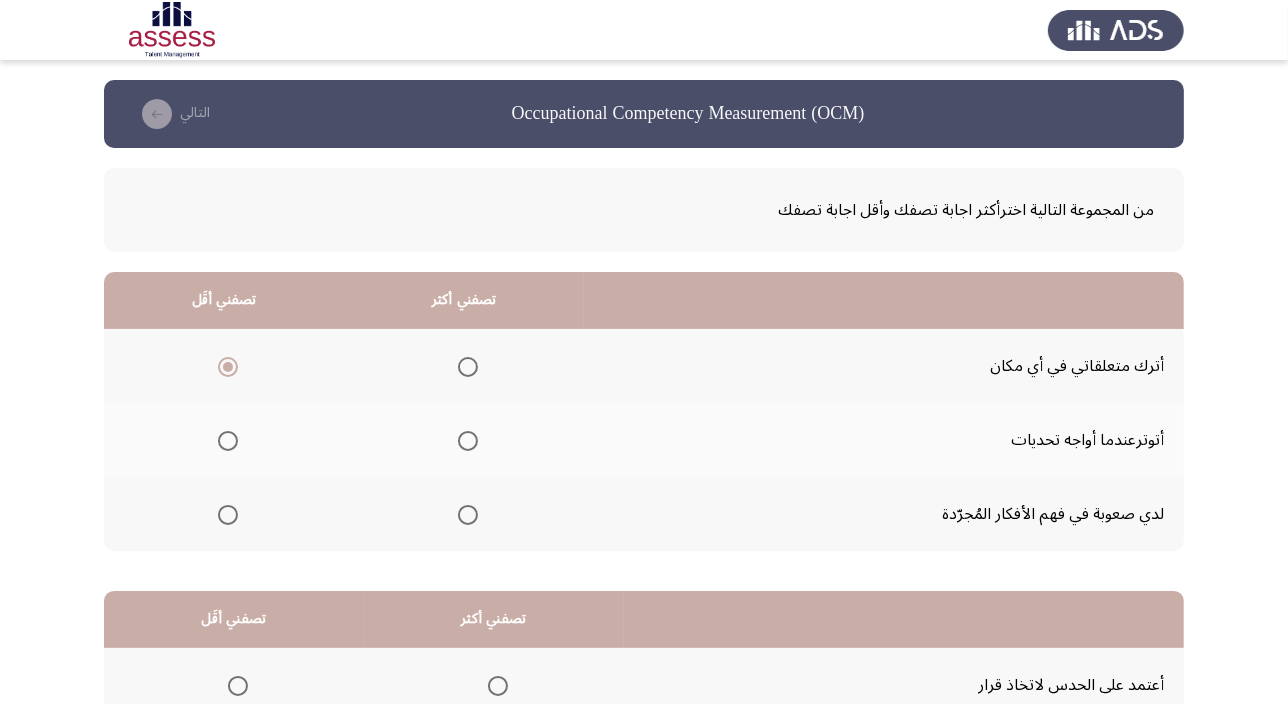 click at bounding box center [468, 515] 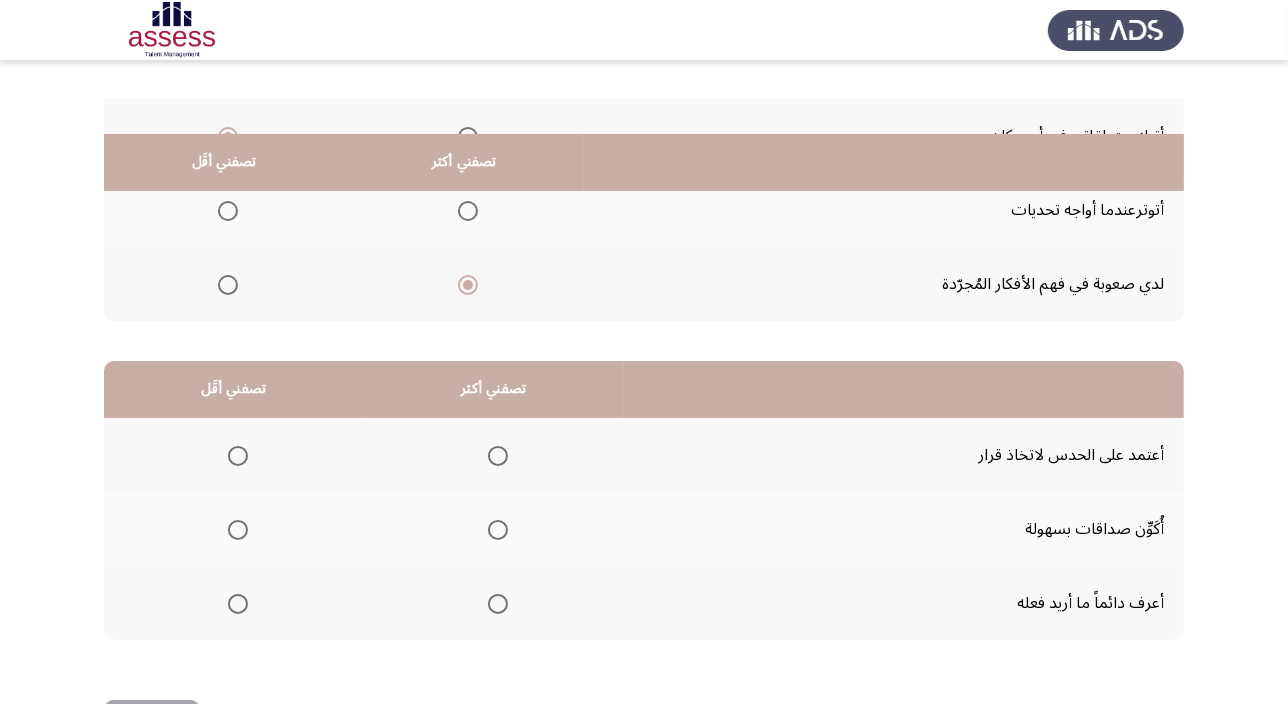 scroll, scrollTop: 303, scrollLeft: 0, axis: vertical 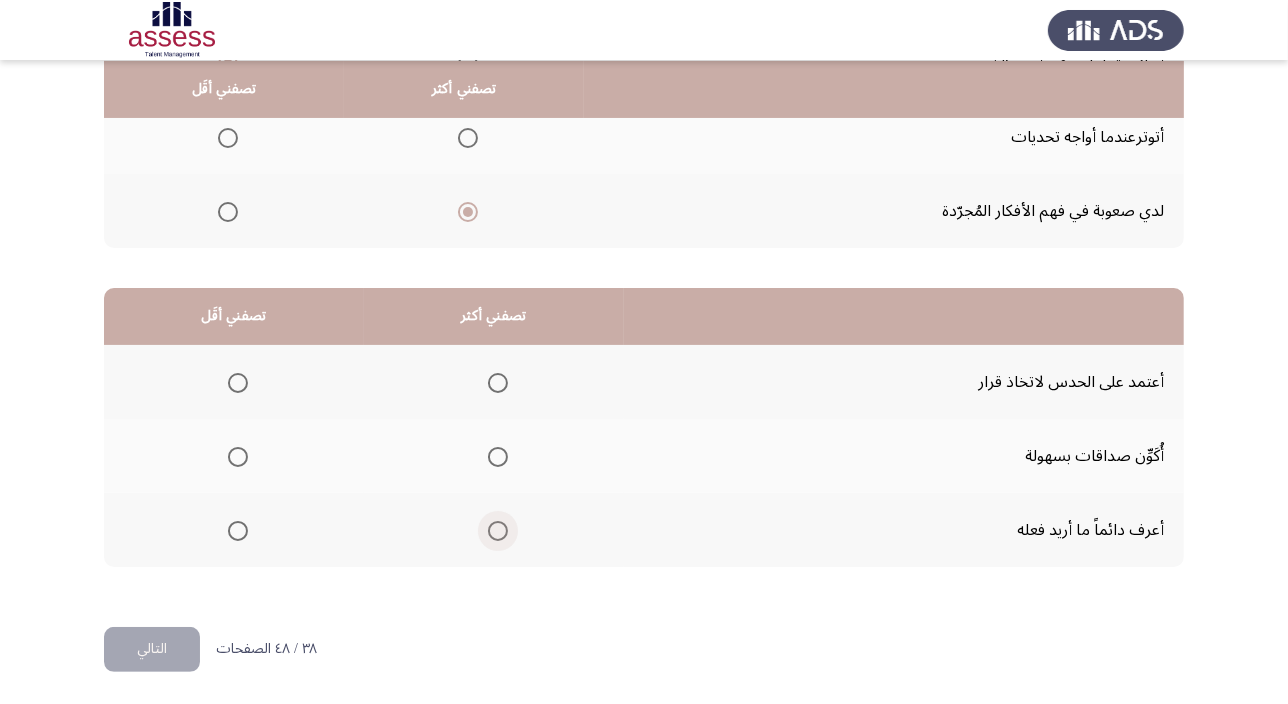 click at bounding box center (498, 531) 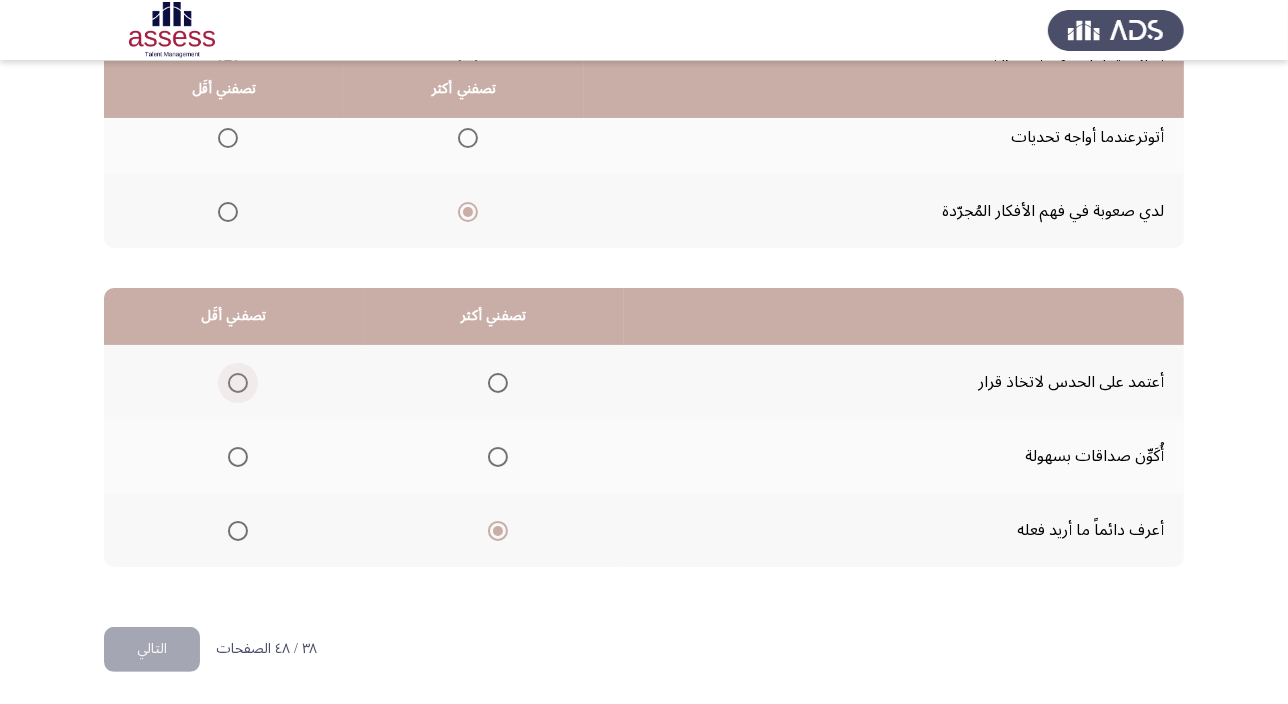 click at bounding box center (238, 383) 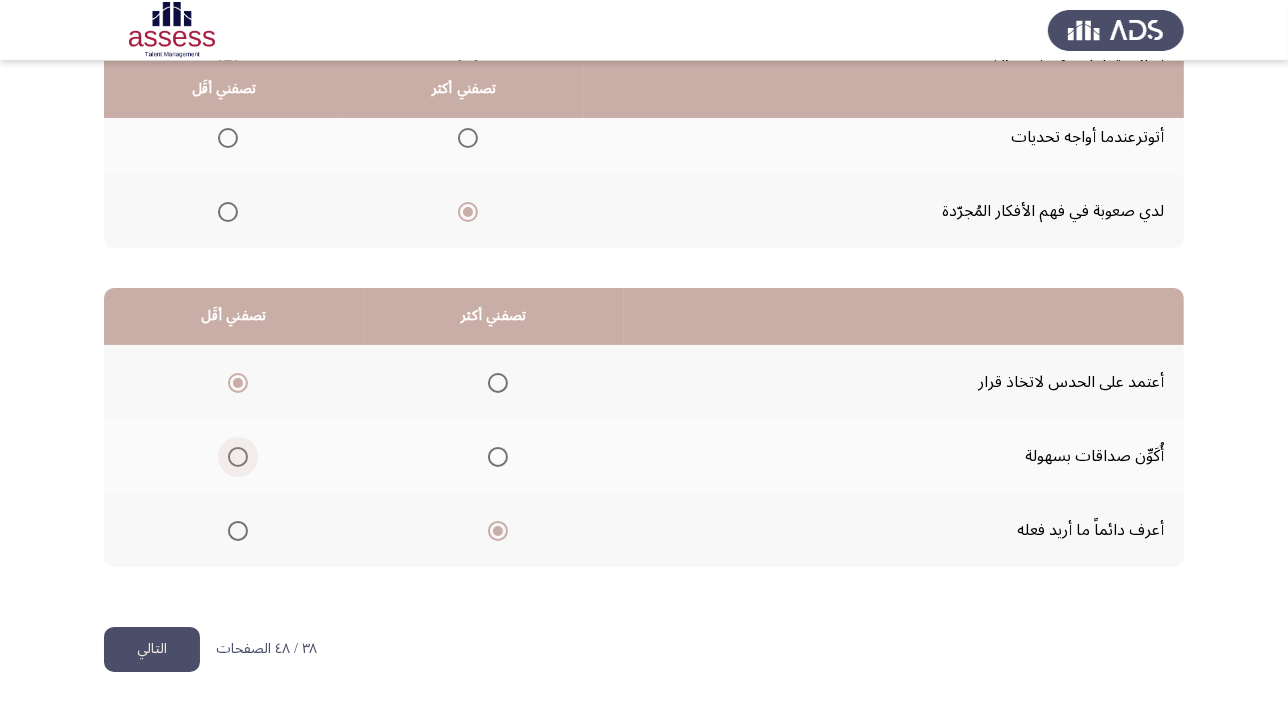 click at bounding box center (238, 457) 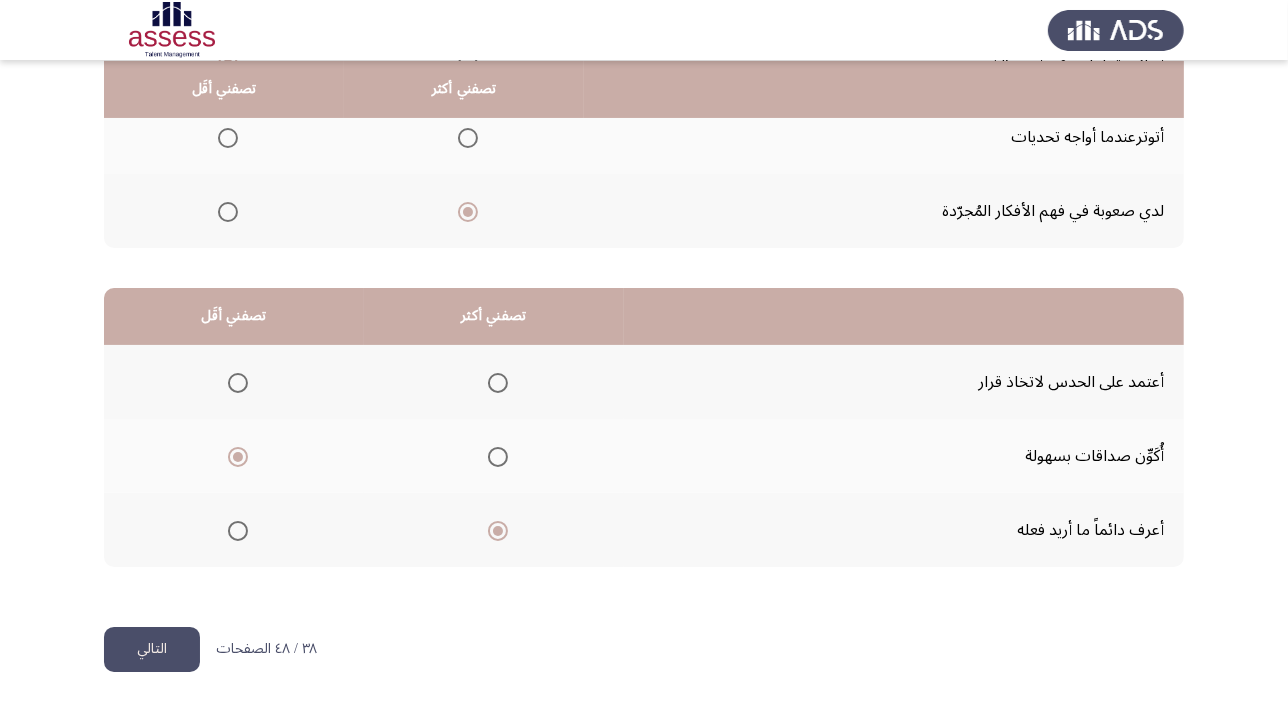 click on "التالي" 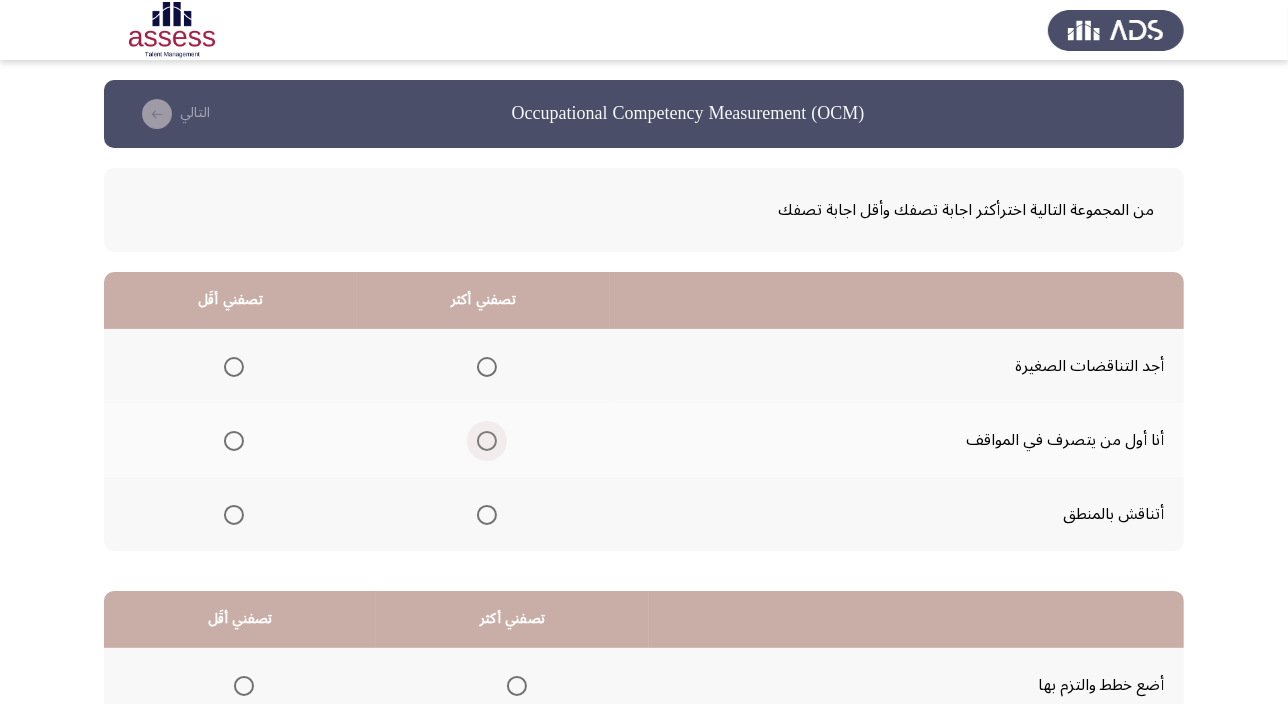 click at bounding box center (487, 441) 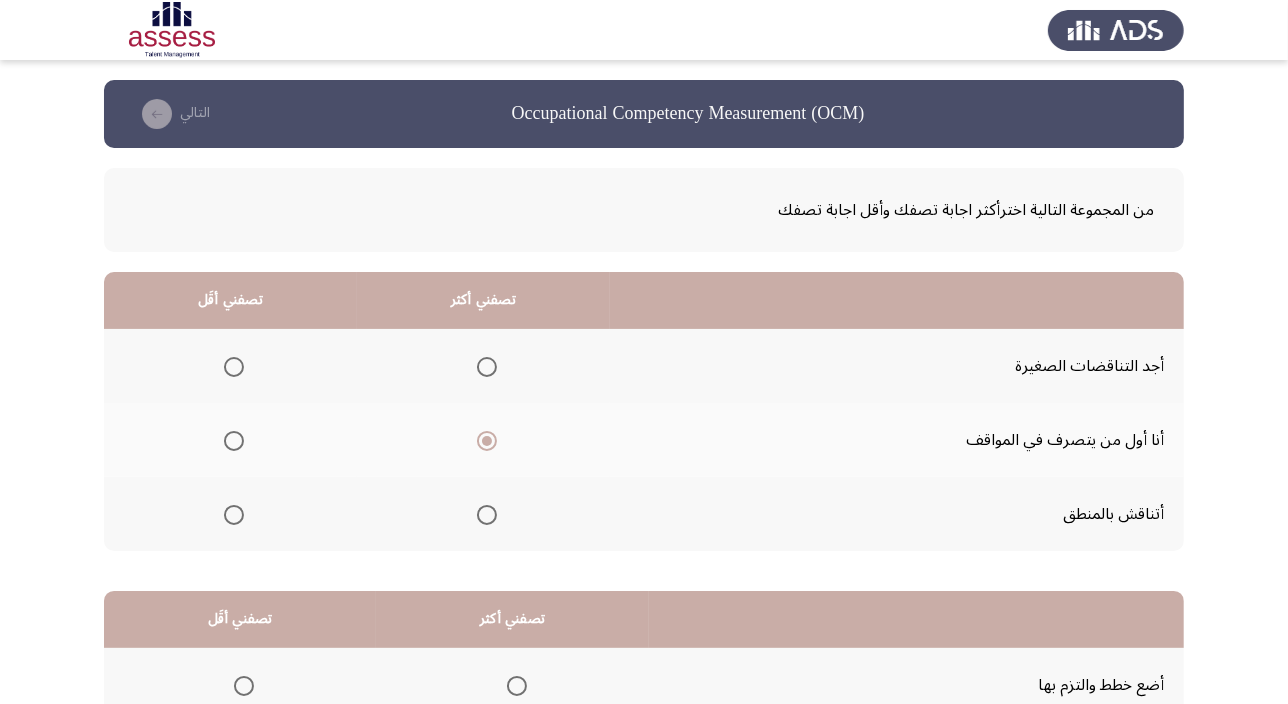 click at bounding box center [234, 367] 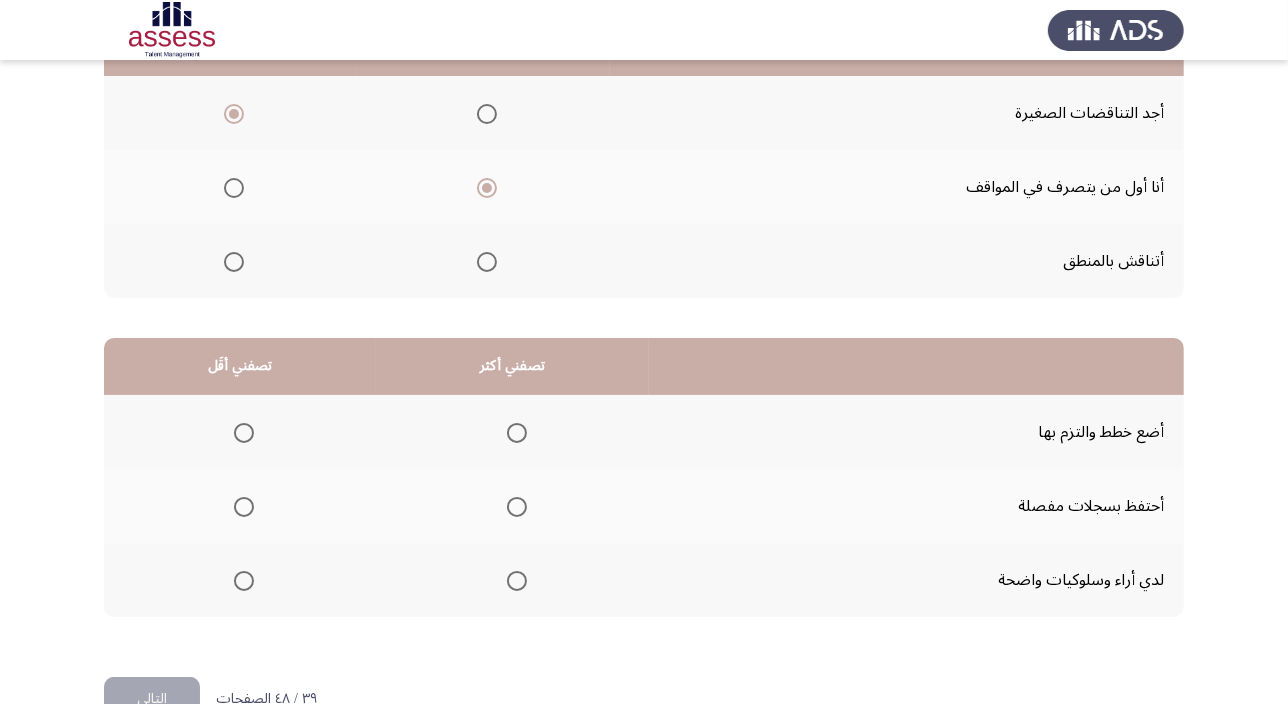 scroll, scrollTop: 303, scrollLeft: 0, axis: vertical 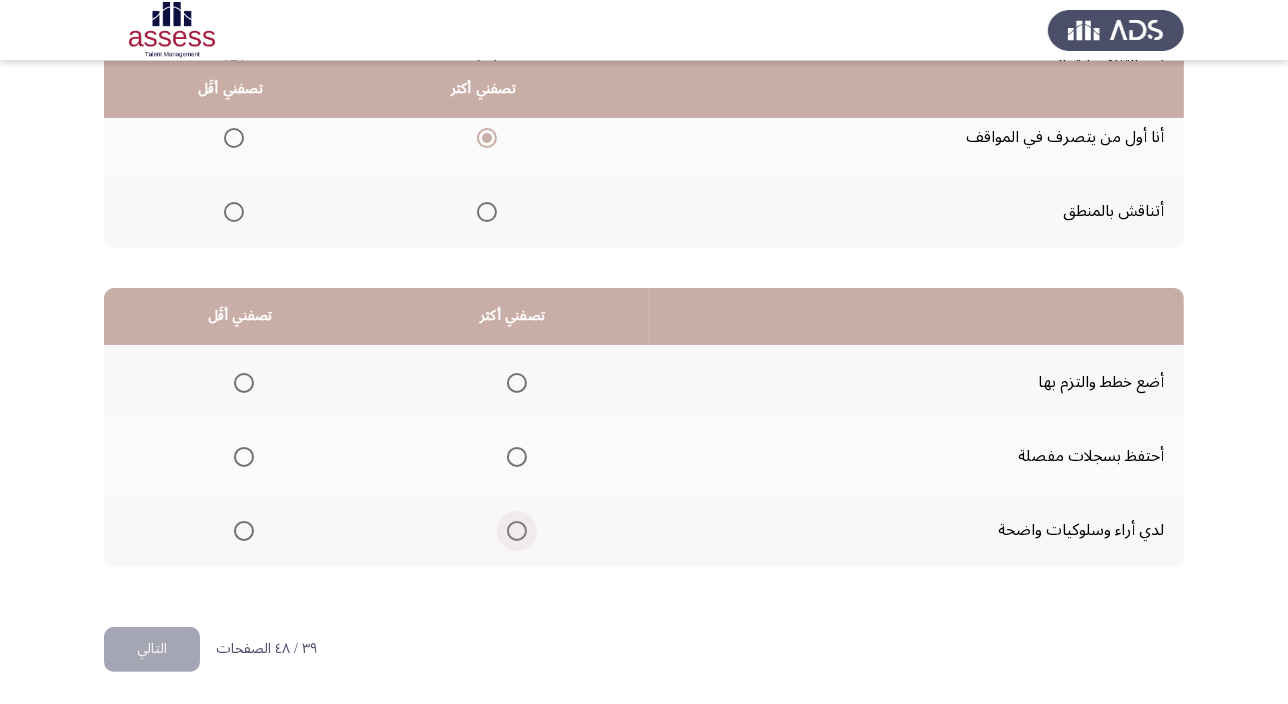 click at bounding box center (517, 531) 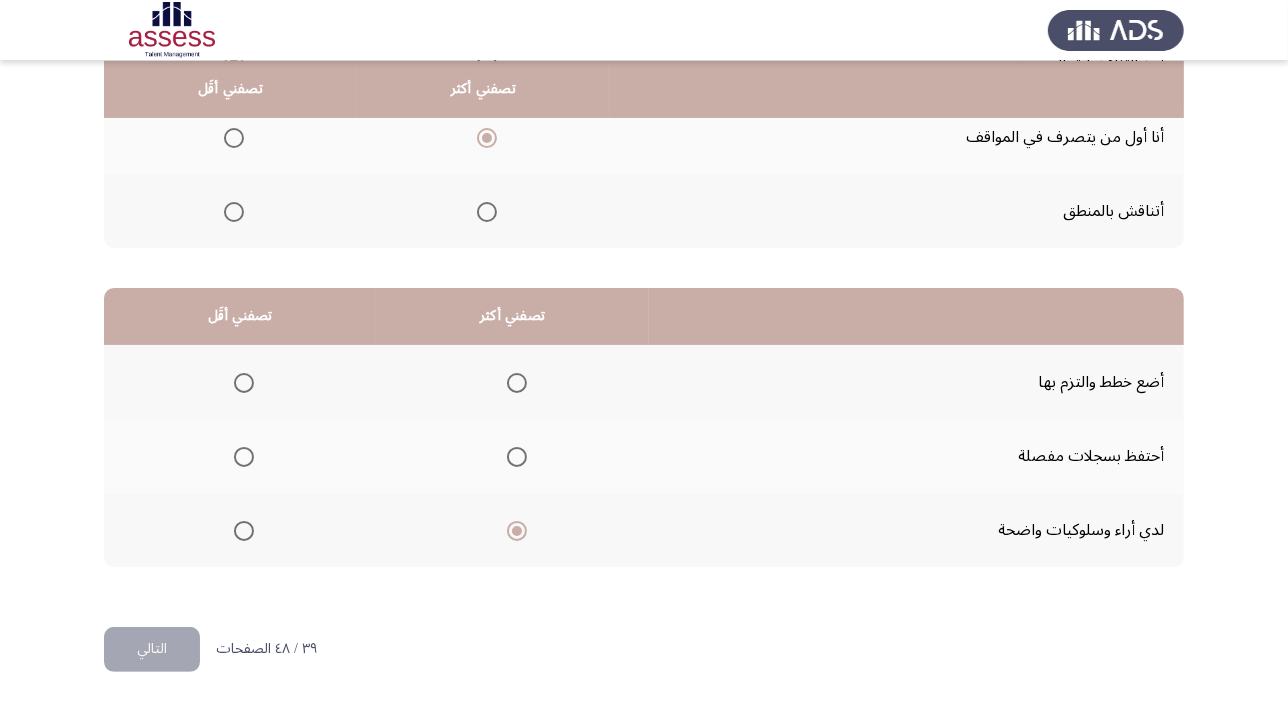 click at bounding box center [244, 457] 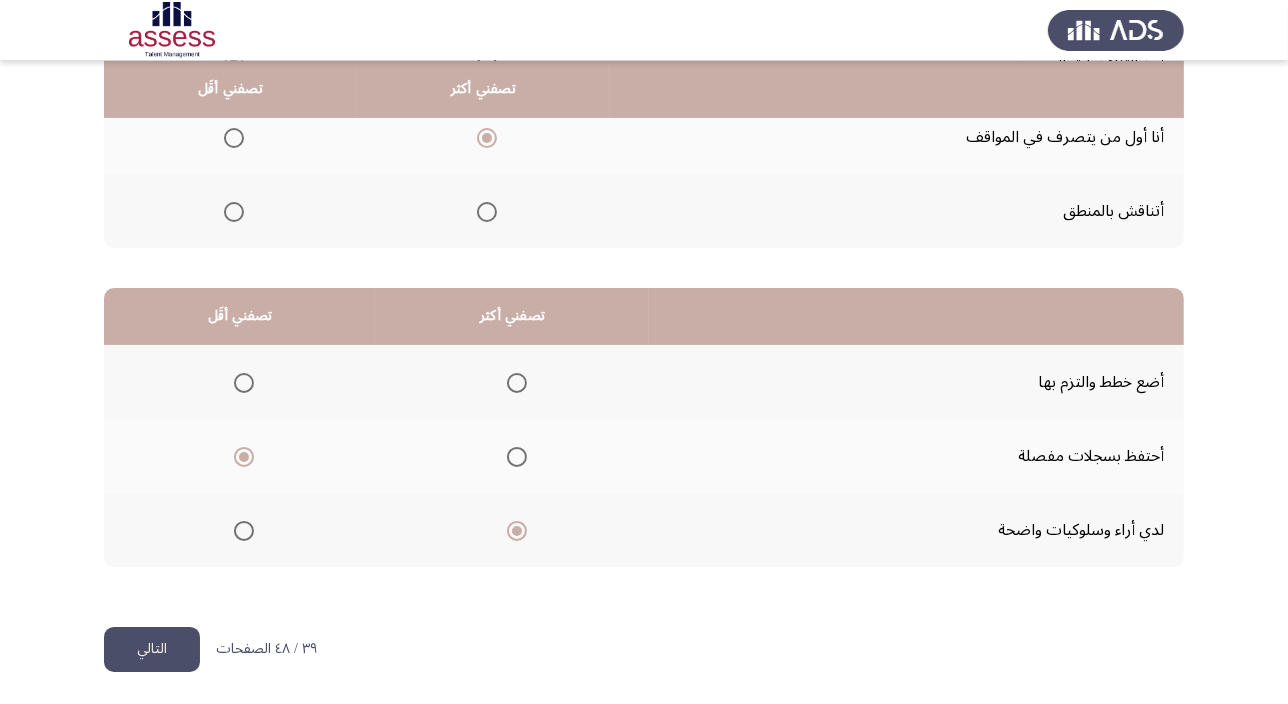 click on "التالي" 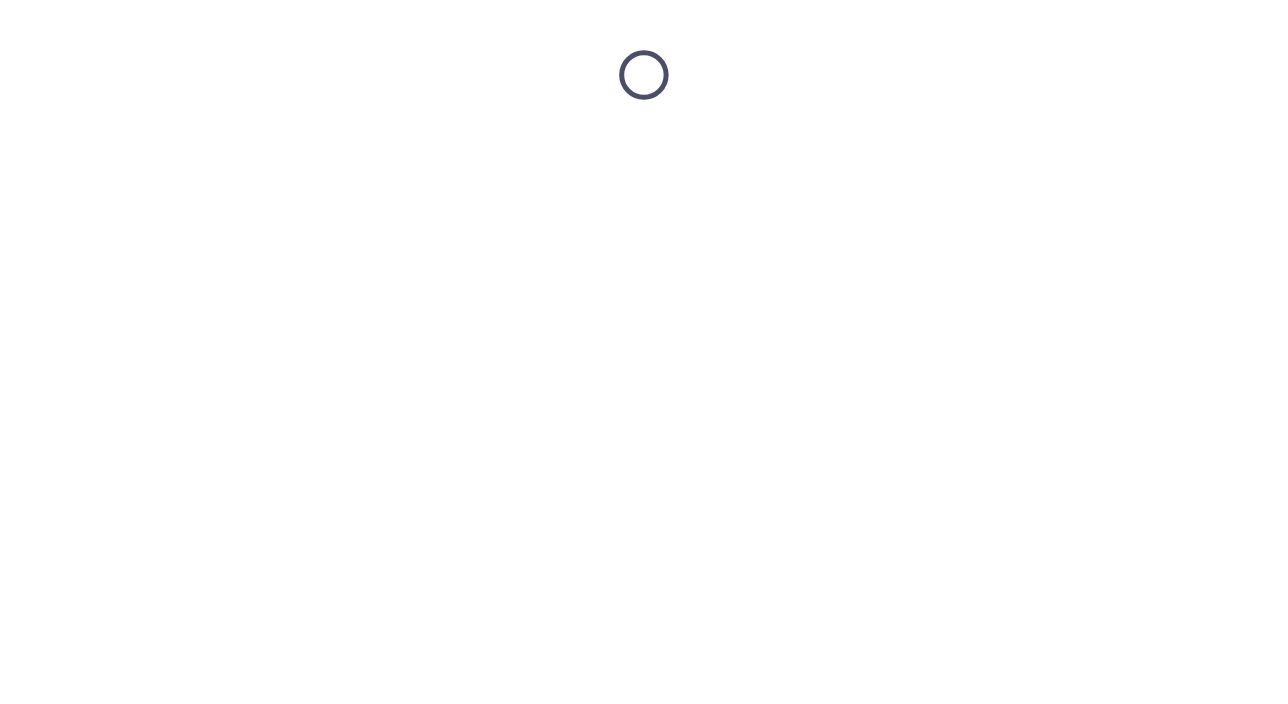 scroll, scrollTop: 0, scrollLeft: 0, axis: both 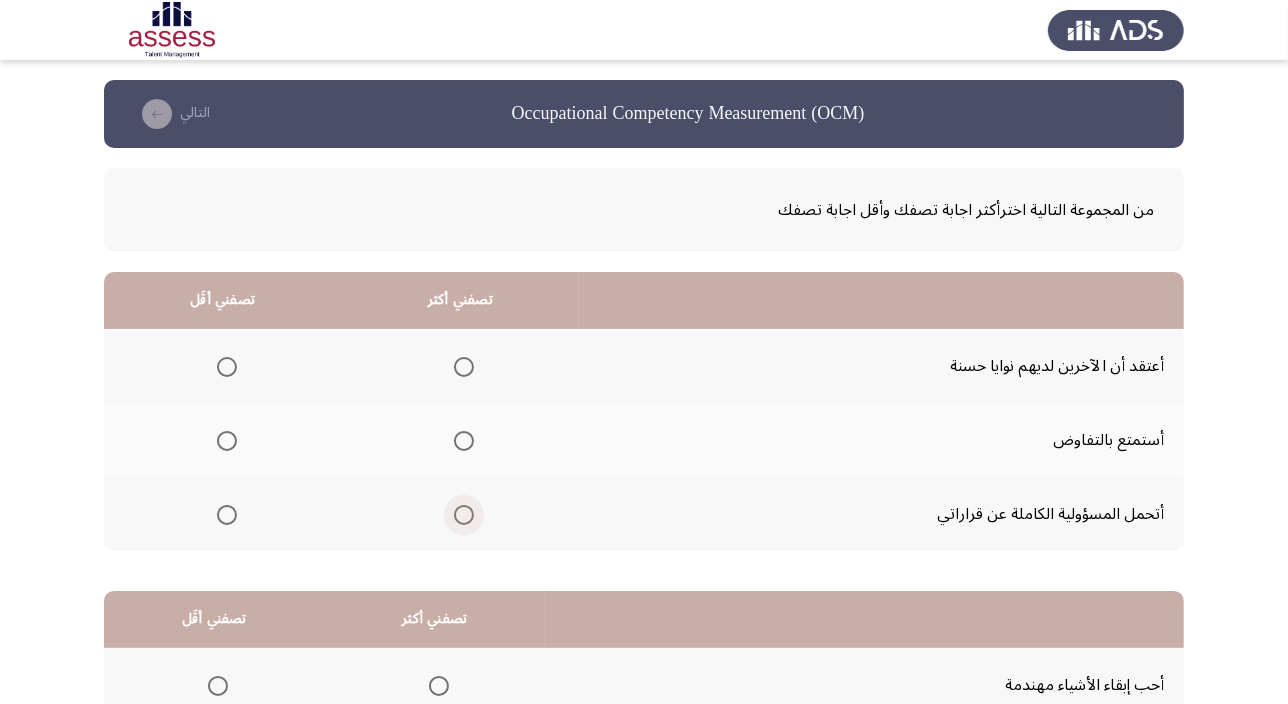 click at bounding box center [464, 515] 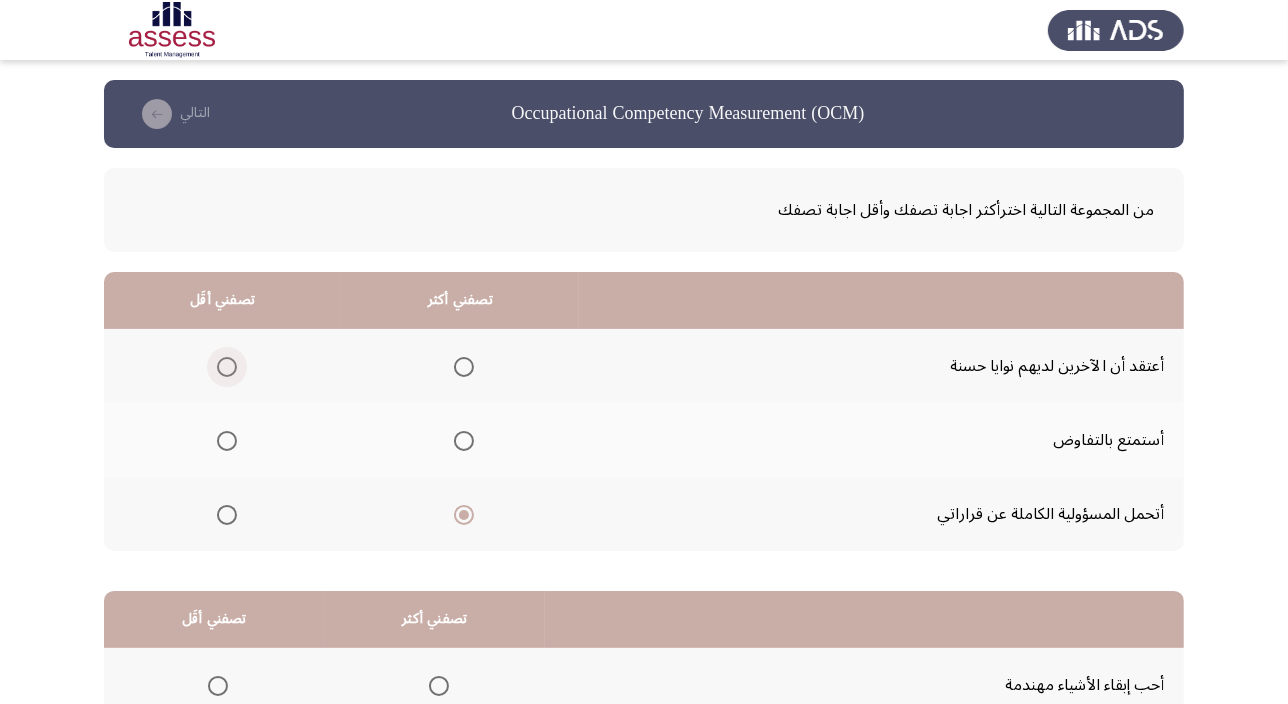 click at bounding box center (227, 367) 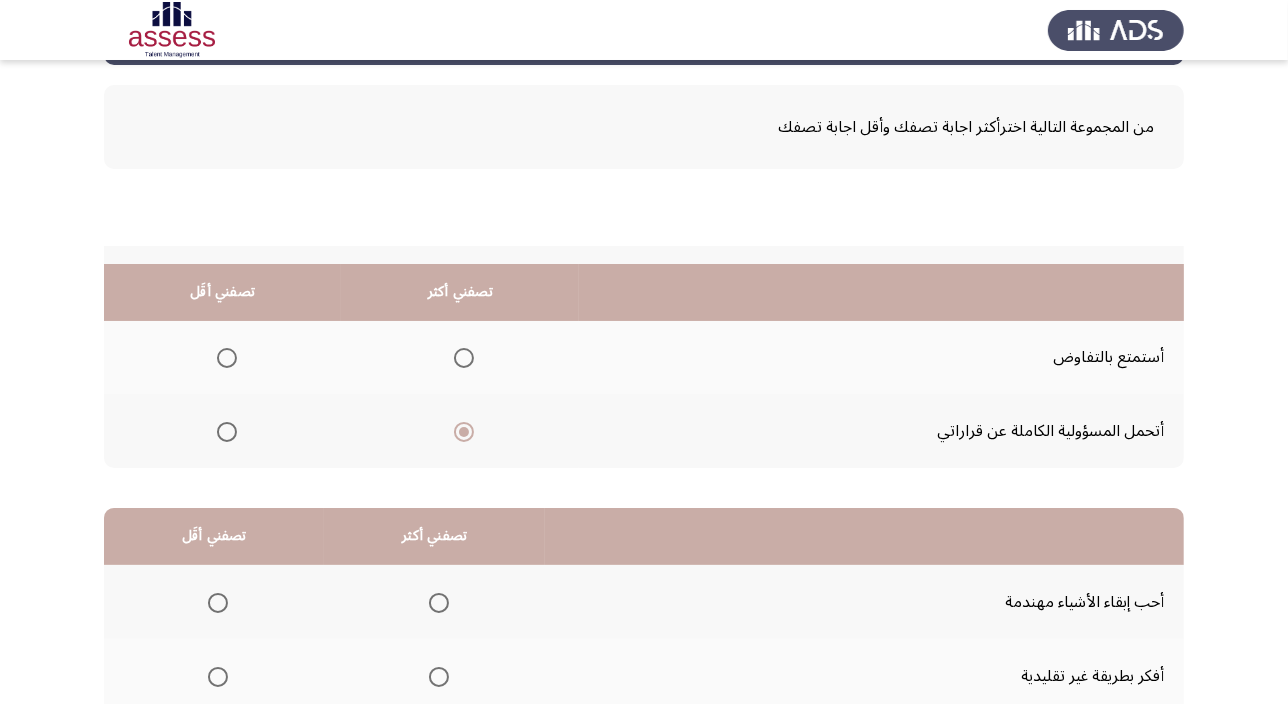 scroll, scrollTop: 303, scrollLeft: 0, axis: vertical 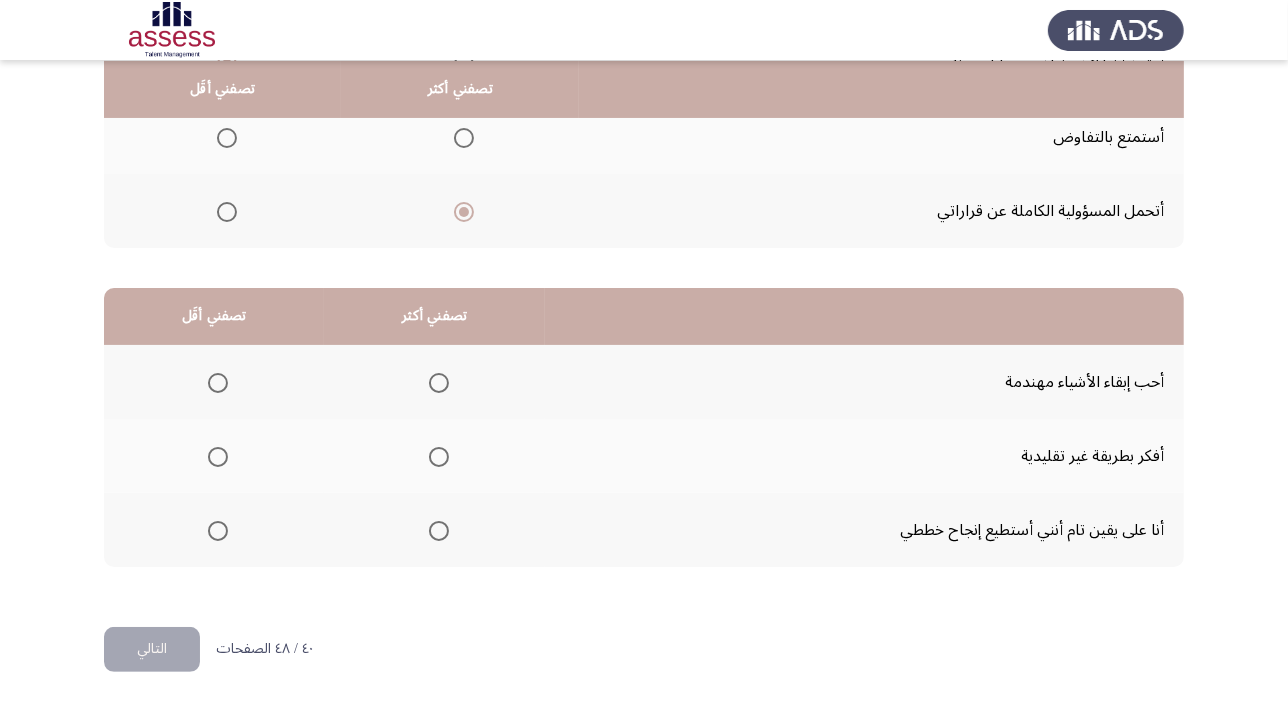 click at bounding box center (439, 531) 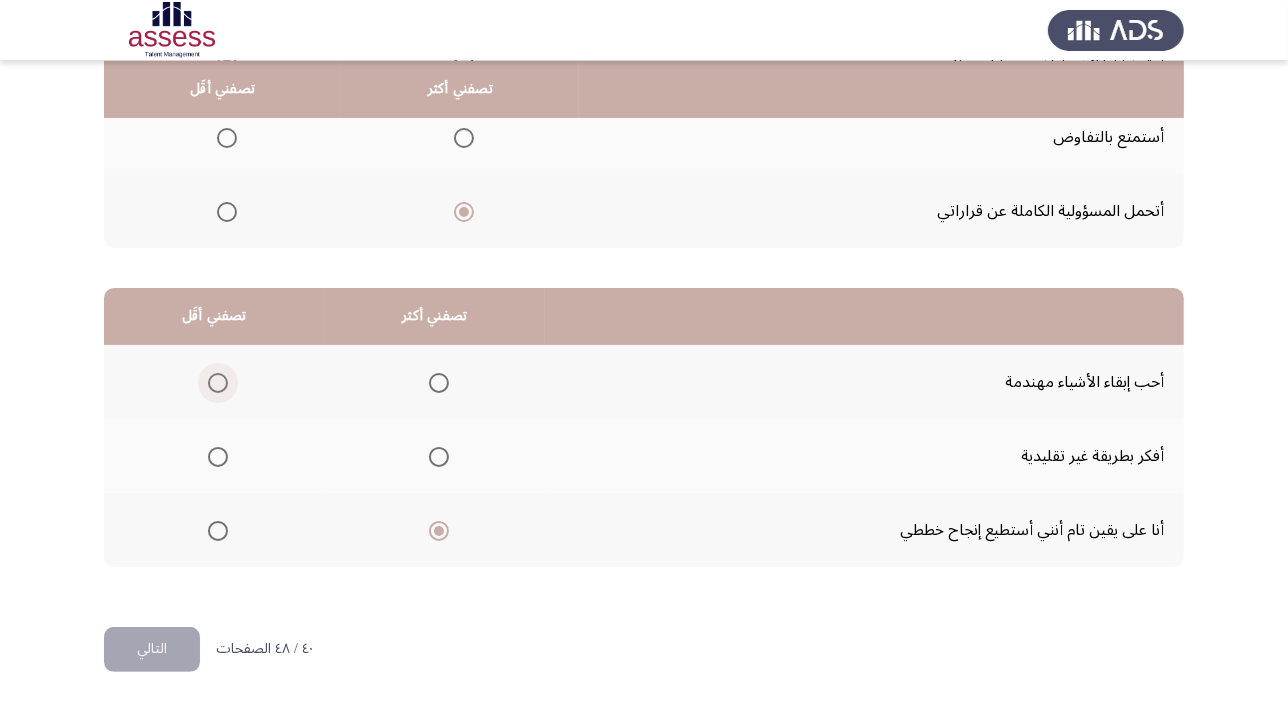 click at bounding box center [218, 383] 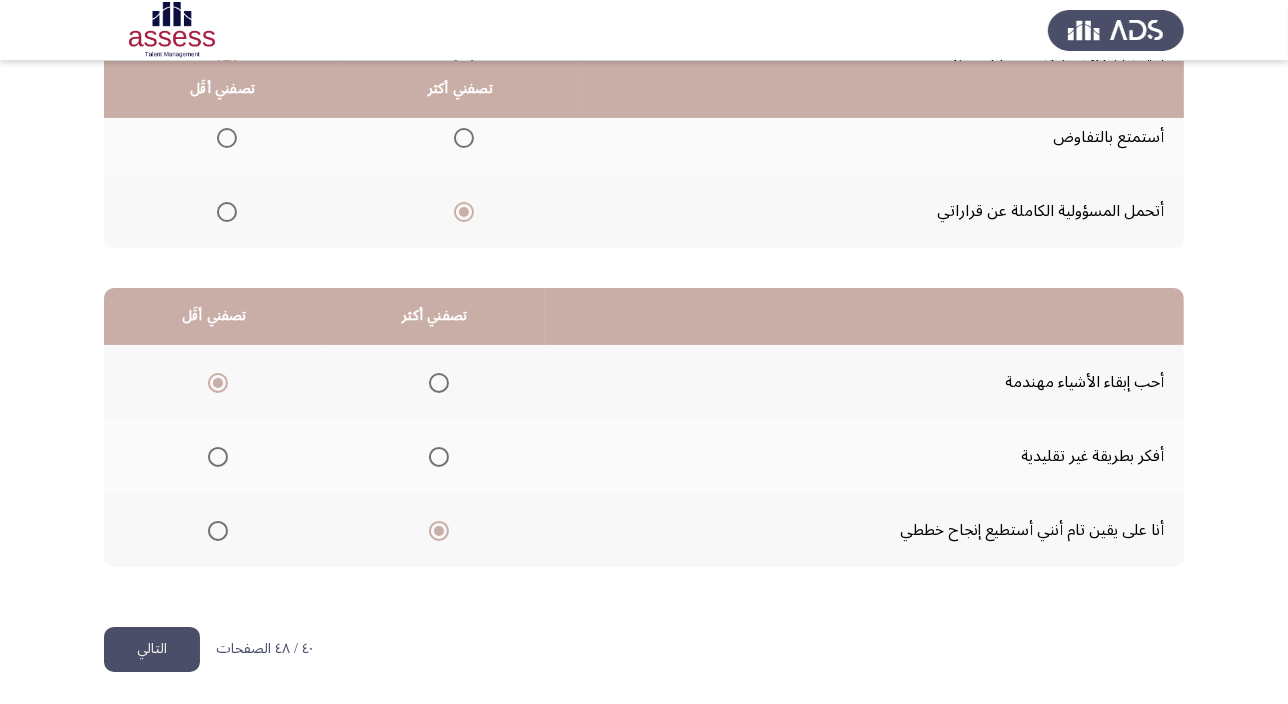 click on "التالي" 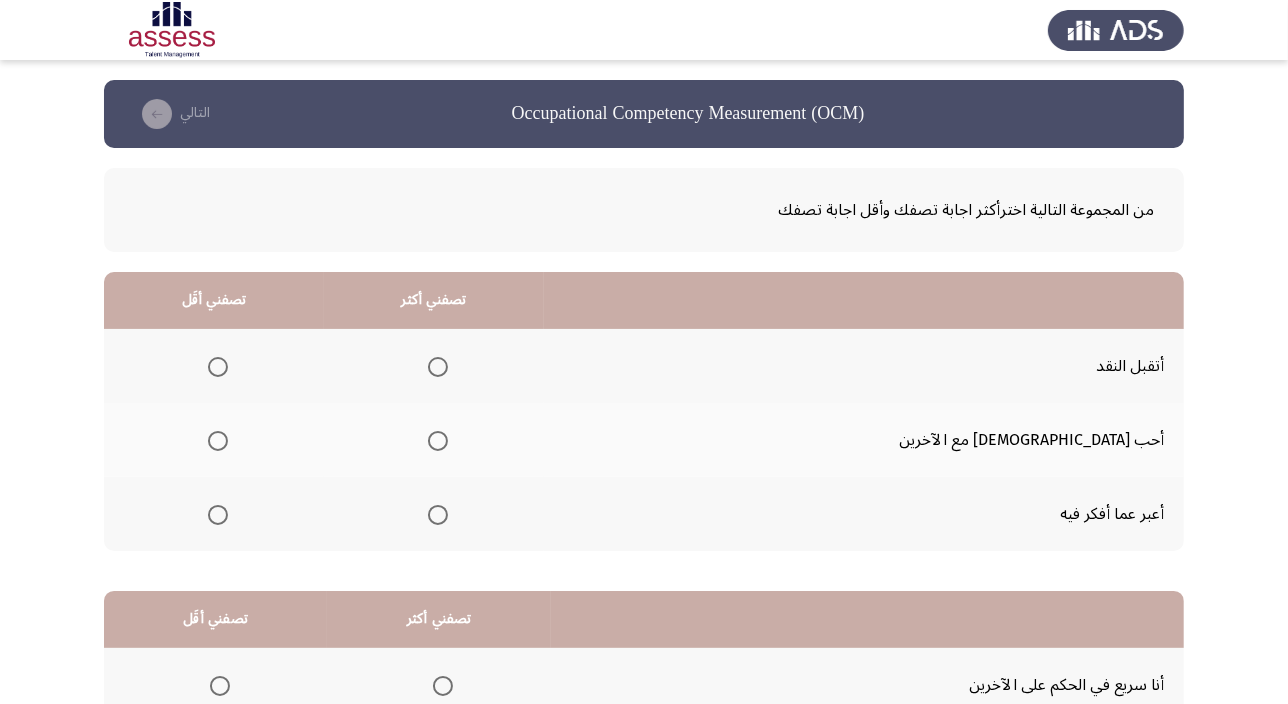 click at bounding box center (438, 515) 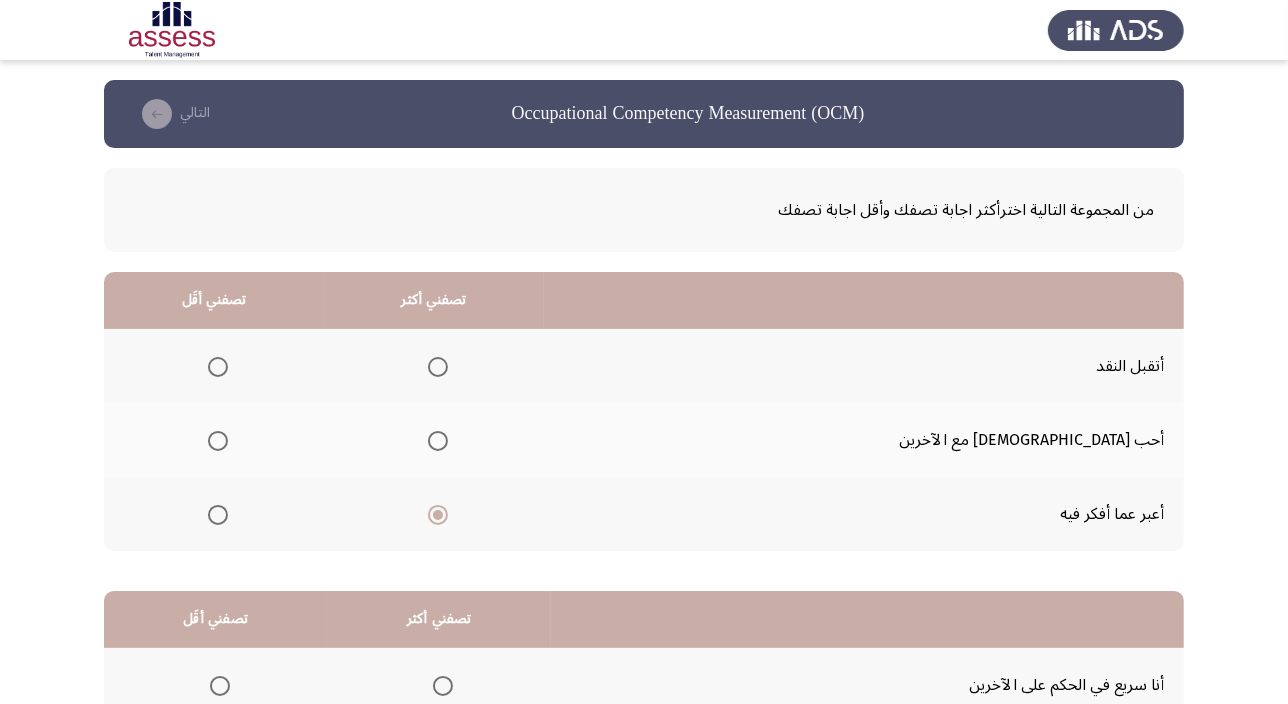 click at bounding box center [218, 441] 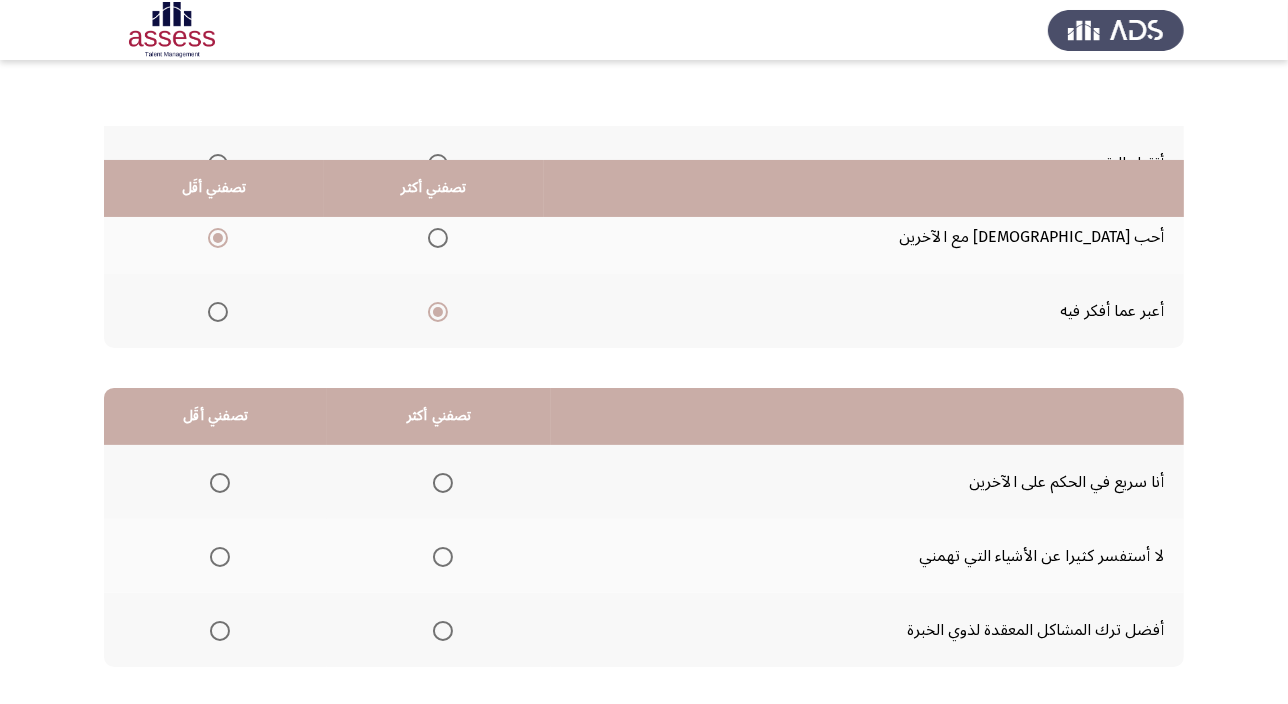 scroll, scrollTop: 303, scrollLeft: 0, axis: vertical 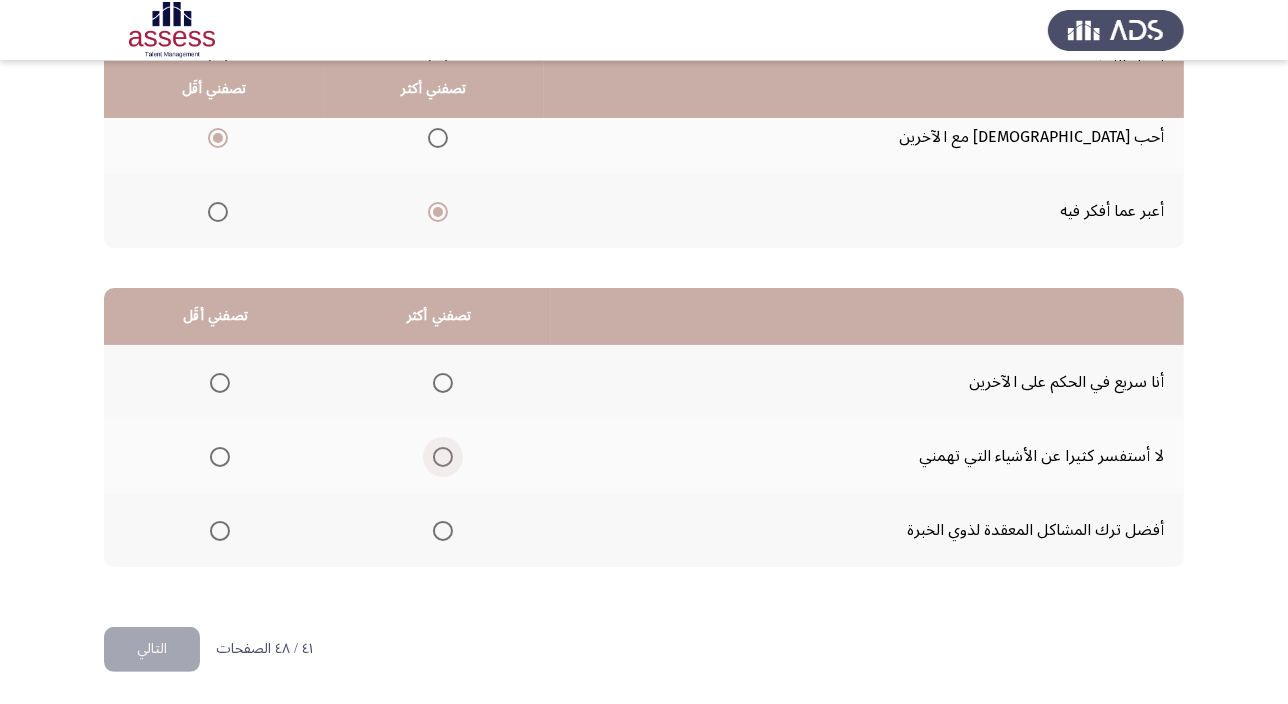 click at bounding box center (443, 457) 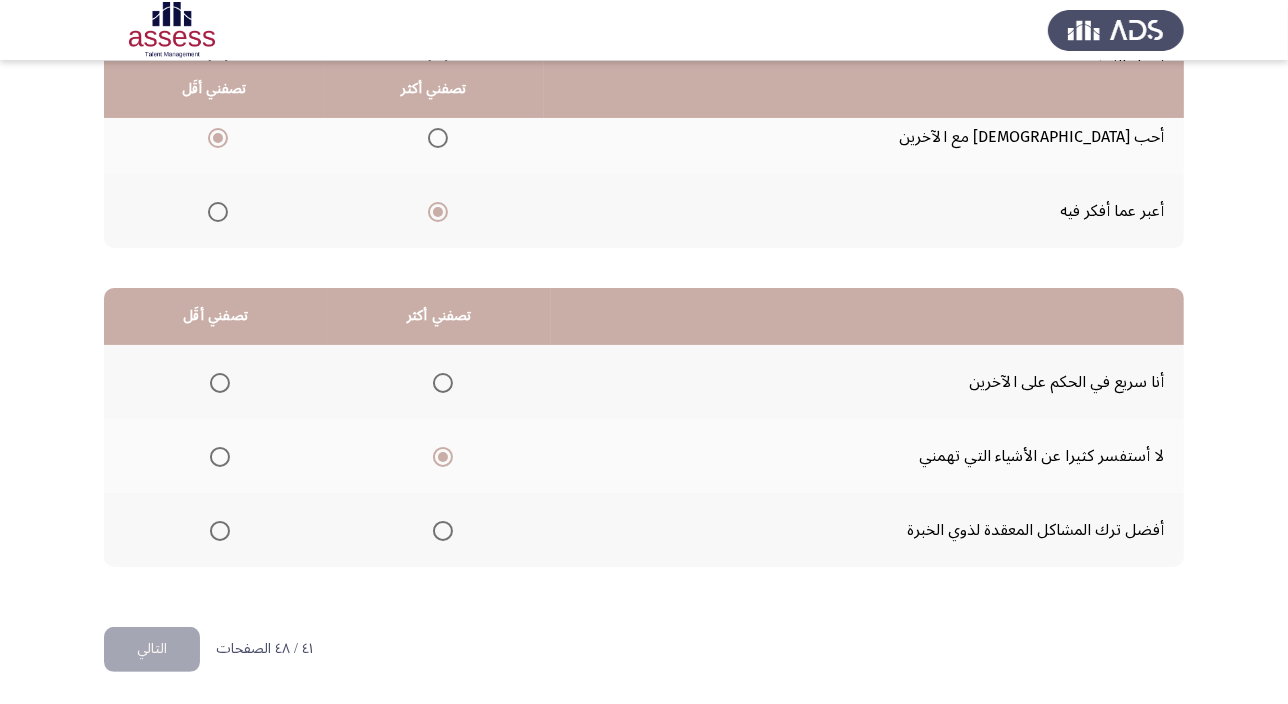 click 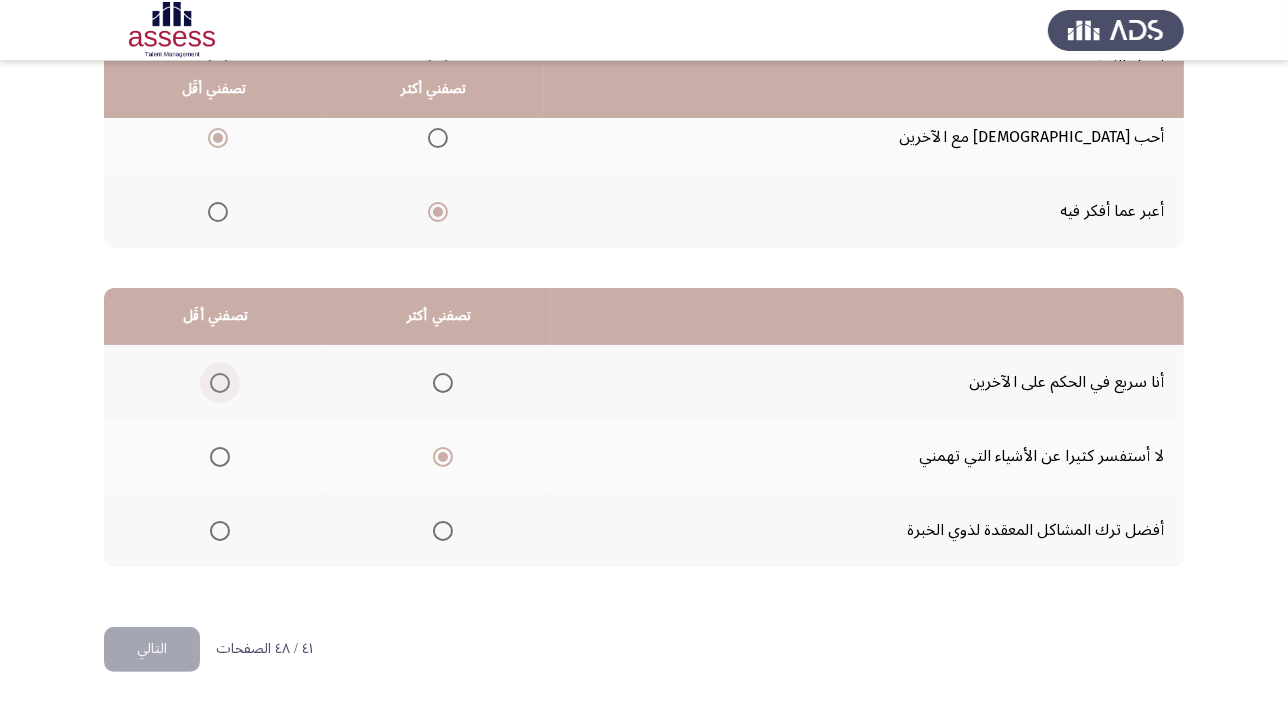 click at bounding box center (220, 383) 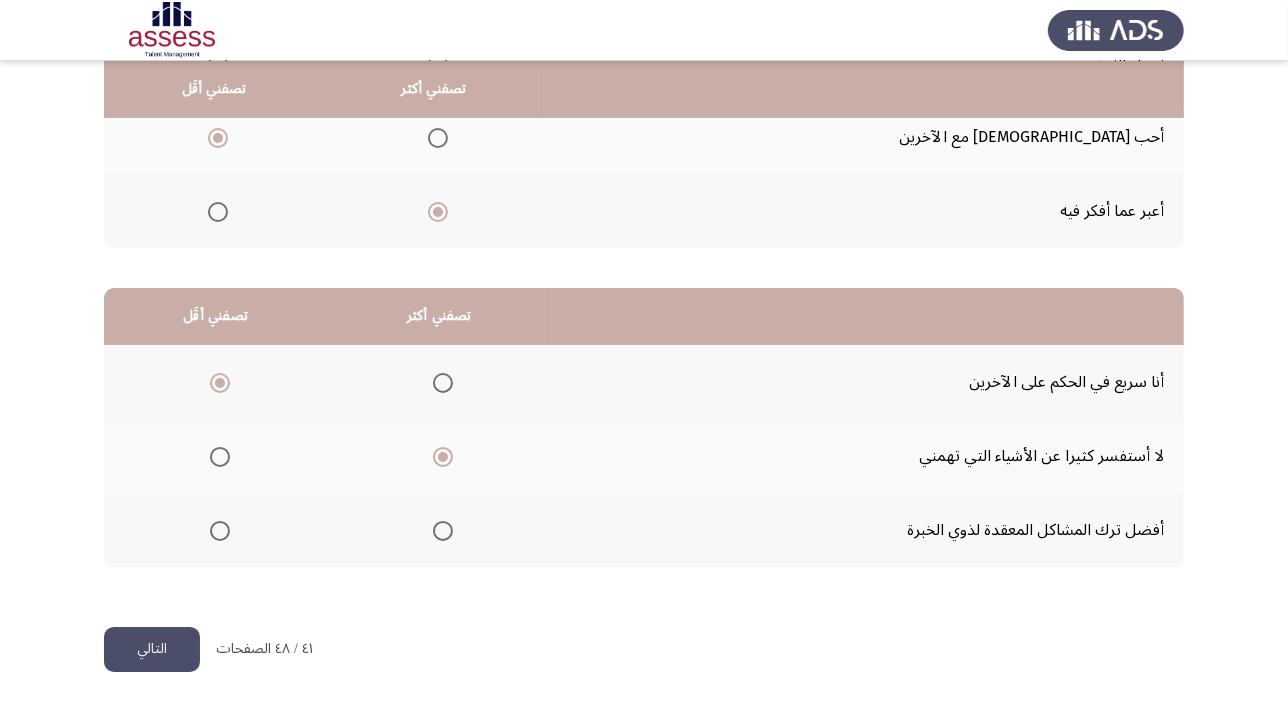 click on "التالي" 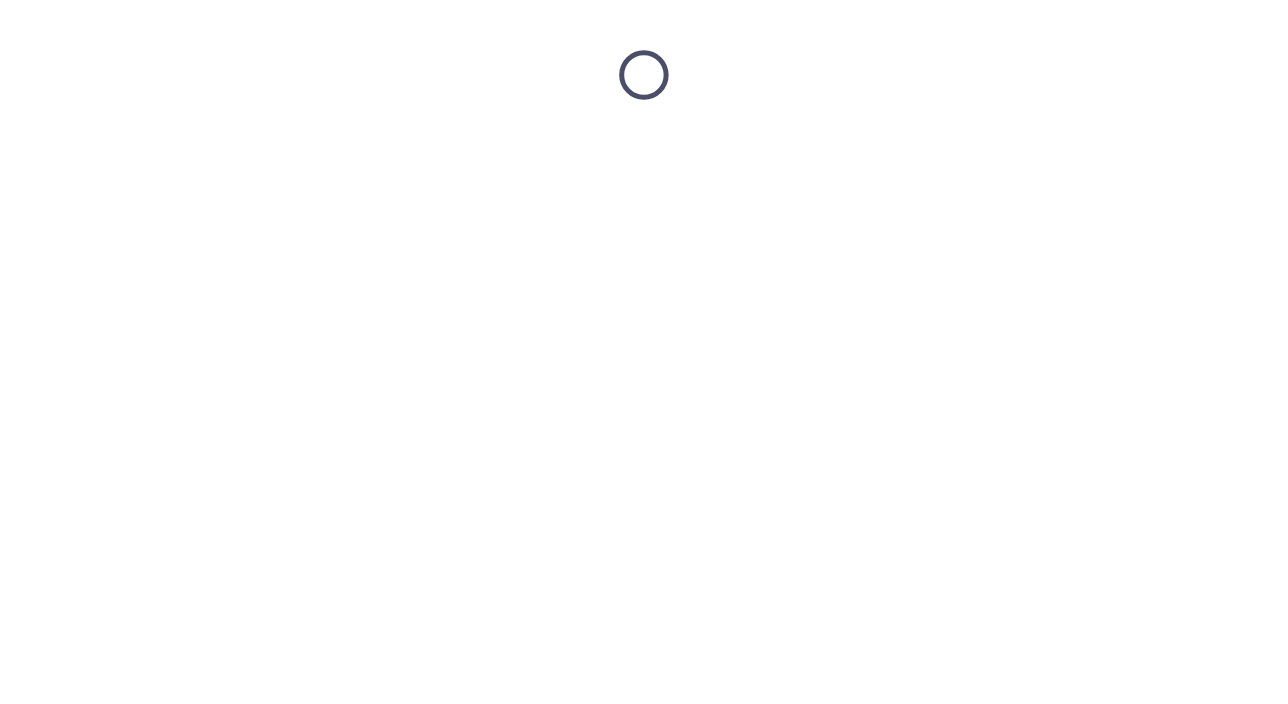 scroll, scrollTop: 0, scrollLeft: 0, axis: both 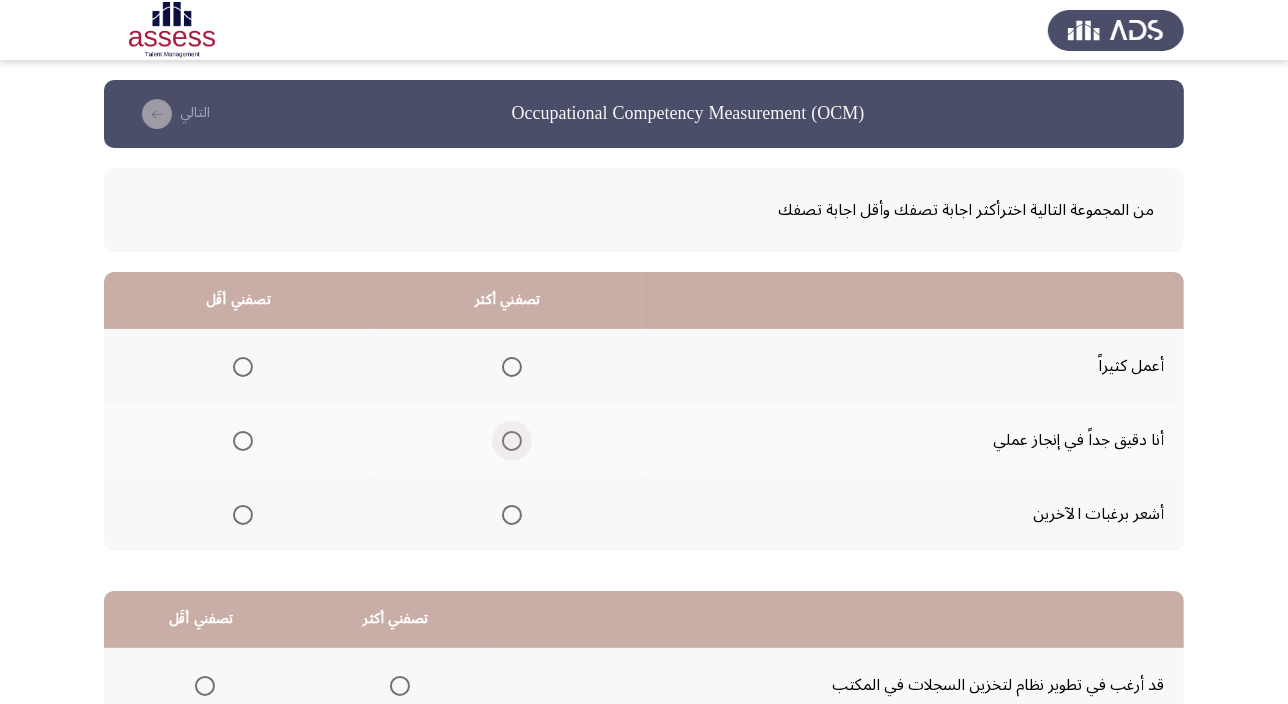 click at bounding box center (512, 441) 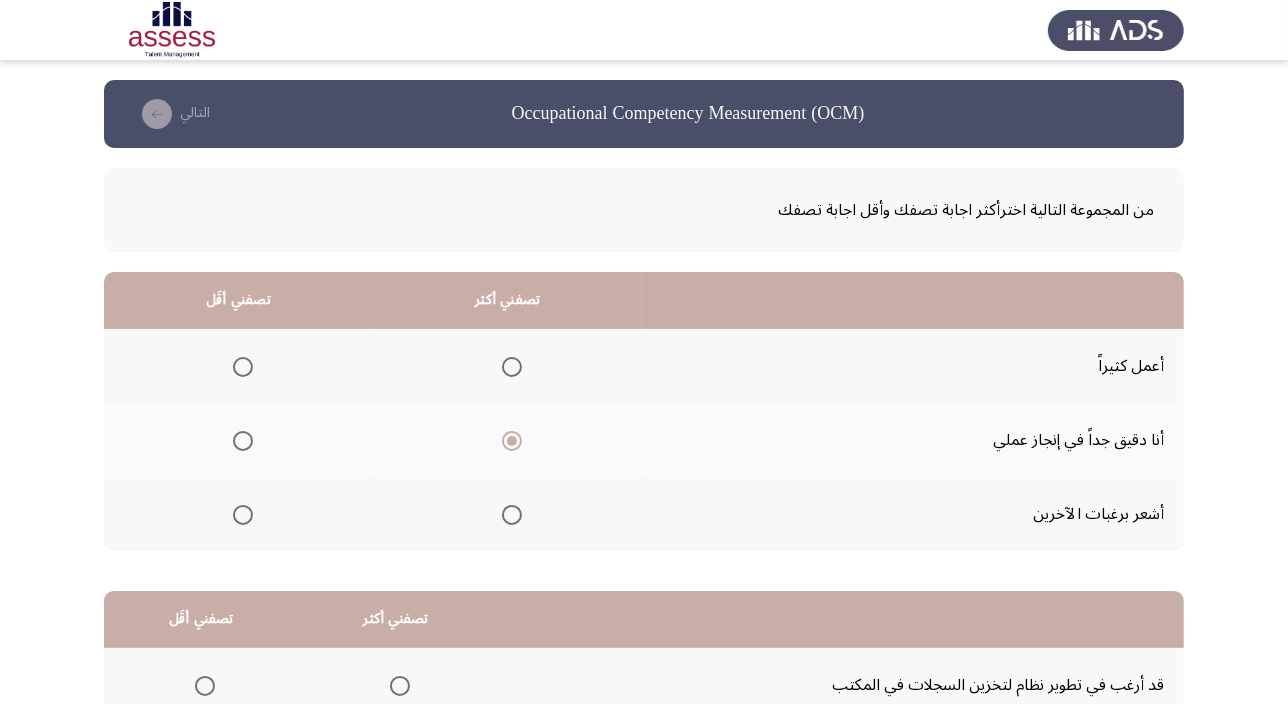 click at bounding box center [243, 515] 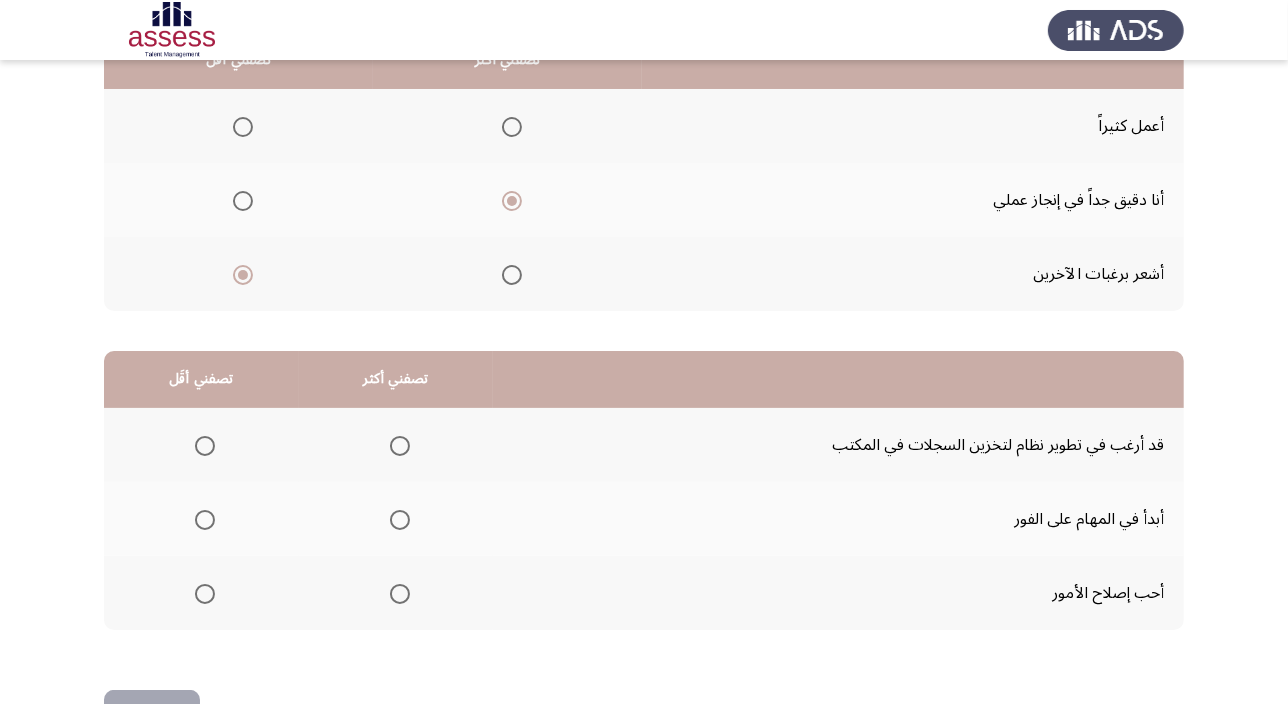 scroll, scrollTop: 303, scrollLeft: 0, axis: vertical 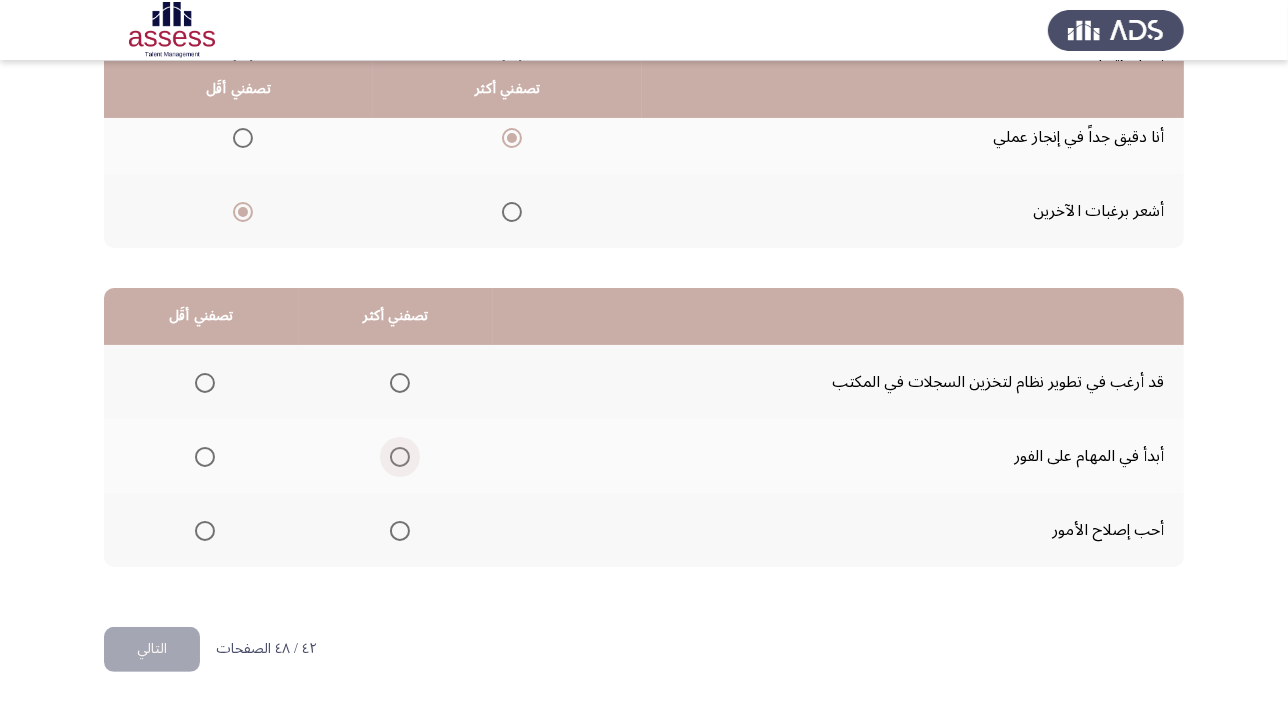 click at bounding box center (400, 457) 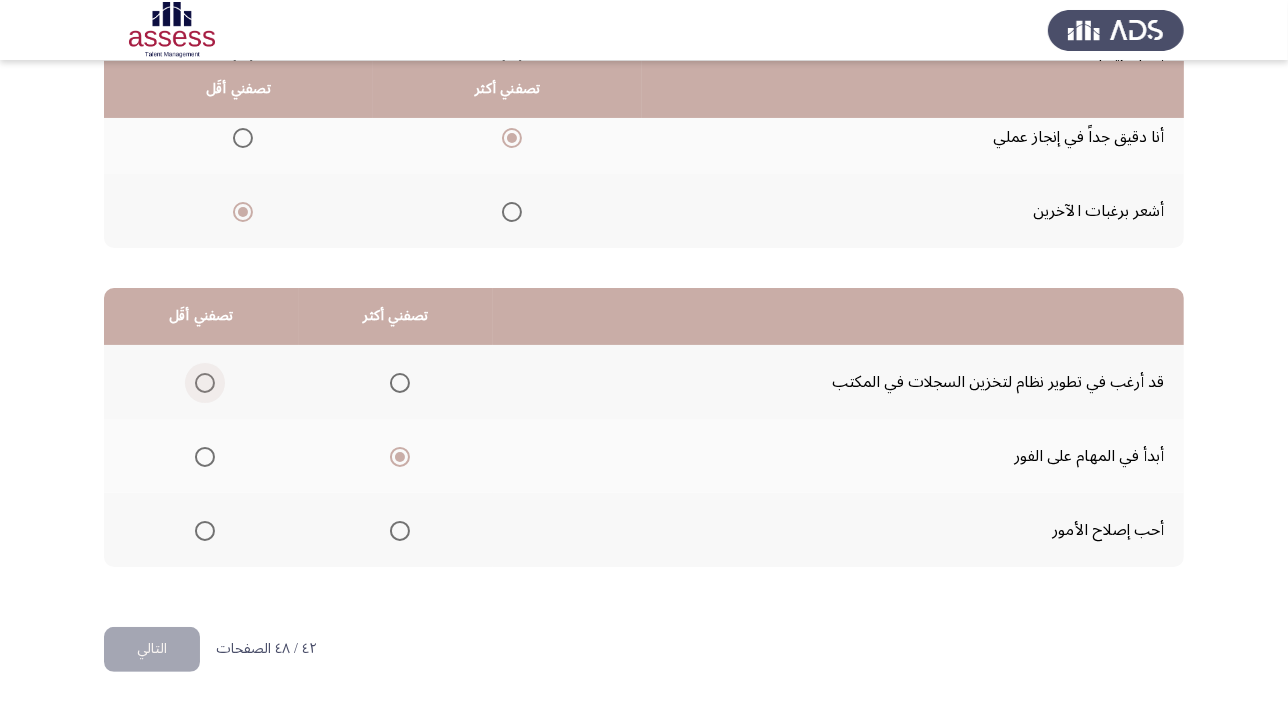 click at bounding box center (205, 383) 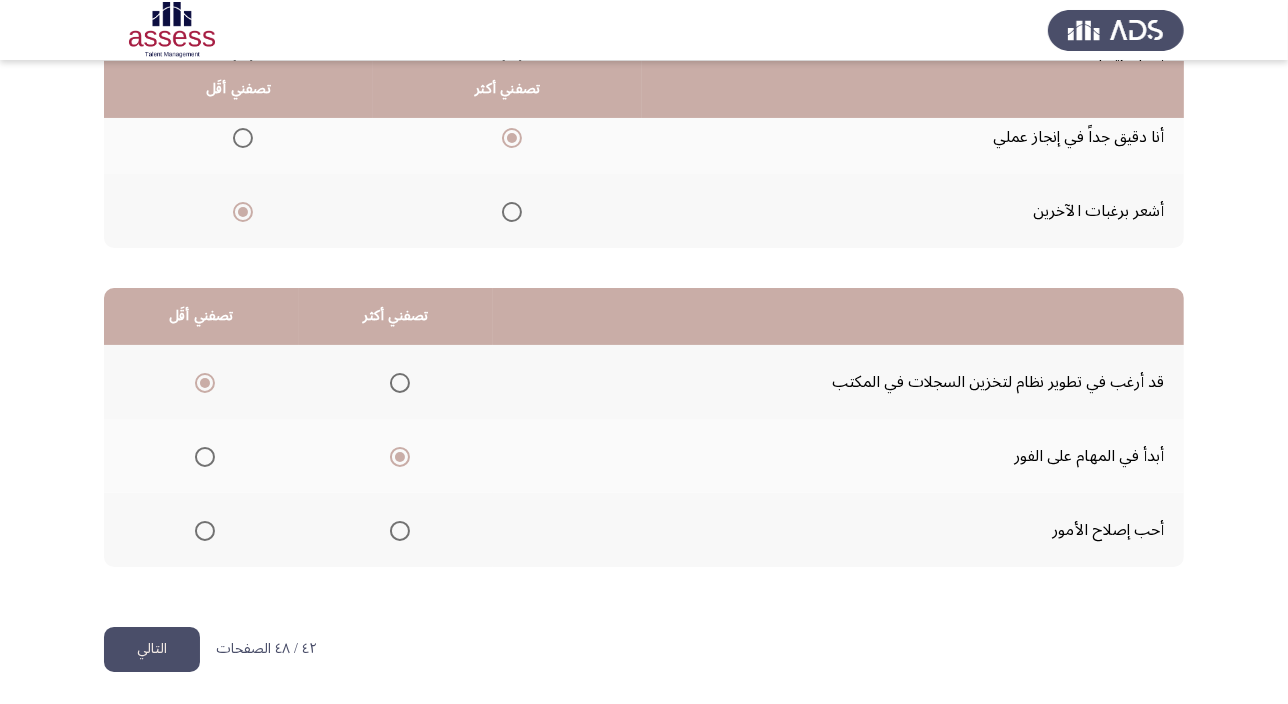 click on "التالي" 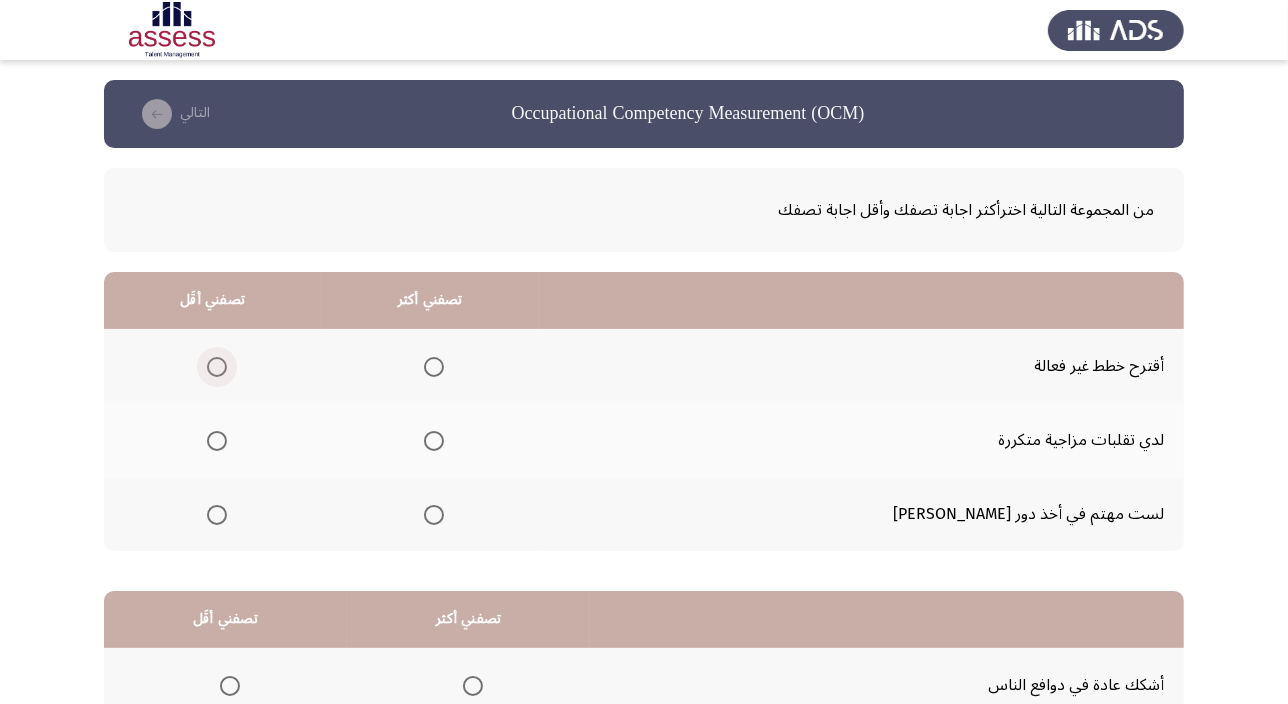 click at bounding box center (217, 367) 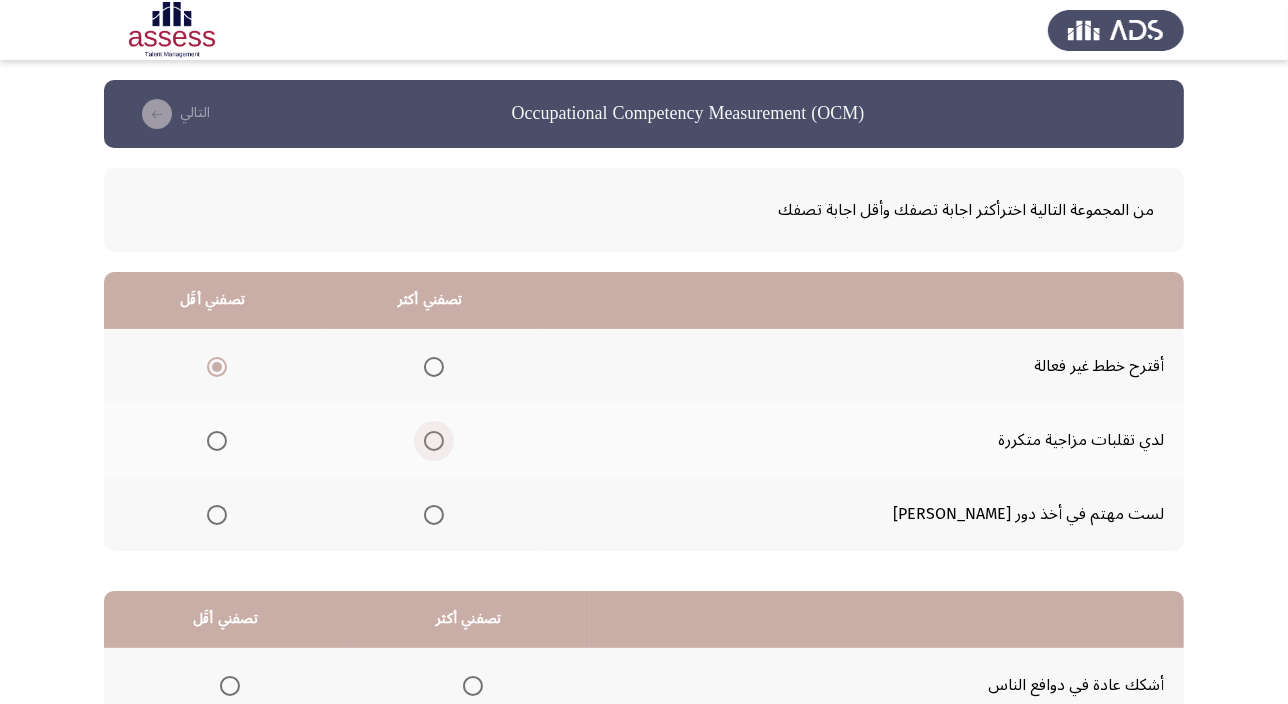 click at bounding box center (434, 441) 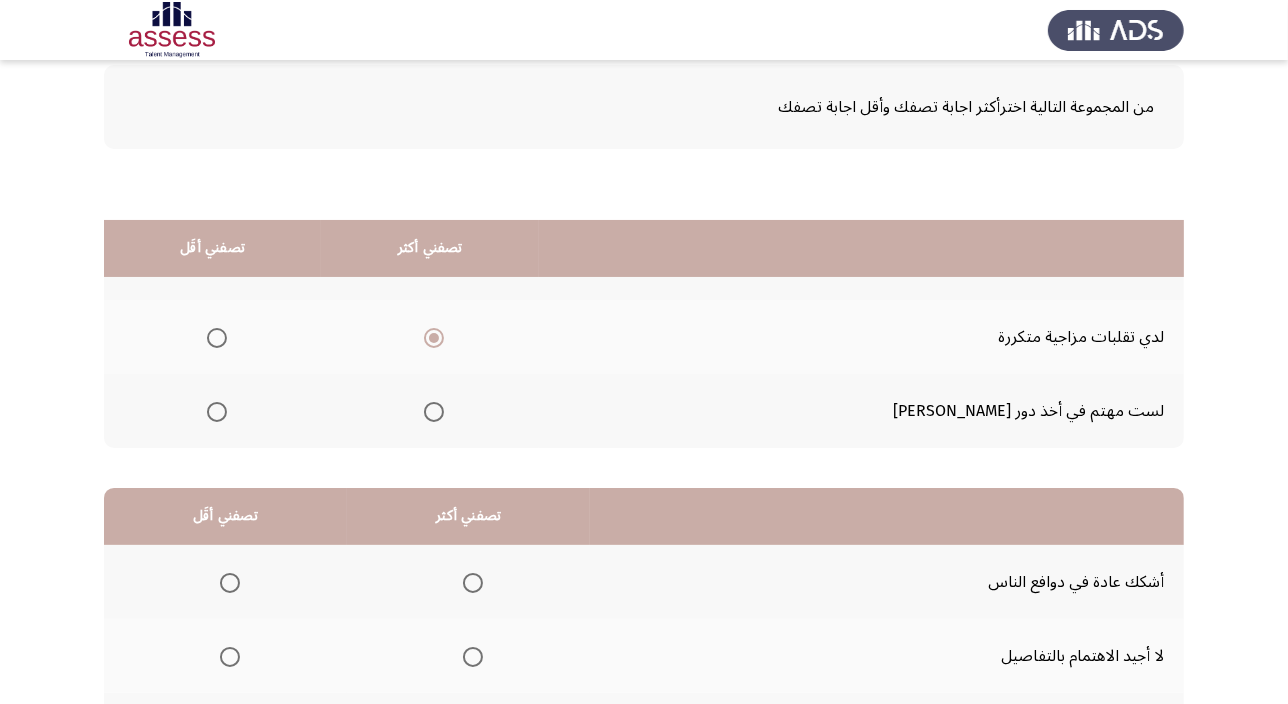 scroll, scrollTop: 303, scrollLeft: 0, axis: vertical 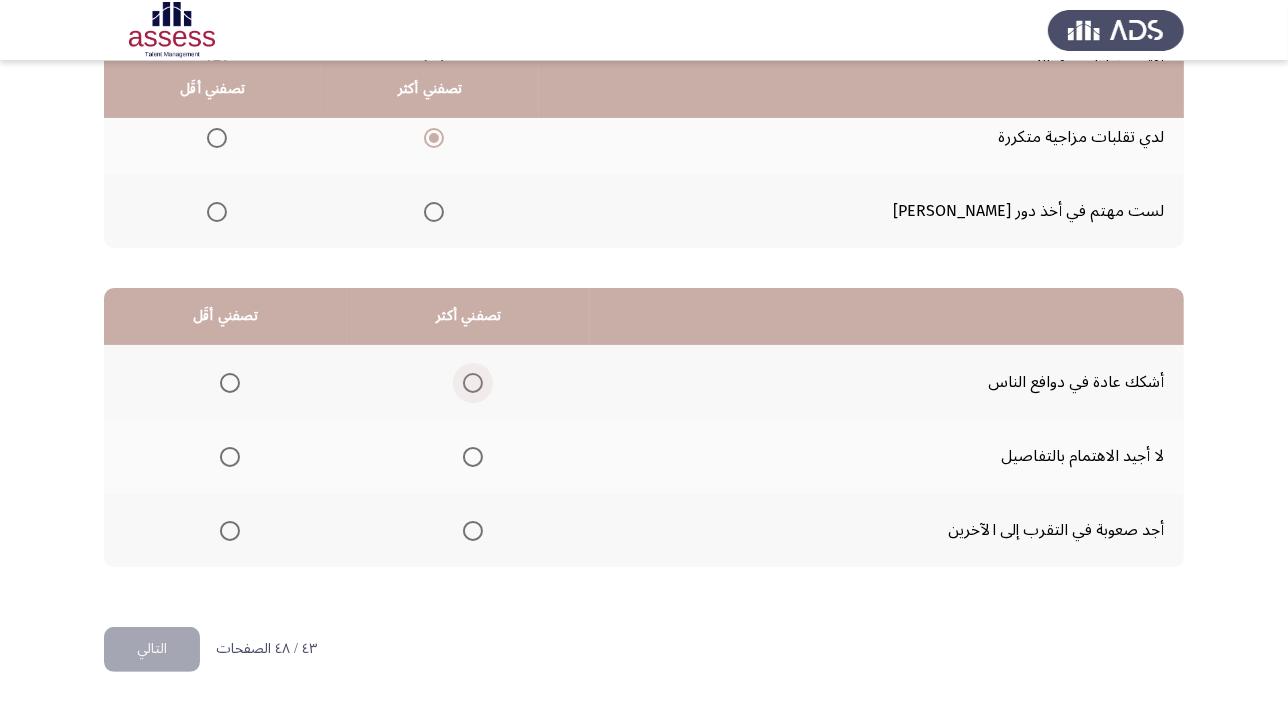 click at bounding box center (473, 383) 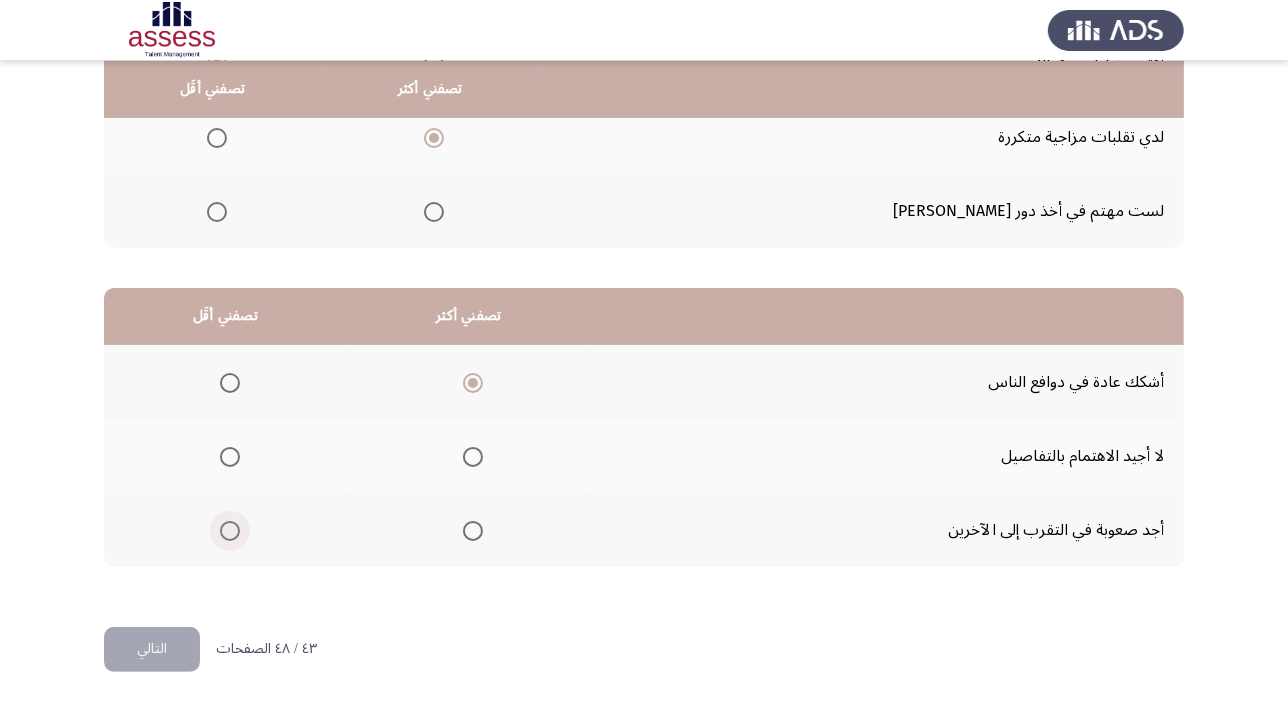 click at bounding box center (226, 531) 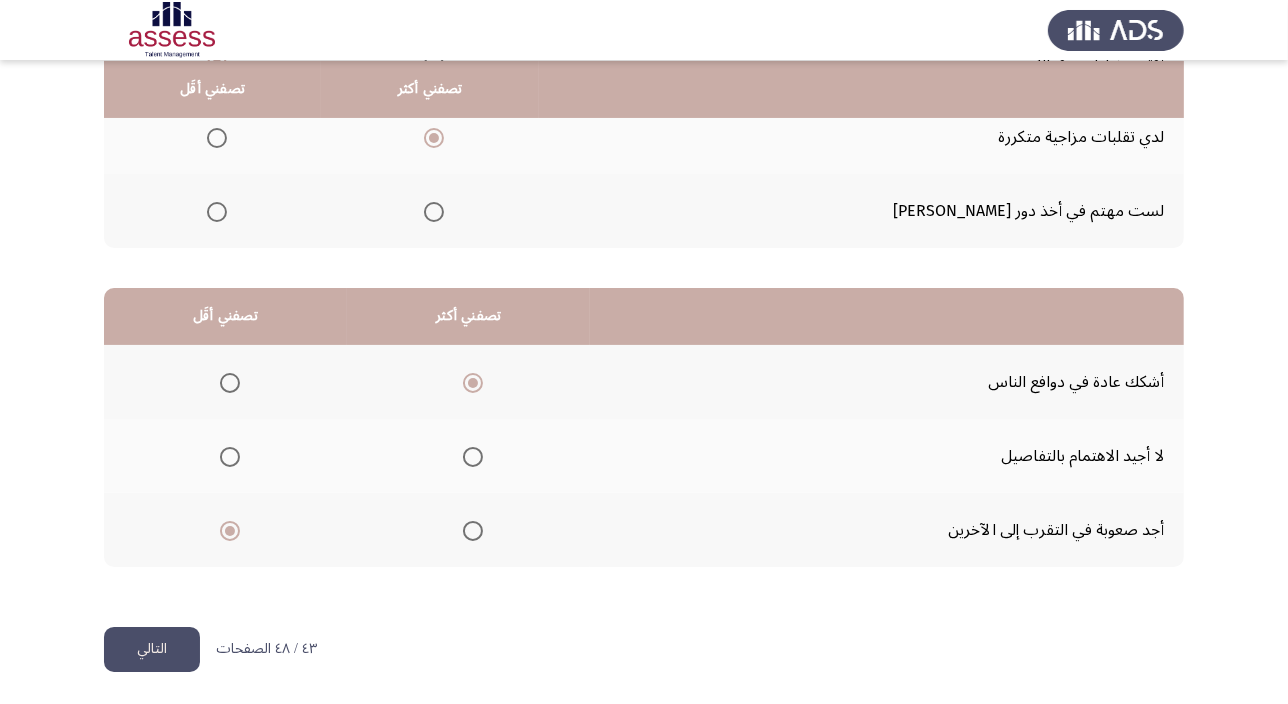 click on "التالي" 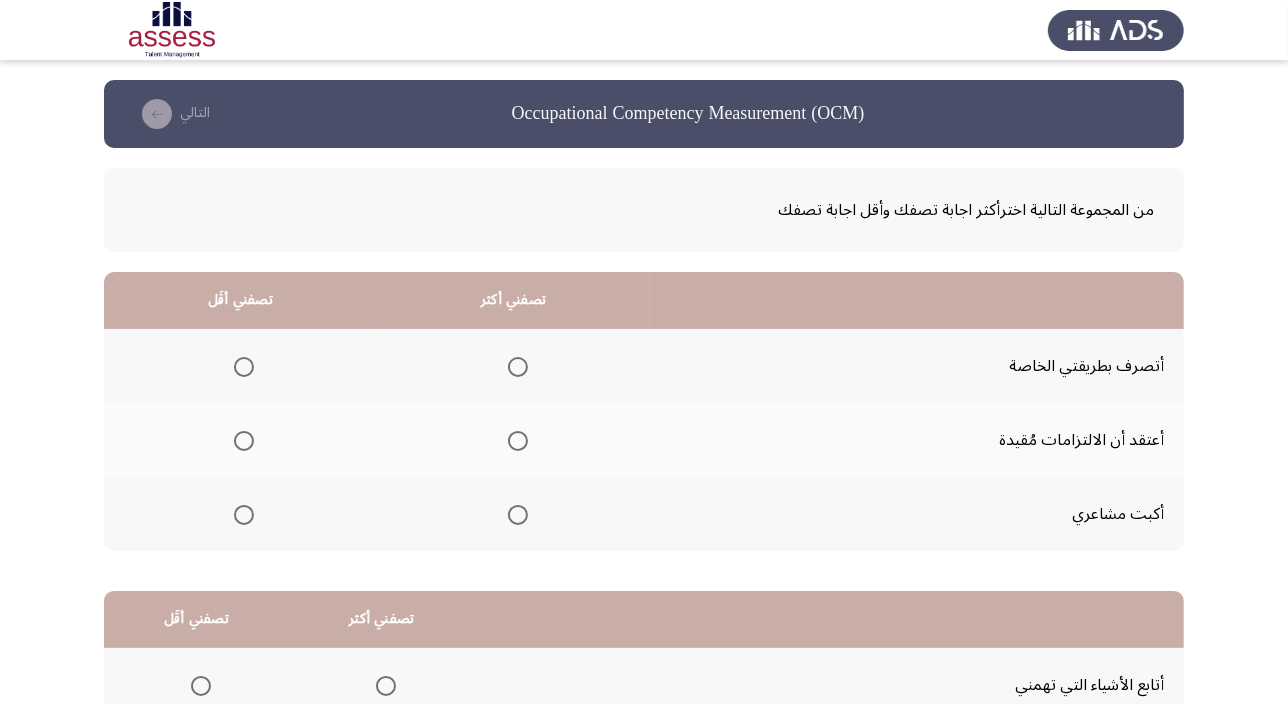 click at bounding box center (518, 441) 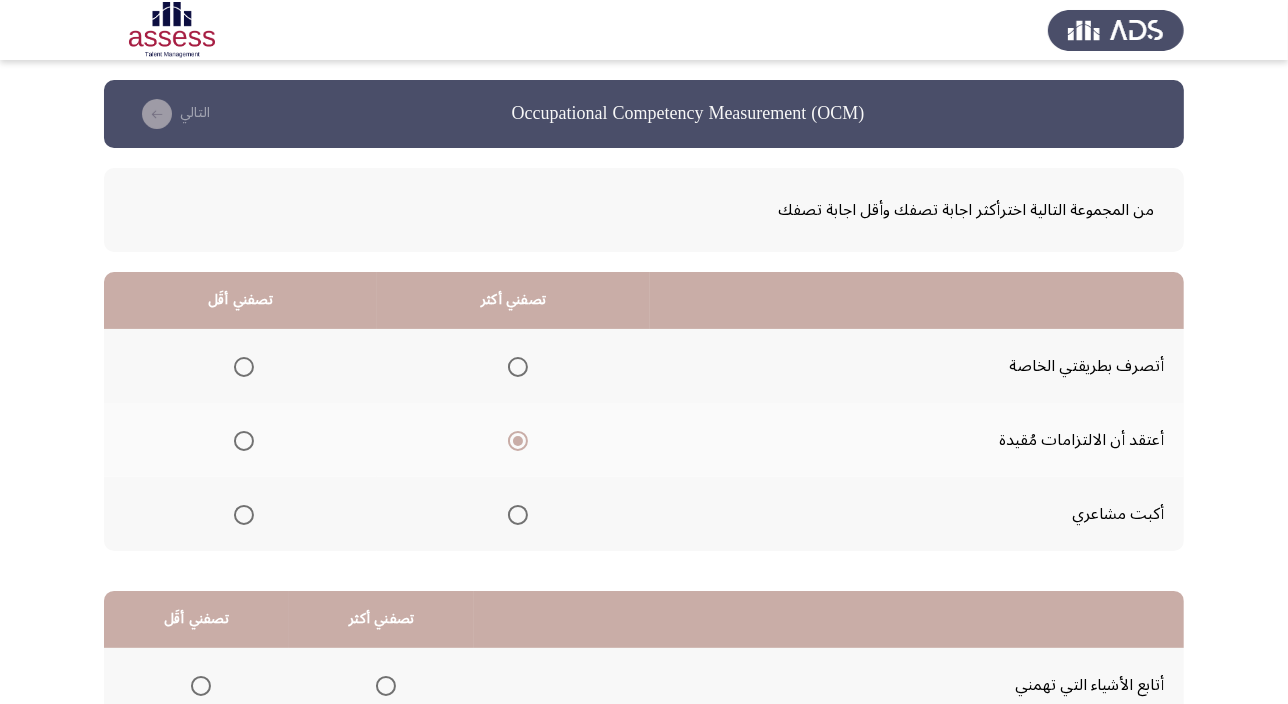 click 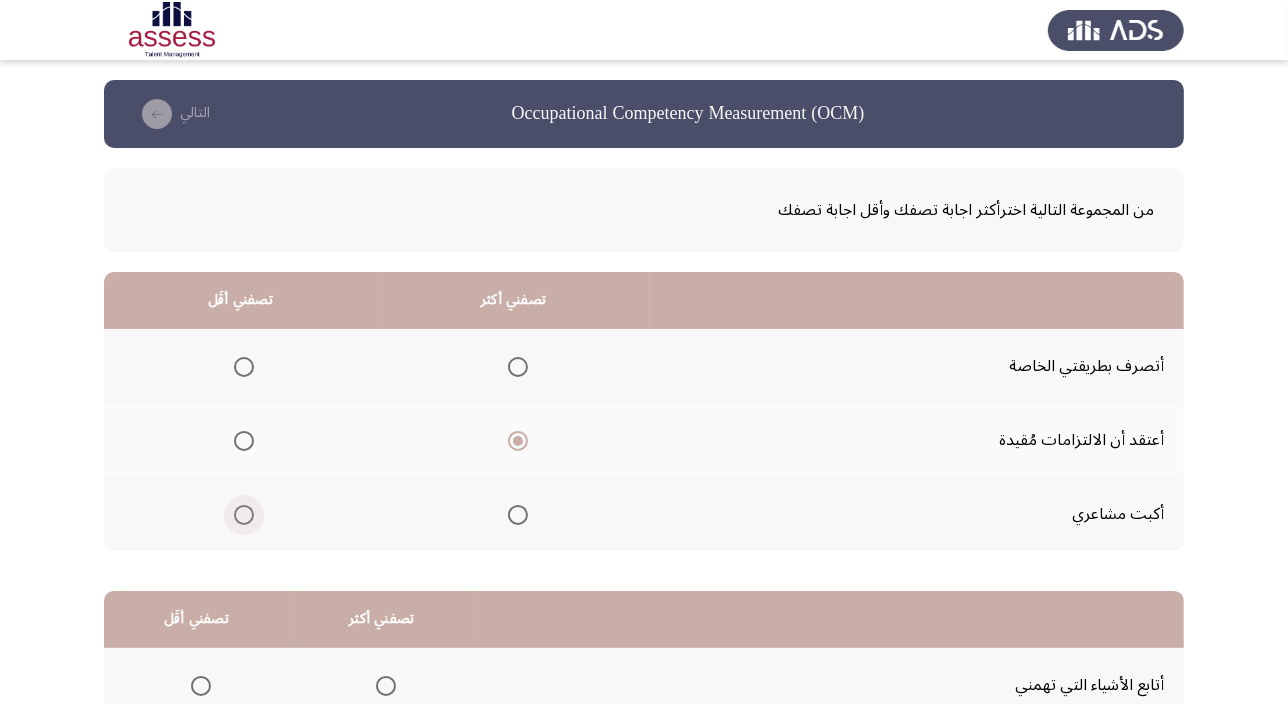 click at bounding box center [244, 515] 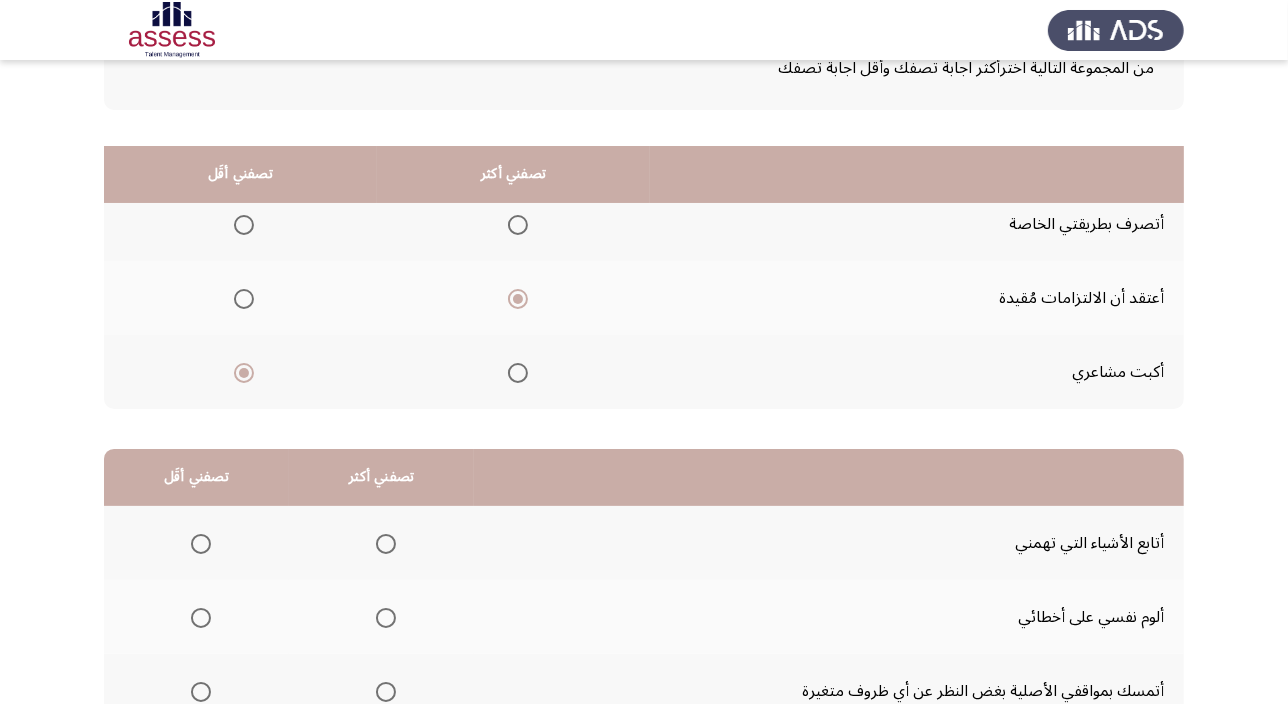 scroll, scrollTop: 303, scrollLeft: 0, axis: vertical 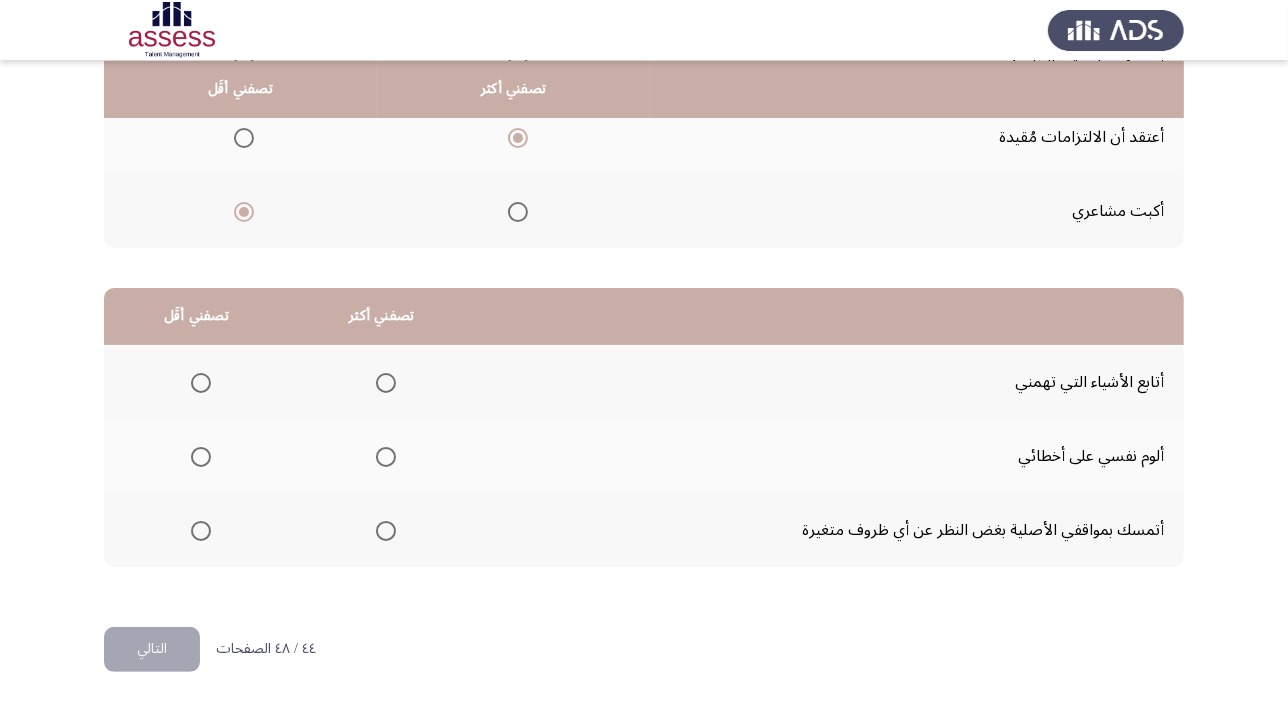 click at bounding box center [201, 457] 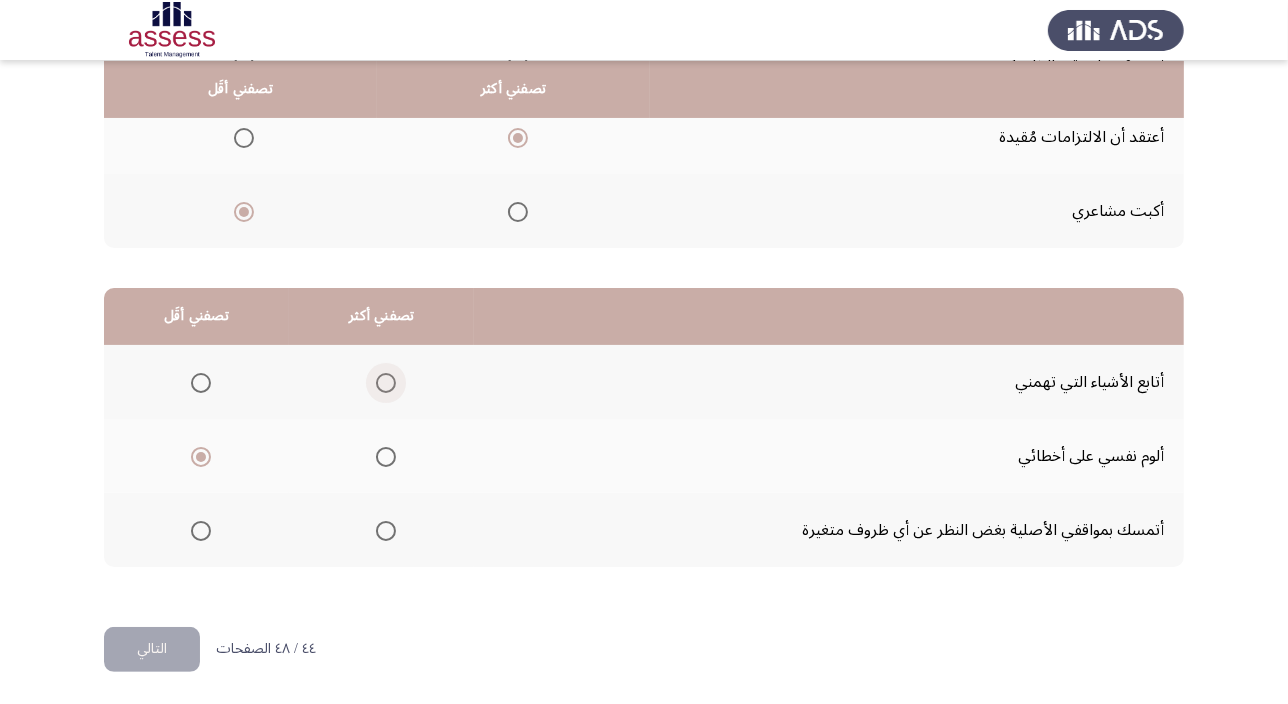click at bounding box center [382, 383] 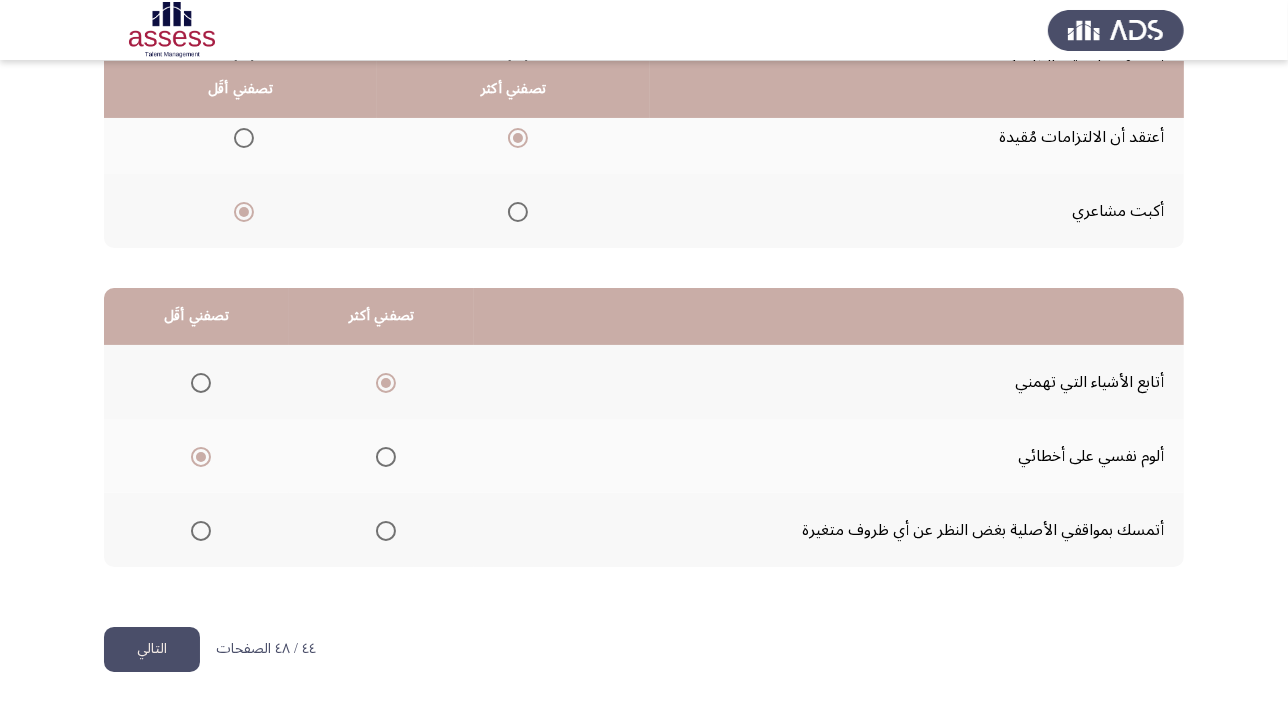click on "التالي" 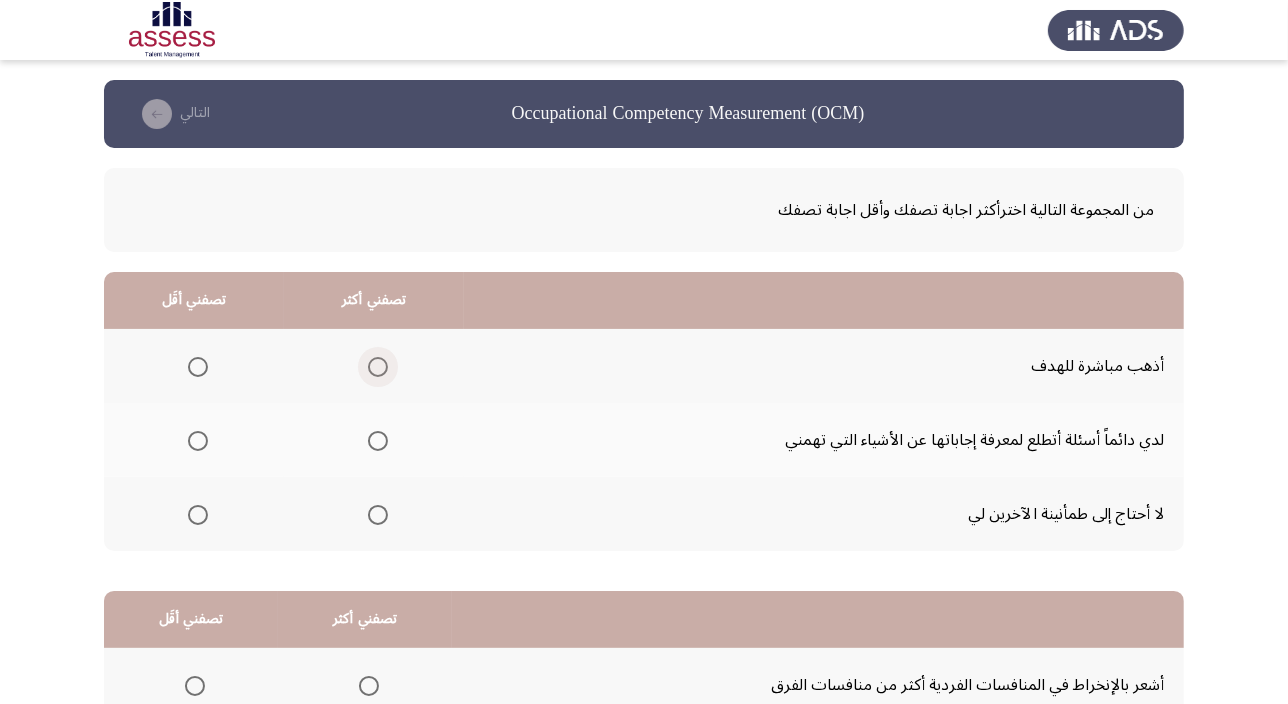 click at bounding box center (378, 367) 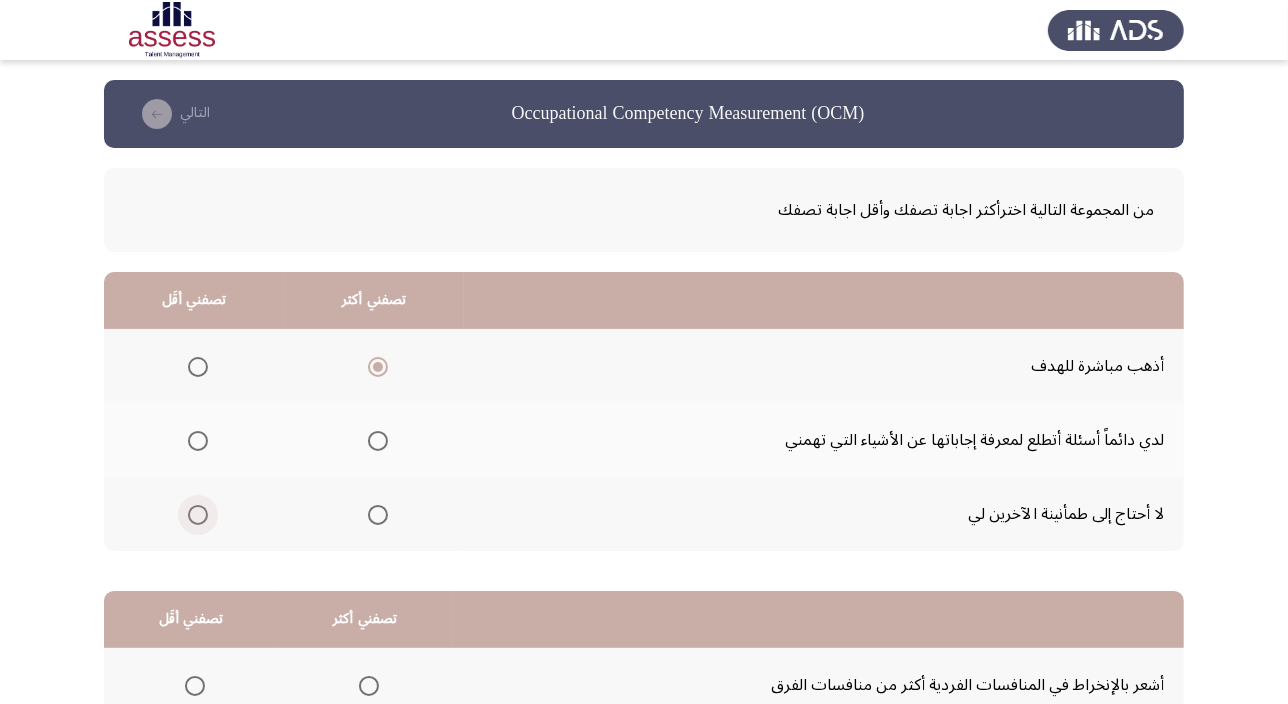click at bounding box center (198, 515) 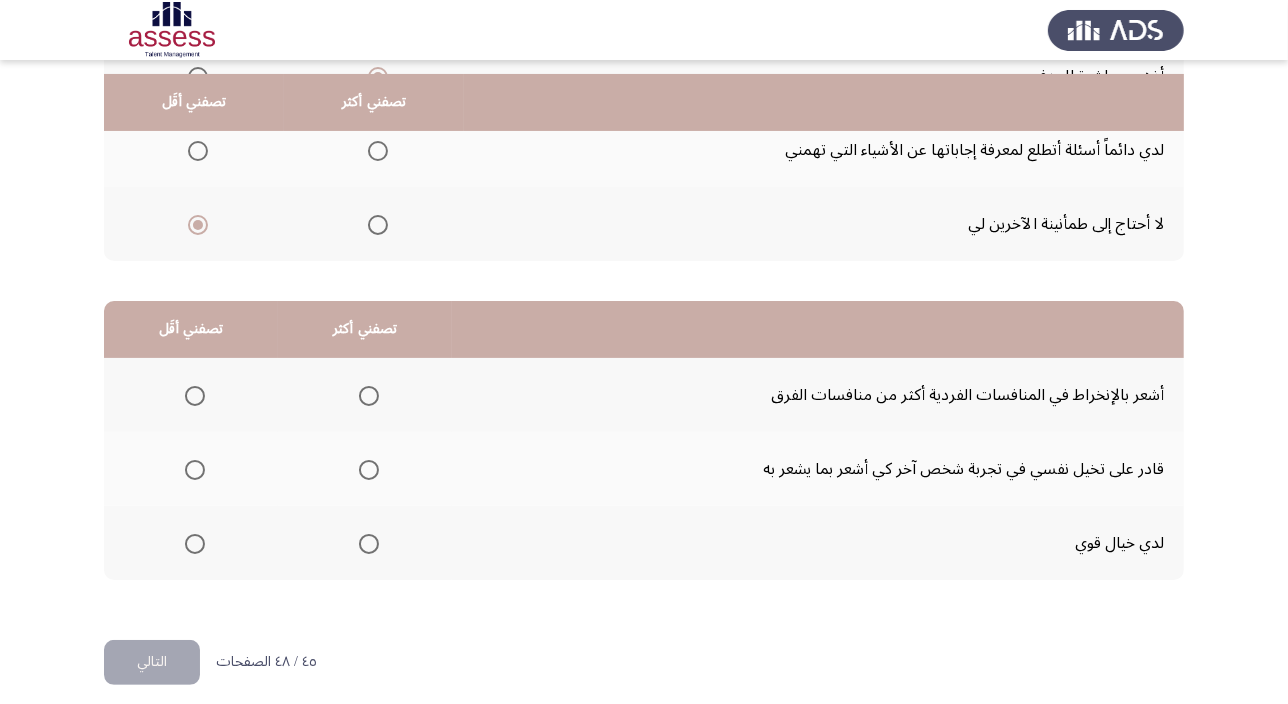 scroll, scrollTop: 303, scrollLeft: 0, axis: vertical 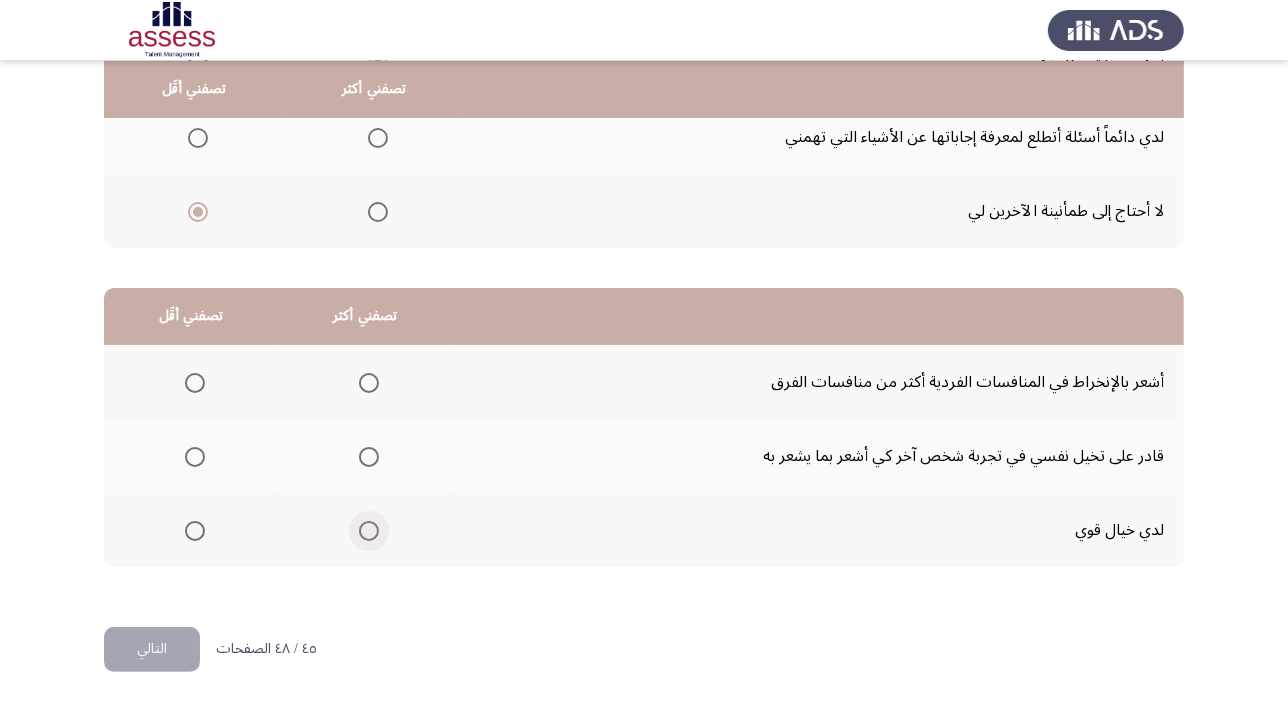click at bounding box center [369, 531] 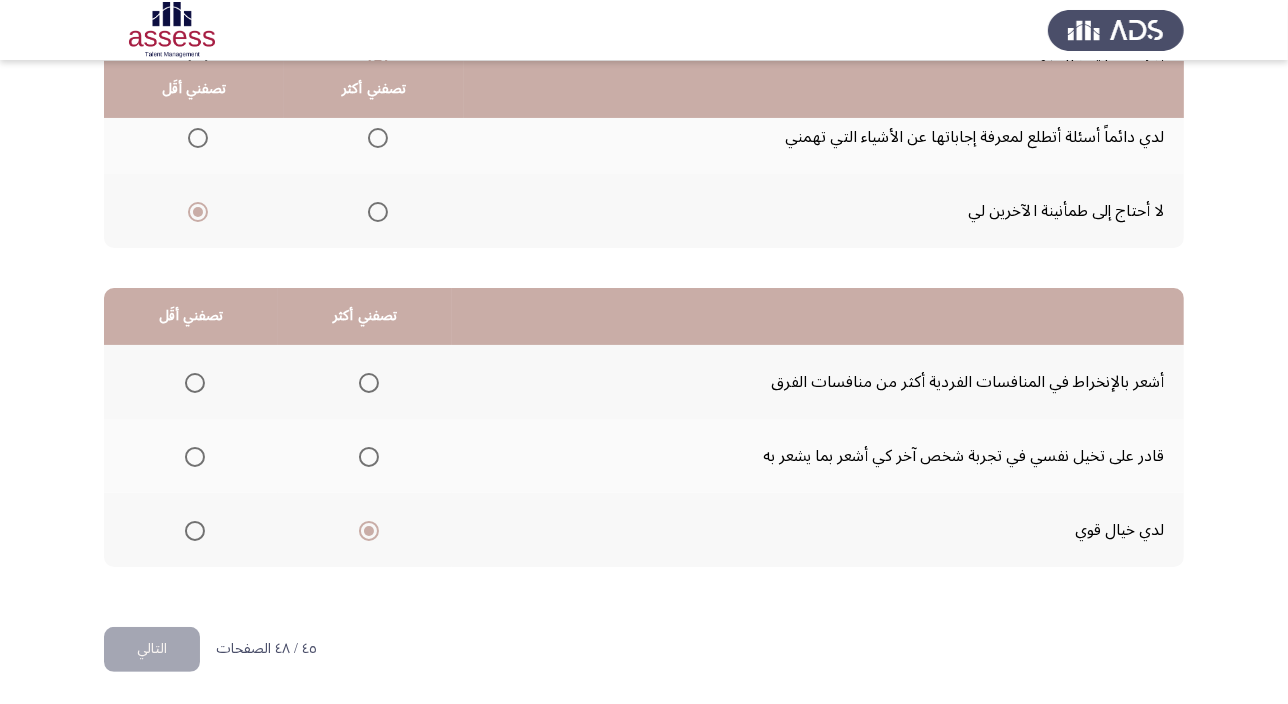 click at bounding box center (195, 383) 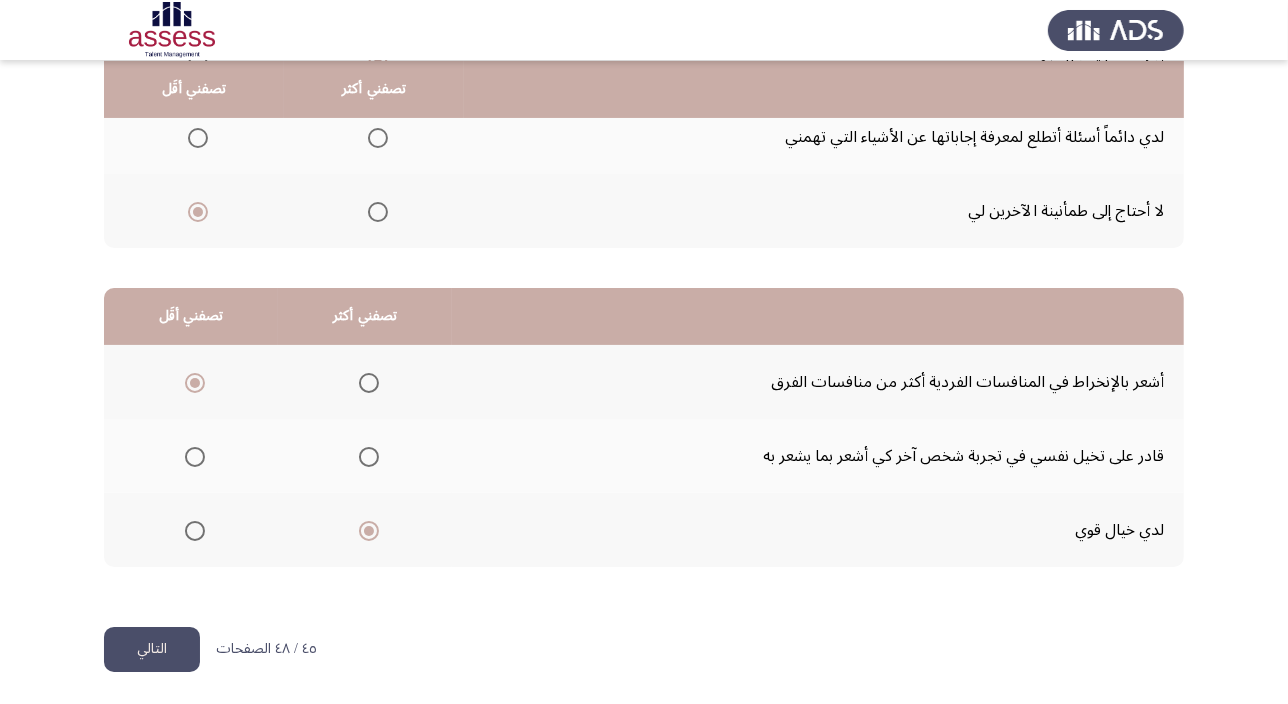 click on "التالي" 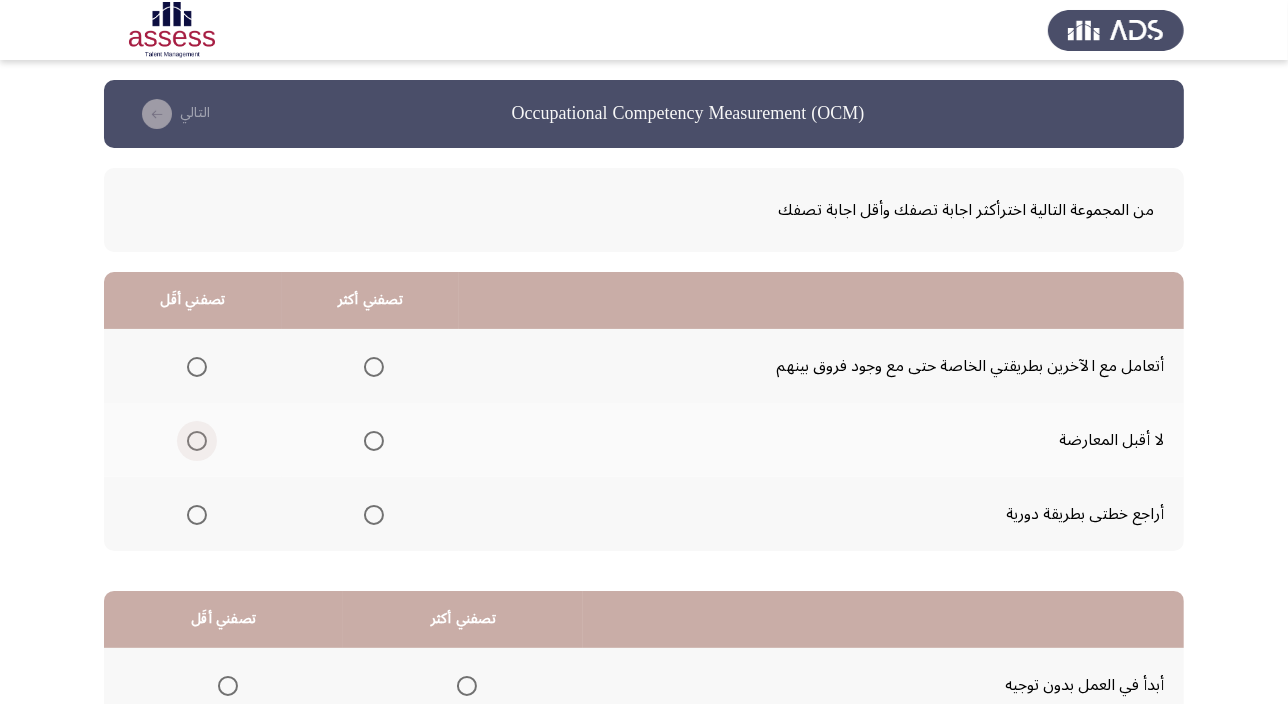 click at bounding box center (197, 441) 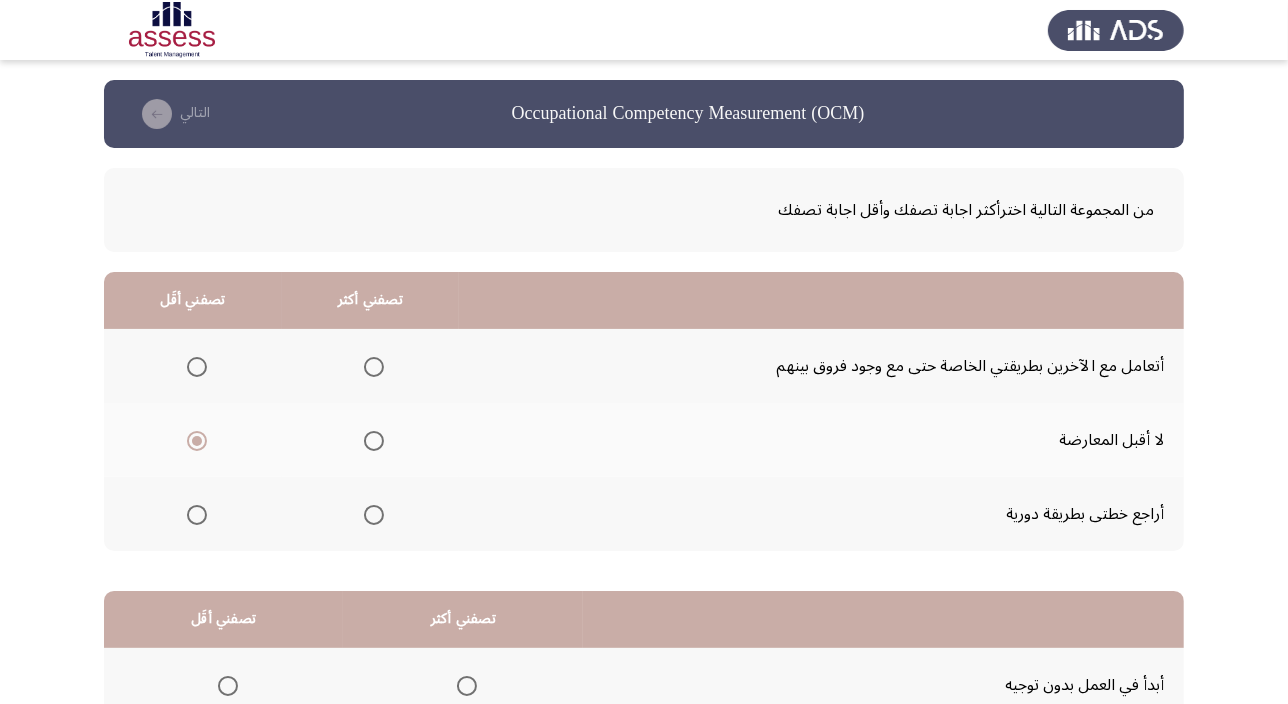 click at bounding box center [374, 367] 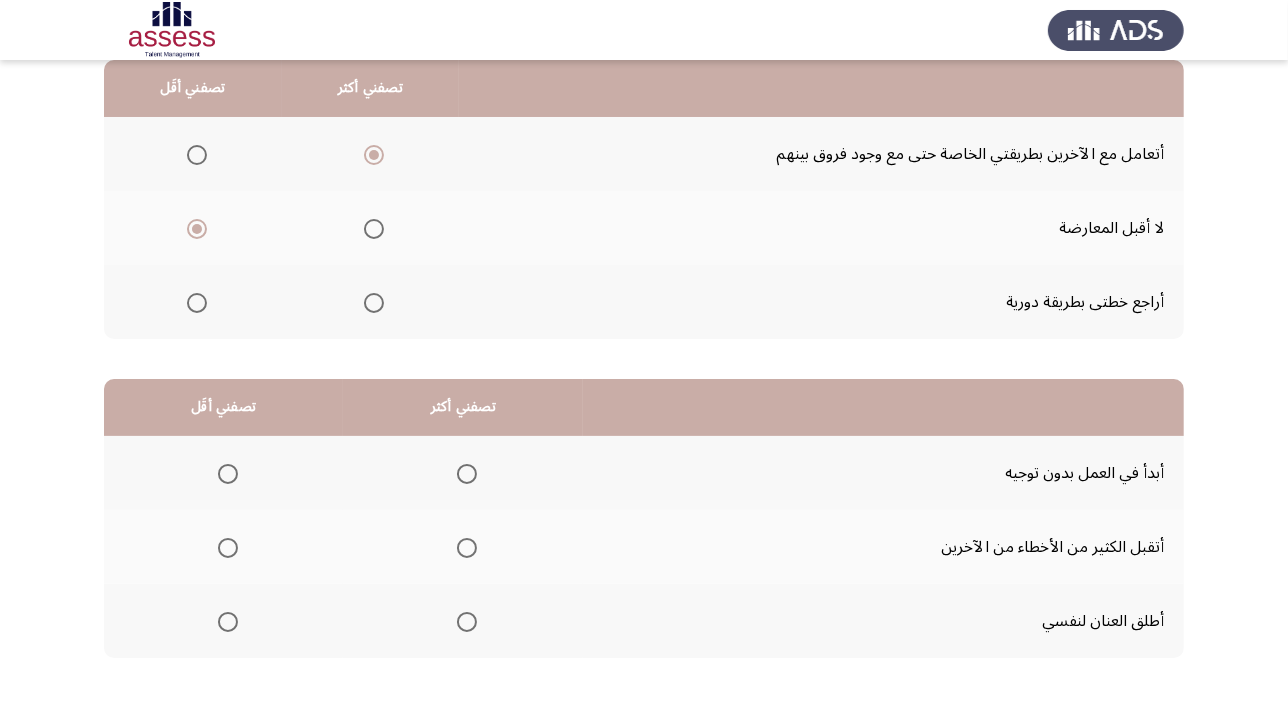 scroll, scrollTop: 303, scrollLeft: 0, axis: vertical 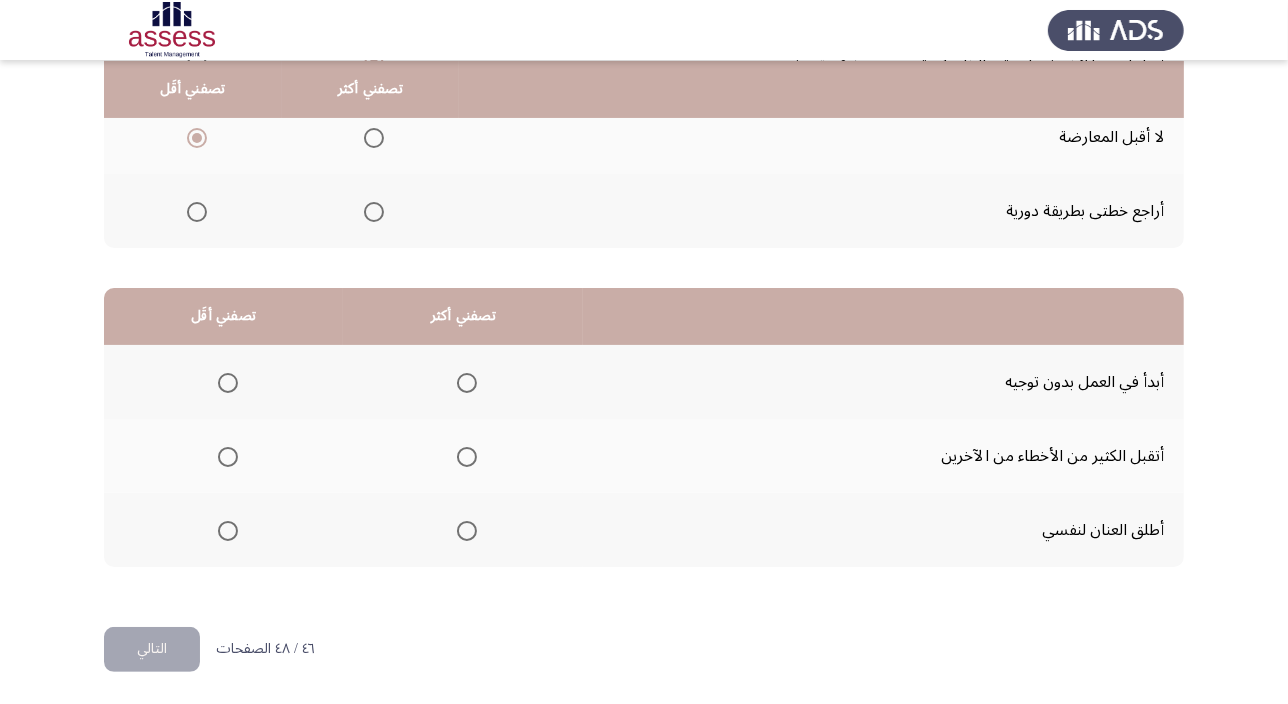 click at bounding box center [467, 383] 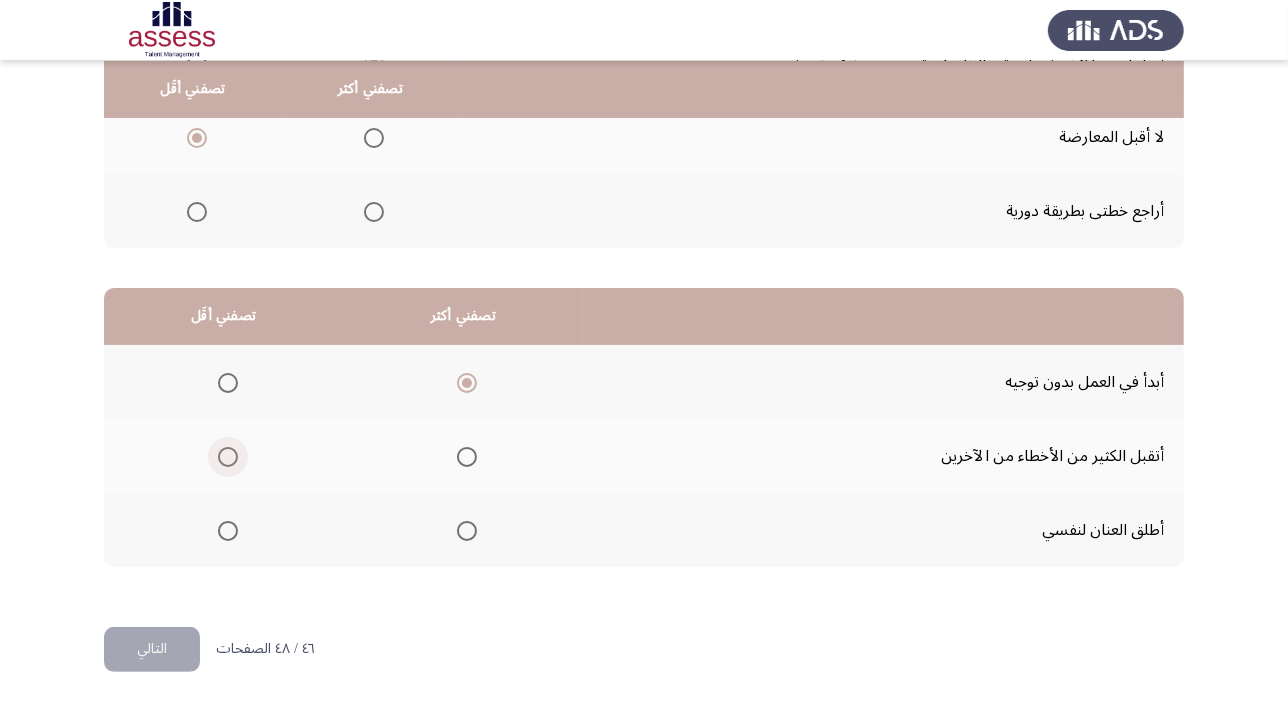 click at bounding box center (228, 457) 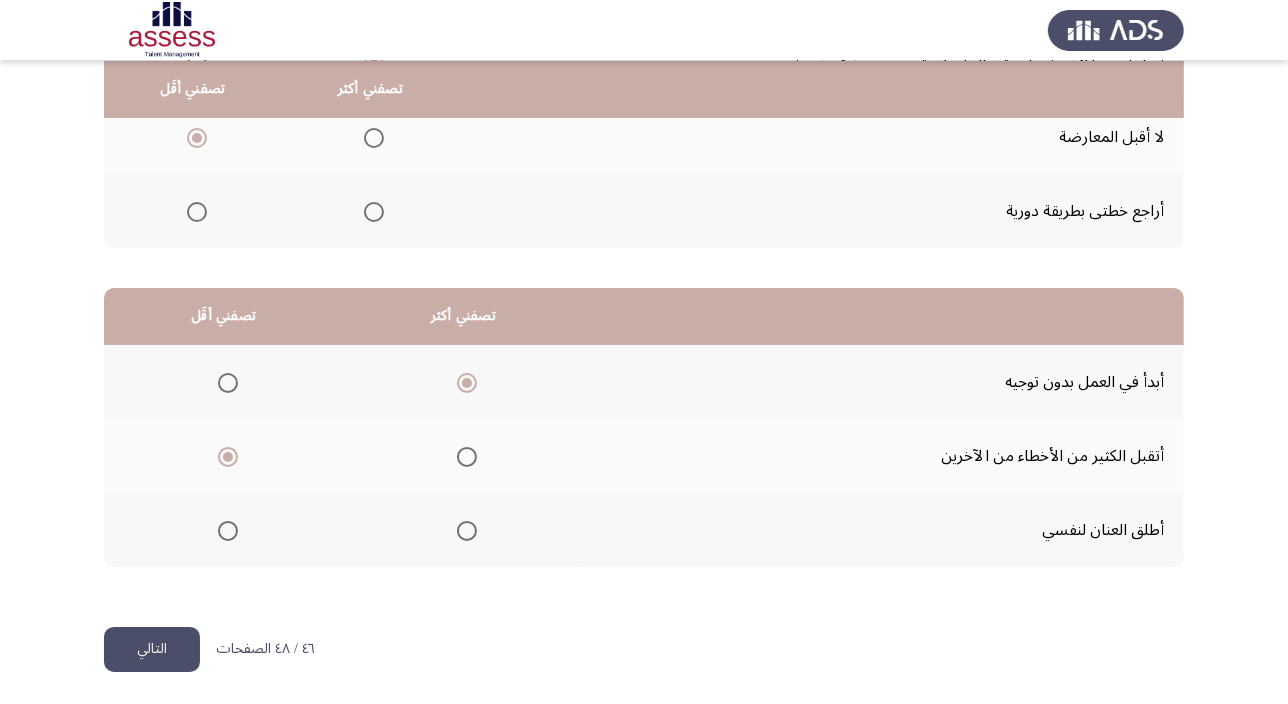 click on "التالي" 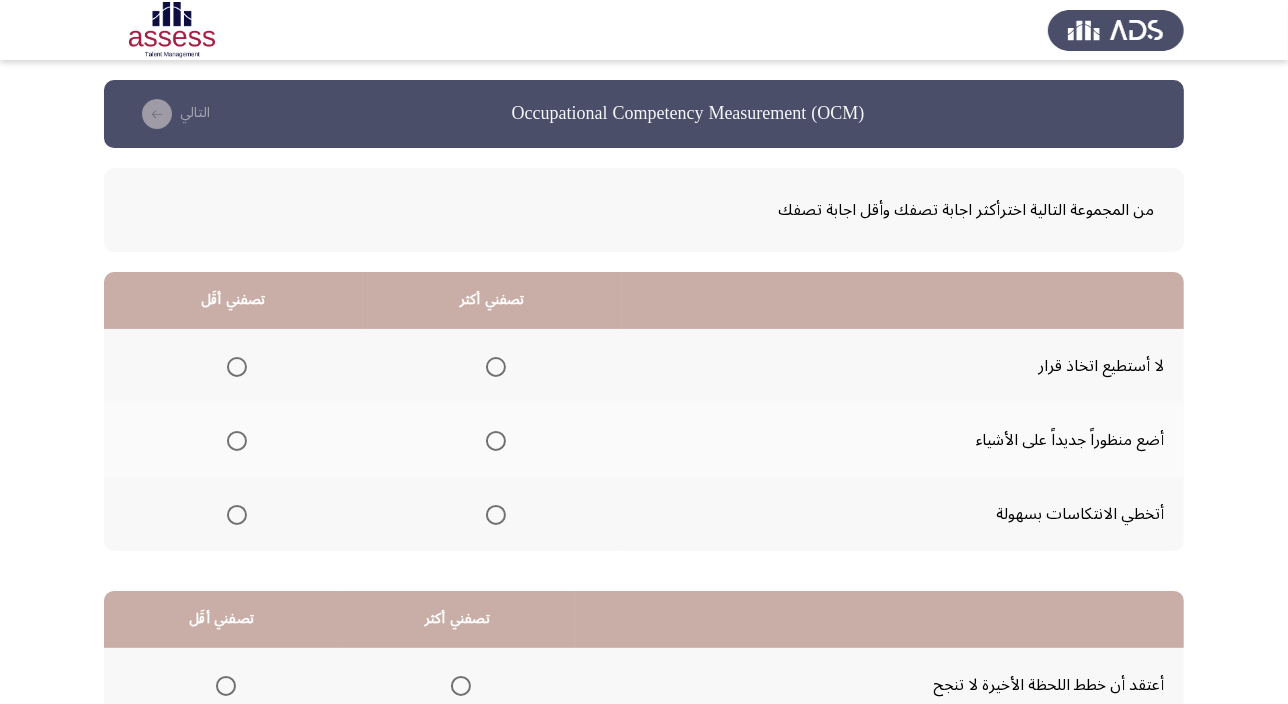 click at bounding box center (237, 367) 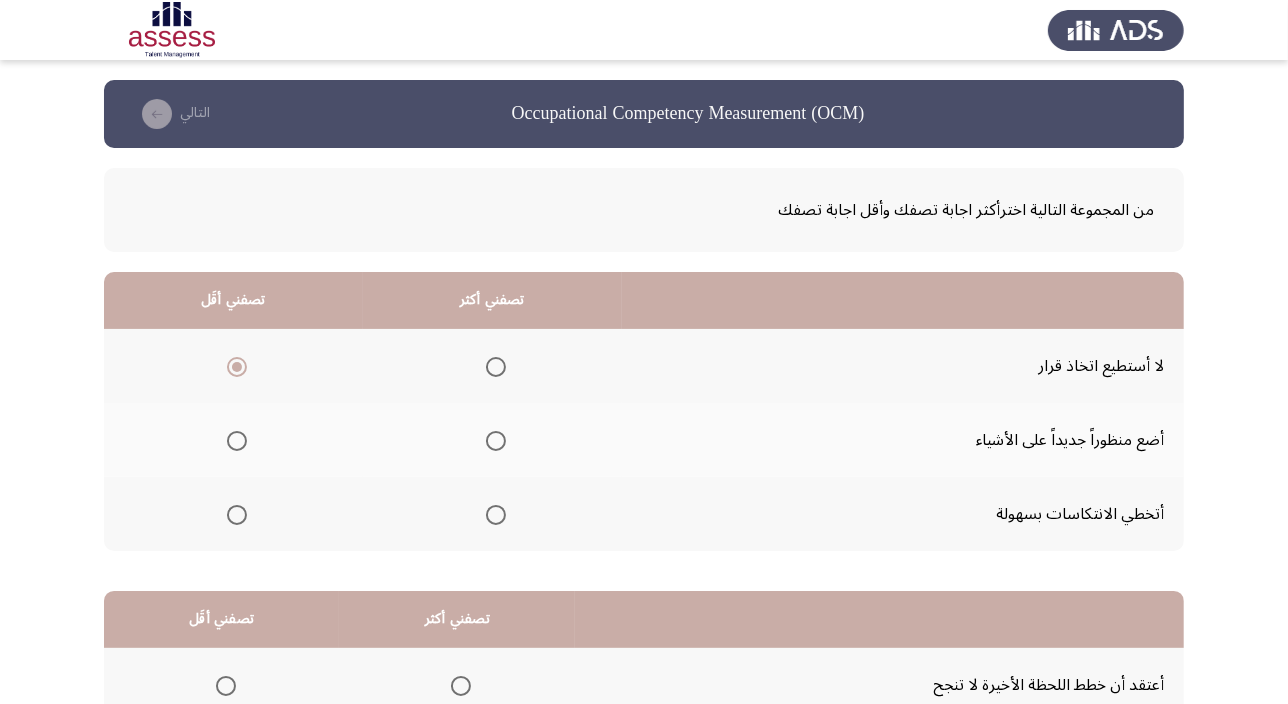 click at bounding box center (496, 515) 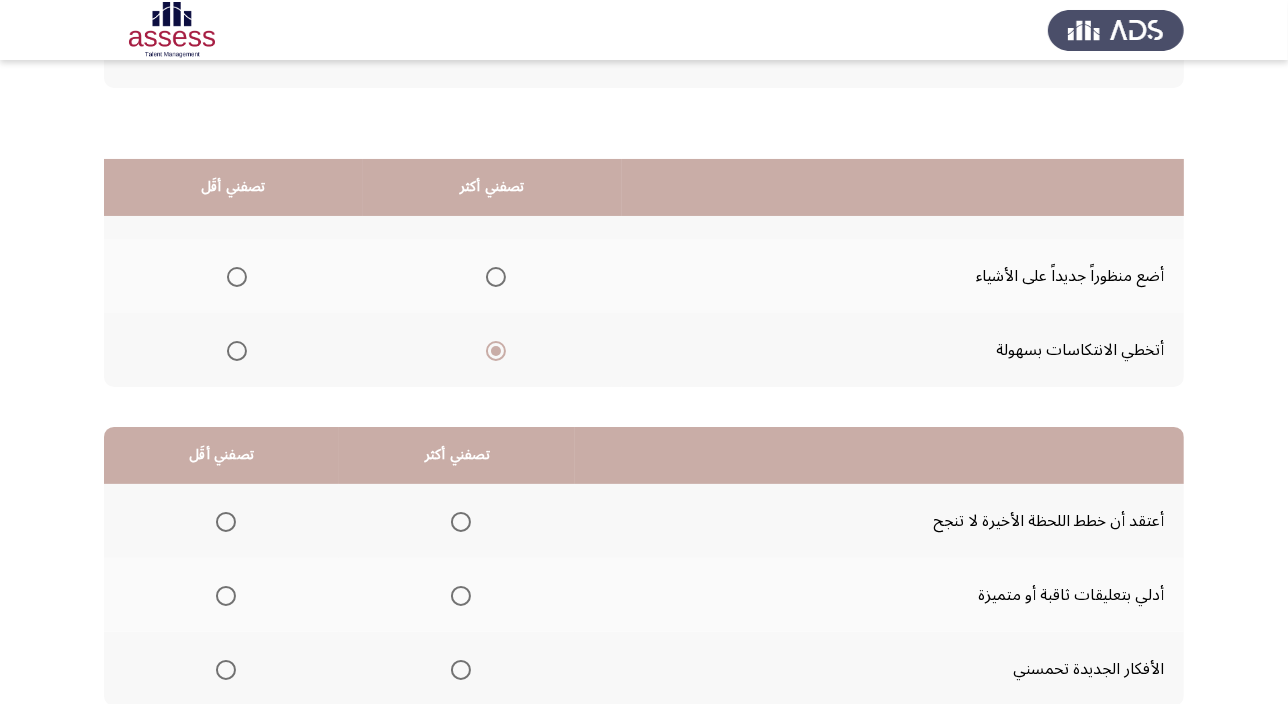 scroll, scrollTop: 303, scrollLeft: 0, axis: vertical 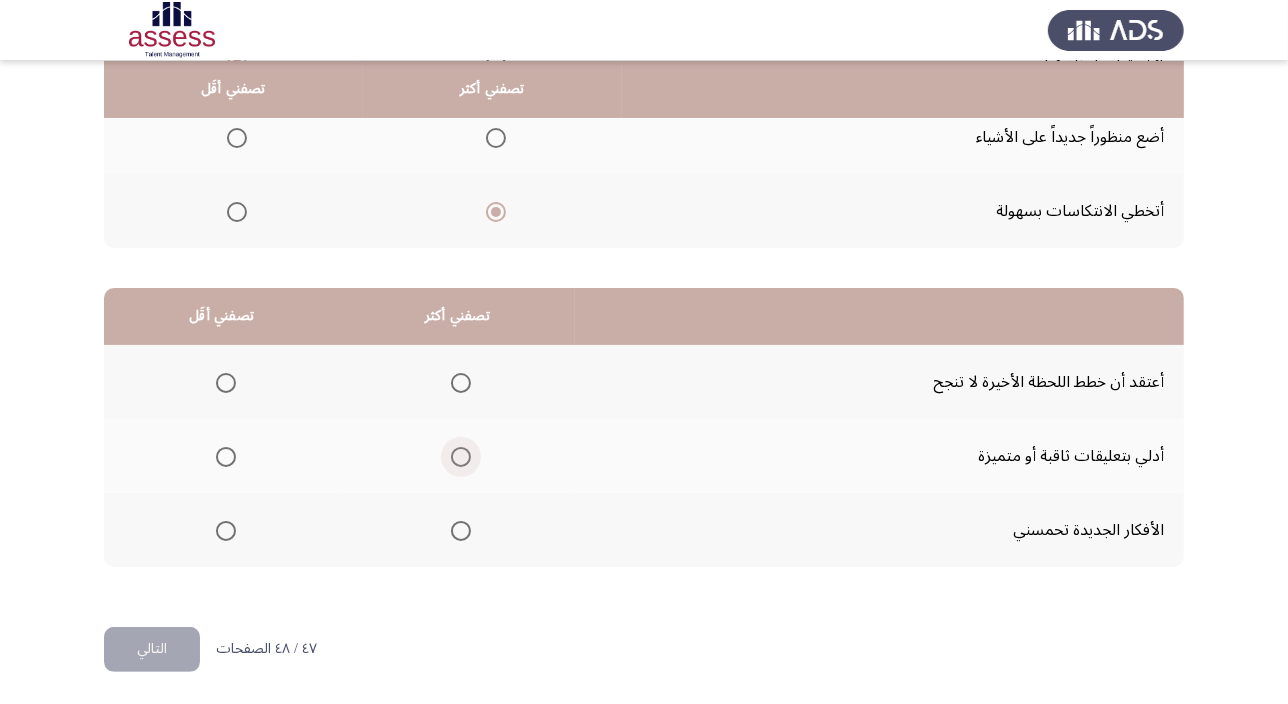 click at bounding box center (461, 457) 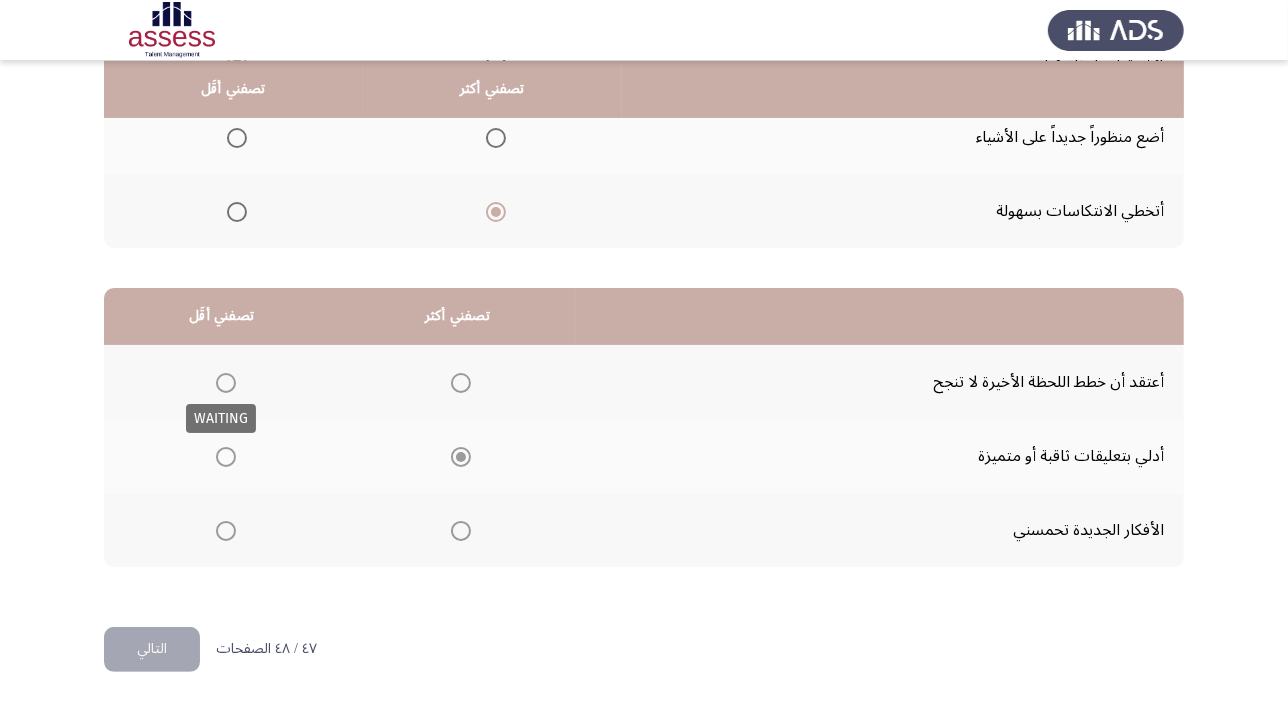 click at bounding box center [226, 383] 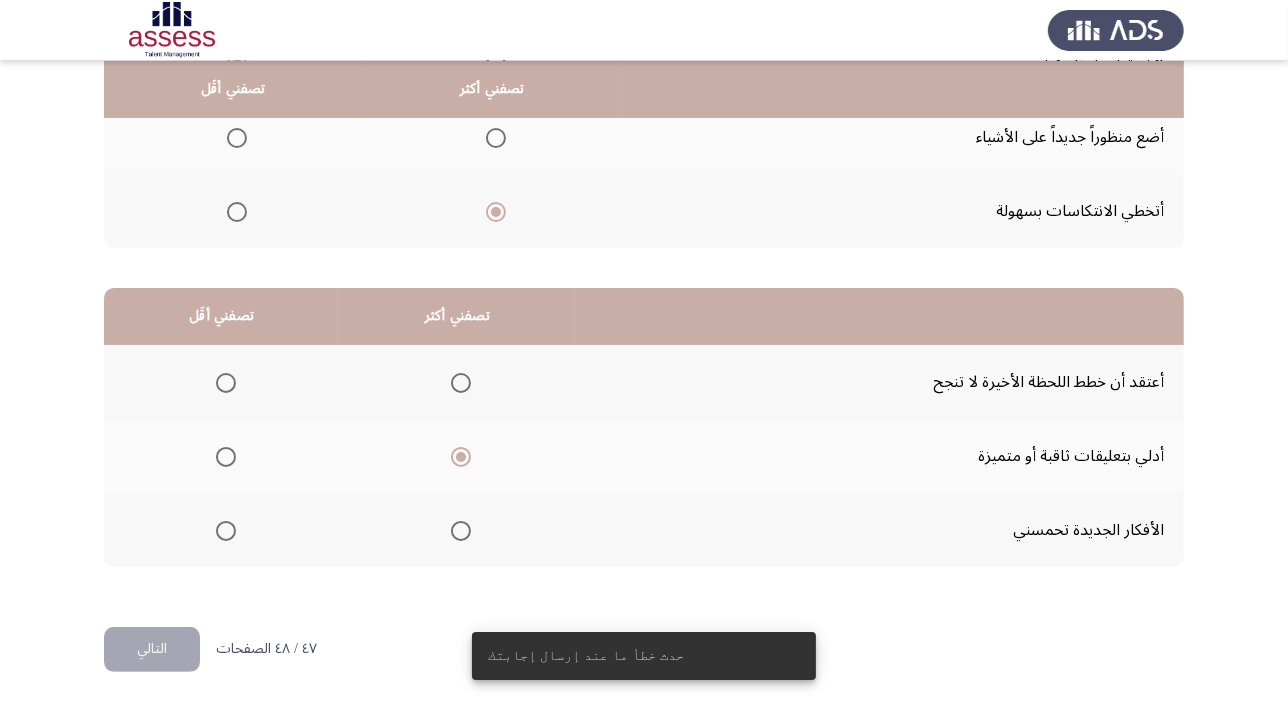 click at bounding box center [226, 383] 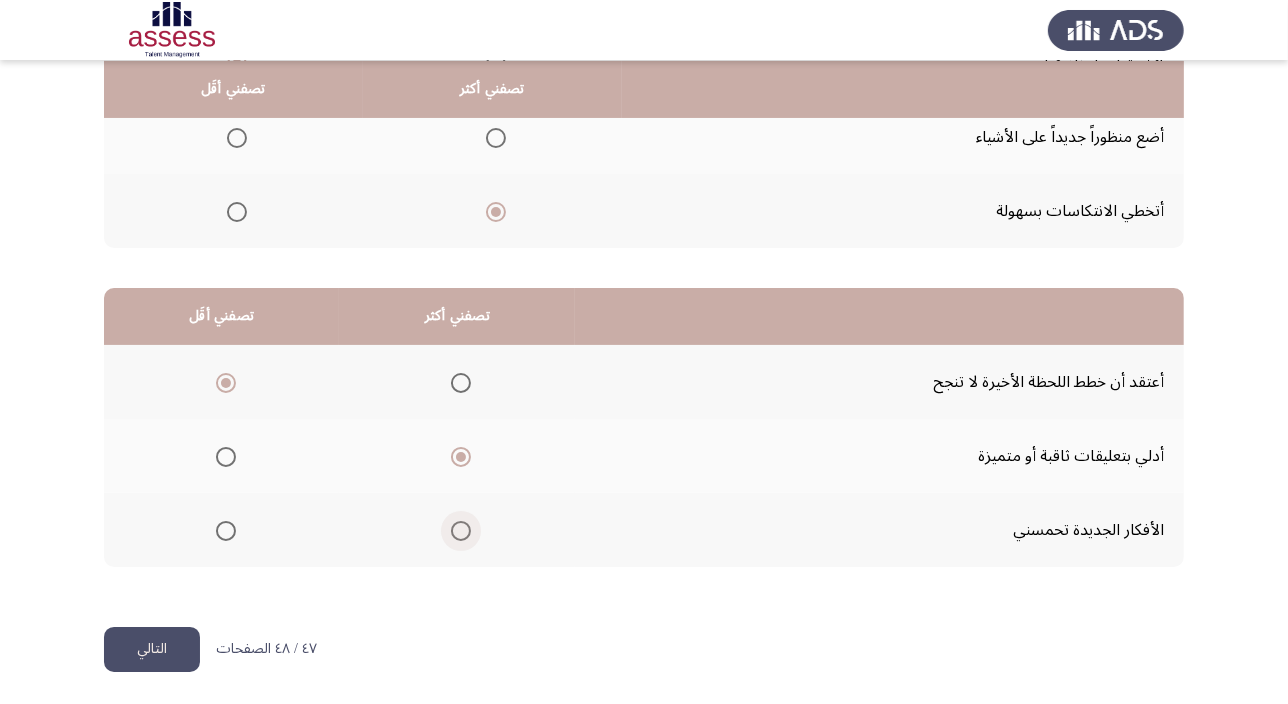 click at bounding box center (461, 531) 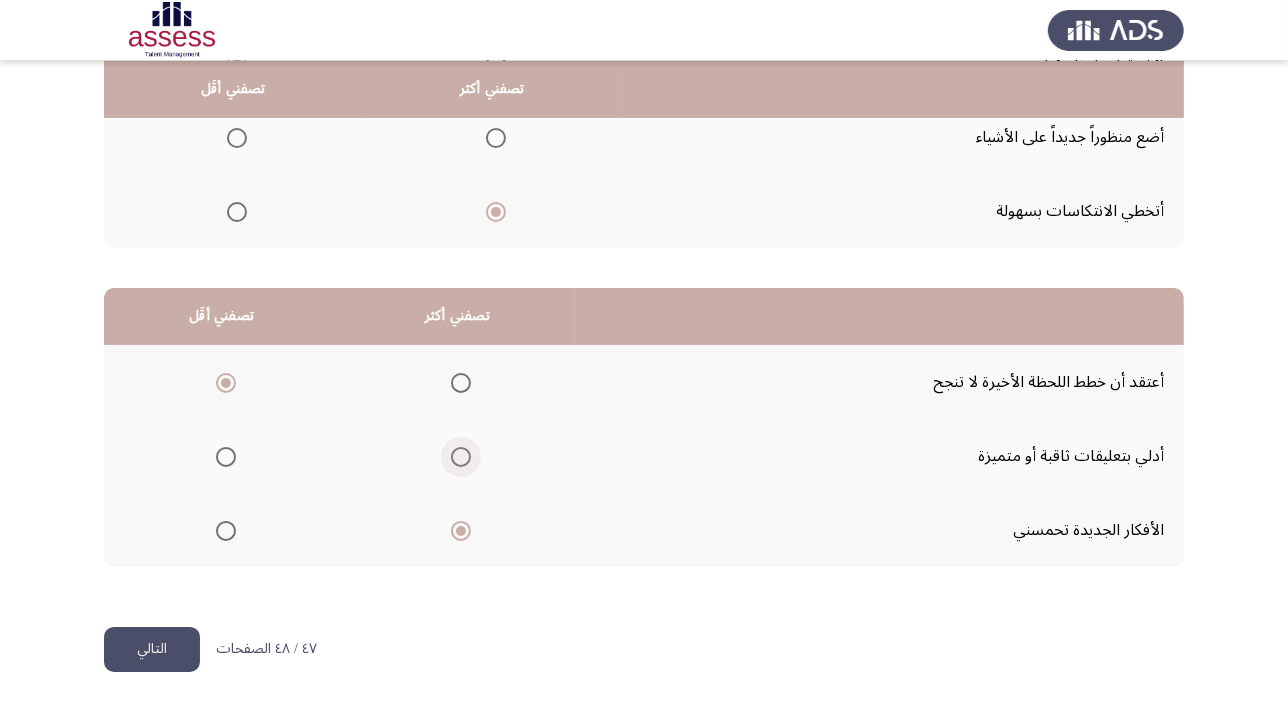 click at bounding box center [461, 457] 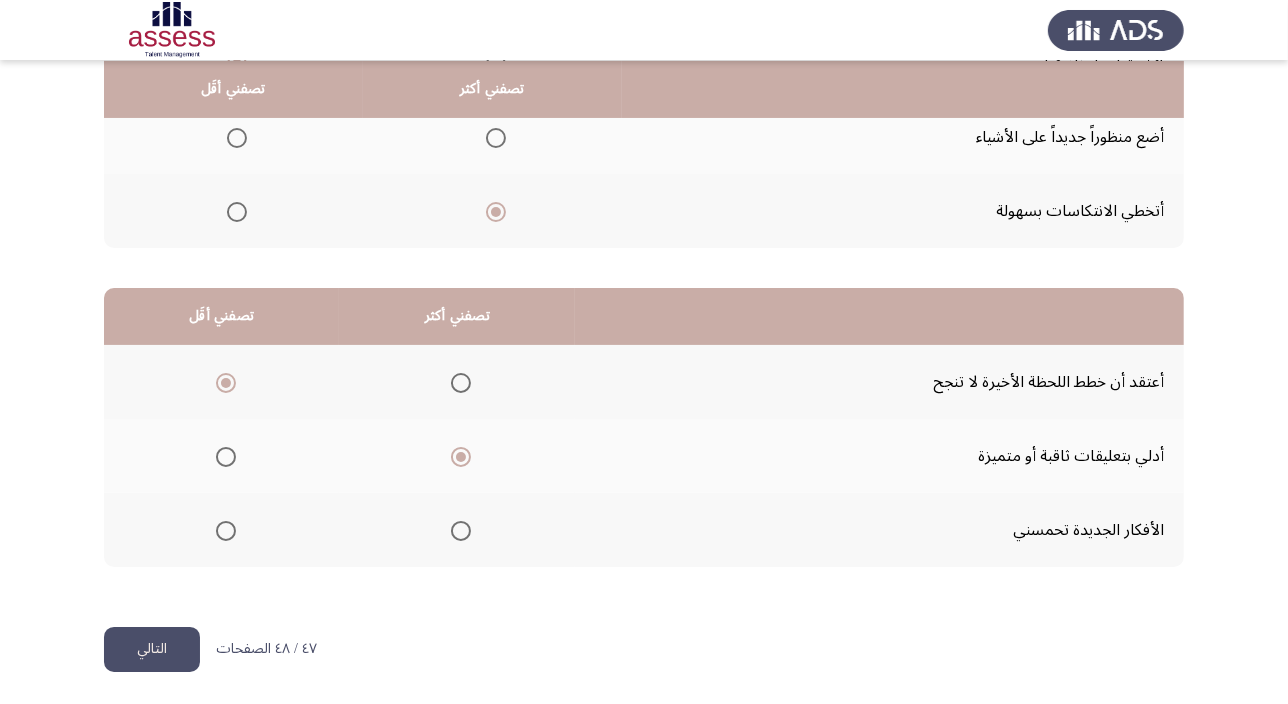 click on "التالي" 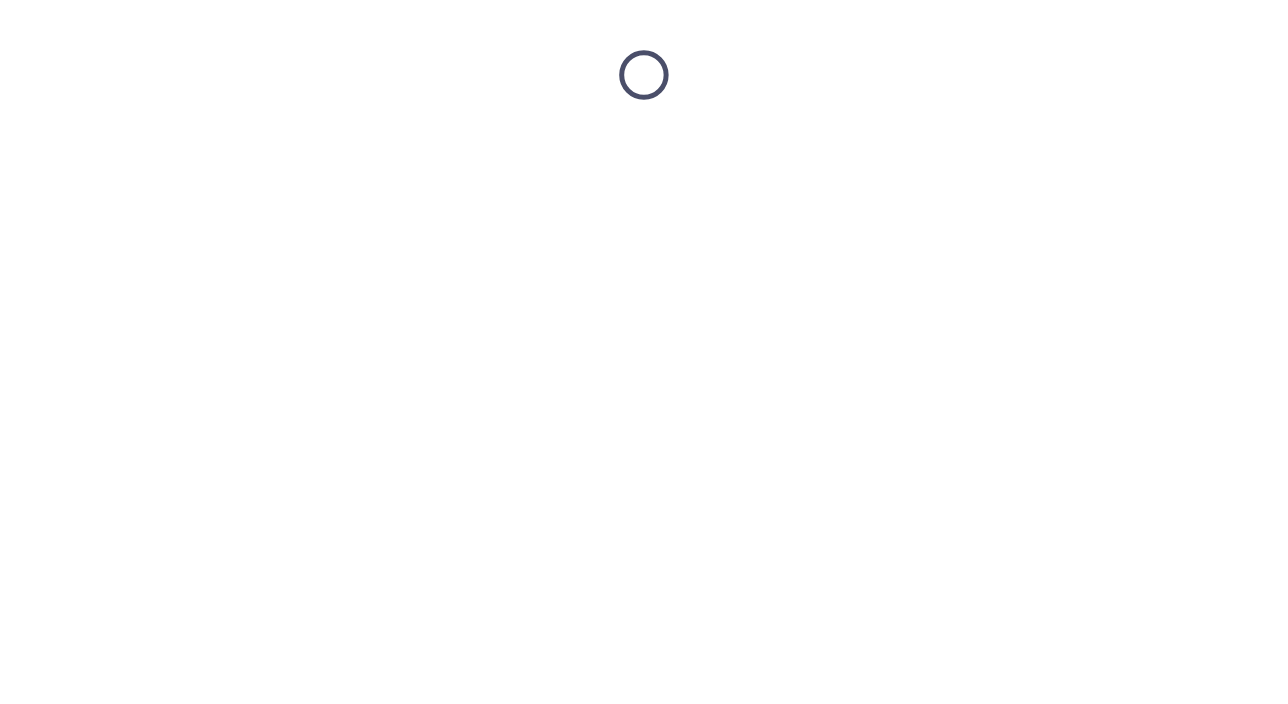 scroll, scrollTop: 0, scrollLeft: 0, axis: both 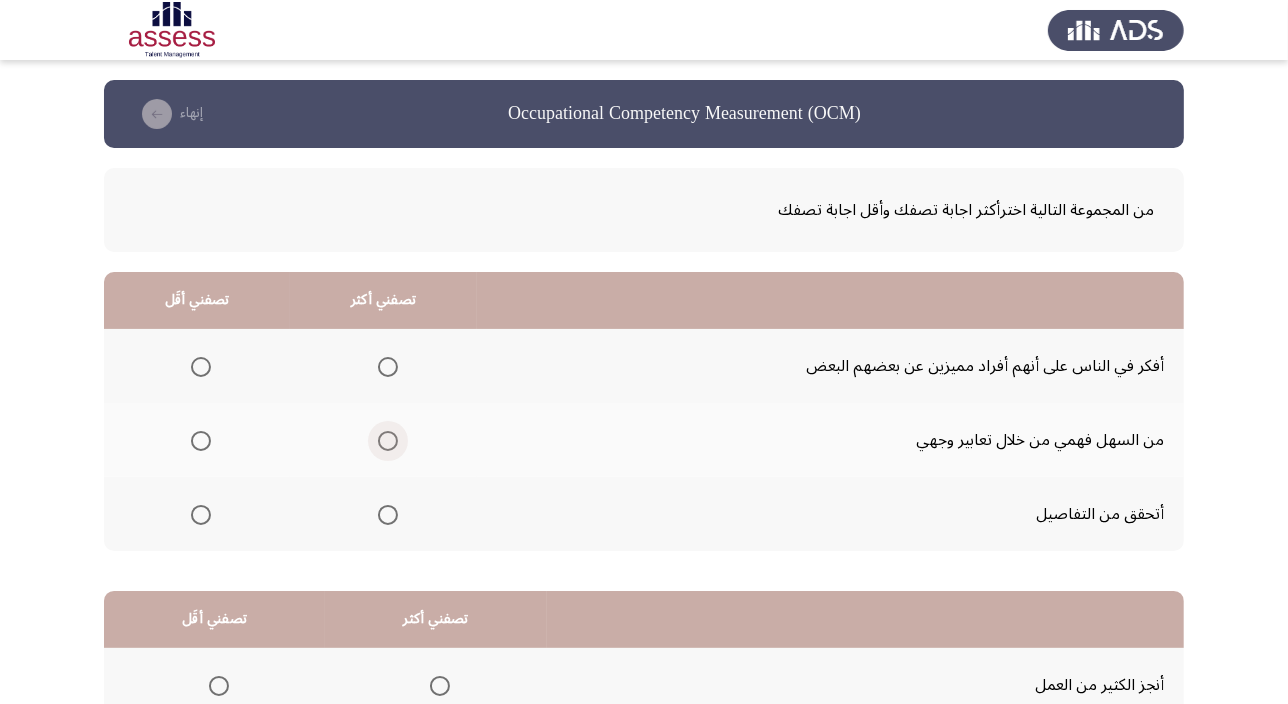 click at bounding box center (388, 441) 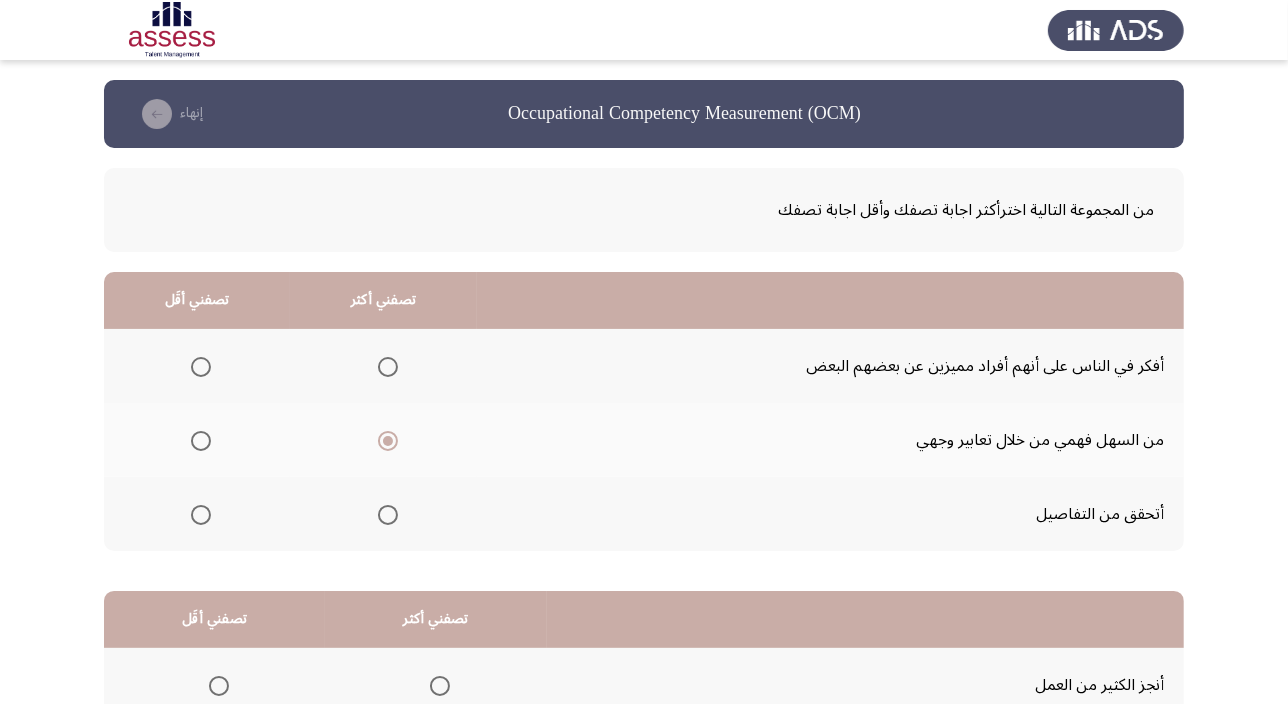 click at bounding box center (201, 367) 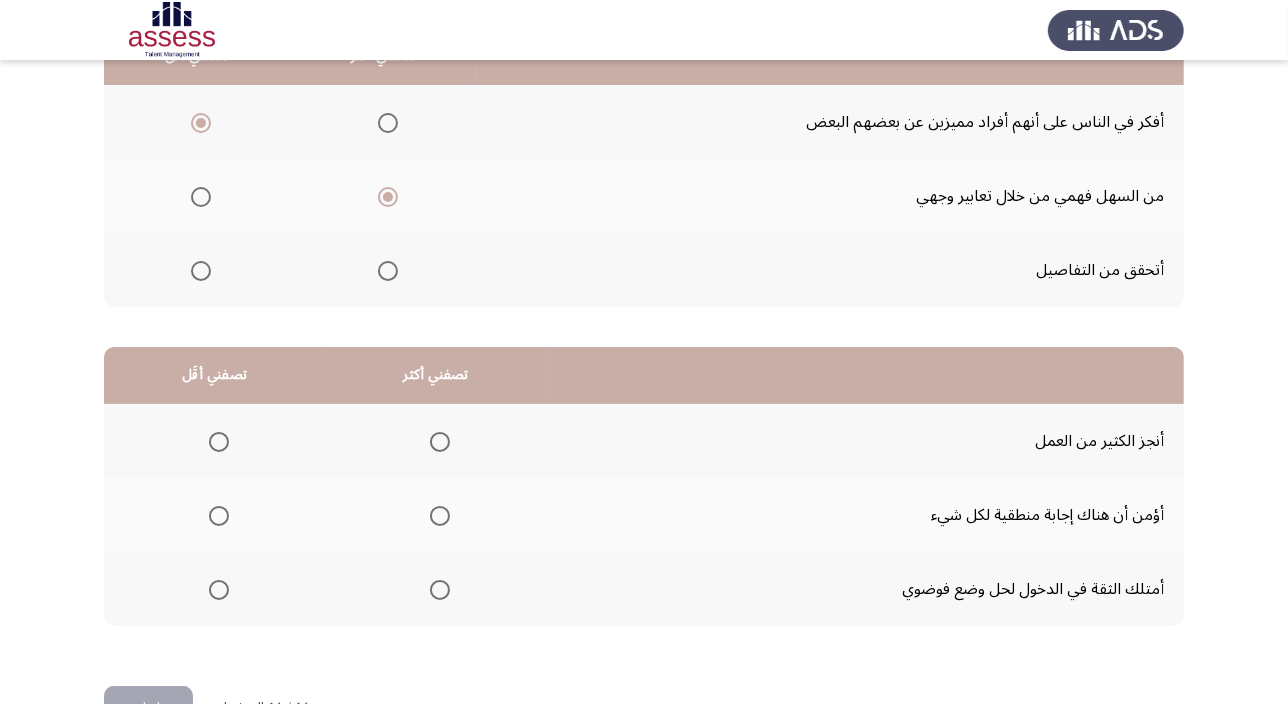 scroll, scrollTop: 303, scrollLeft: 0, axis: vertical 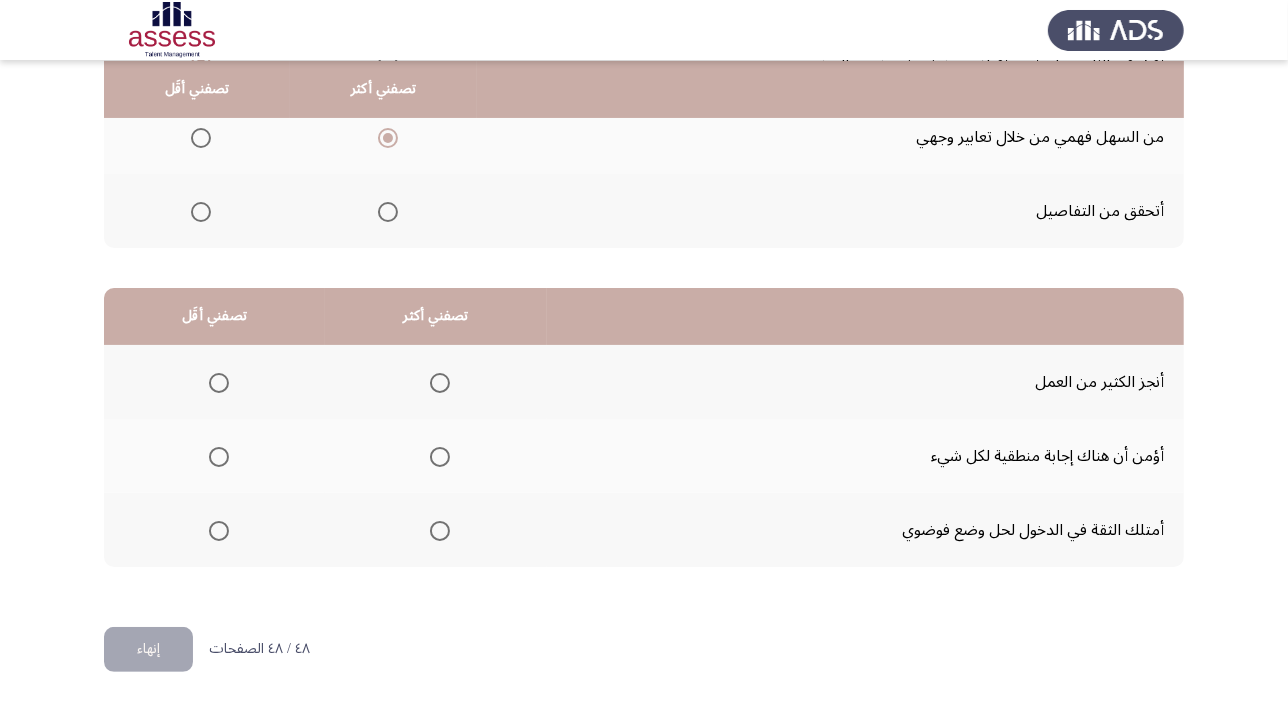 click 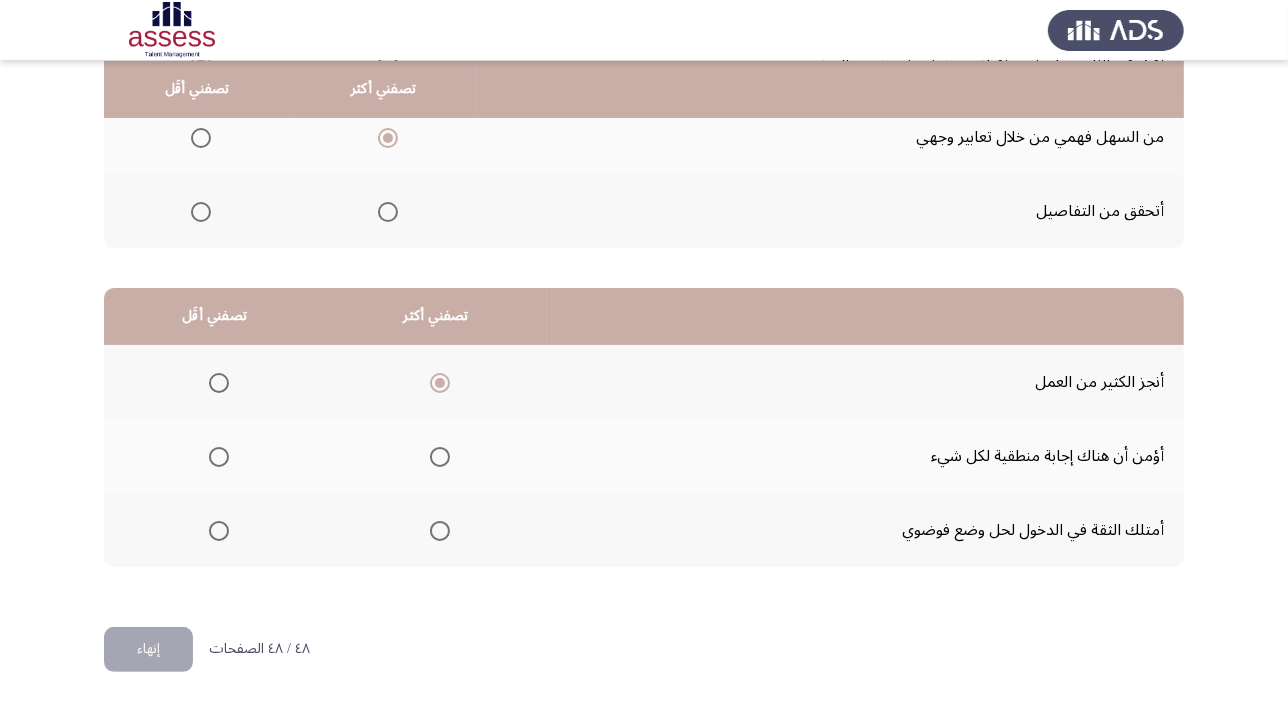 click at bounding box center (219, 531) 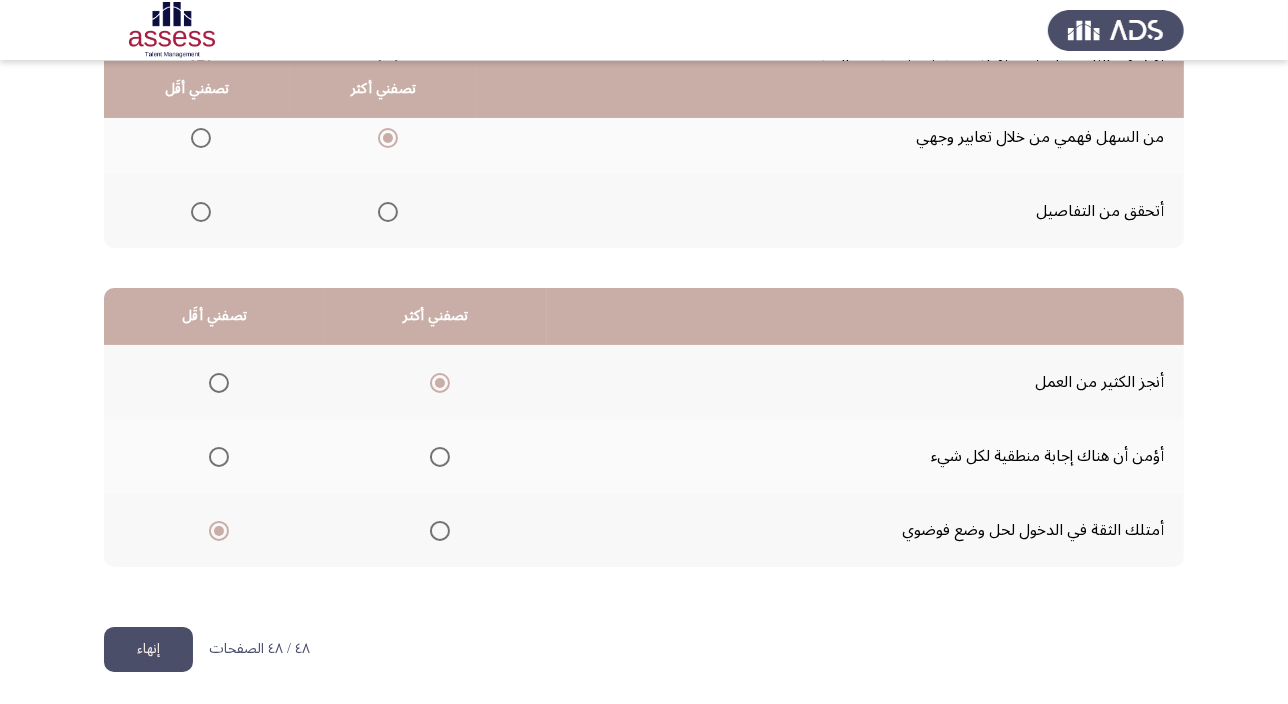 click on "إنهاء" 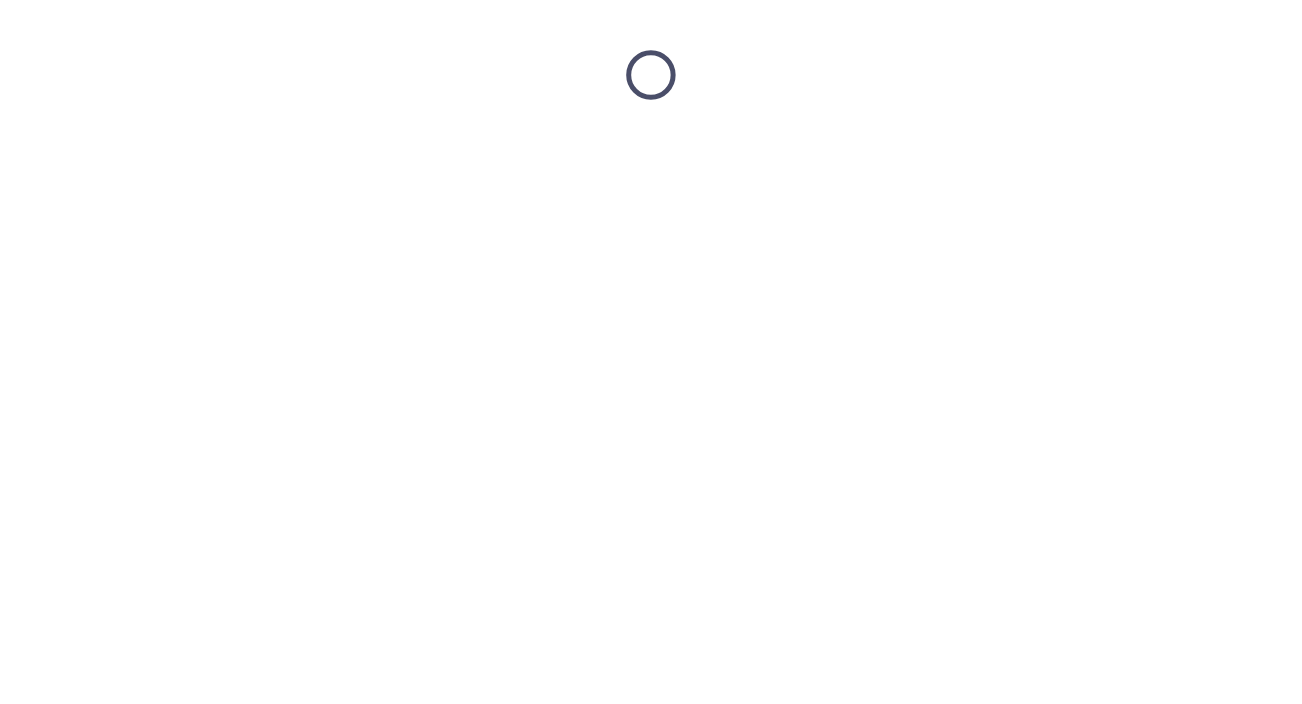 scroll, scrollTop: 0, scrollLeft: 0, axis: both 